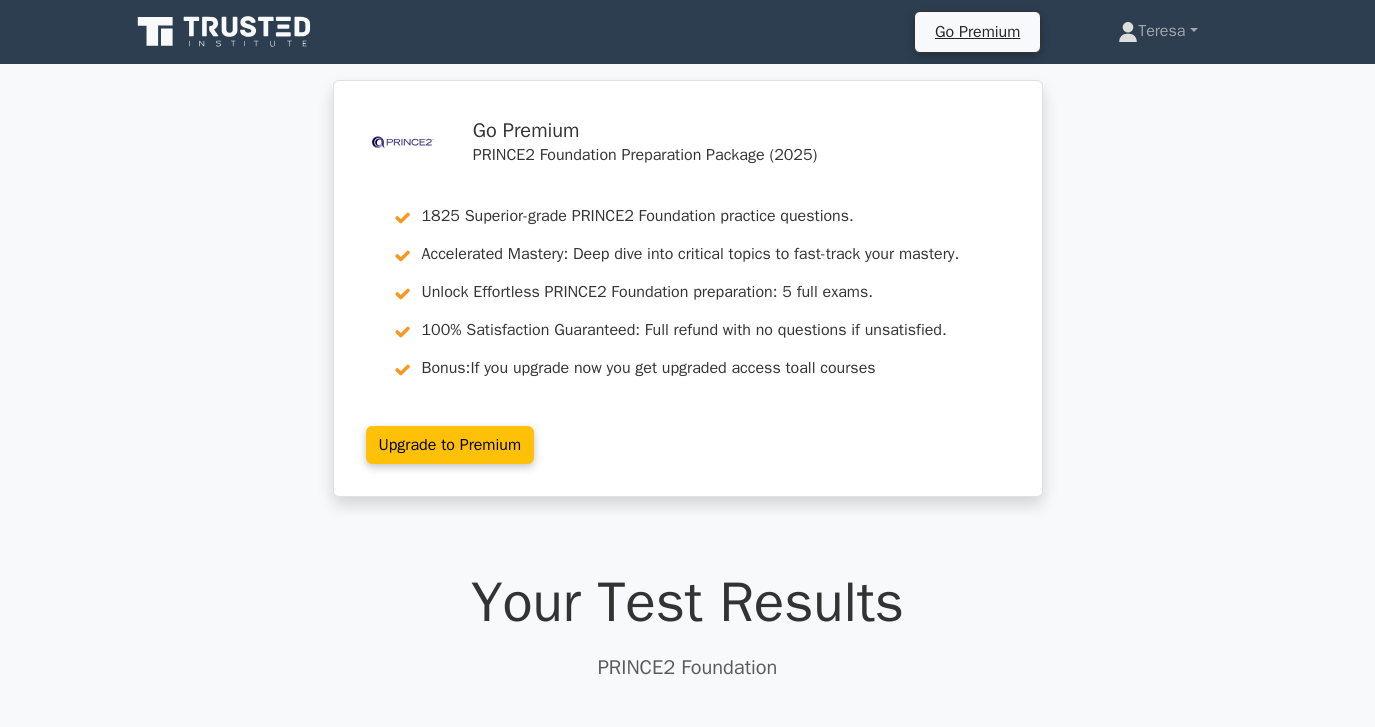 scroll, scrollTop: 636, scrollLeft: 0, axis: vertical 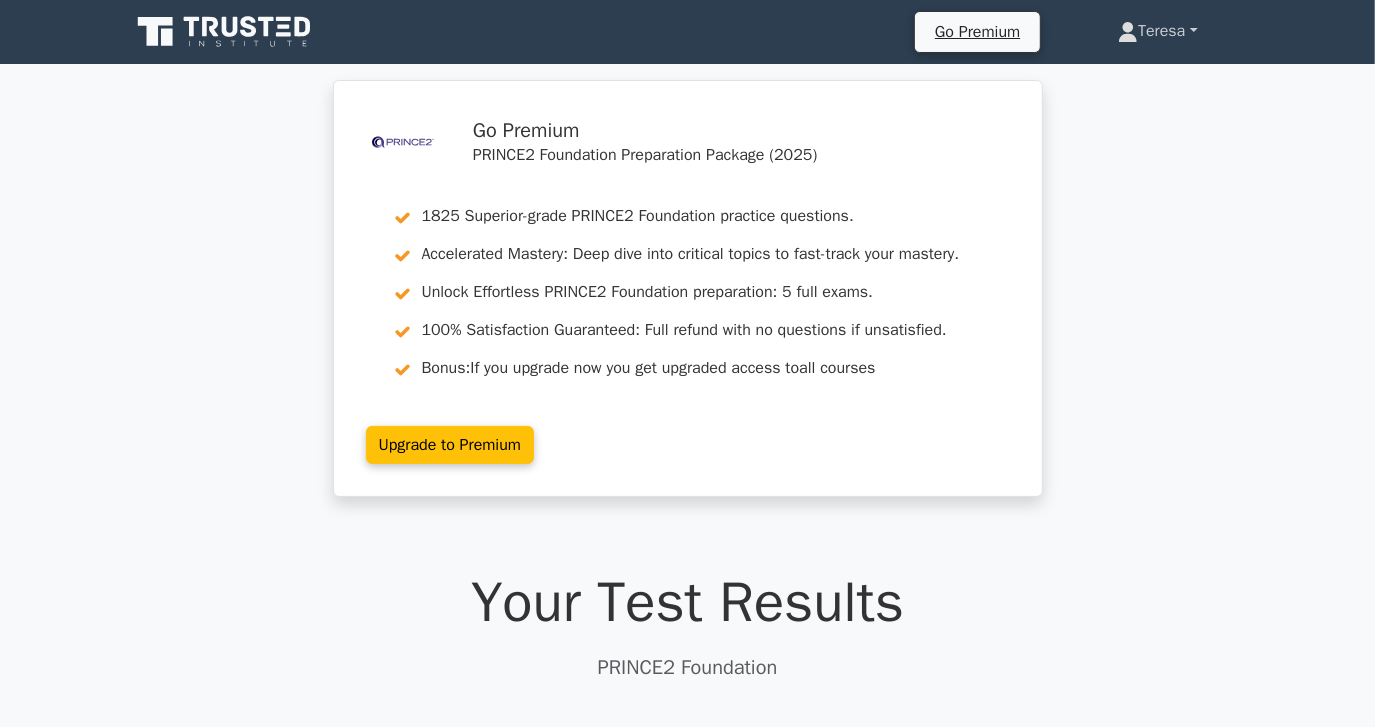 click on "Teresa" at bounding box center (1157, 31) 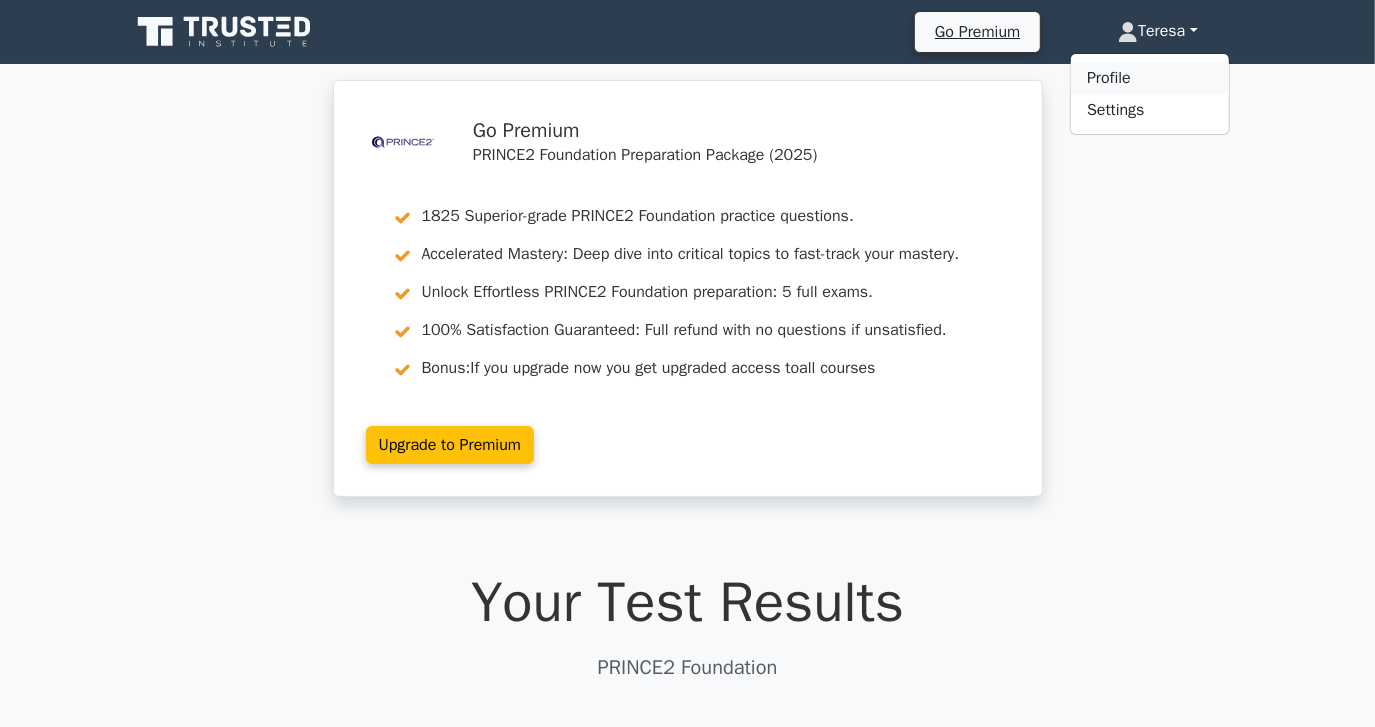 click on "Profile" at bounding box center [1150, 78] 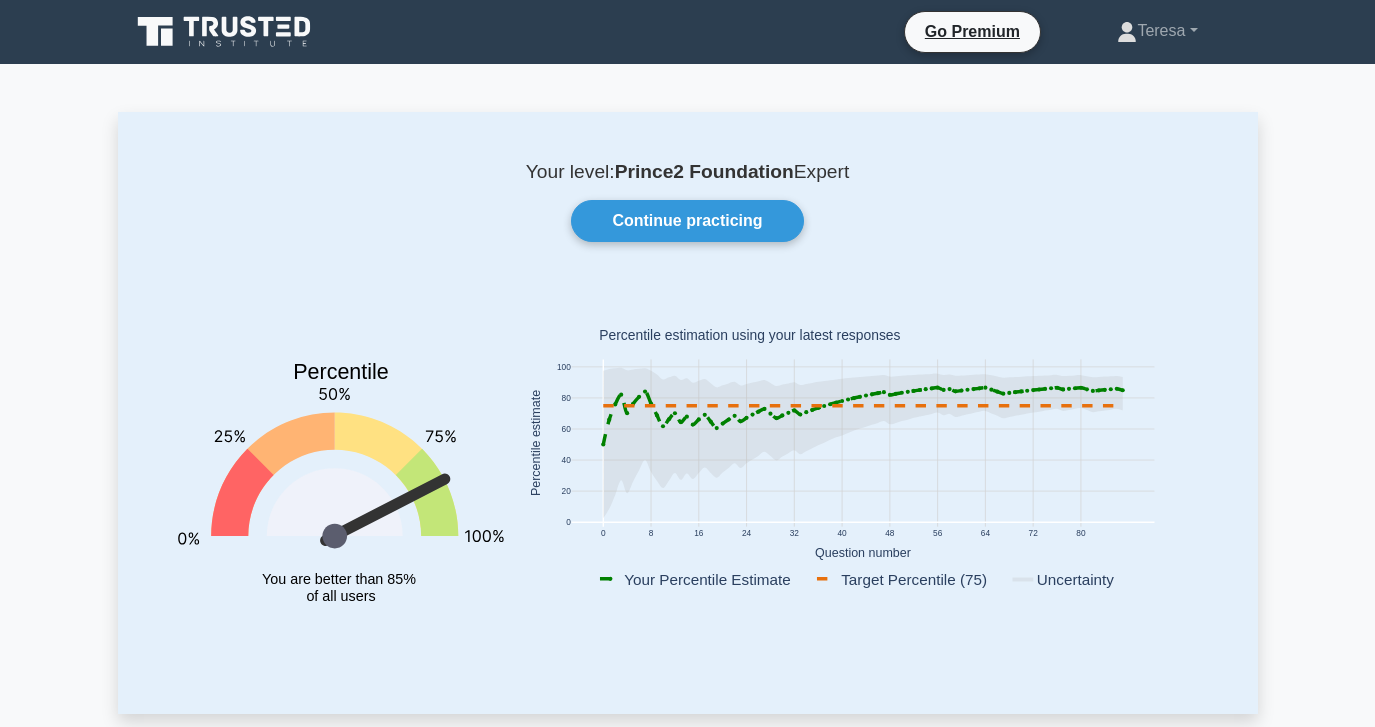 scroll, scrollTop: 0, scrollLeft: 0, axis: both 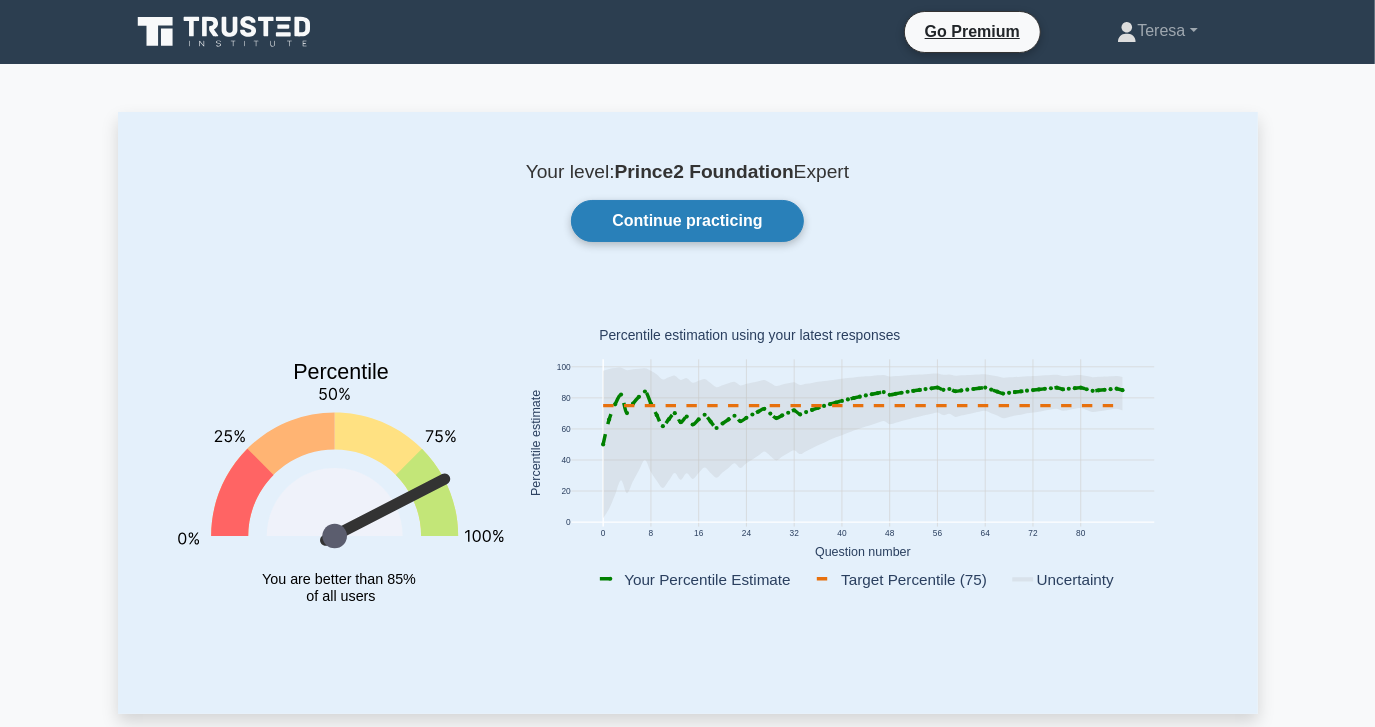 click on "Continue practicing" at bounding box center [687, 221] 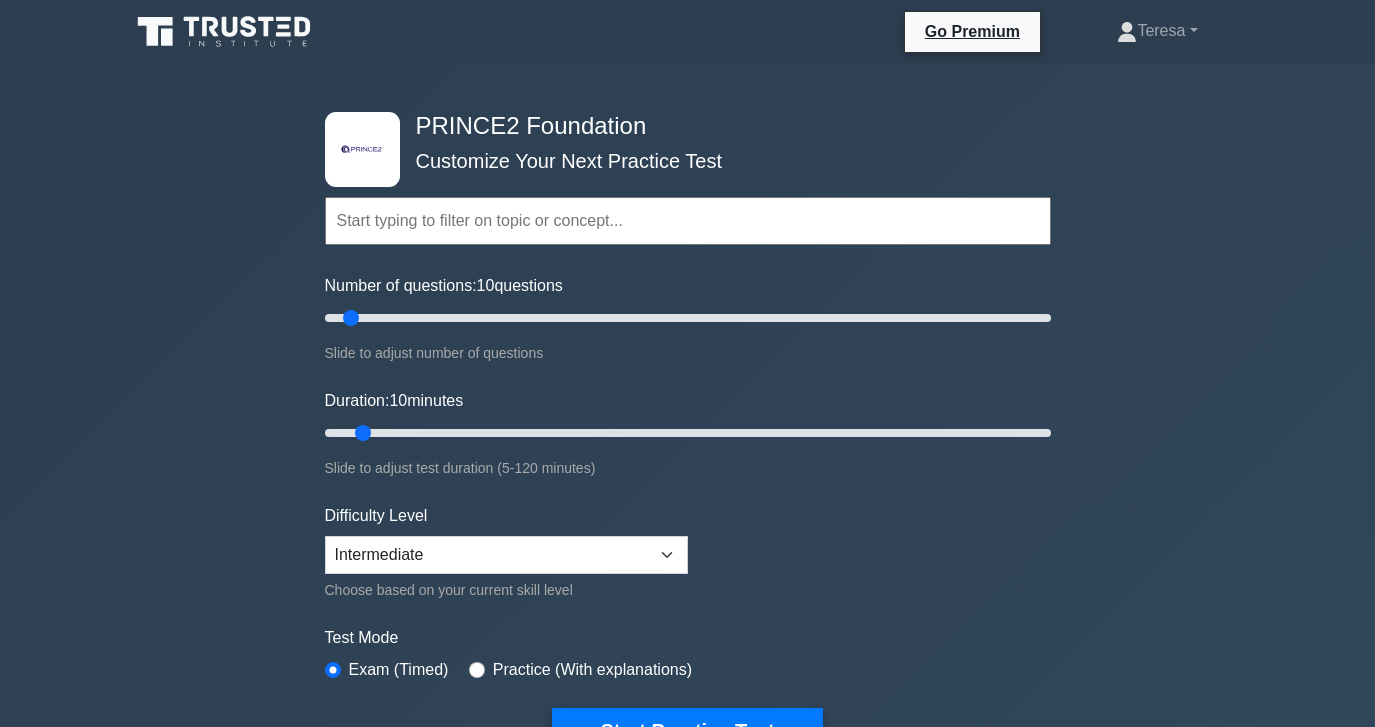 scroll, scrollTop: 0, scrollLeft: 0, axis: both 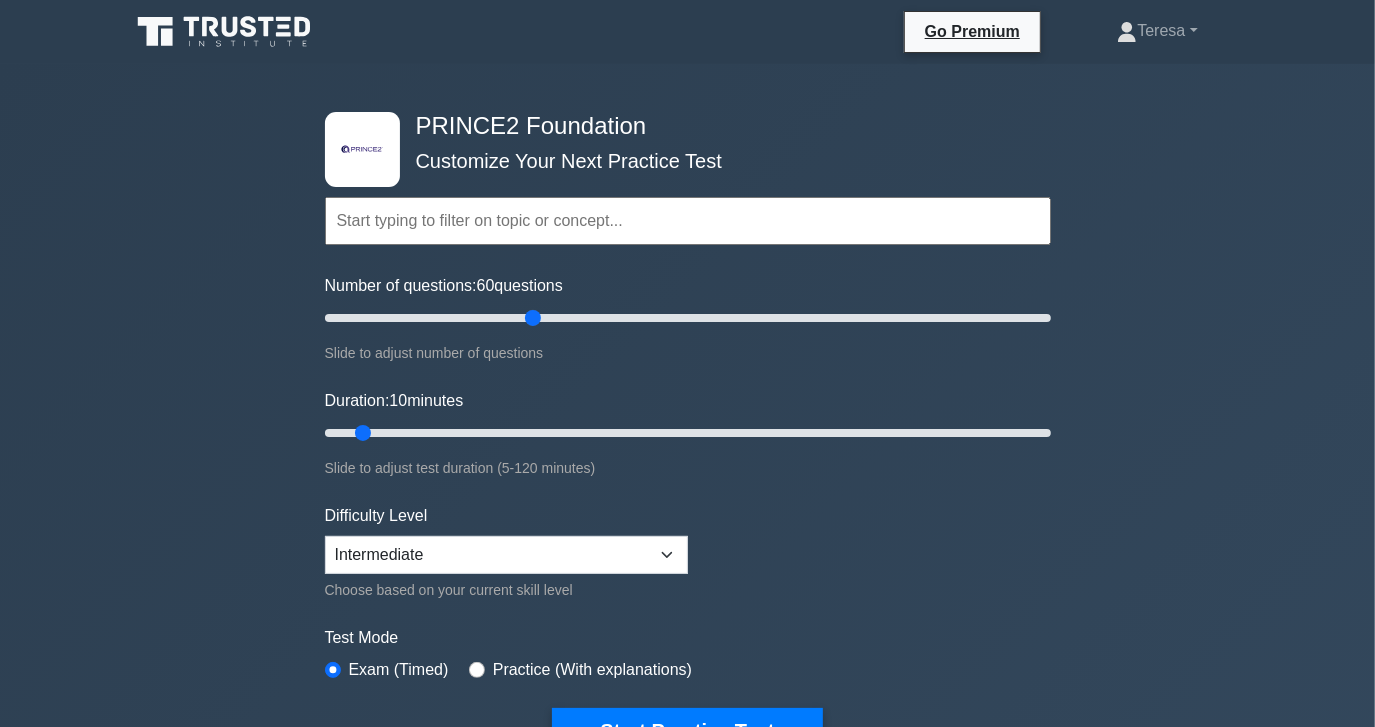 drag, startPoint x: 354, startPoint y: 312, endPoint x: 533, endPoint y: 318, distance: 179.10052 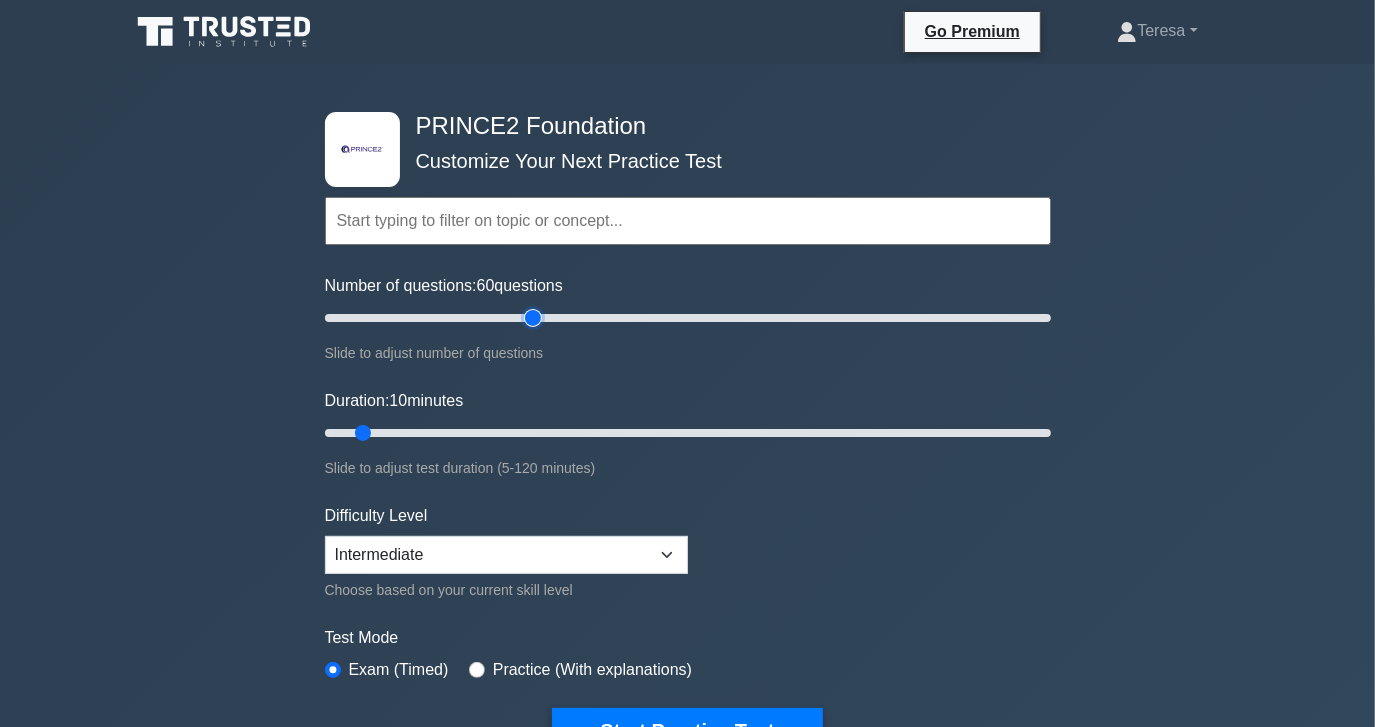 type on "60" 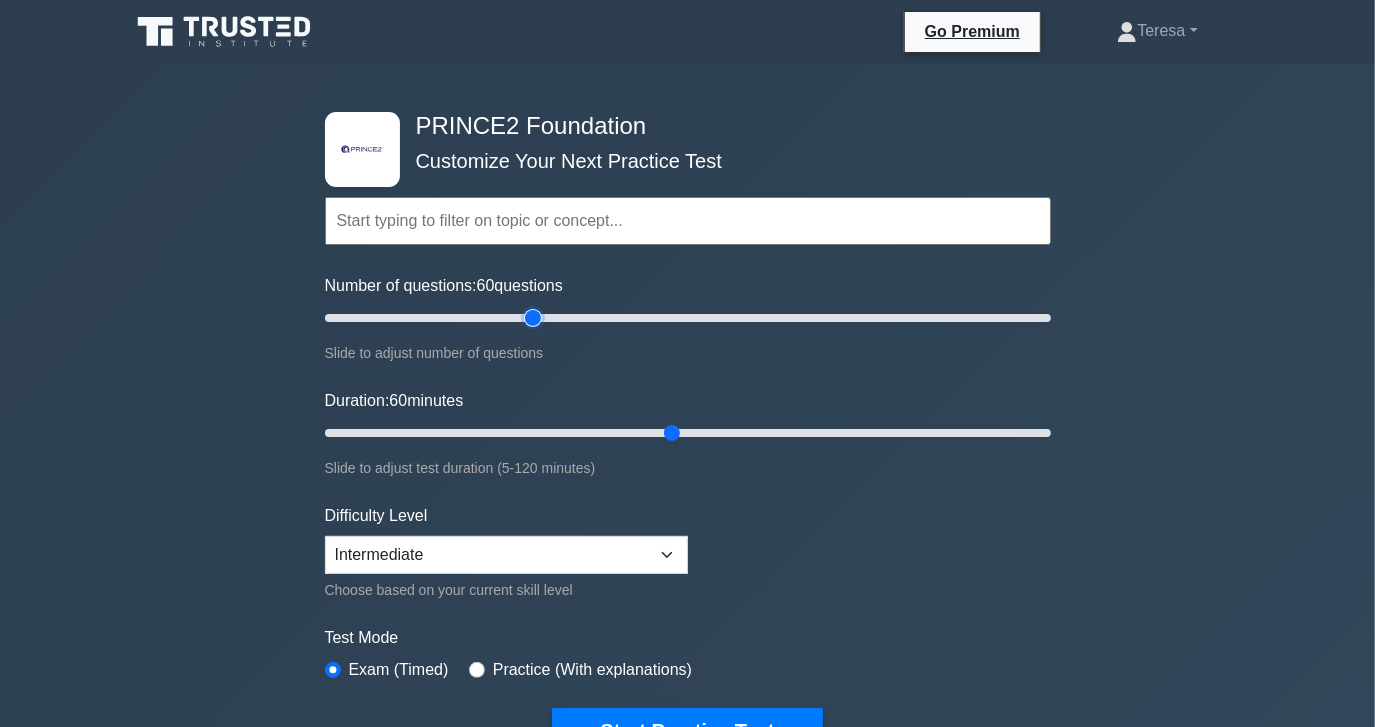 drag, startPoint x: 364, startPoint y: 431, endPoint x: 685, endPoint y: 426, distance: 321.03894 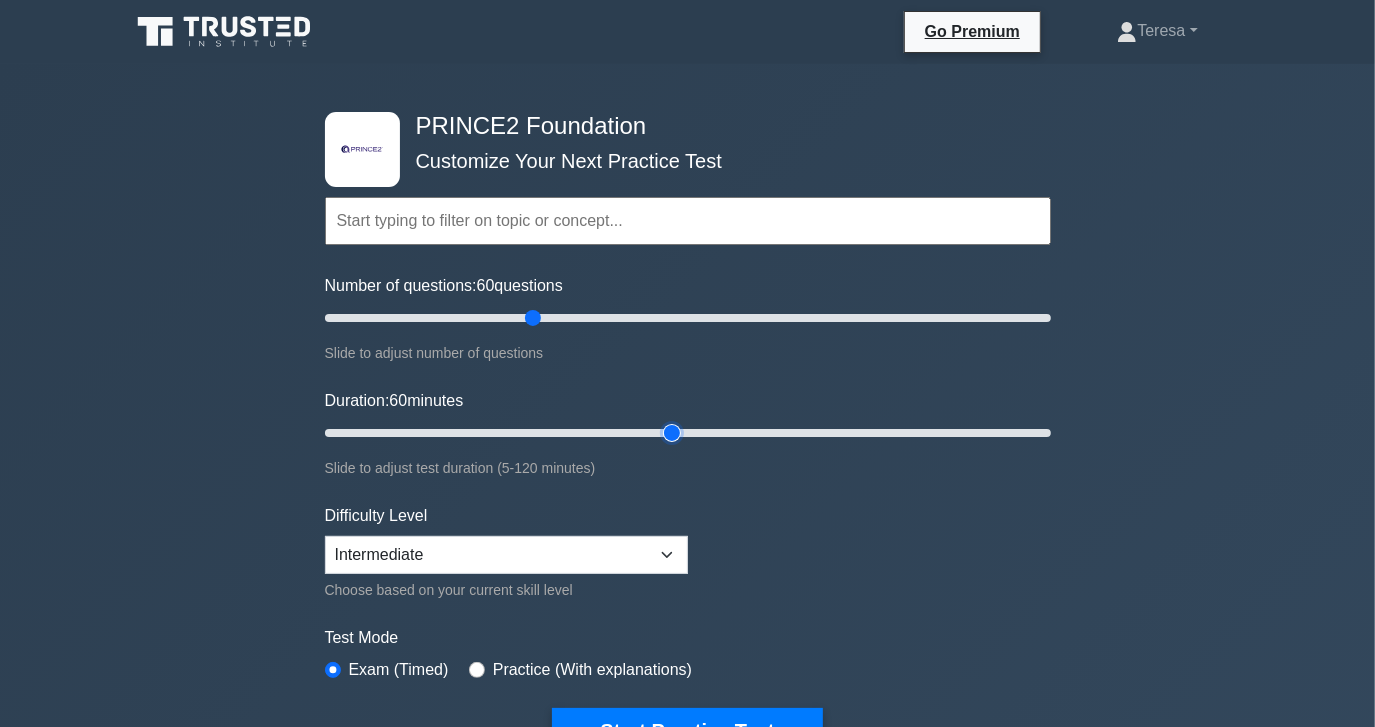 type on "60" 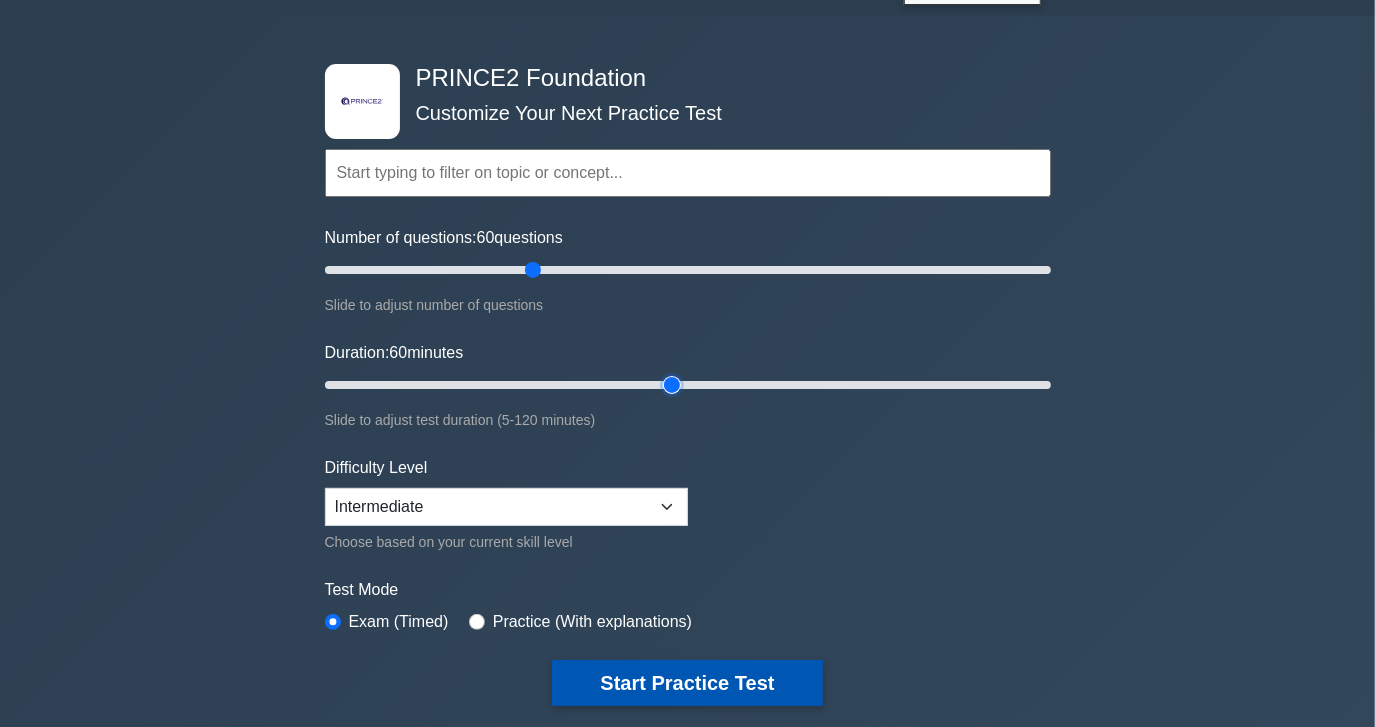 scroll, scrollTop: 90, scrollLeft: 0, axis: vertical 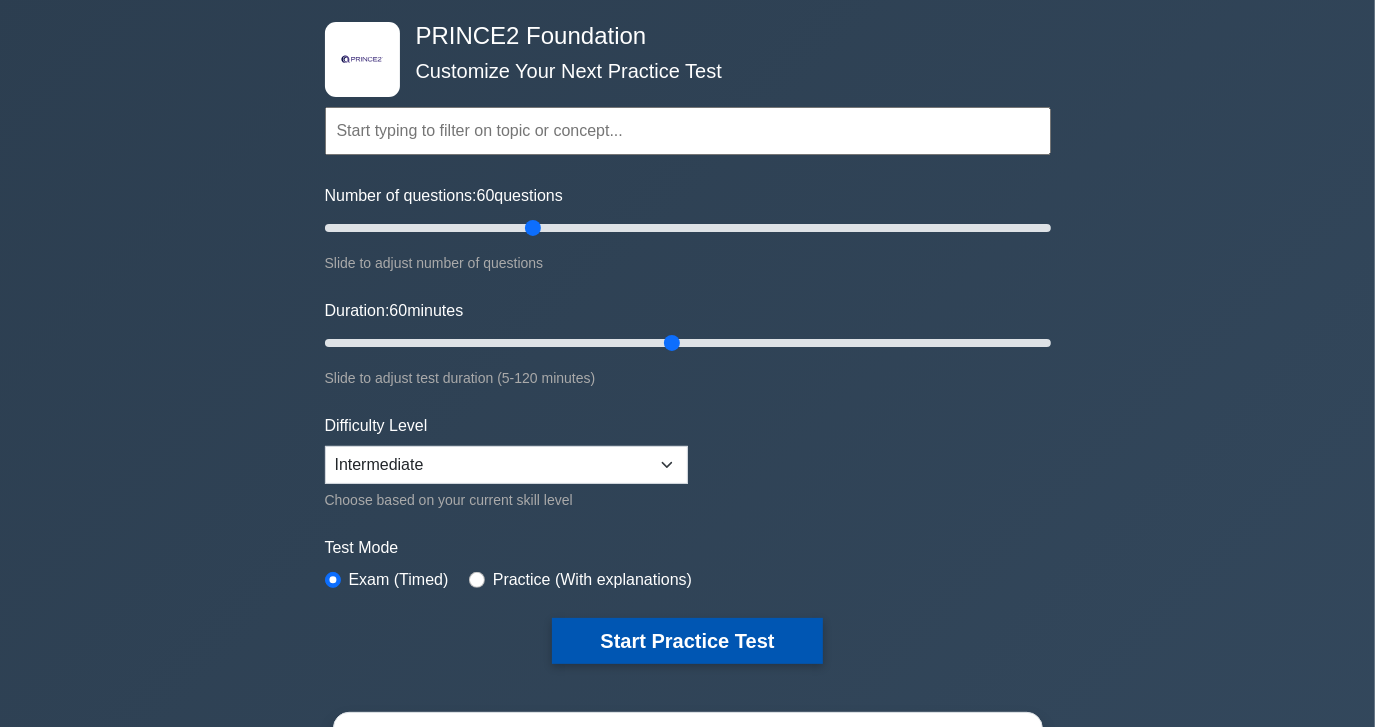 click on "Start Practice Test" at bounding box center [687, 641] 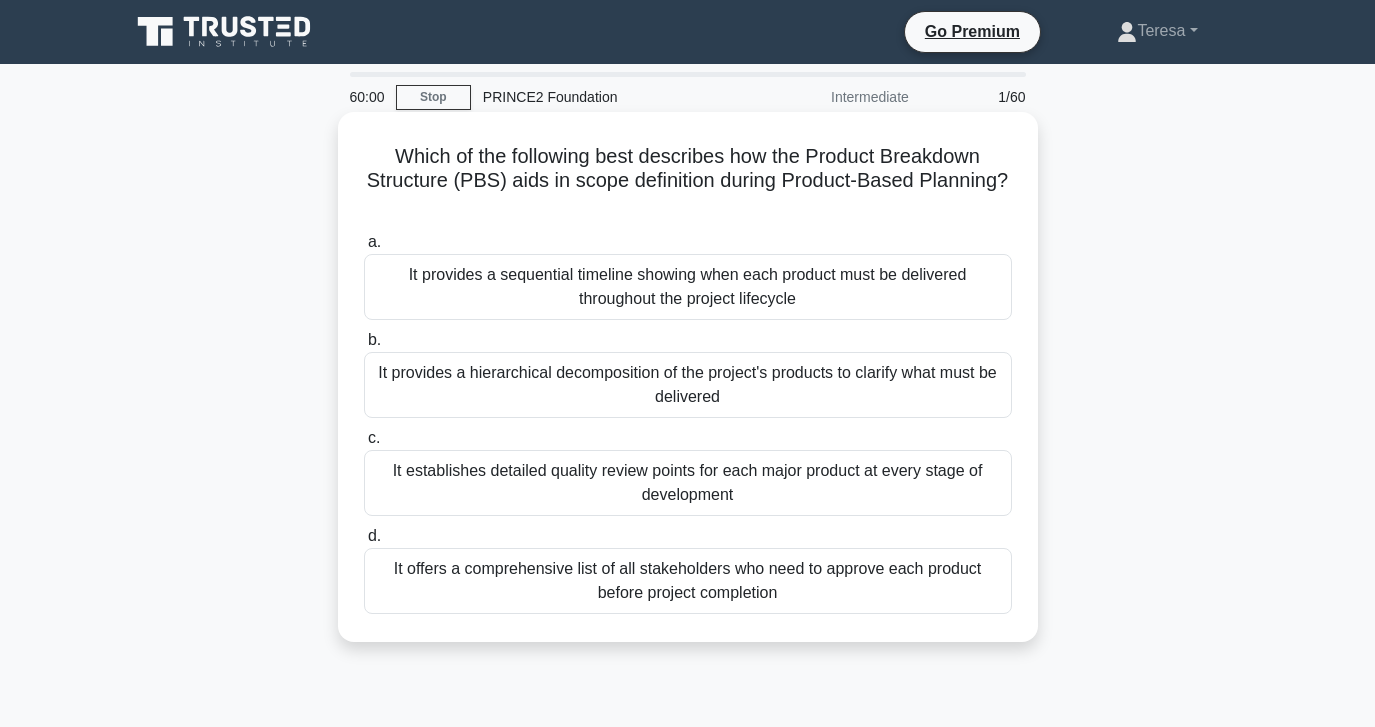 scroll, scrollTop: 0, scrollLeft: 0, axis: both 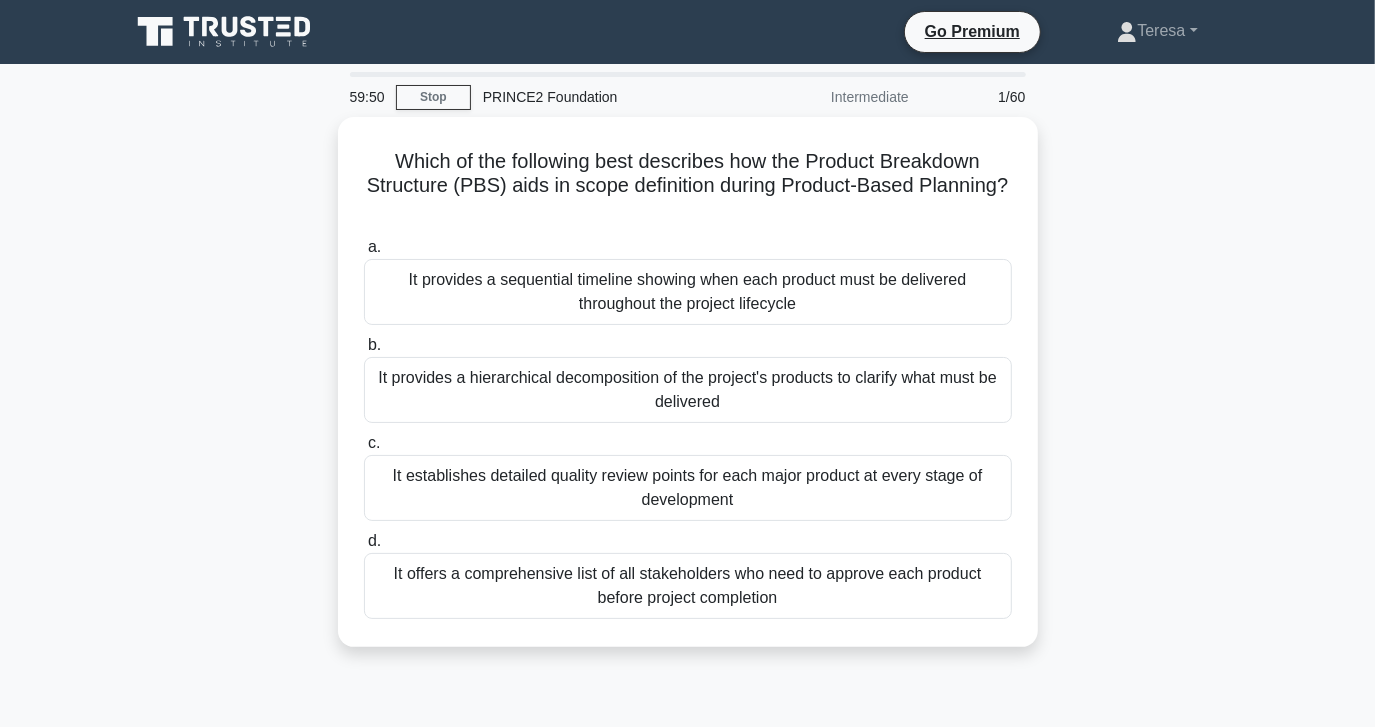 click on "Which of the following best describes how the Product Breakdown Structure (PBS) aids in scope definition during Product-Based Planning?
.spinner_0XTQ{transform-origin:center;animation:spinner_y6GP .75s linear infinite}@keyframes spinner_y6GP{100%{transform:rotate(360deg)}}
a.
It provides a sequential timeline showing when each product must be delivered throughout the project lifecycle
b. c. d." at bounding box center [688, 394] 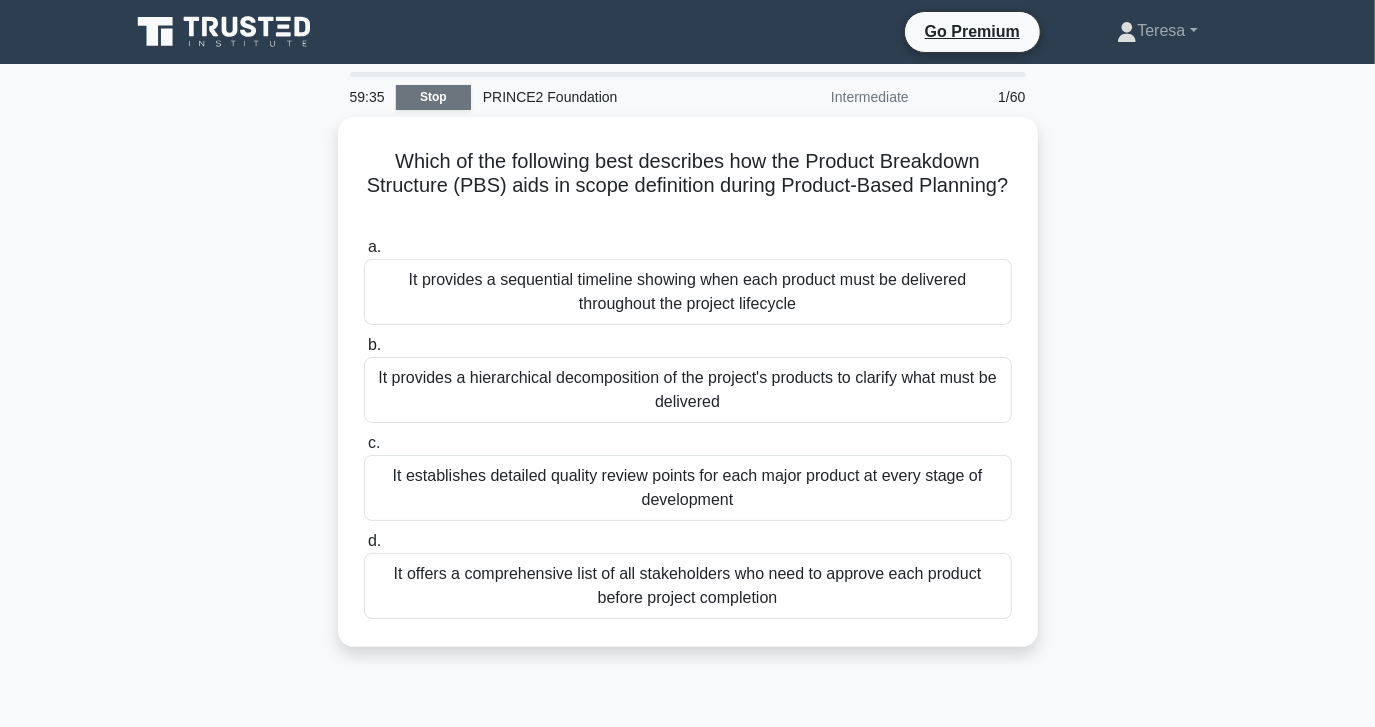 click on "Stop" at bounding box center [433, 97] 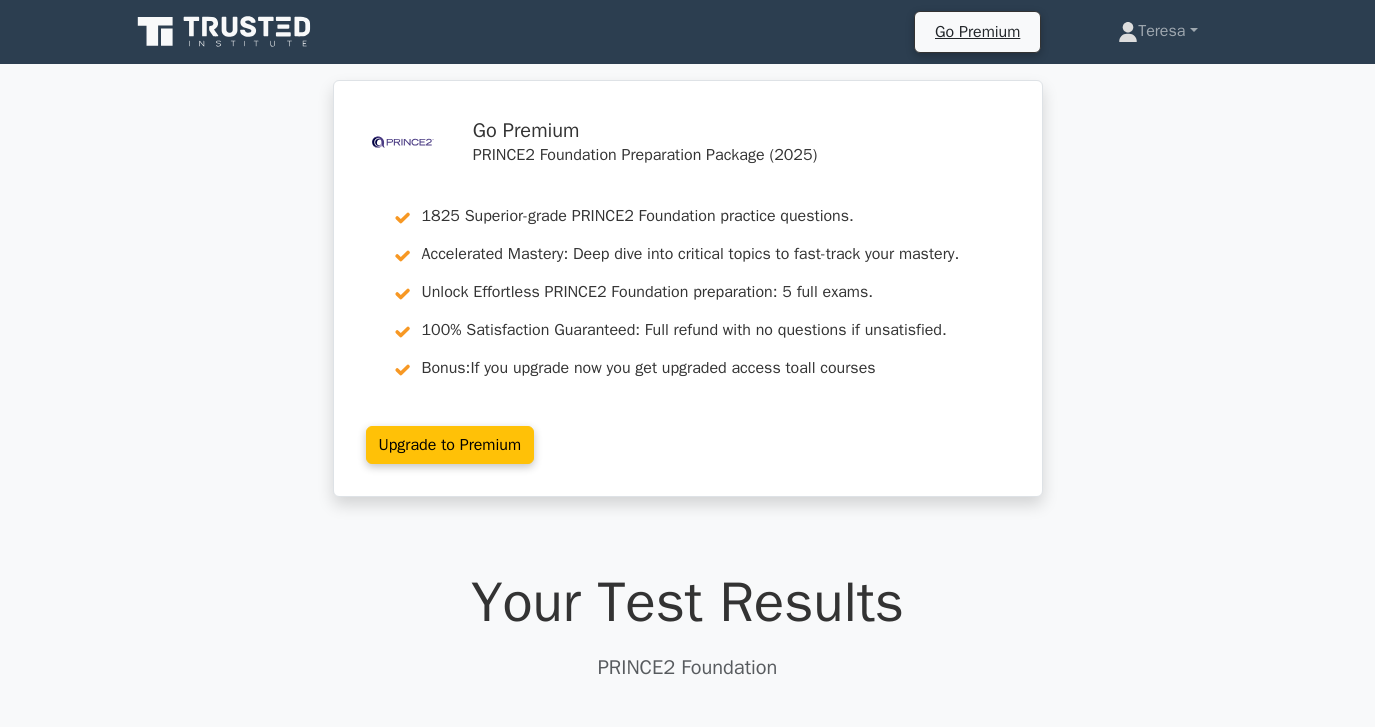 scroll, scrollTop: 0, scrollLeft: 0, axis: both 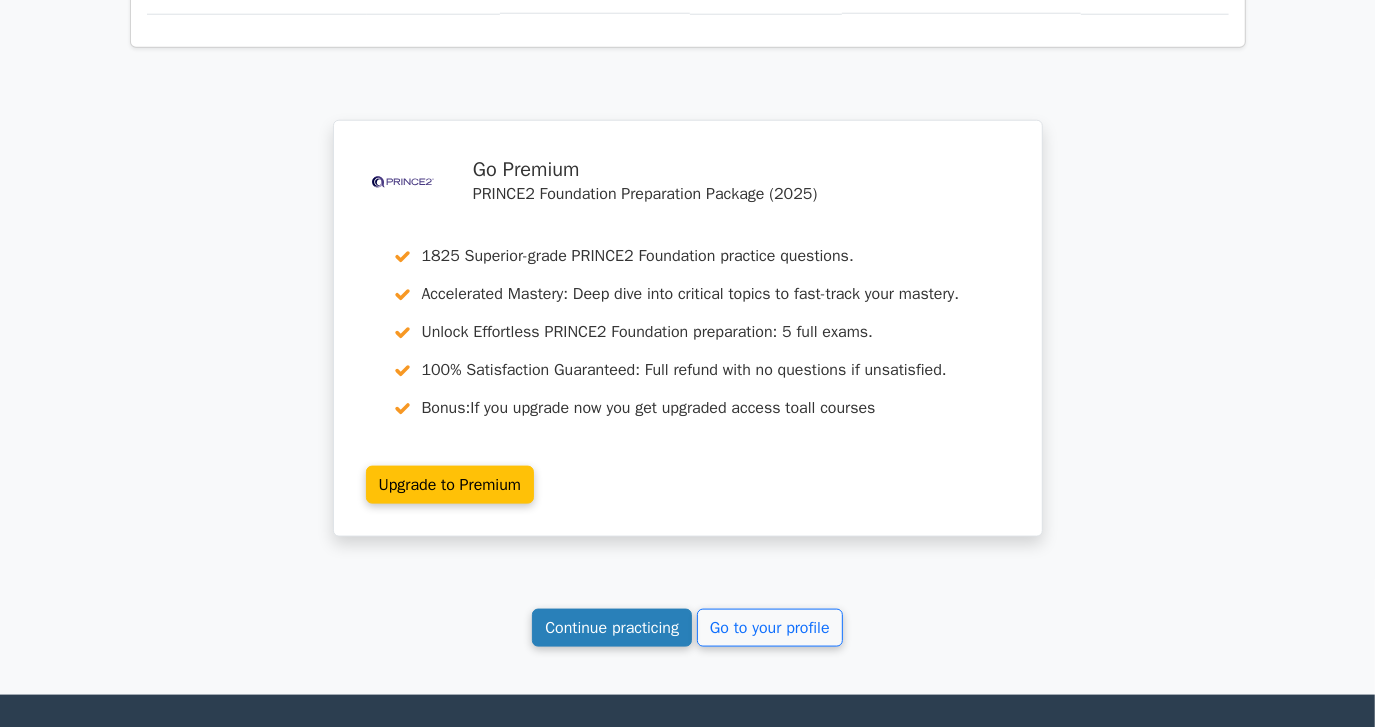 click on "Continue practicing" at bounding box center (612, 628) 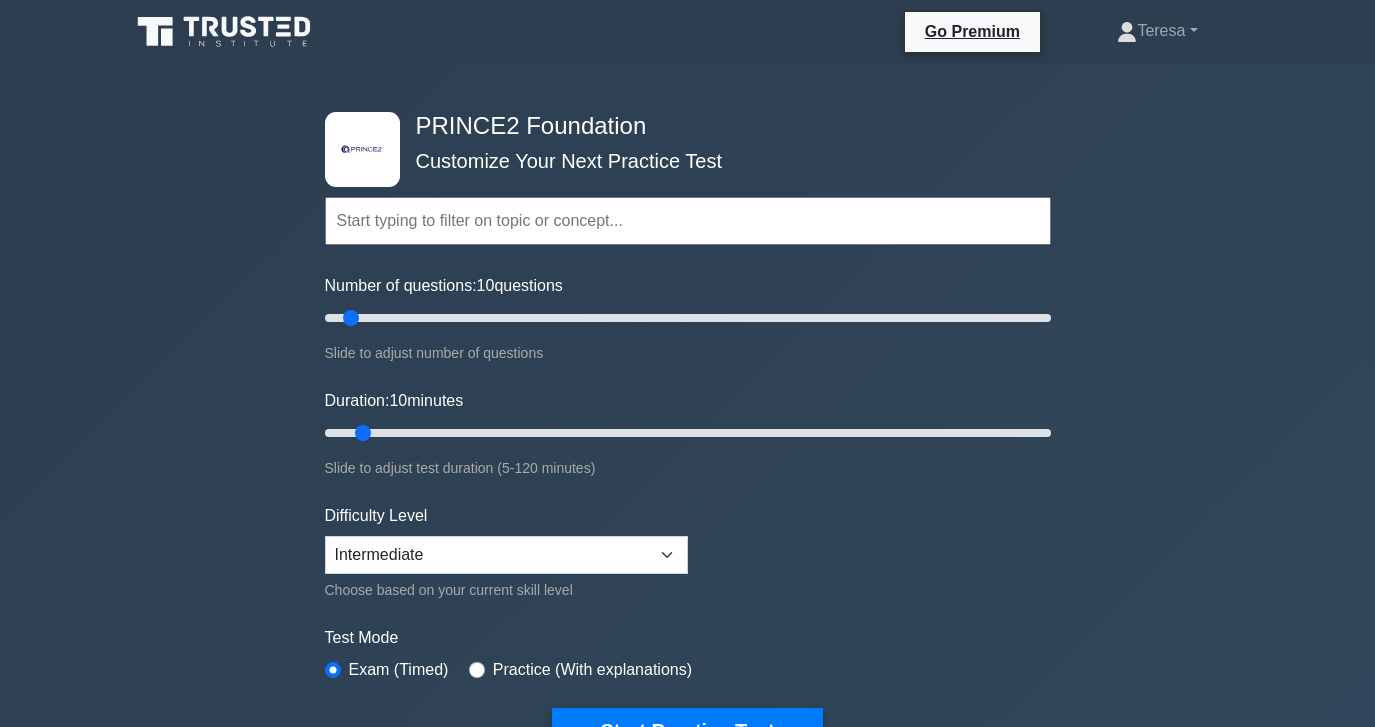 scroll, scrollTop: 0, scrollLeft: 0, axis: both 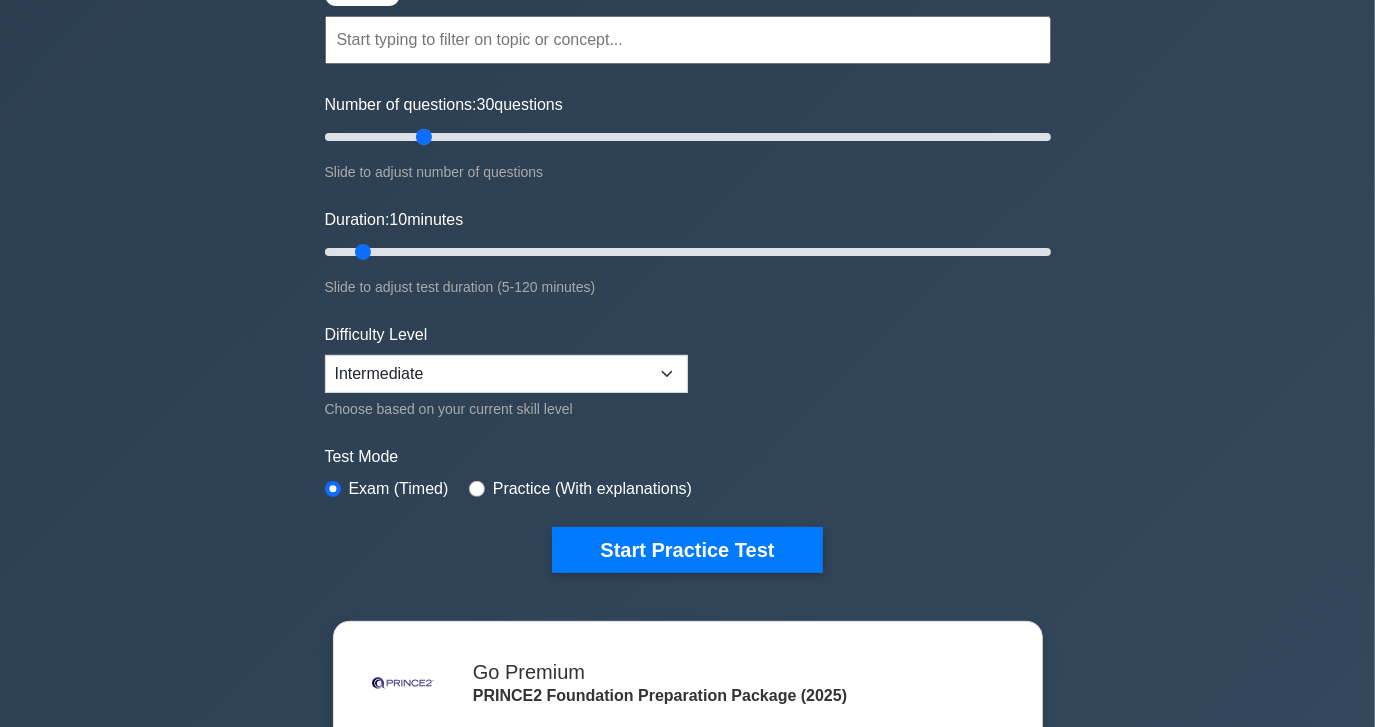 drag, startPoint x: 357, startPoint y: 130, endPoint x: 427, endPoint y: 133, distance: 70.064255 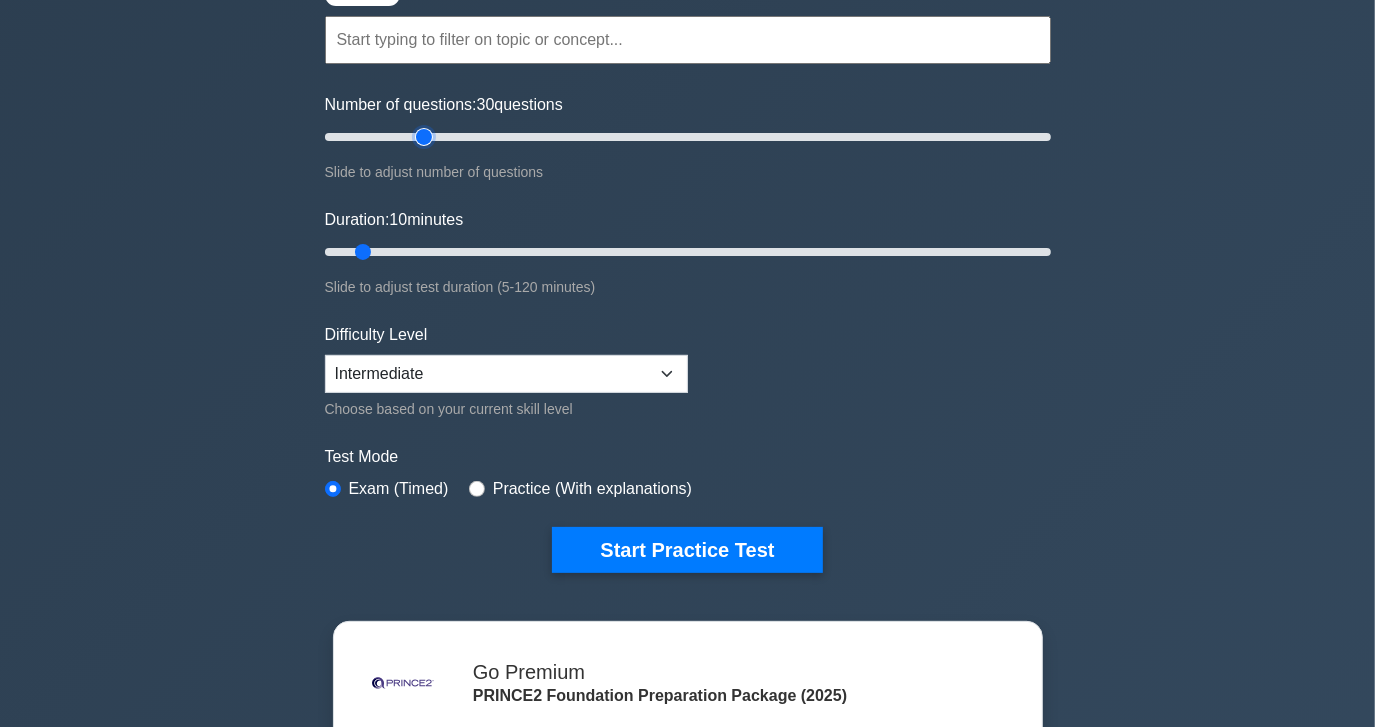 type on "30" 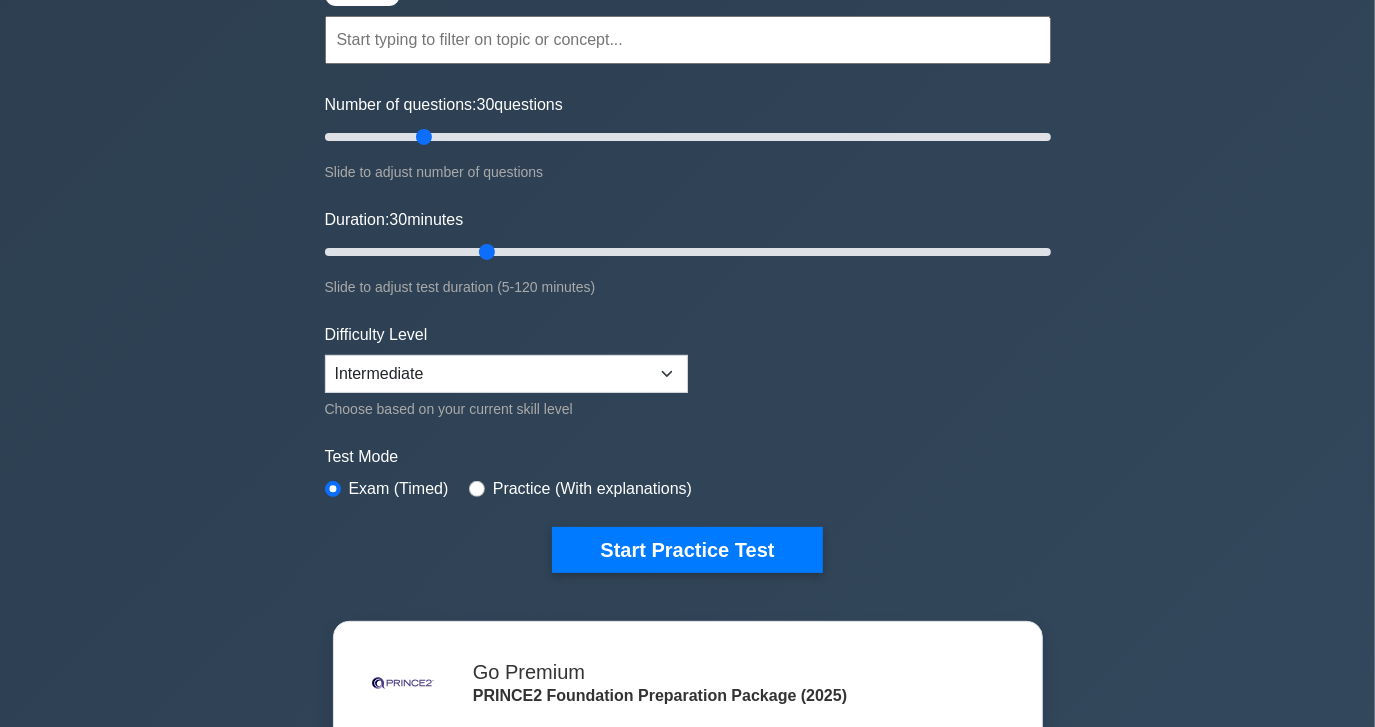 drag, startPoint x: 370, startPoint y: 251, endPoint x: 482, endPoint y: 251, distance: 112 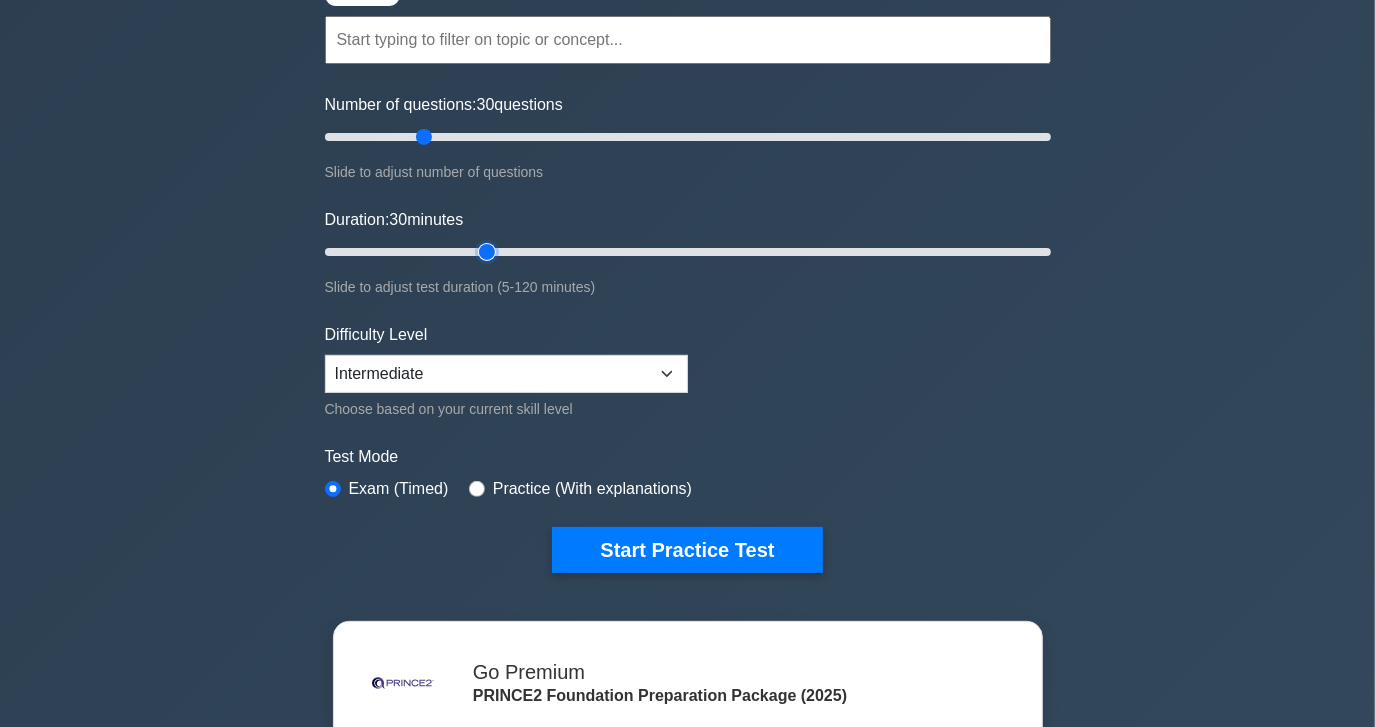 type on "30" 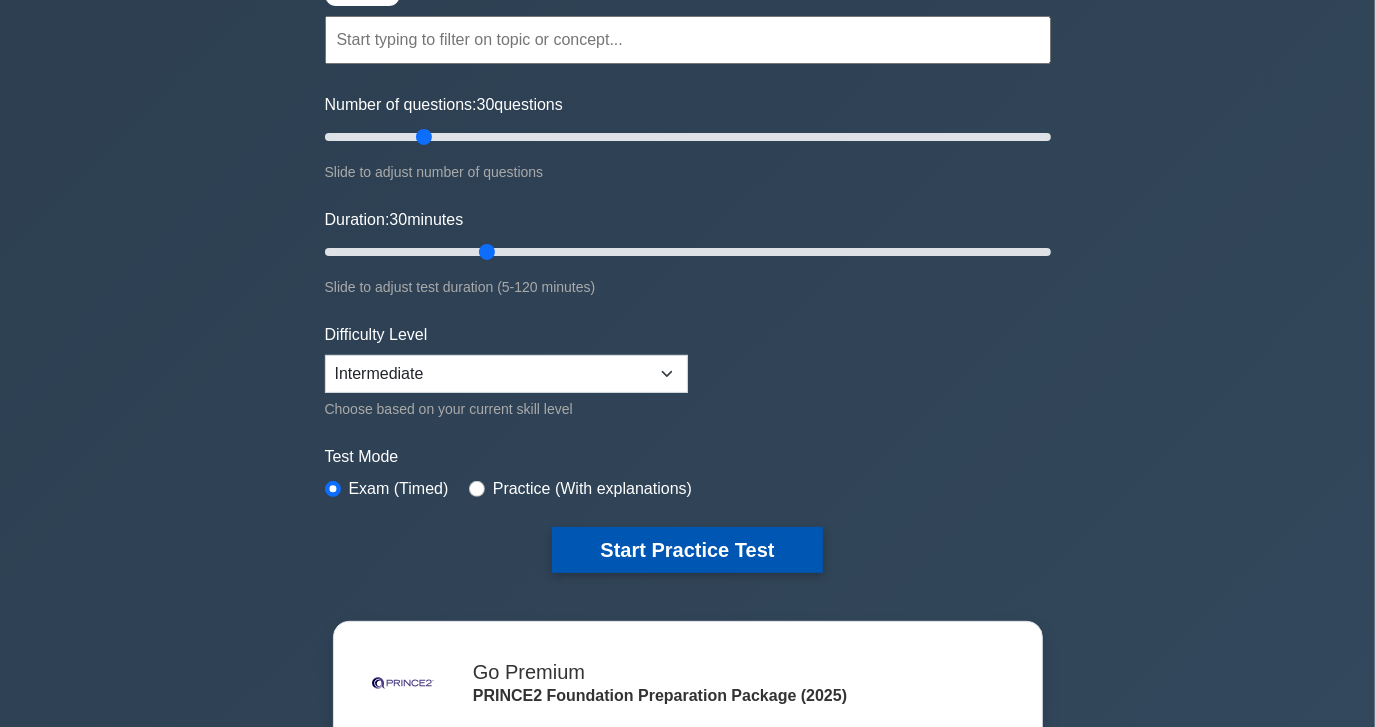 click on "Start Practice Test" at bounding box center [687, 550] 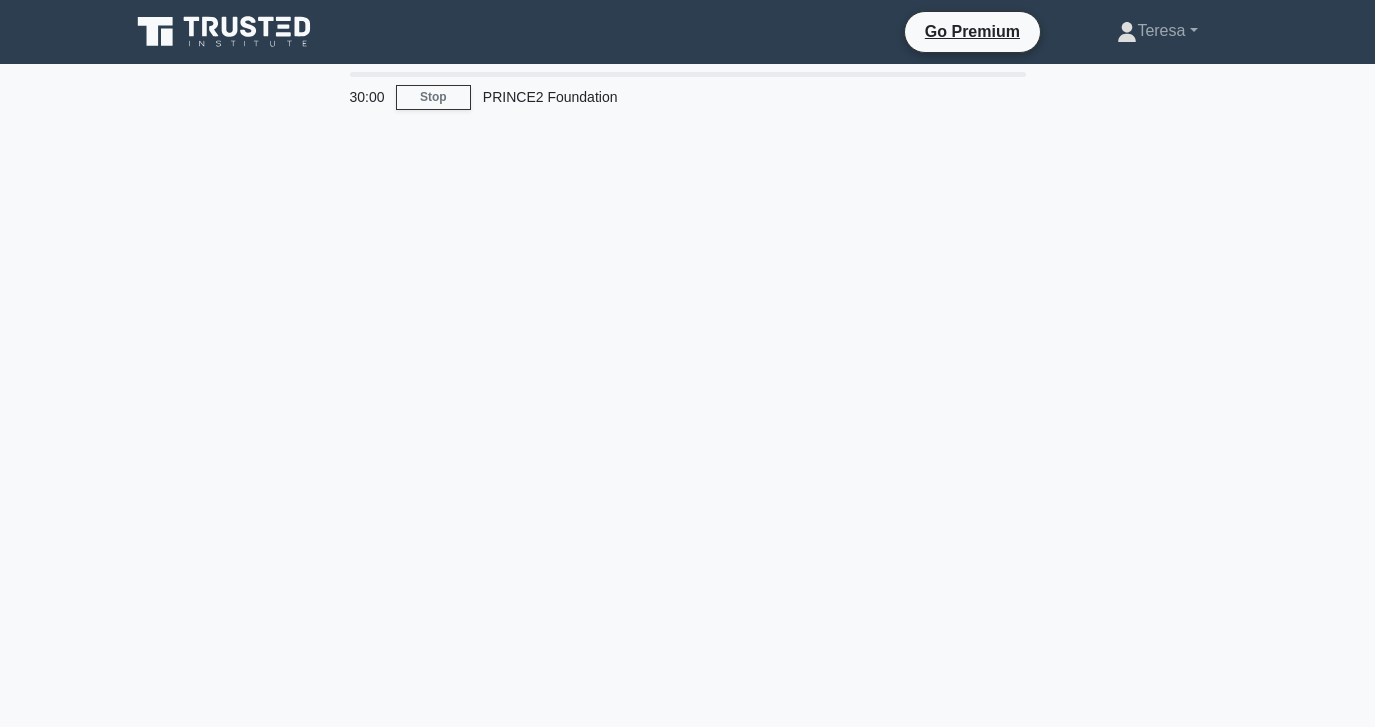 scroll, scrollTop: 0, scrollLeft: 0, axis: both 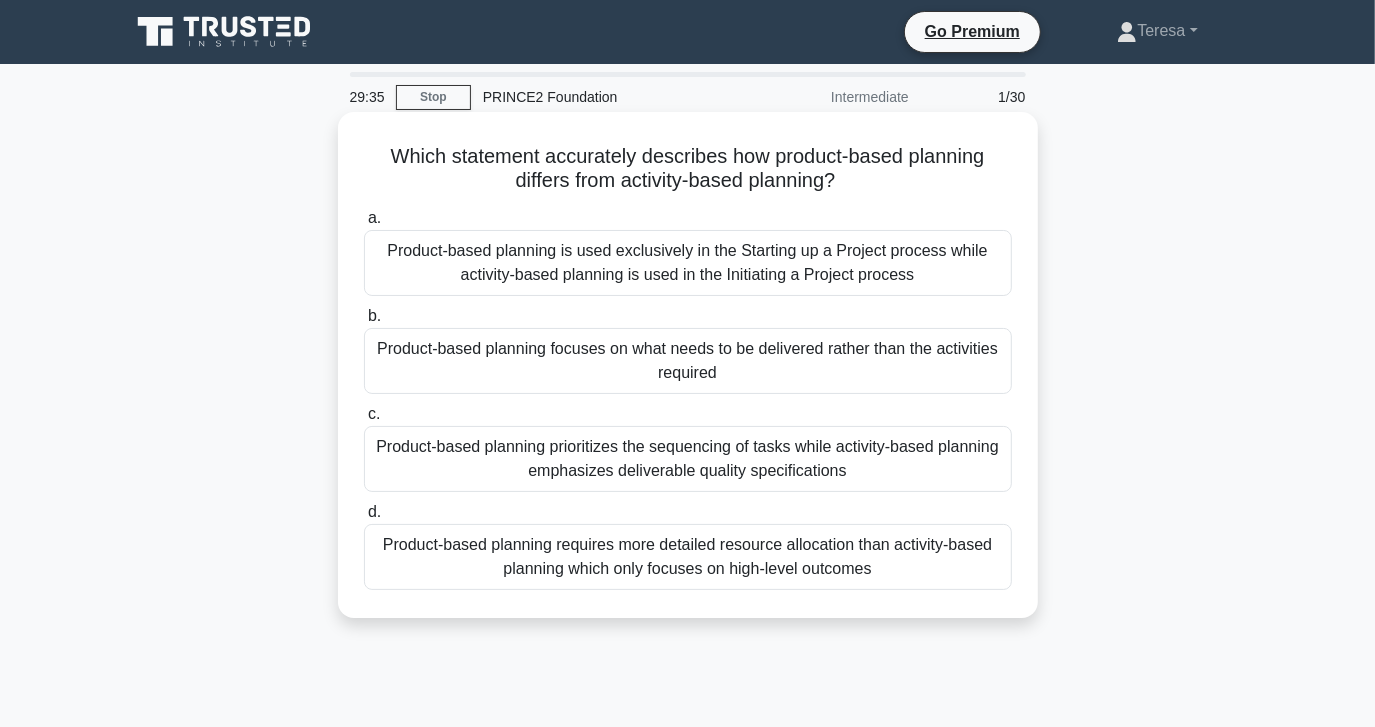 click on "Product-based planning focuses on what needs to be delivered rather than the activities required" at bounding box center [688, 361] 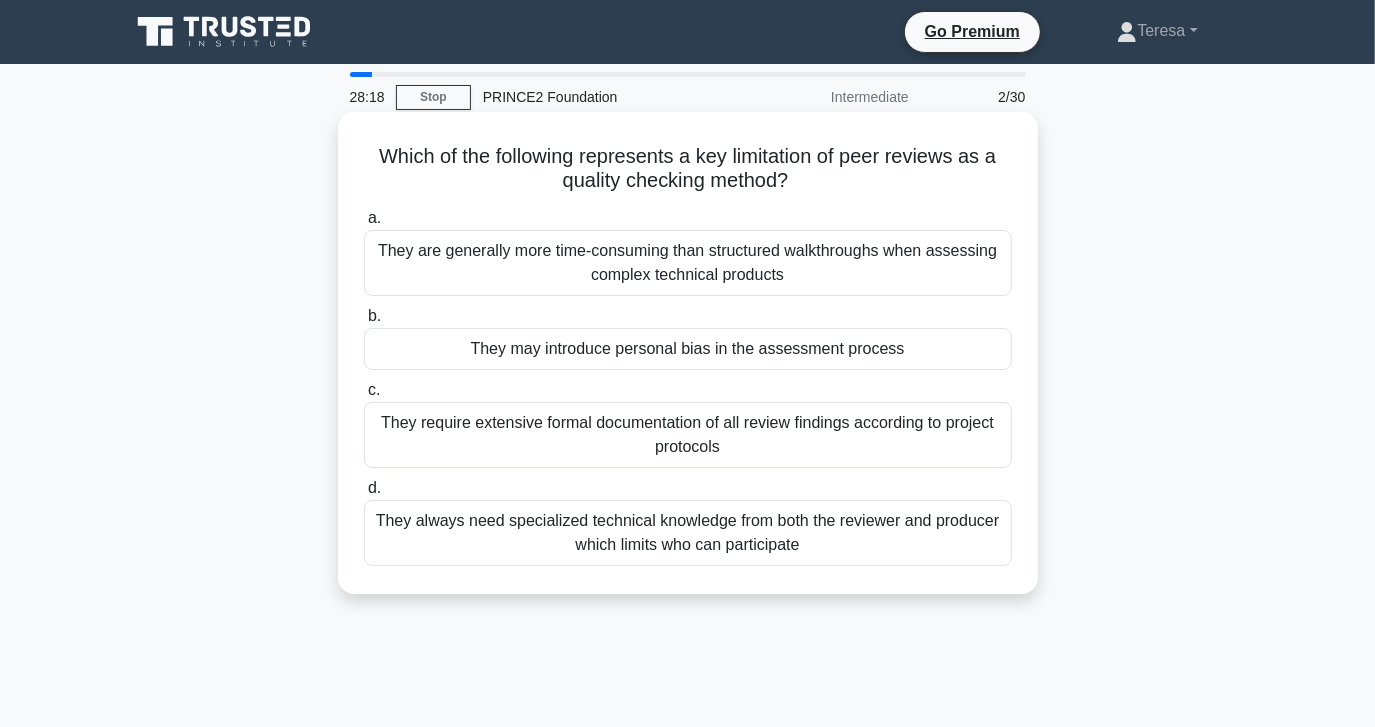 click on "They are generally more time-consuming than structured walkthroughs when assessing complex technical products" at bounding box center (688, 263) 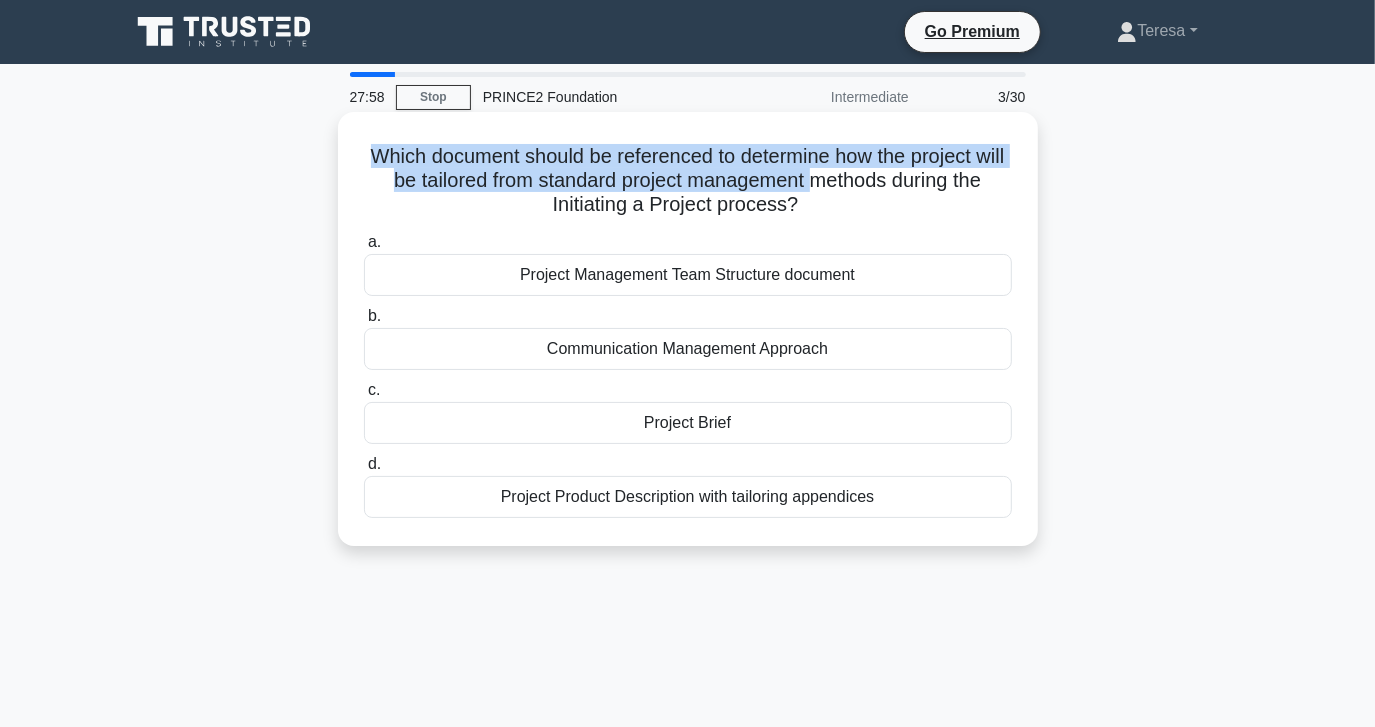 drag, startPoint x: 380, startPoint y: 160, endPoint x: 849, endPoint y: 178, distance: 469.34528 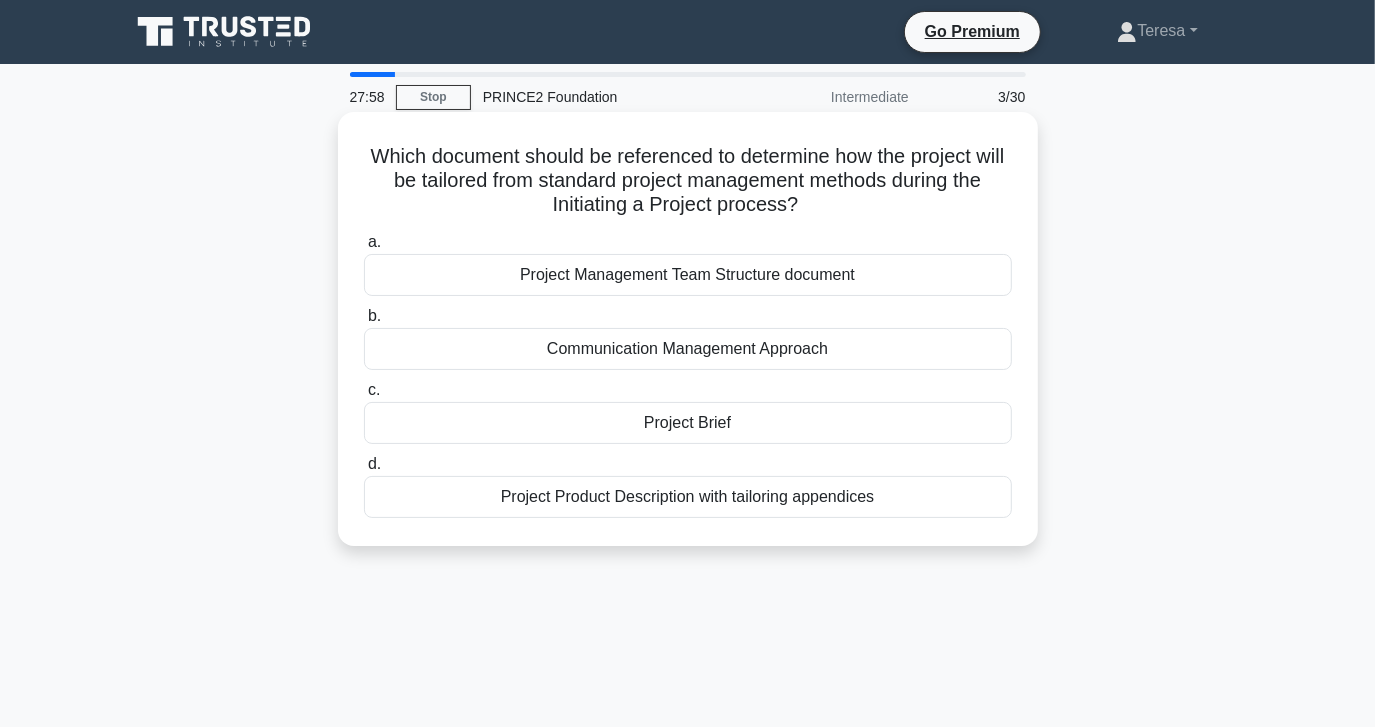 drag, startPoint x: 849, startPoint y: 178, endPoint x: 938, endPoint y: 176, distance: 89.02247 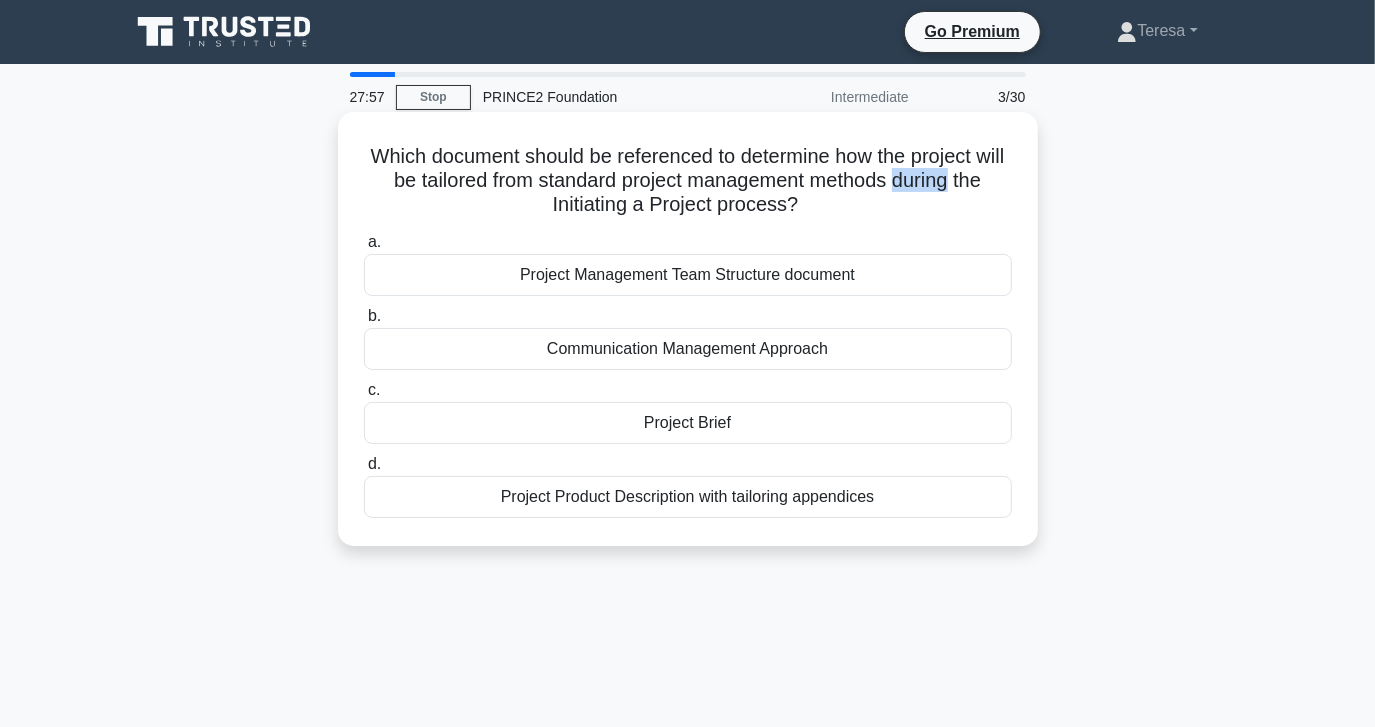 drag, startPoint x: 938, startPoint y: 176, endPoint x: 930, endPoint y: 185, distance: 12.0415945 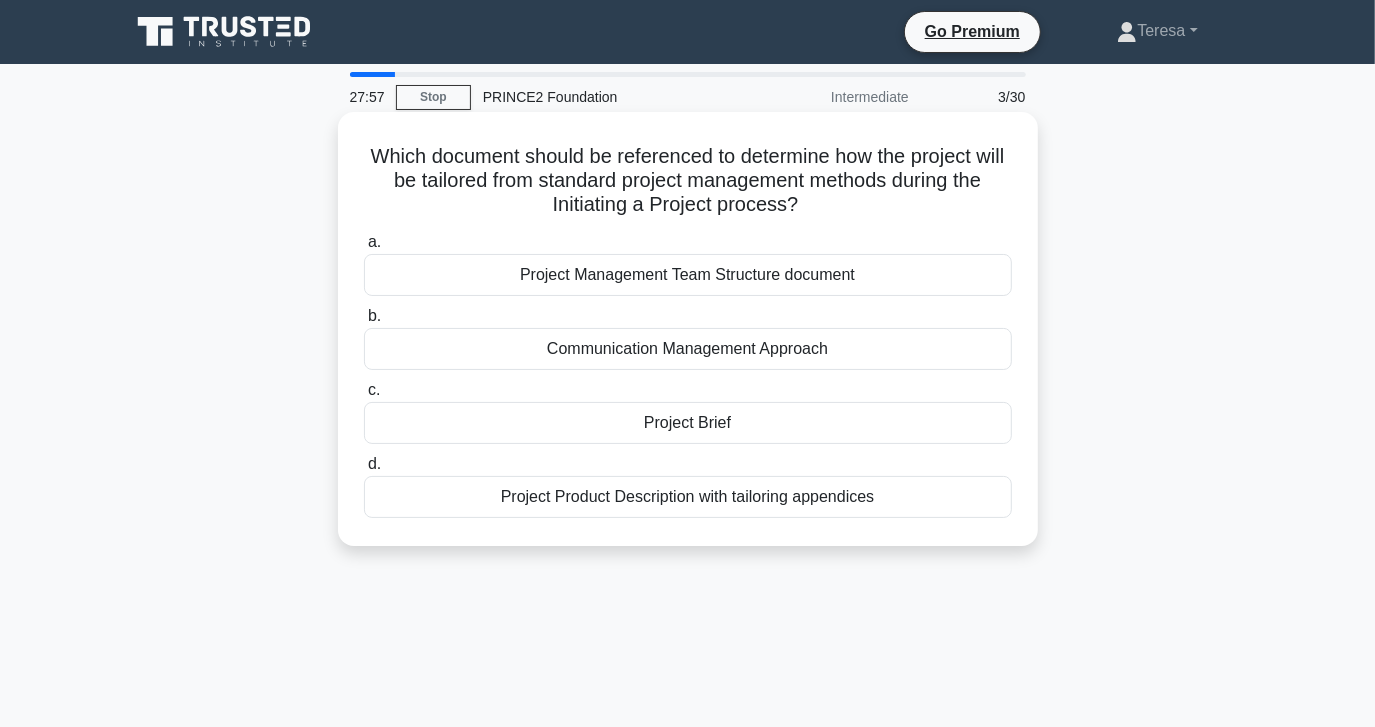 drag, startPoint x: 930, startPoint y: 185, endPoint x: 802, endPoint y: 202, distance: 129.12398 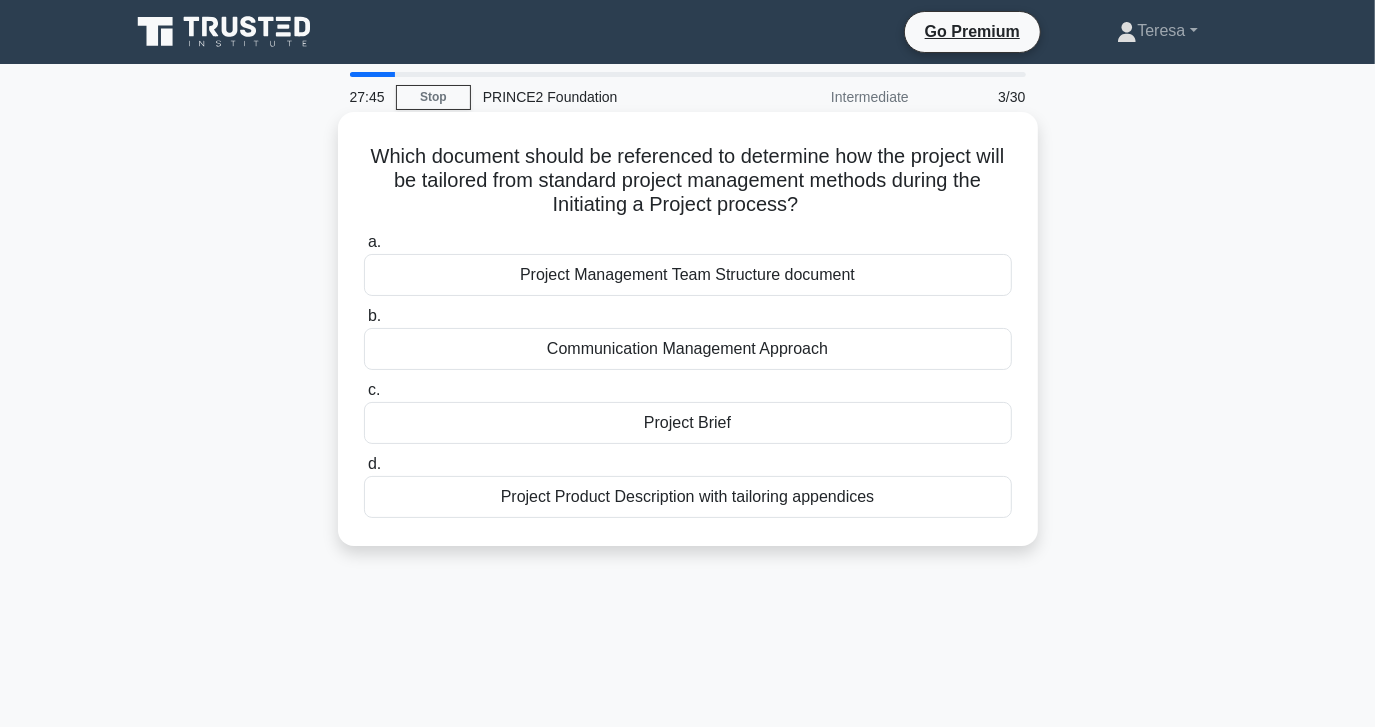 click on "Project Brief" at bounding box center (688, 423) 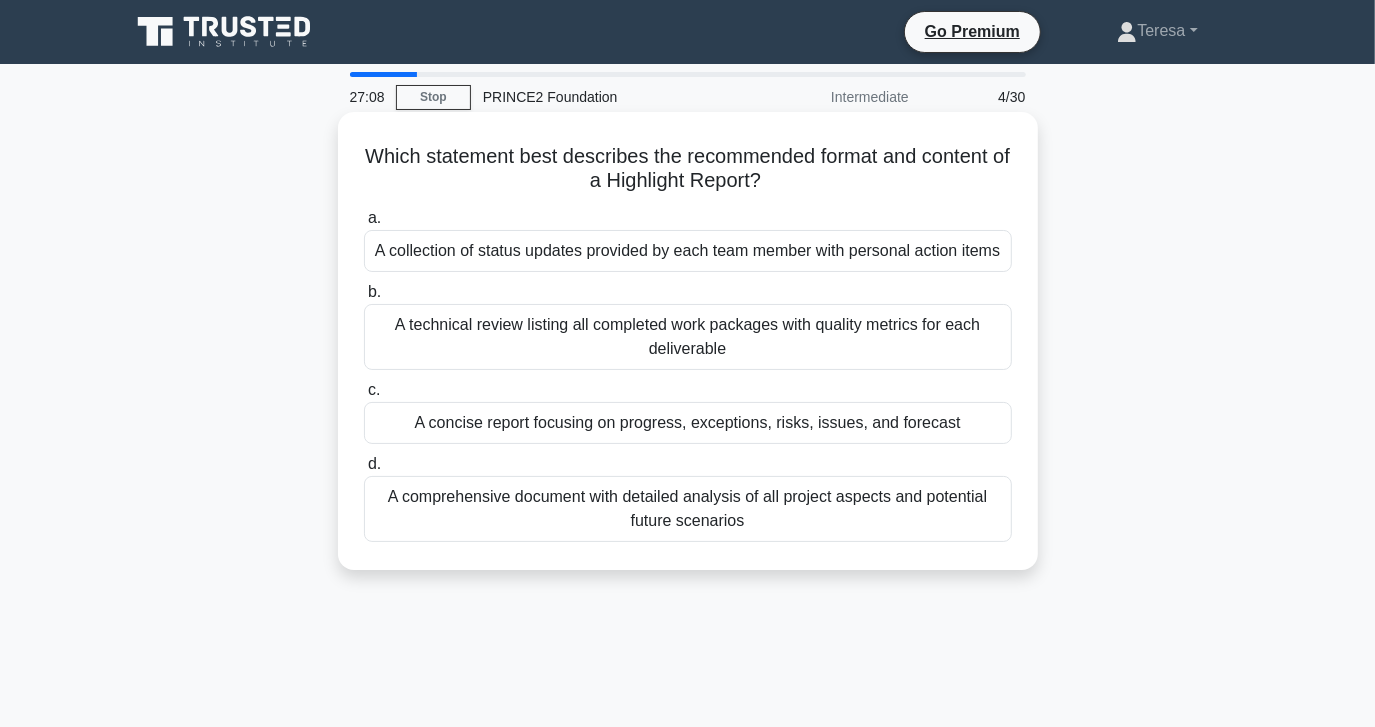 click on "A concise report focusing on progress, exceptions, risks, issues, and forecast" at bounding box center [688, 423] 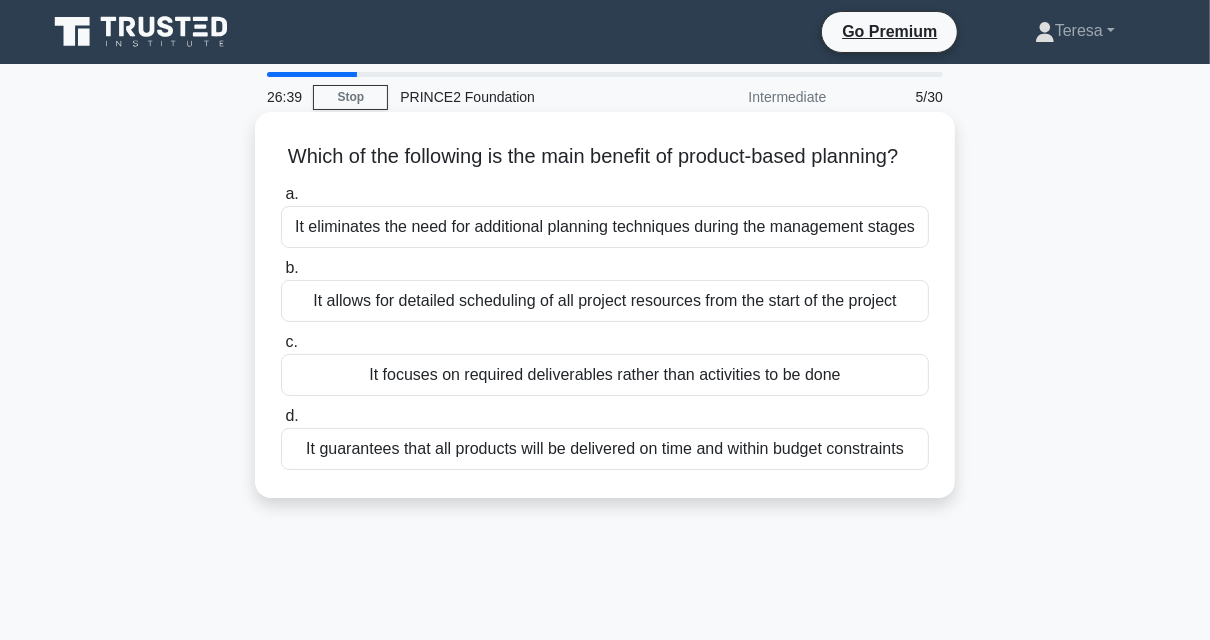 click on "It focuses on required deliverables rather than activities to be done" at bounding box center (605, 375) 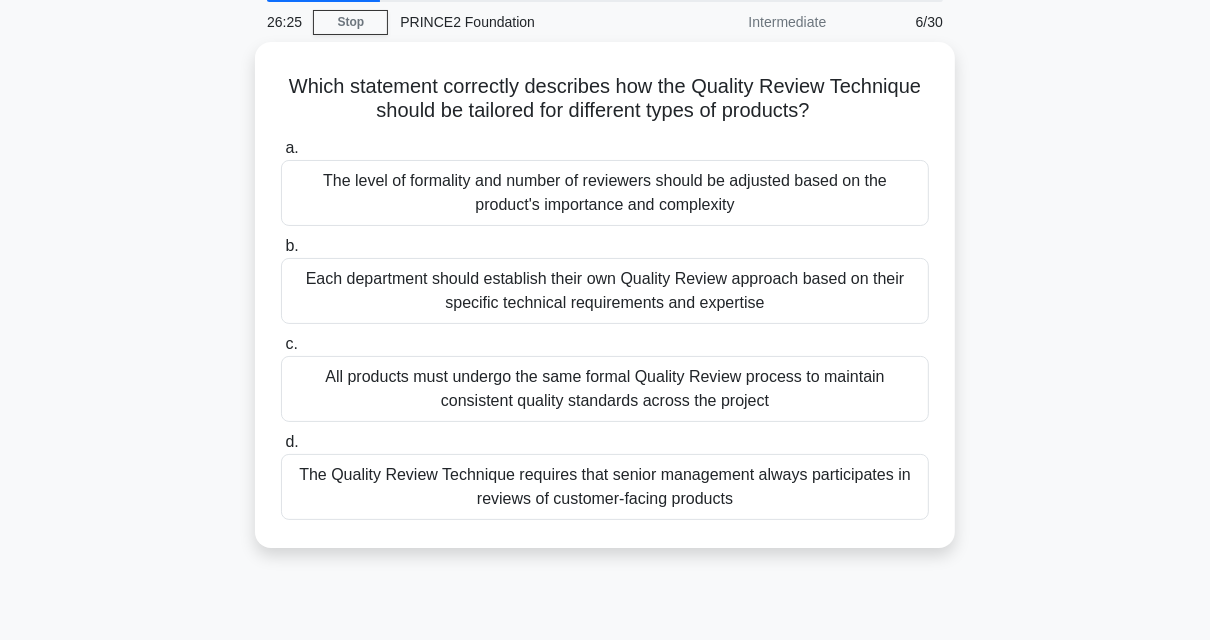 scroll, scrollTop: 0, scrollLeft: 0, axis: both 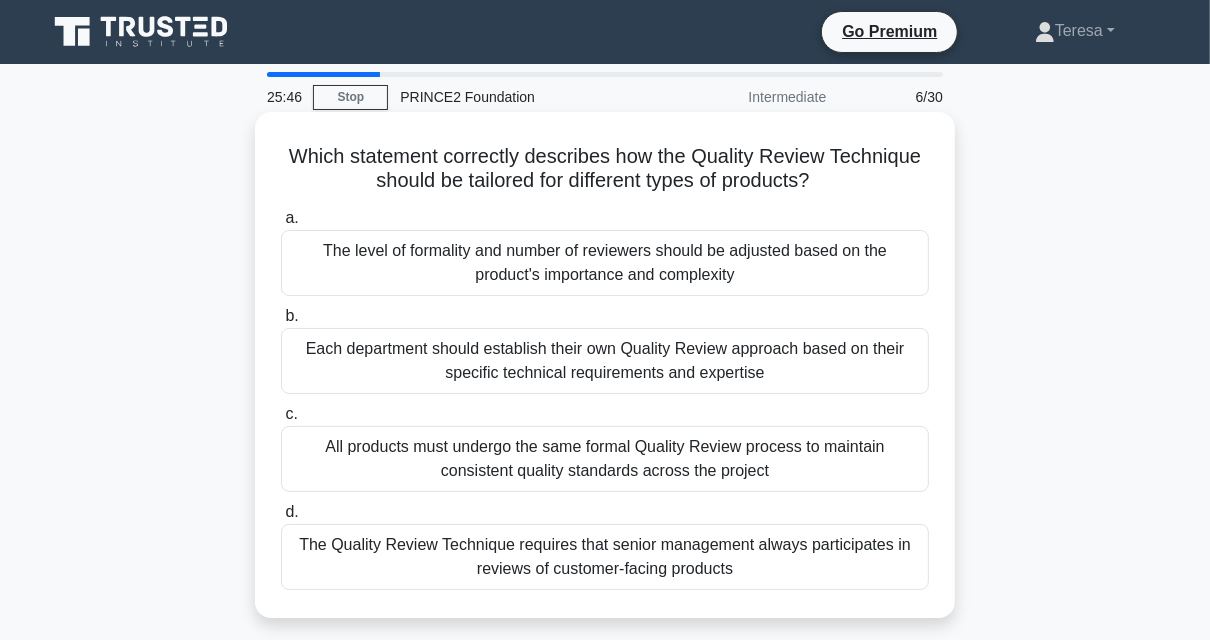click on "The level of formality and number of reviewers should be adjusted based on the product's importance and complexity" at bounding box center [605, 263] 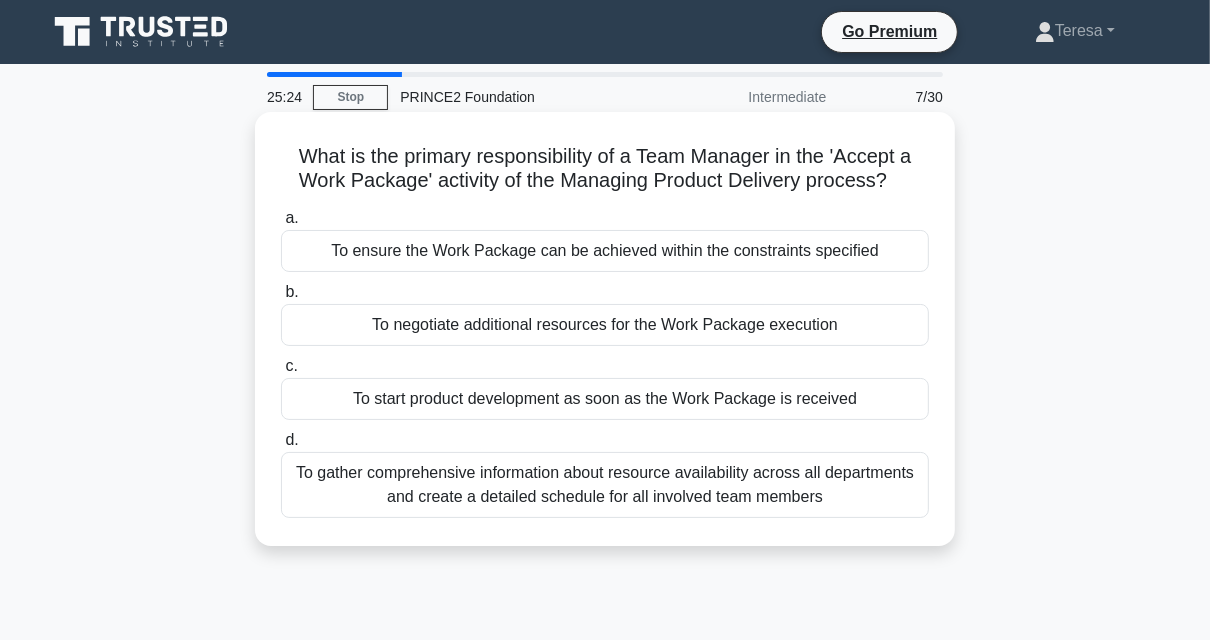 click on "To ensure the Work Package can be achieved within the constraints specified" at bounding box center (605, 251) 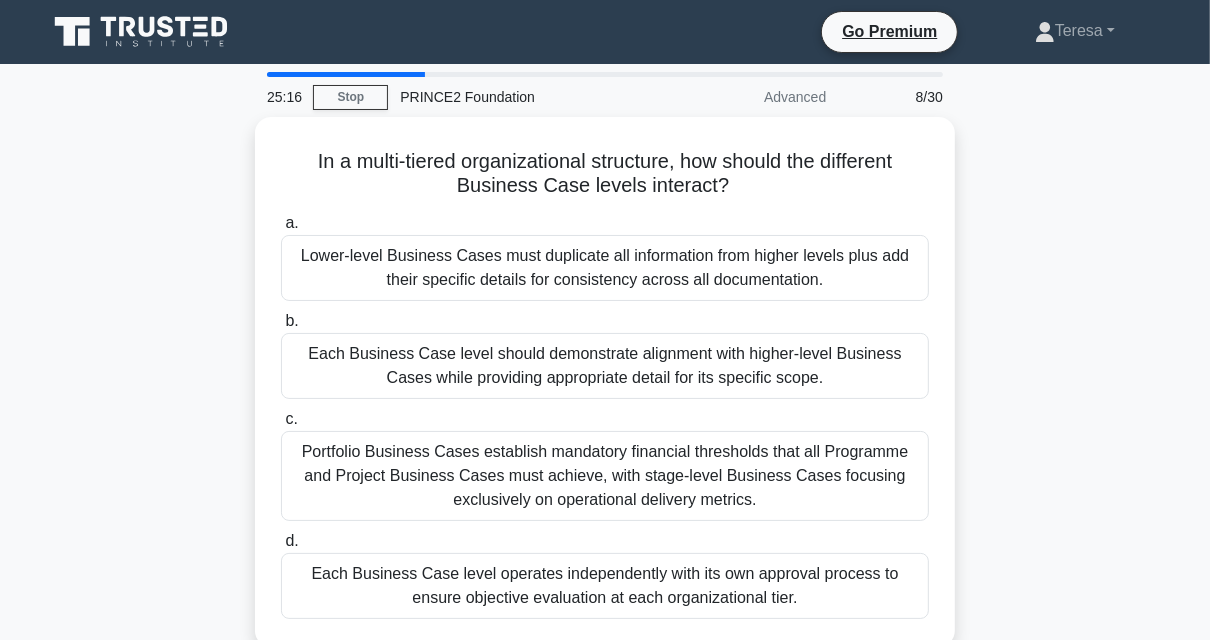 scroll, scrollTop: 80, scrollLeft: 0, axis: vertical 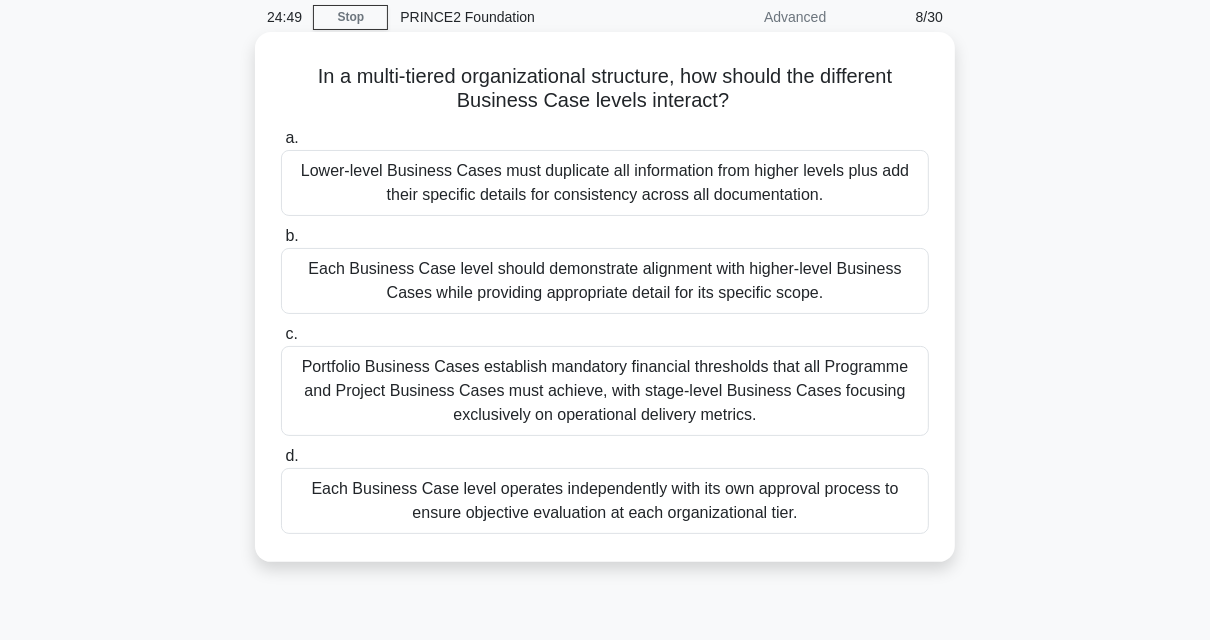 click on "Each Business Case level should demonstrate alignment with higher-level Business Cases while providing appropriate detail for its specific scope." at bounding box center (605, 281) 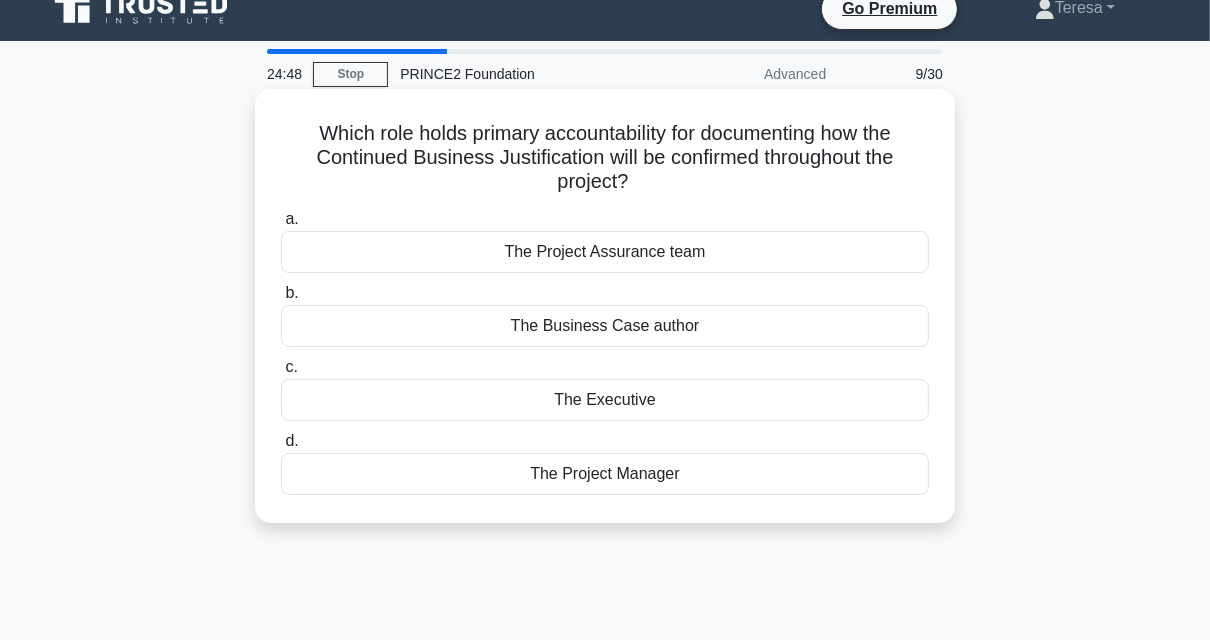 scroll, scrollTop: 0, scrollLeft: 0, axis: both 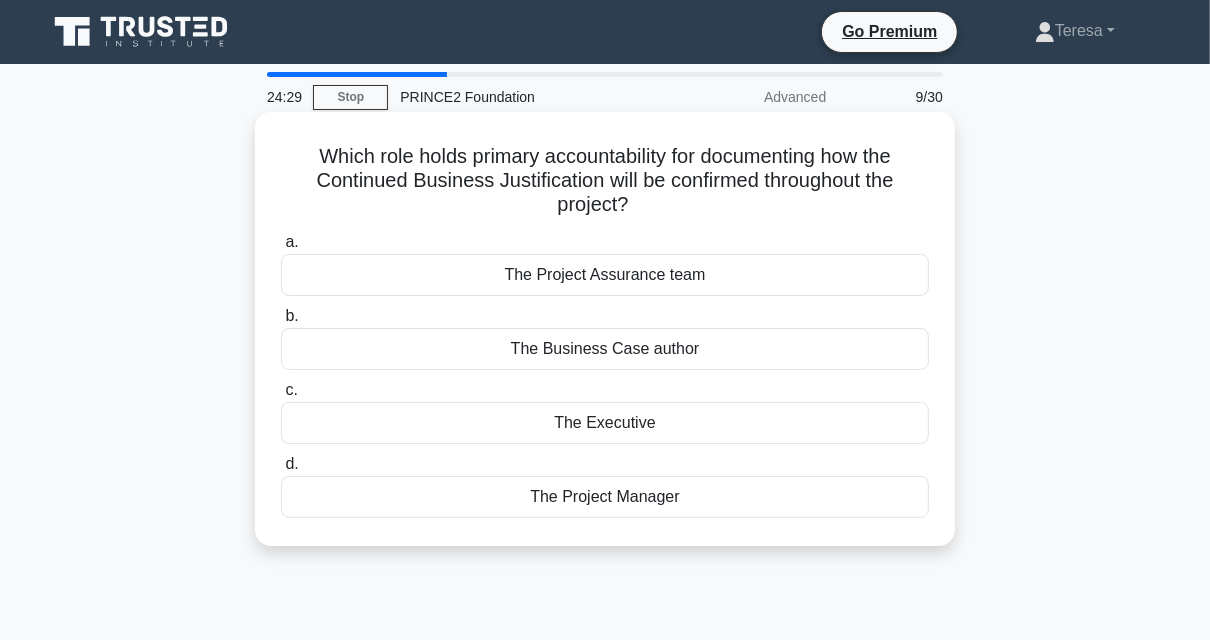 click on "The Project Manager" at bounding box center (605, 497) 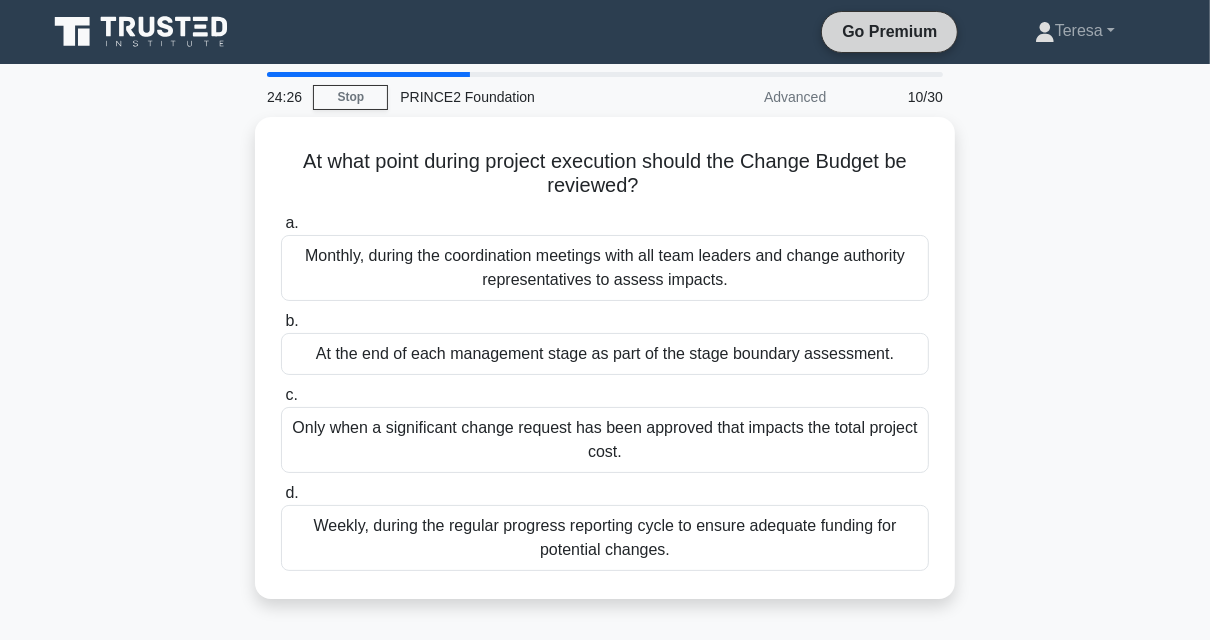 click on "Go Premium" at bounding box center (889, 31) 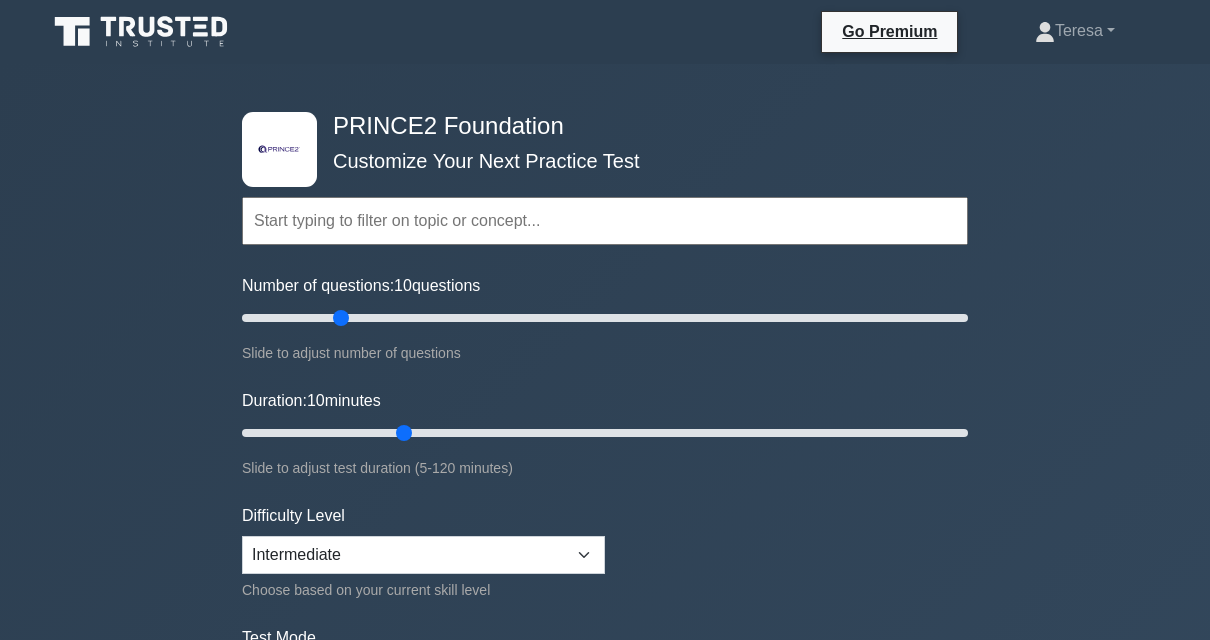 scroll, scrollTop: 160, scrollLeft: 0, axis: vertical 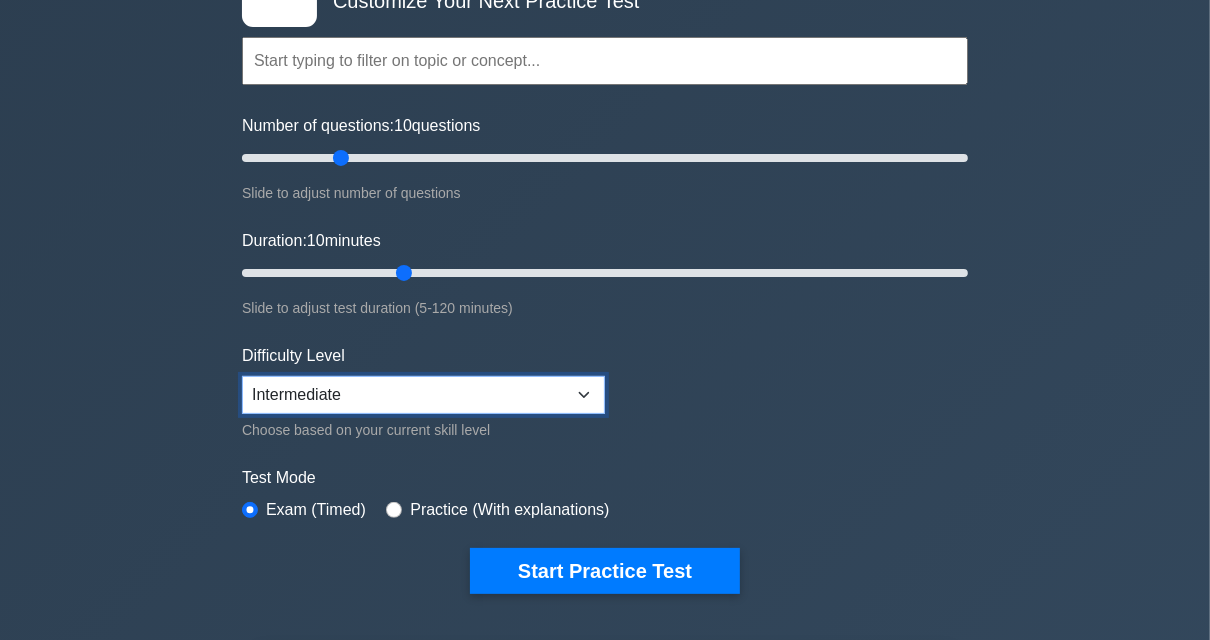 click on "Beginner
Intermediate
Expert" at bounding box center [423, 395] 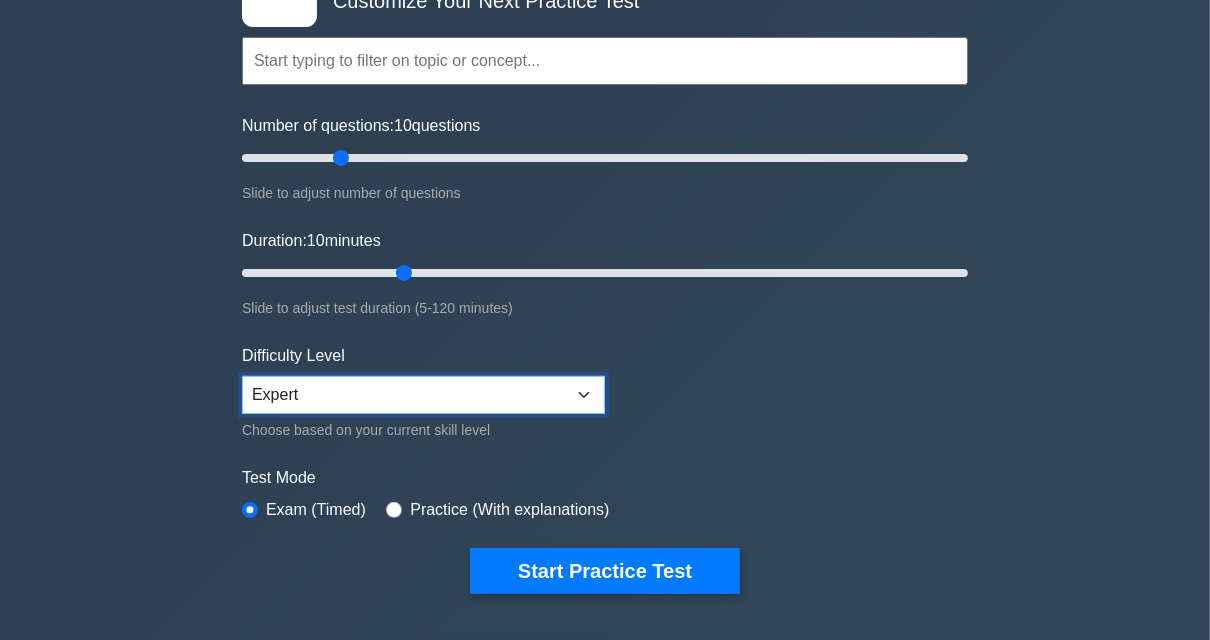 click on "Beginner
Intermediate
Expert" at bounding box center [423, 395] 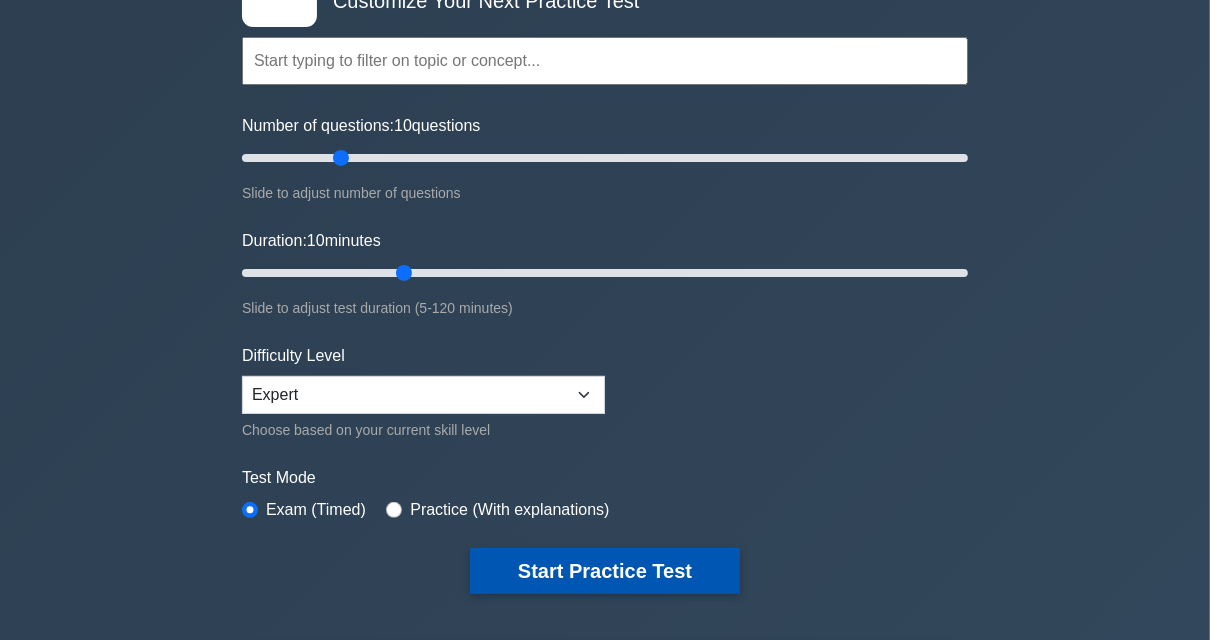 click on "Start Practice Test" at bounding box center [605, 571] 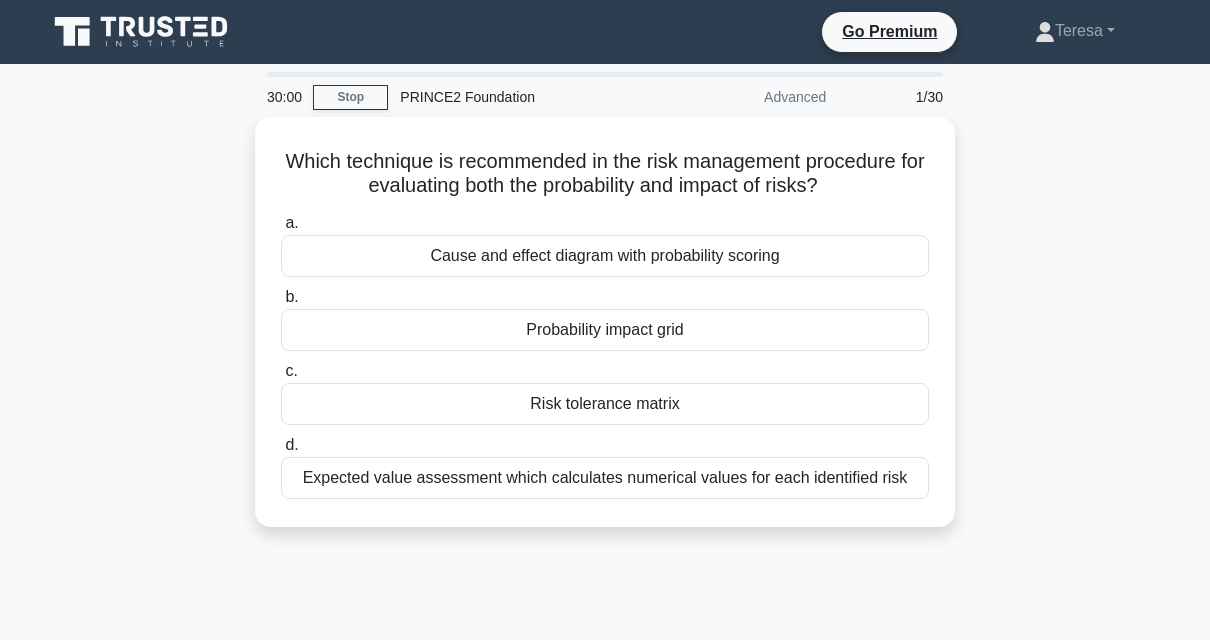 scroll, scrollTop: 0, scrollLeft: 0, axis: both 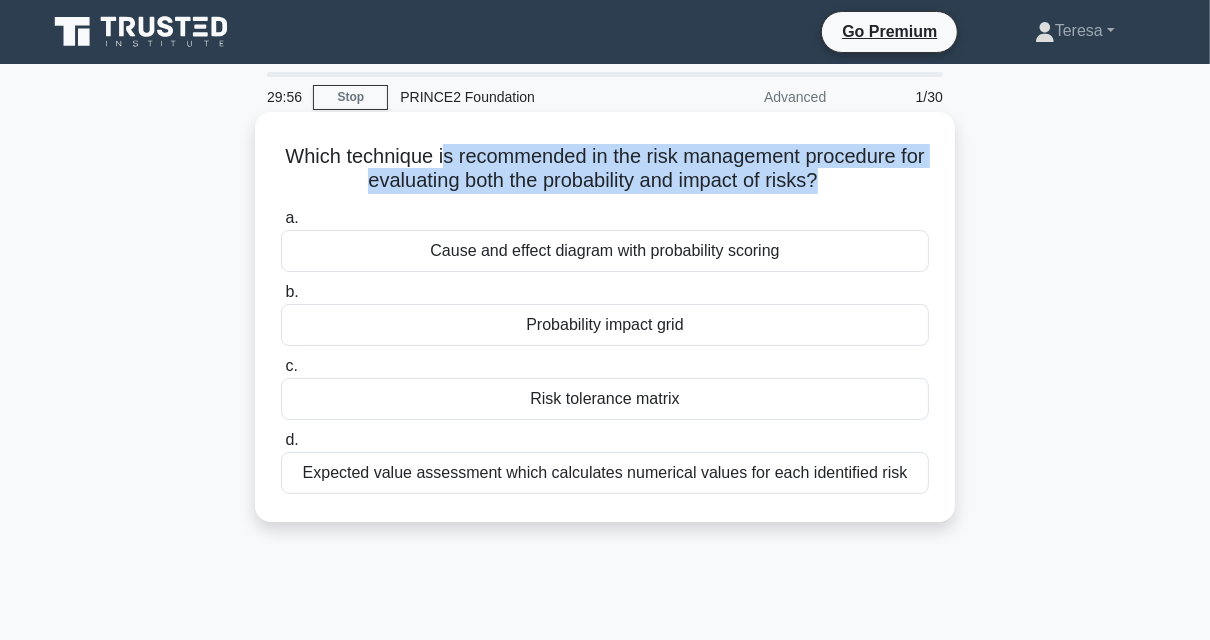 drag, startPoint x: 453, startPoint y: 158, endPoint x: 837, endPoint y: 181, distance: 384.68817 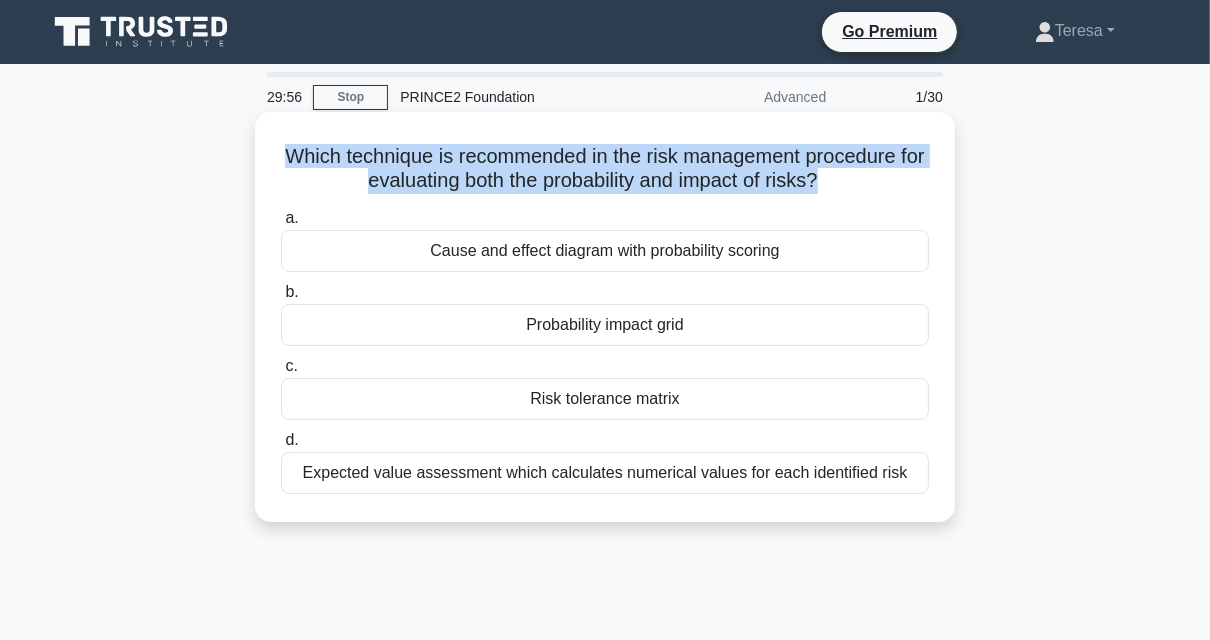 click on "Which technique is recommended in the risk management procedure for evaluating both the probability and impact of risks?
.spinner_0XTQ{transform-origin:center;animation:spinner_y6GP .75s linear infinite}@keyframes spinner_y6GP{100%{transform:rotate(360deg)}}" at bounding box center (605, 169) 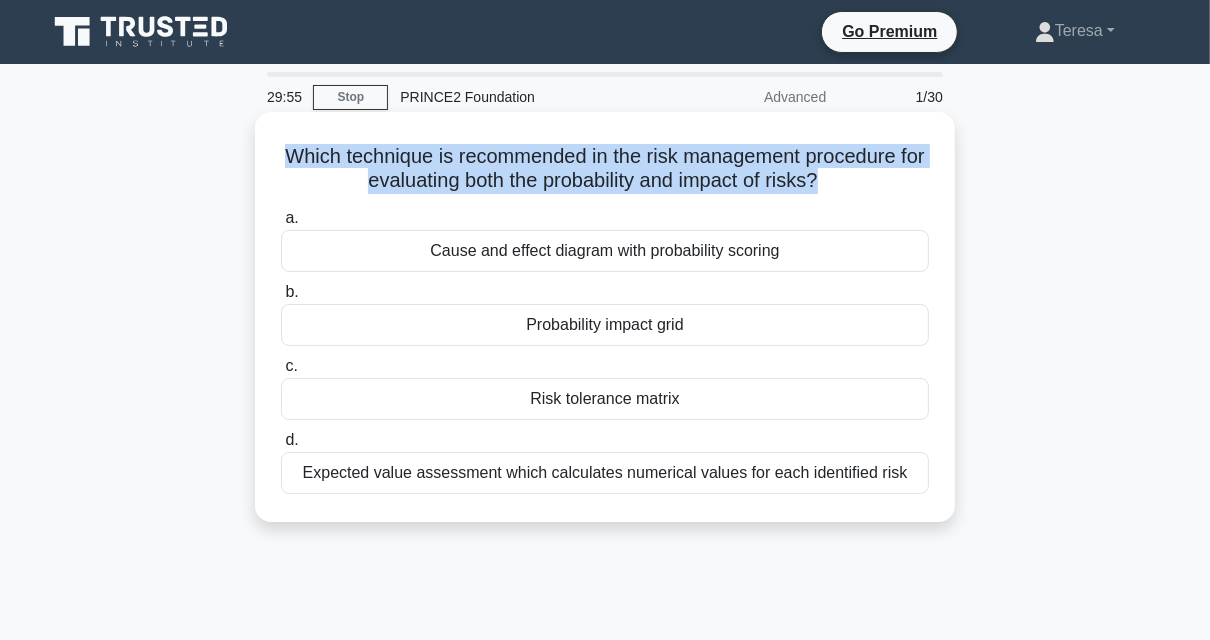 drag, startPoint x: 837, startPoint y: 181, endPoint x: 778, endPoint y: 180, distance: 59.008472 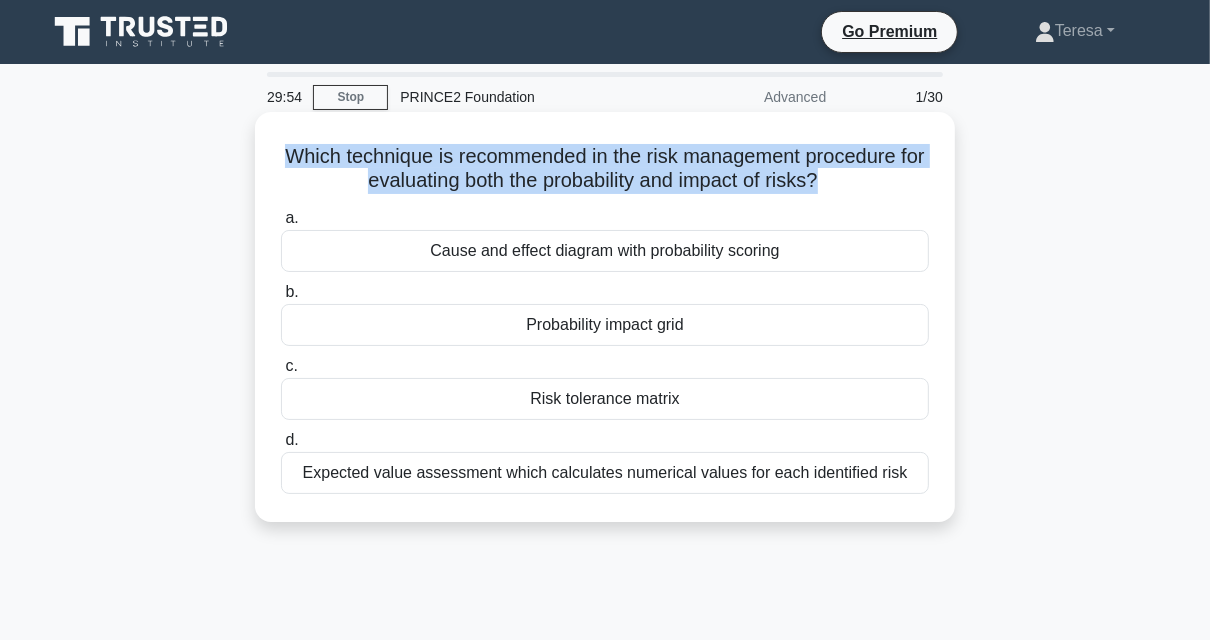 click on "Which technique is recommended in the risk management procedure for evaluating both the probability and impact of risks?
.spinner_0XTQ{transform-origin:center;animation:spinner_y6GP .75s linear infinite}@keyframes spinner_y6GP{100%{transform:rotate(360deg)}}" at bounding box center [605, 169] 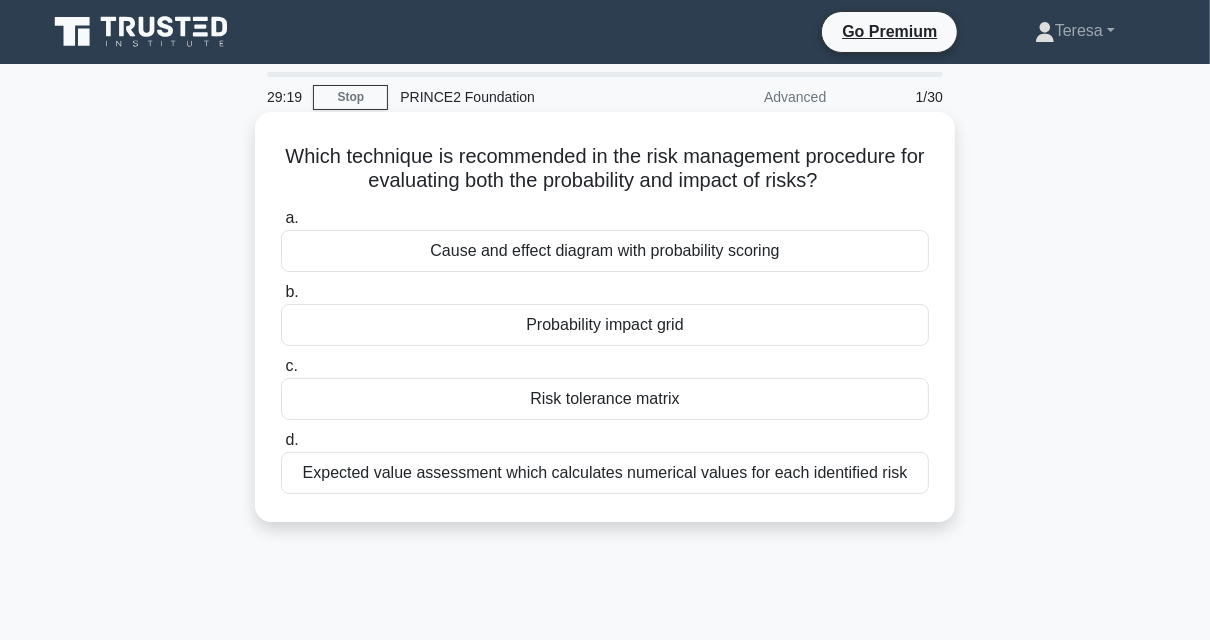 click on "Risk tolerance matrix" at bounding box center [605, 399] 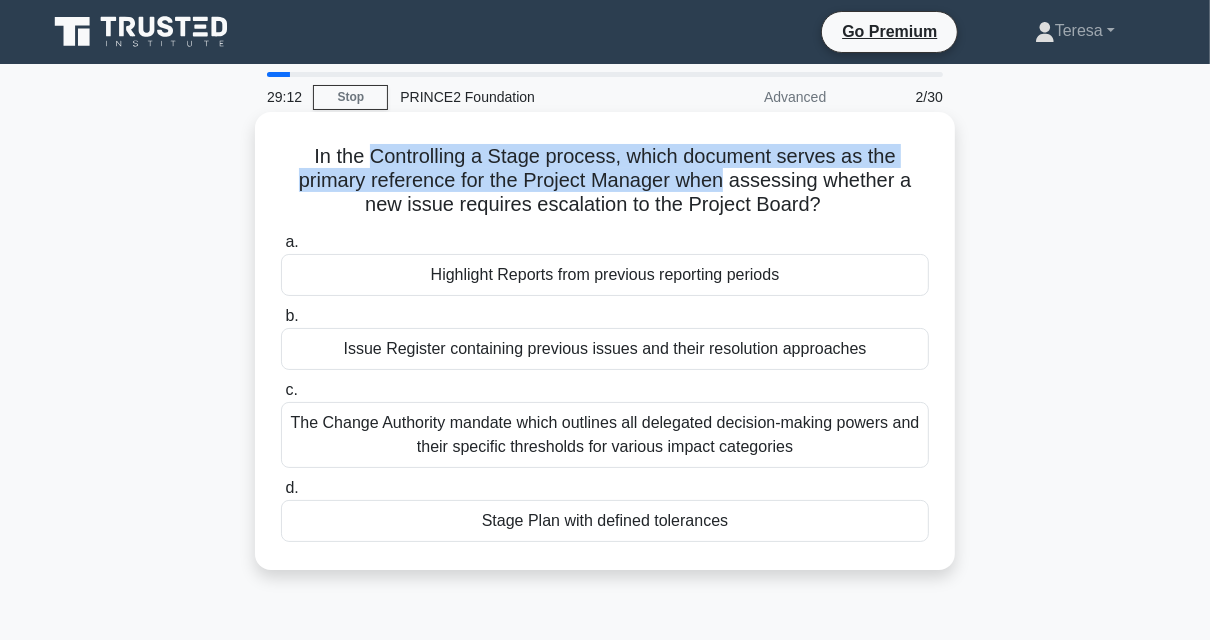 drag, startPoint x: 373, startPoint y: 158, endPoint x: 727, endPoint y: 176, distance: 354.45734 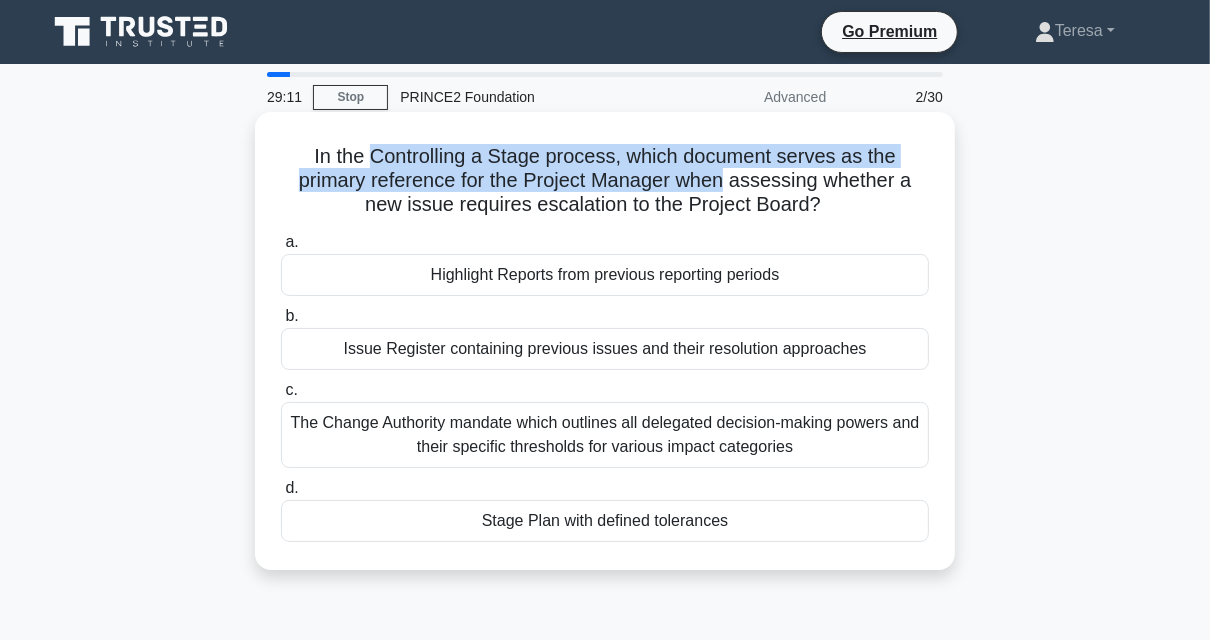 drag, startPoint x: 727, startPoint y: 176, endPoint x: 638, endPoint y: 182, distance: 89.20202 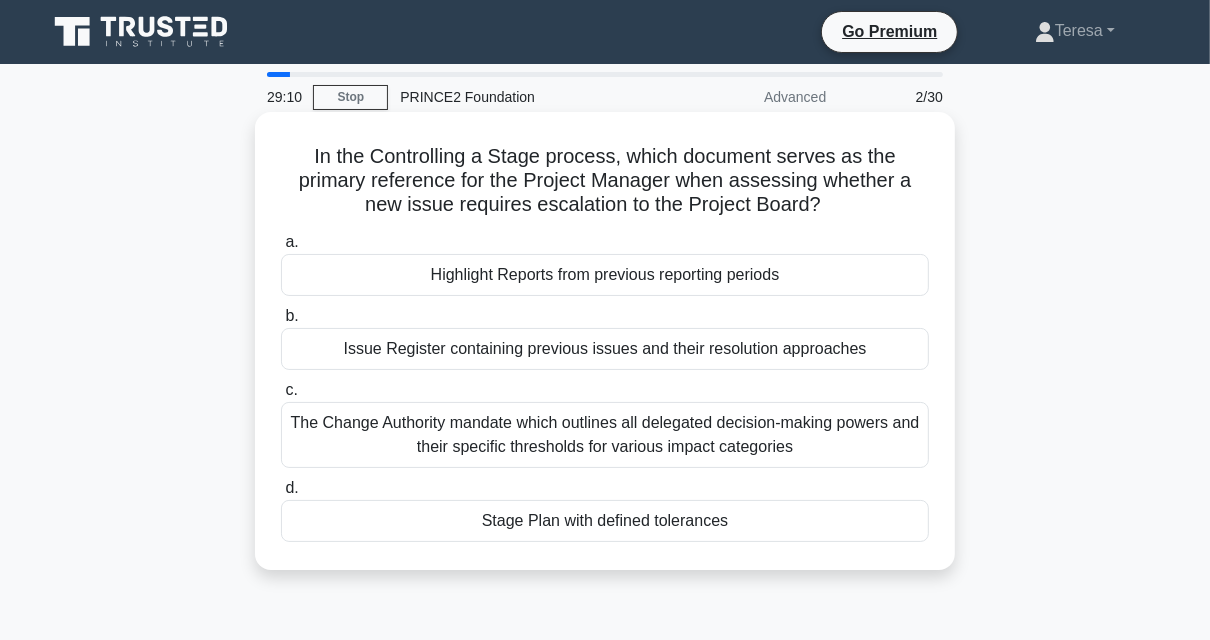click on "In the Controlling a Stage process, which document serves as the primary reference for the Project Manager when assessing whether a new issue requires escalation to the Project Board?
.spinner_0XTQ{transform-origin:center;animation:spinner_y6GP .75s linear infinite}@keyframes spinner_y6GP{100%{transform:rotate(360deg)}}" at bounding box center (605, 181) 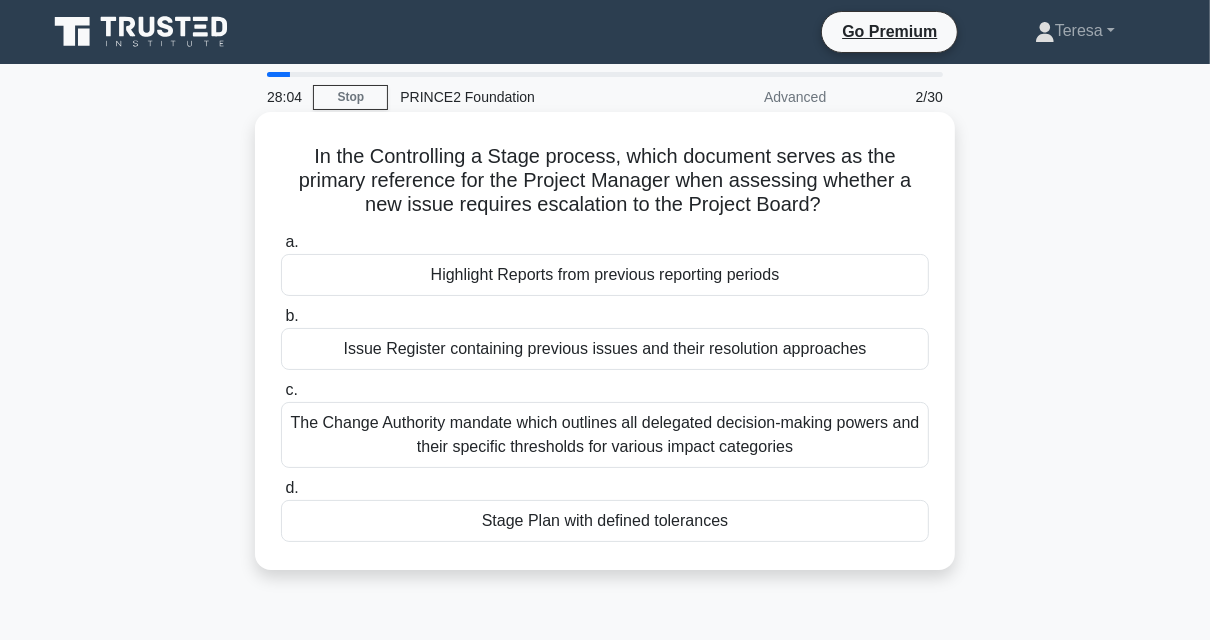 click on "Stage Plan with defined tolerances" at bounding box center (605, 521) 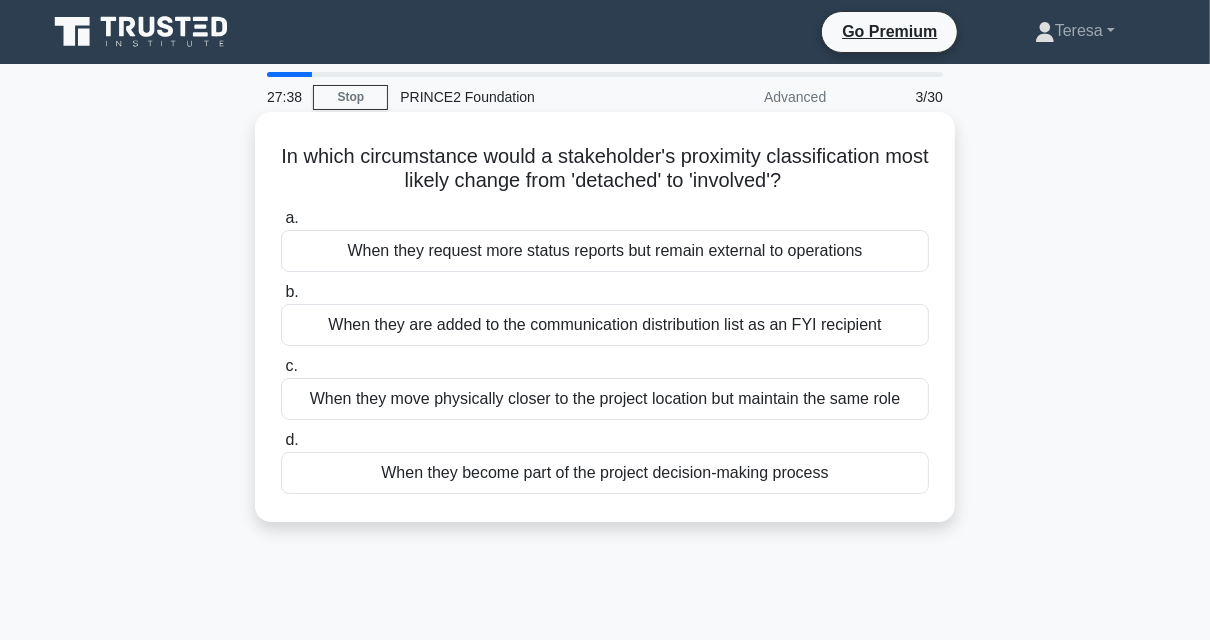 click on "When they become part of the project decision-making process" at bounding box center [605, 473] 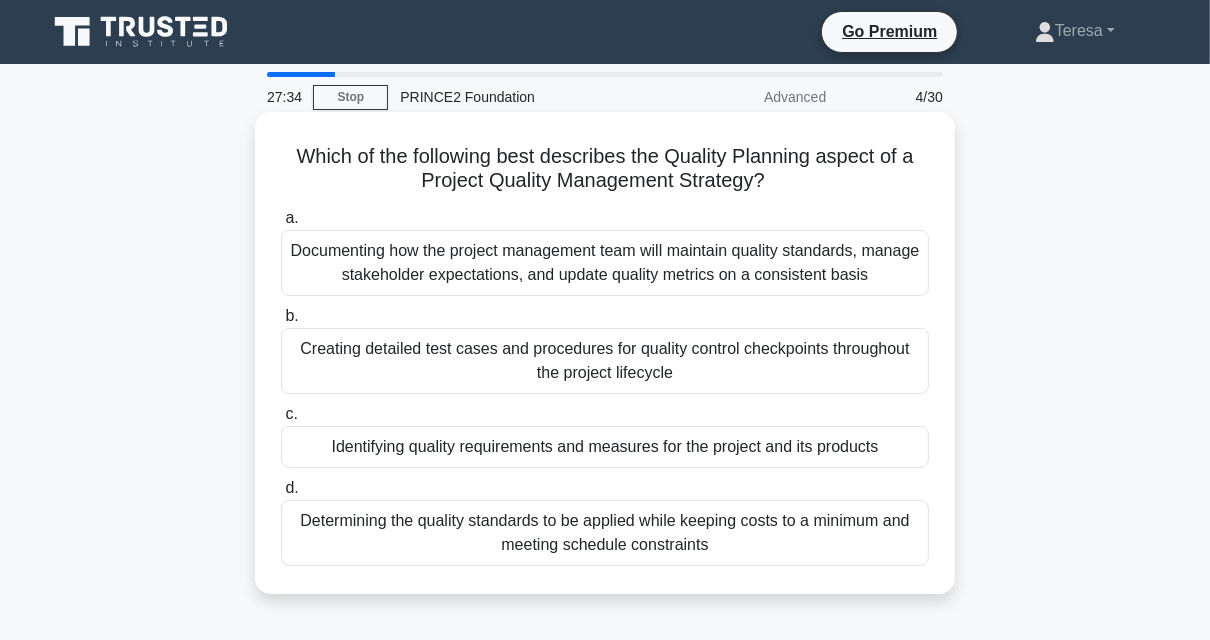 drag, startPoint x: 483, startPoint y: 157, endPoint x: 830, endPoint y: 172, distance: 347.32407 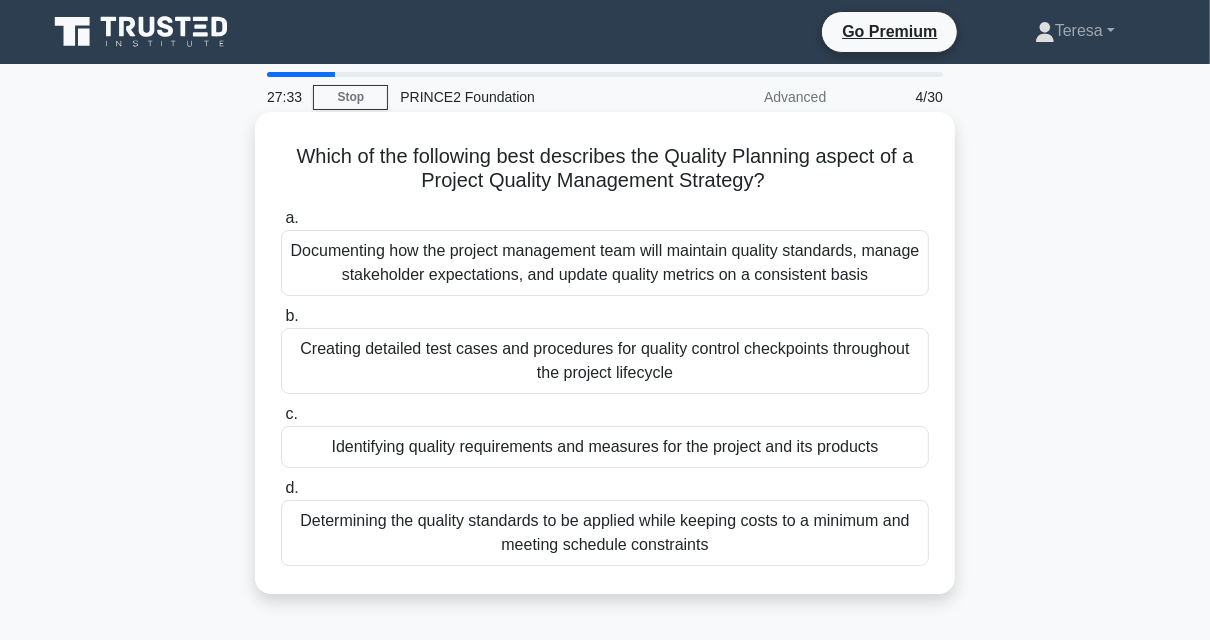 click on "Which of the following best describes the Quality Planning aspect of a Project Quality Management Strategy?
.spinner_0XTQ{transform-origin:center;animation:spinner_y6GP .75s linear infinite}@keyframes spinner_y6GP{100%{transform:rotate(360deg)}}" at bounding box center [605, 169] 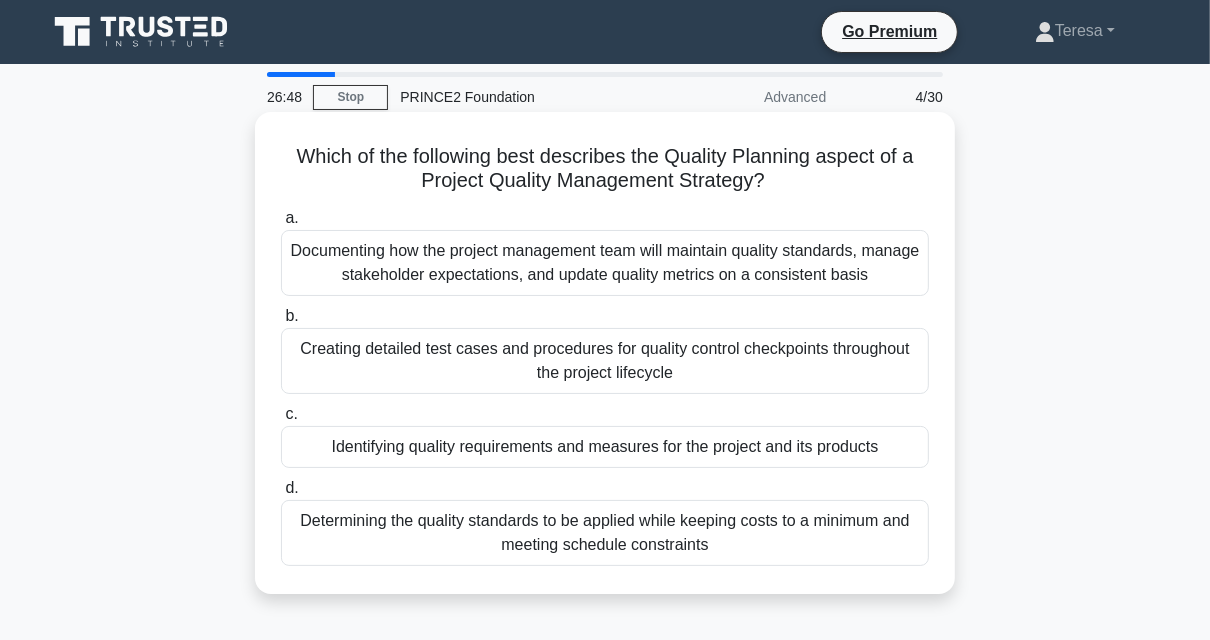 click on "Documenting how the project management team will maintain quality standards, manage stakeholder expectations, and update quality metrics on a consistent basis" at bounding box center [605, 263] 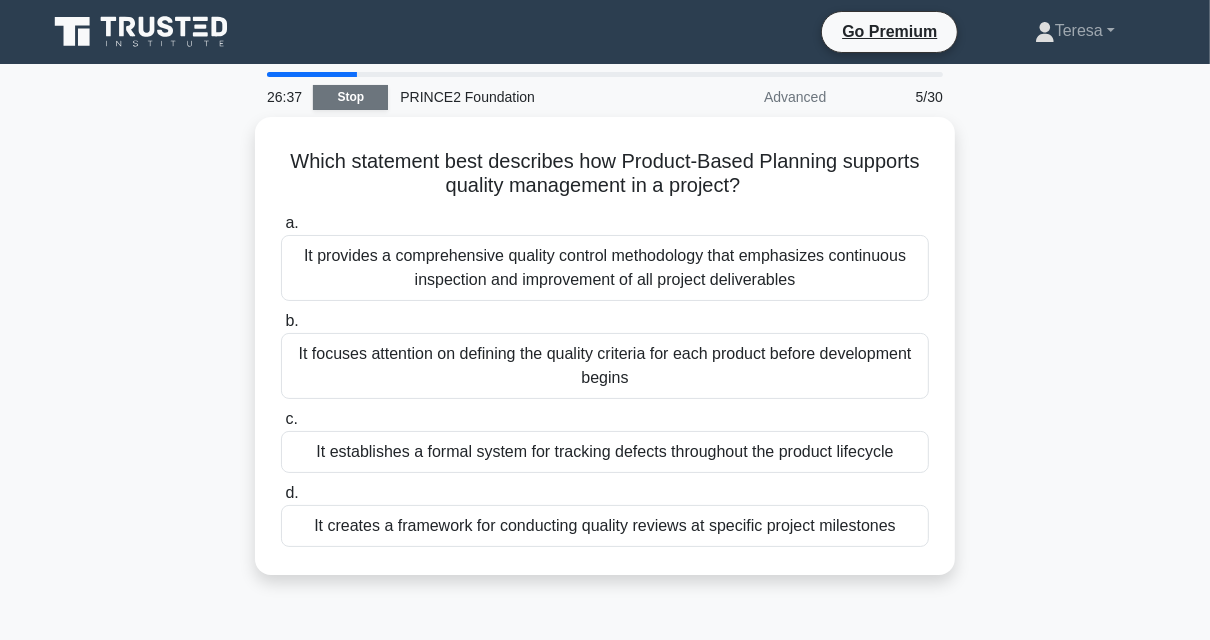 click on "Stop" at bounding box center (350, 97) 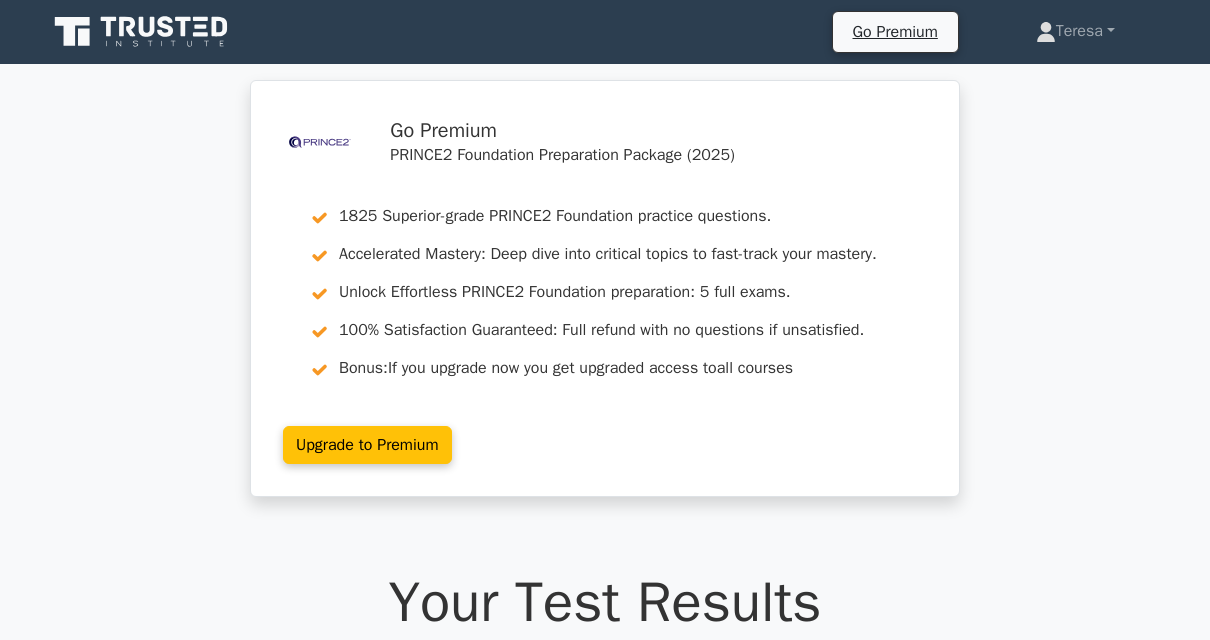 scroll, scrollTop: 65, scrollLeft: 0, axis: vertical 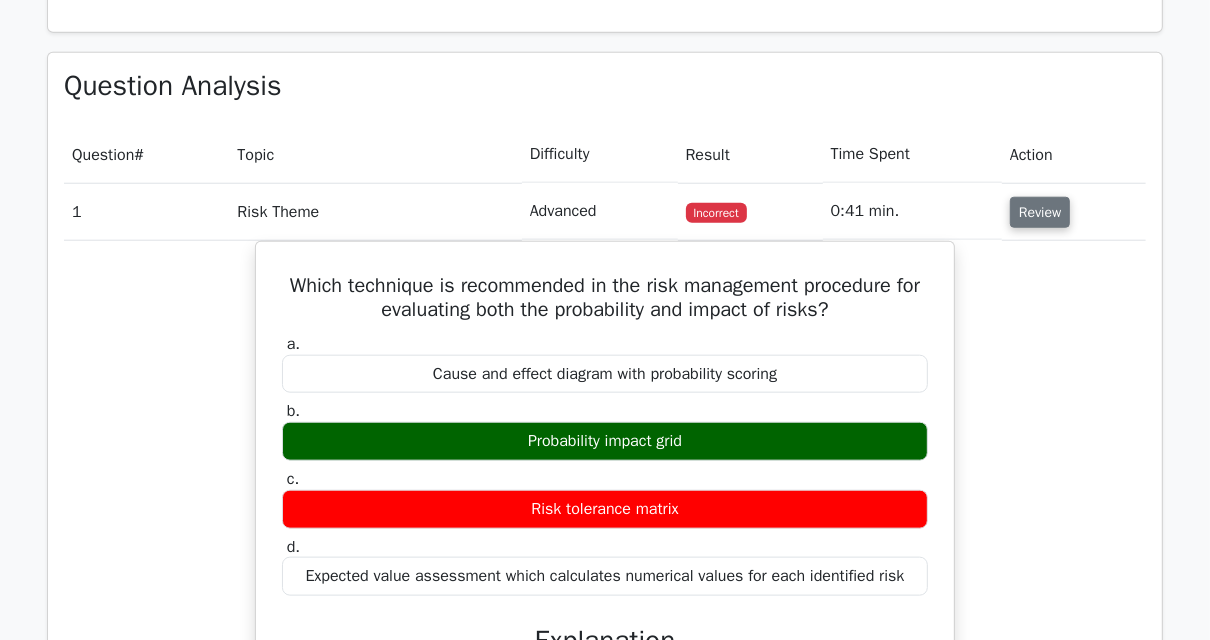 click on "Review" at bounding box center (1040, 212) 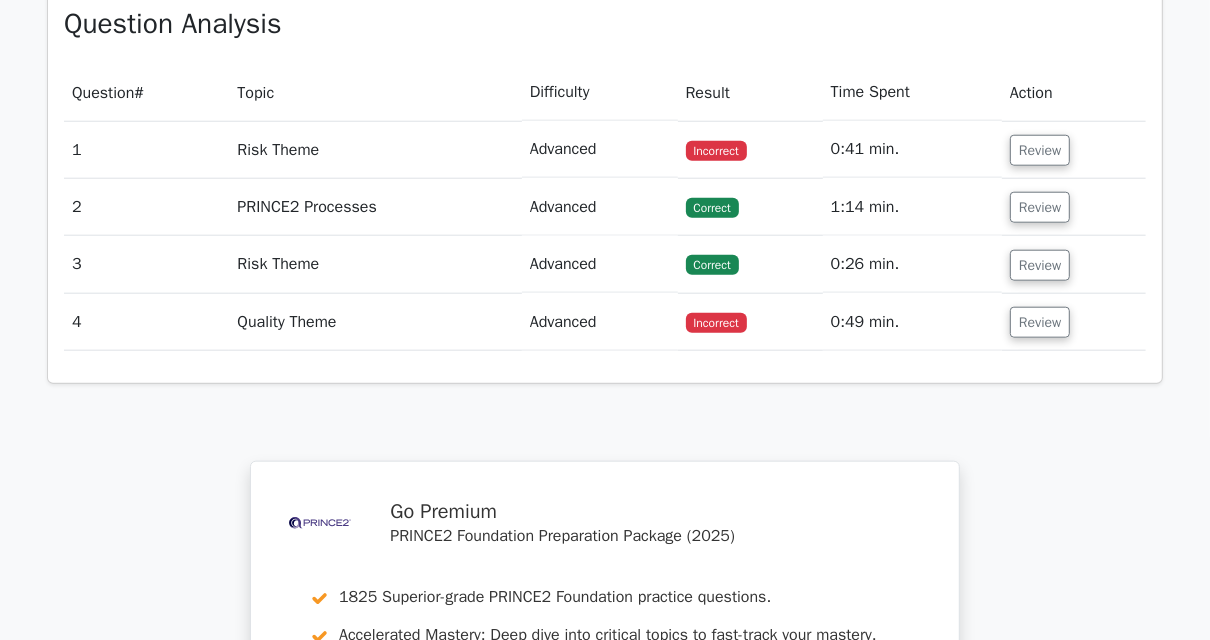 scroll, scrollTop: 1440, scrollLeft: 0, axis: vertical 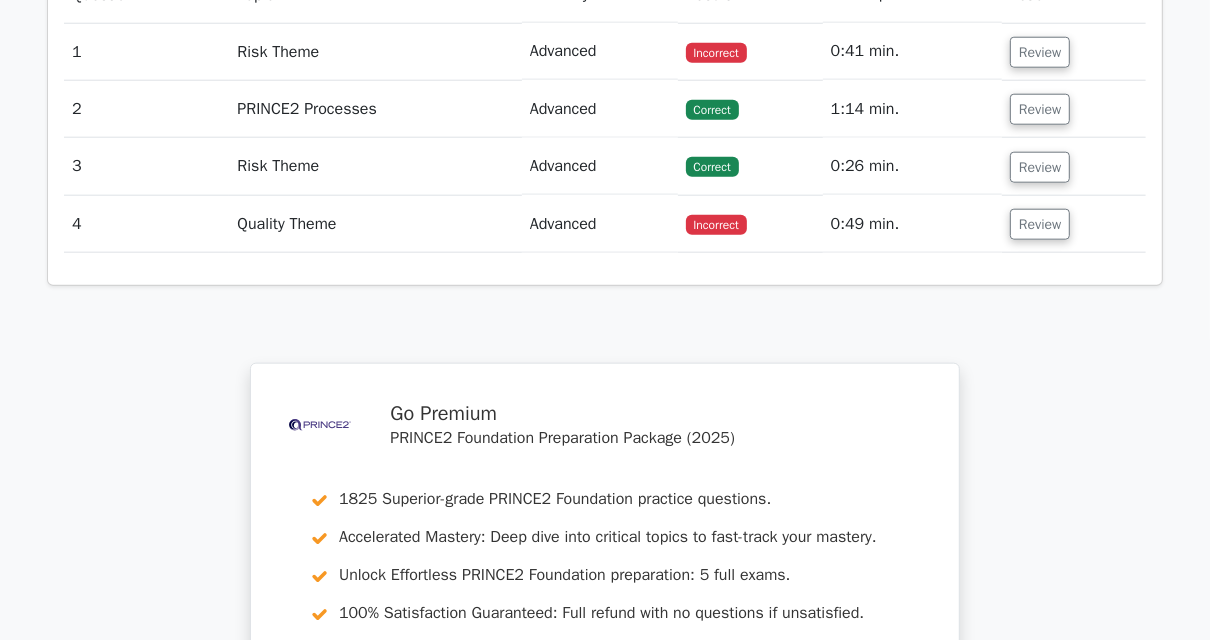 click on "Review" at bounding box center (1040, 224) 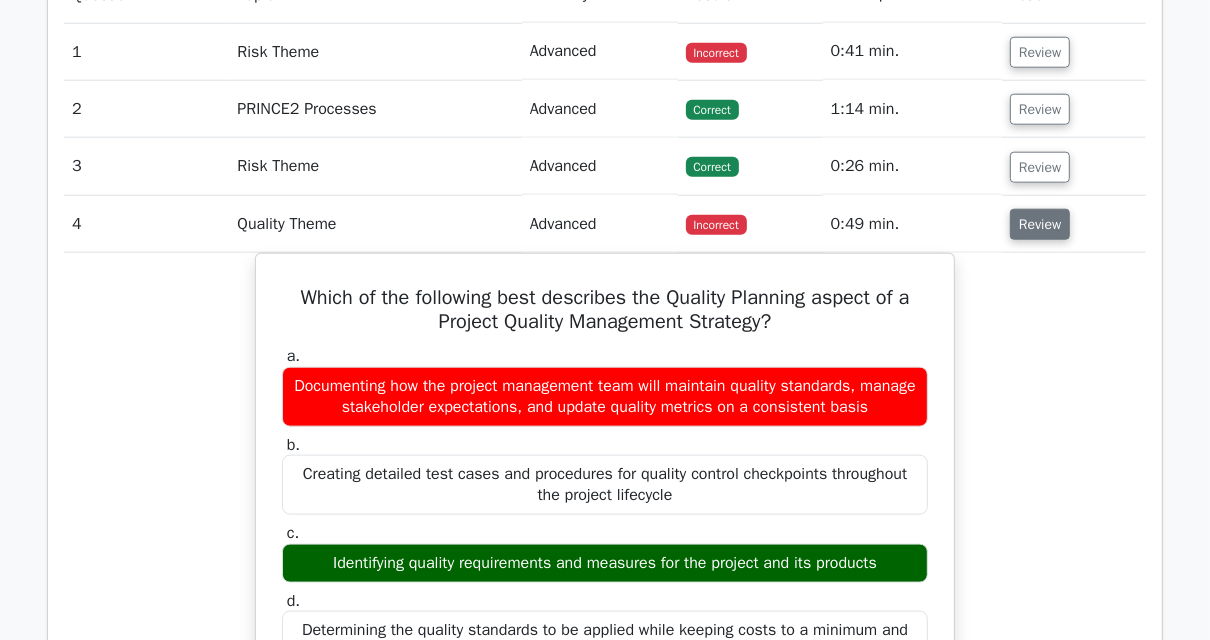 click on "Review" at bounding box center (1040, 224) 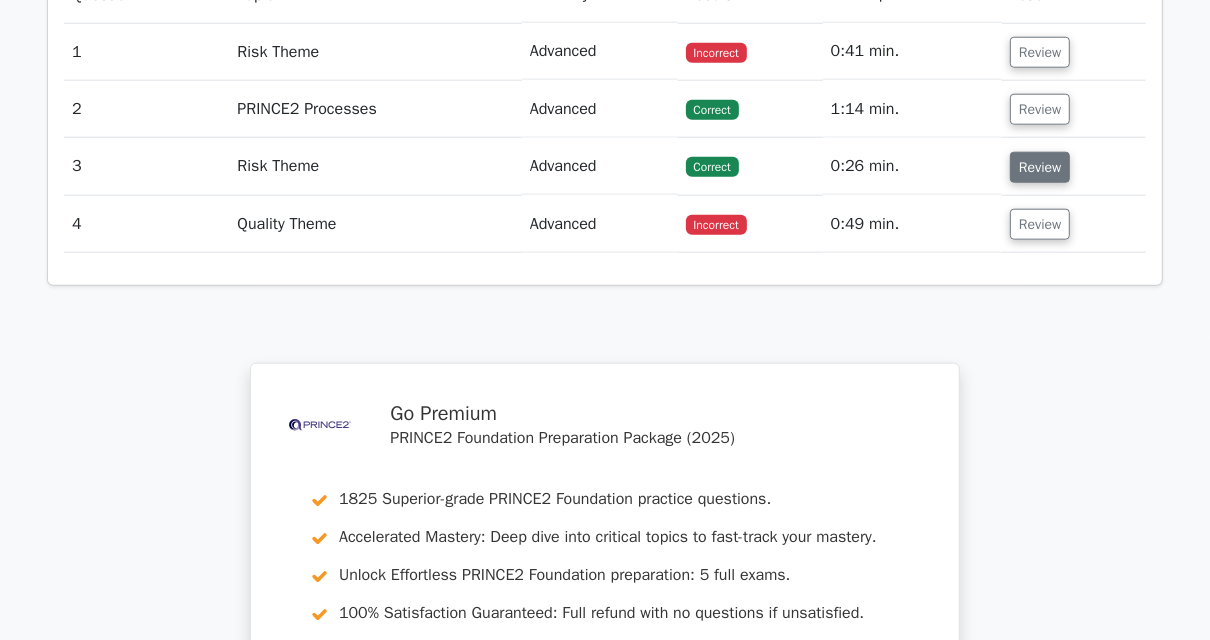 click on "Review" at bounding box center (1040, 167) 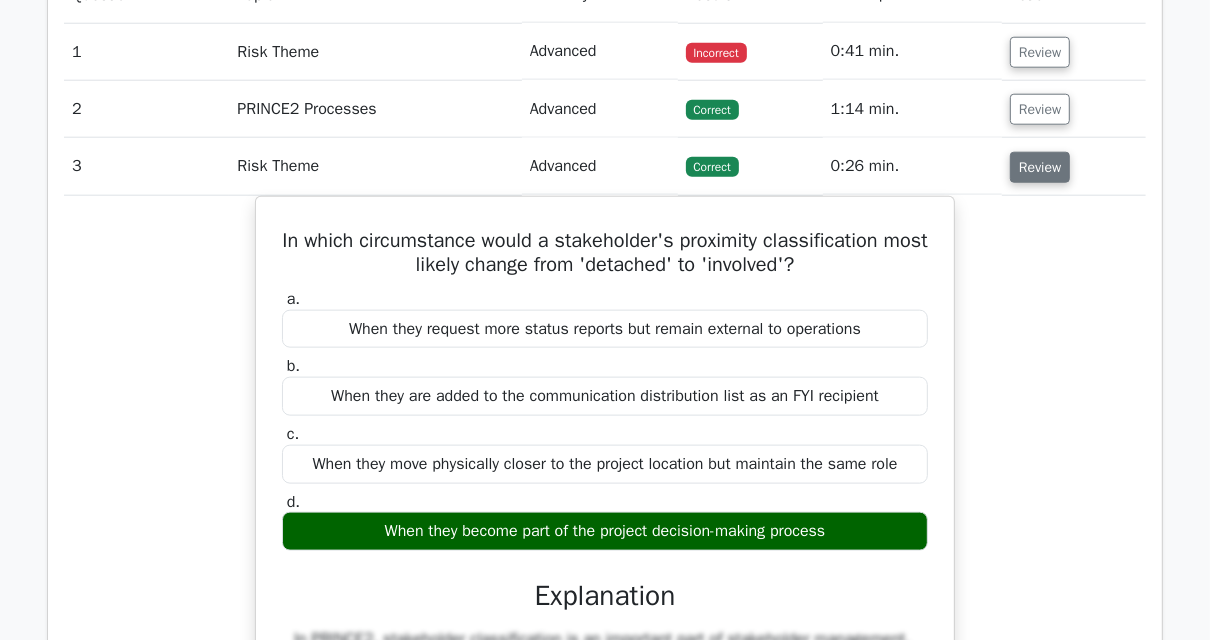 click on "Review" at bounding box center (1040, 167) 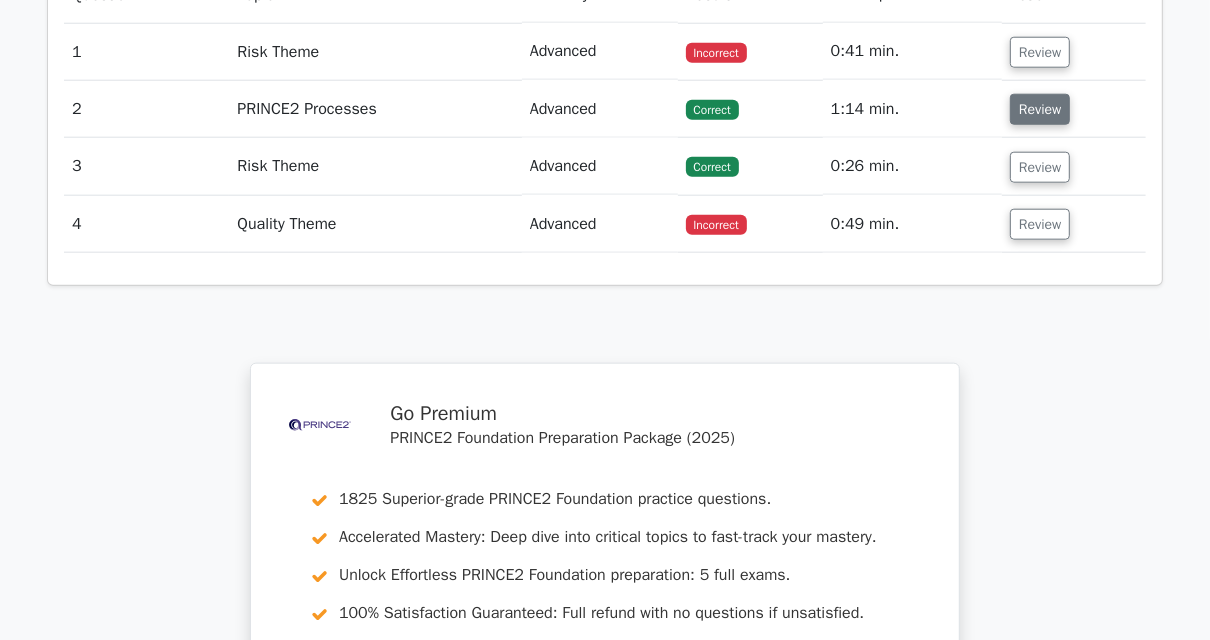 click on "Review" at bounding box center (1040, 109) 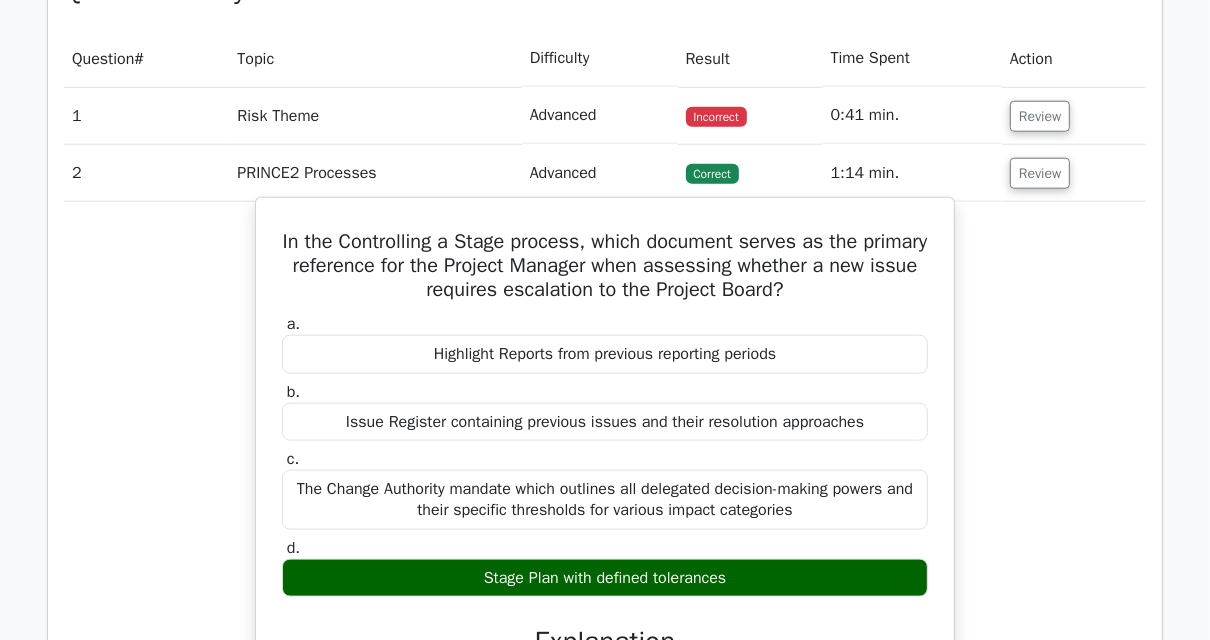 scroll, scrollTop: 1360, scrollLeft: 0, axis: vertical 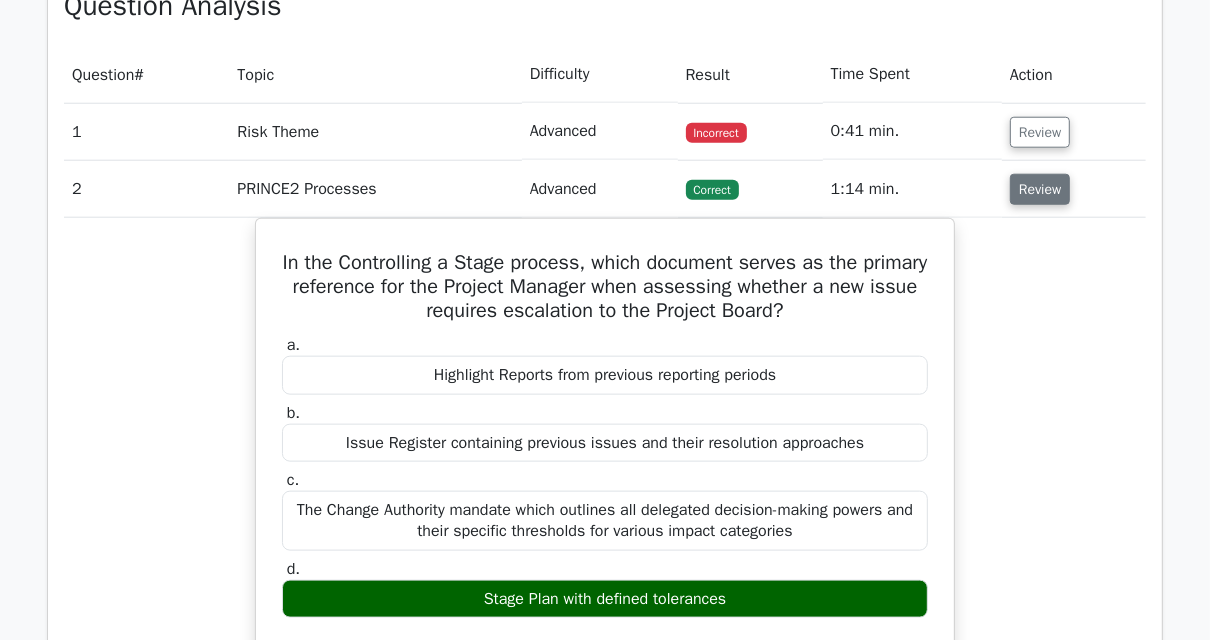 click on "Review" at bounding box center [1040, 189] 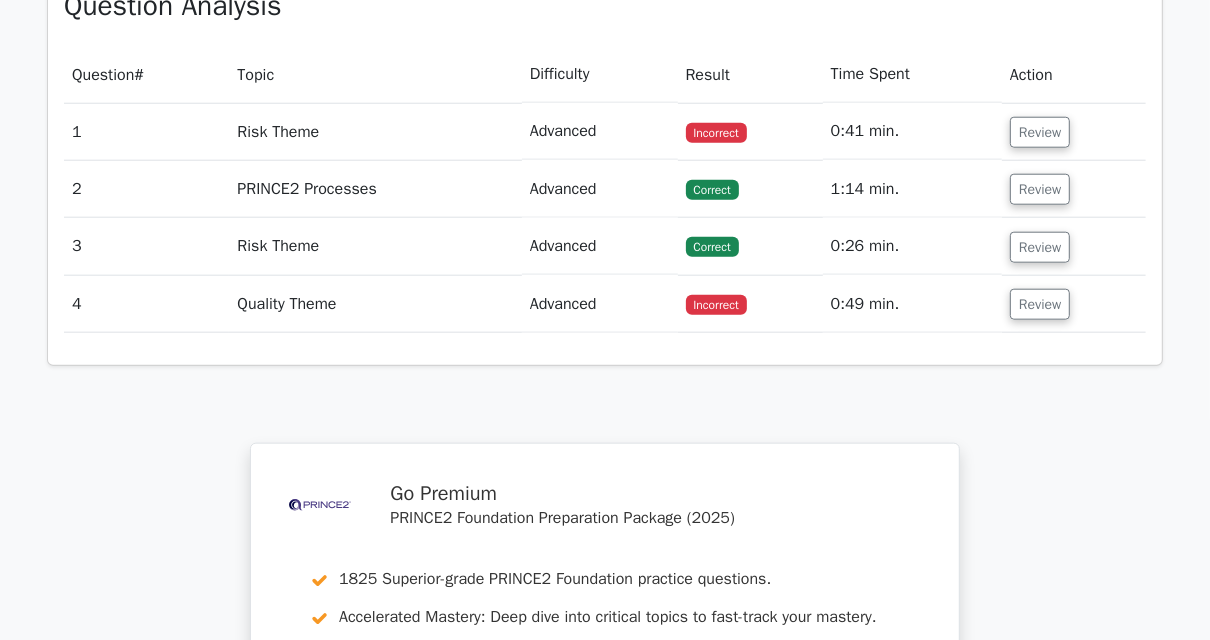 click on "Review" at bounding box center (1074, 131) 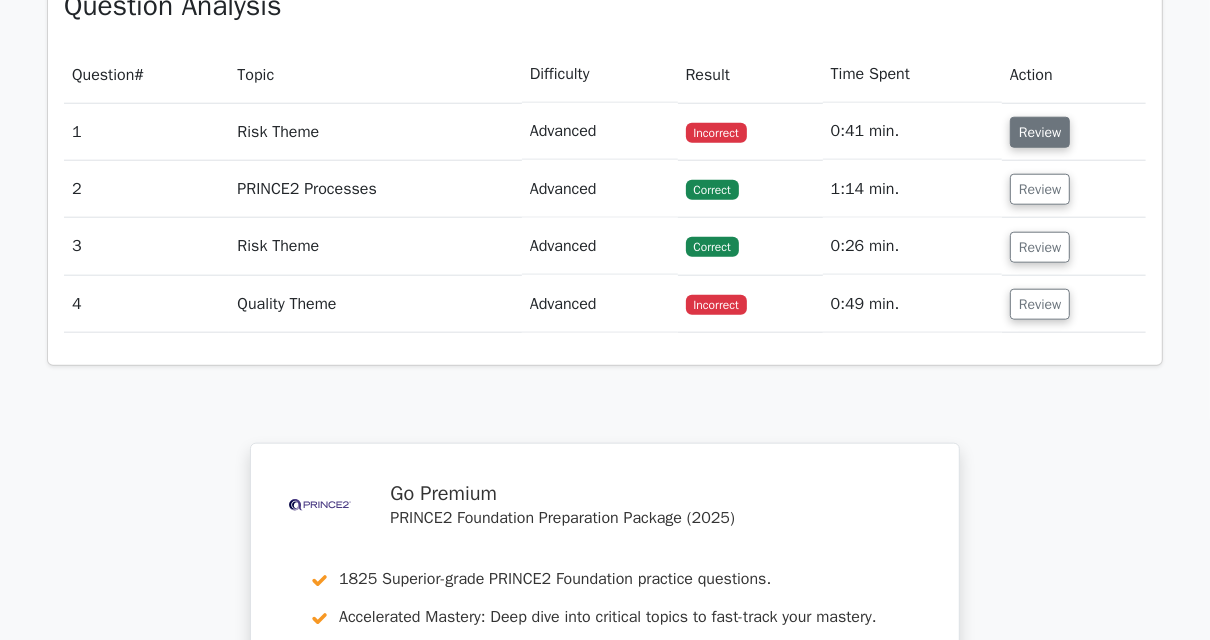 click on "Review" at bounding box center [1040, 132] 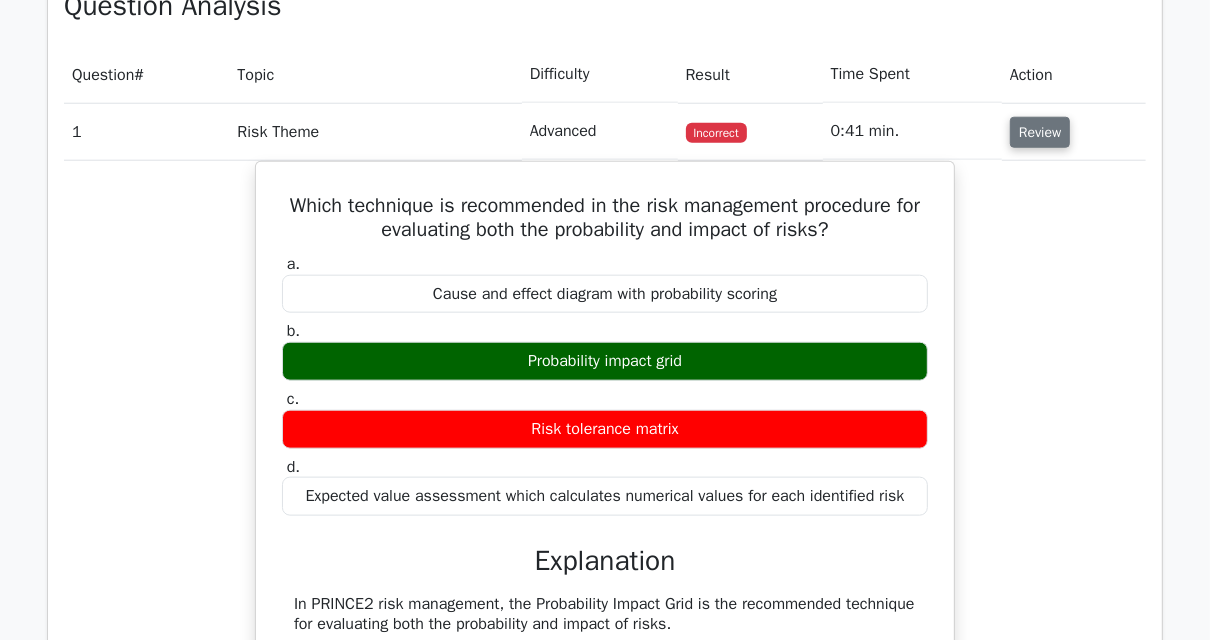 click on "Review" at bounding box center (1040, 132) 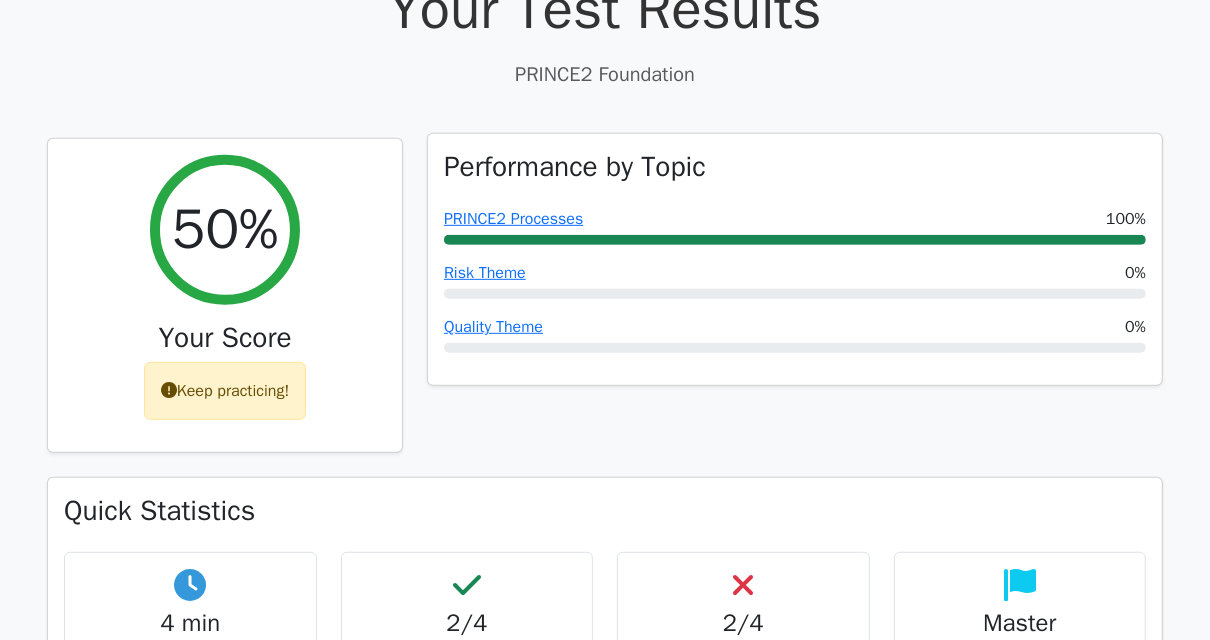 scroll, scrollTop: 525, scrollLeft: 0, axis: vertical 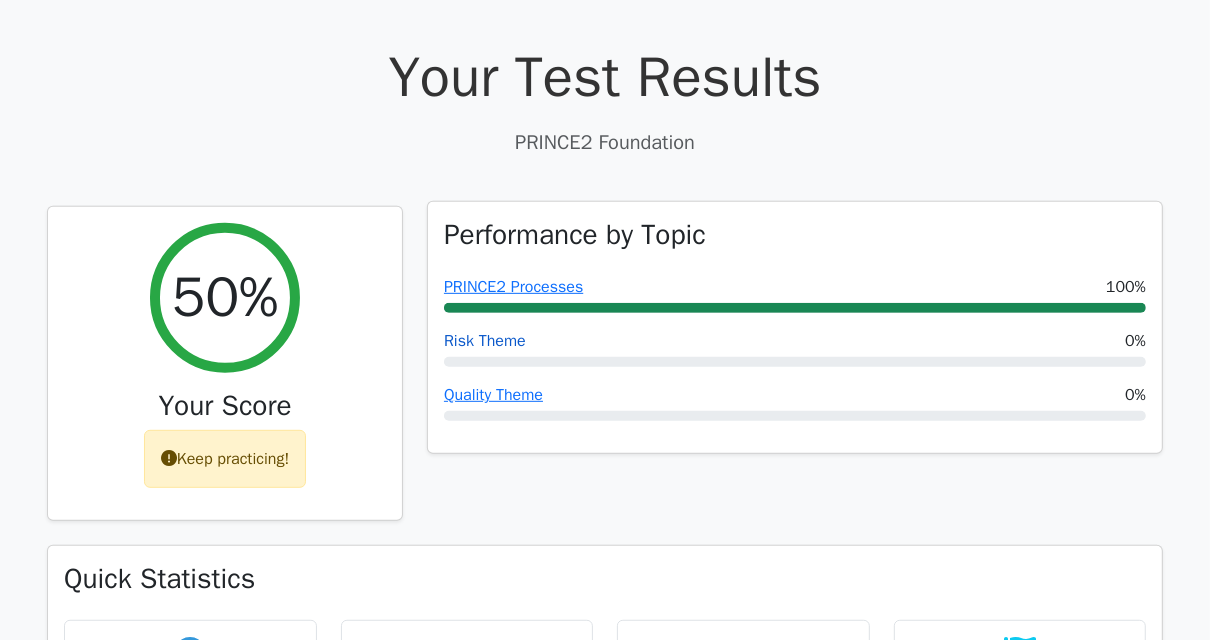 click on "Risk Theme" at bounding box center (485, 341) 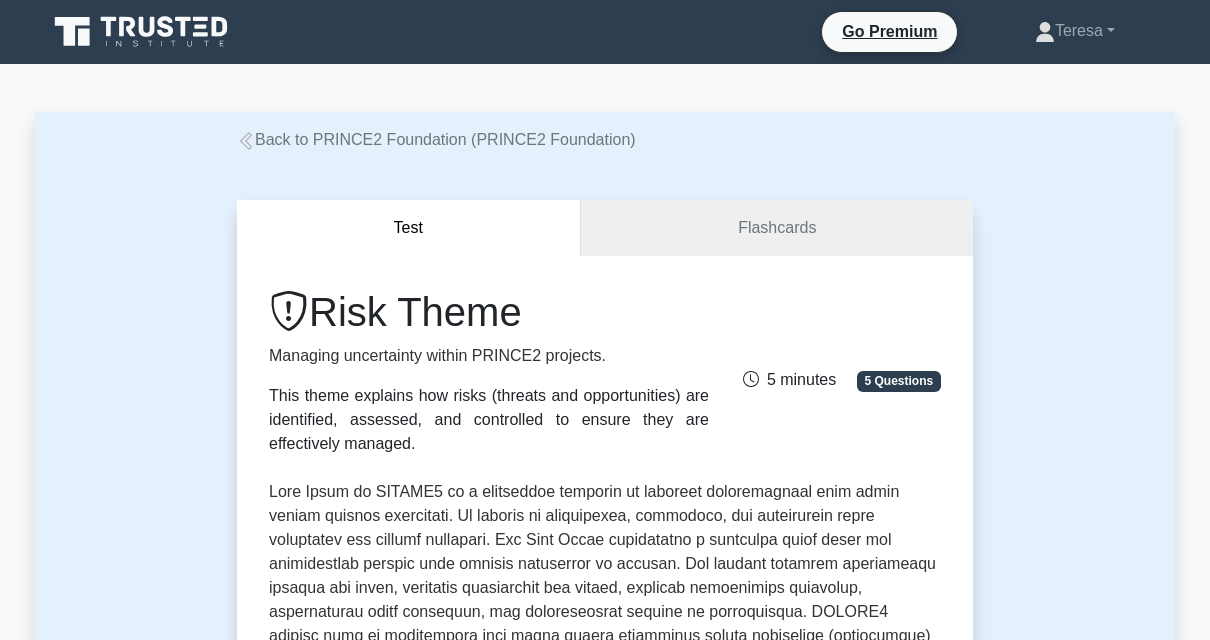 scroll, scrollTop: 0, scrollLeft: 0, axis: both 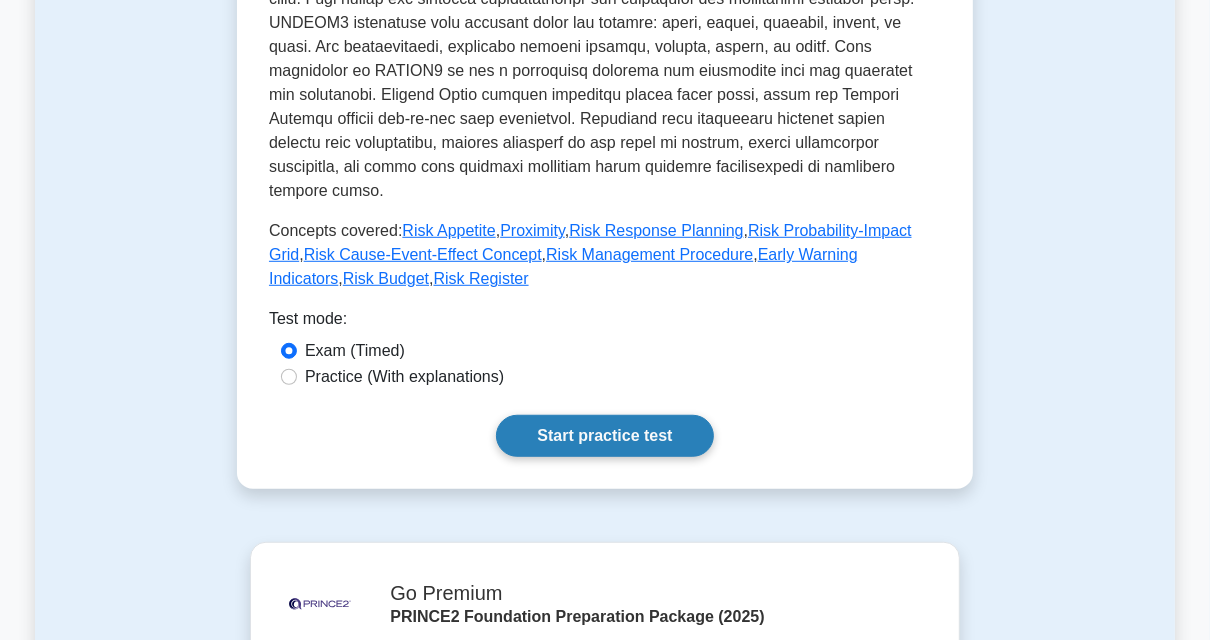 click on "Start practice test" at bounding box center (604, 436) 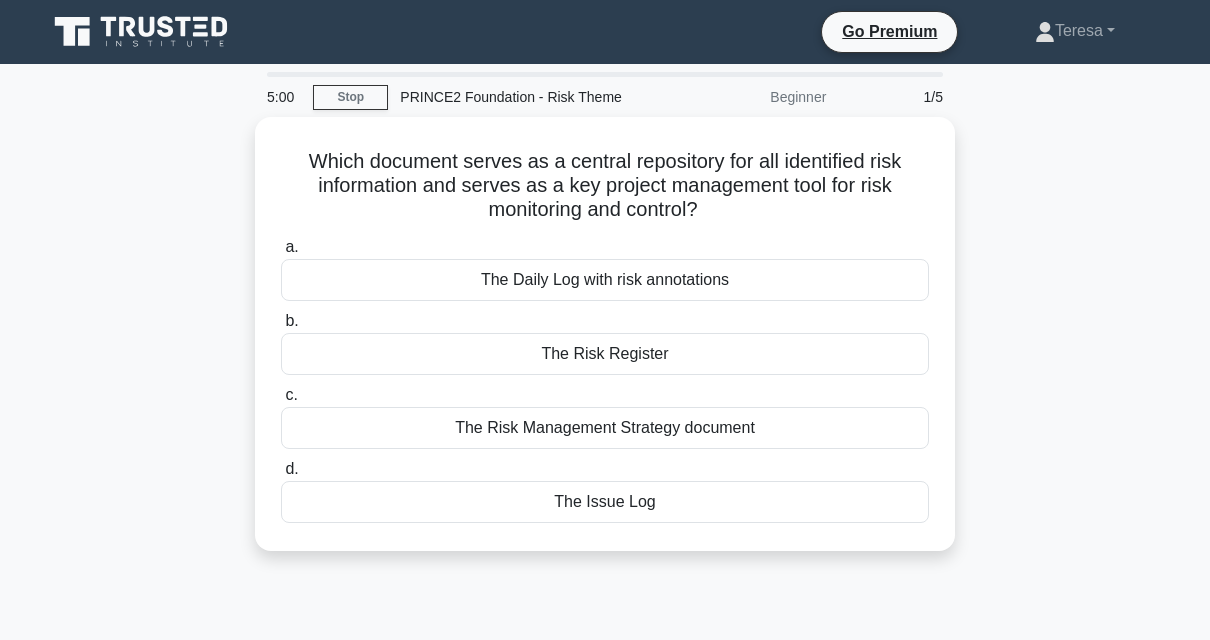 scroll, scrollTop: 0, scrollLeft: 0, axis: both 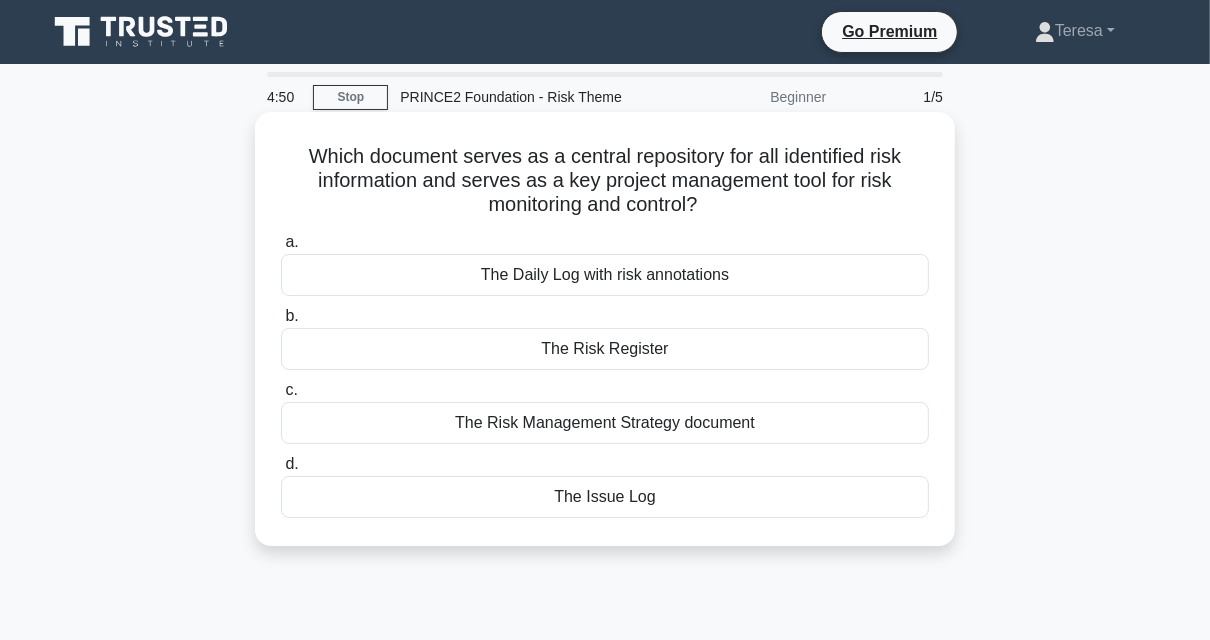 drag, startPoint x: 622, startPoint y: 154, endPoint x: 706, endPoint y: 201, distance: 96.25487 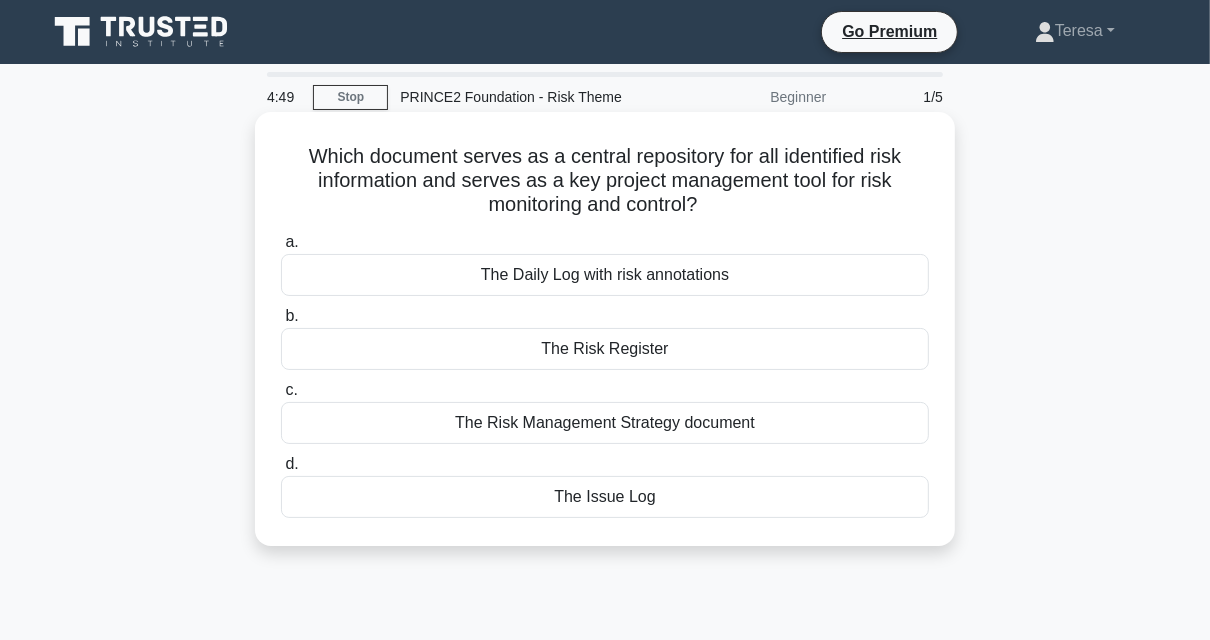 click on "Which document serves as a central repository for all identified risk information and serves as a key project management tool for risk monitoring and control?
.spinner_0XTQ{transform-origin:center;animation:spinner_y6GP .75s linear infinite}@keyframes spinner_y6GP{100%{transform:rotate(360deg)}}" at bounding box center (605, 181) 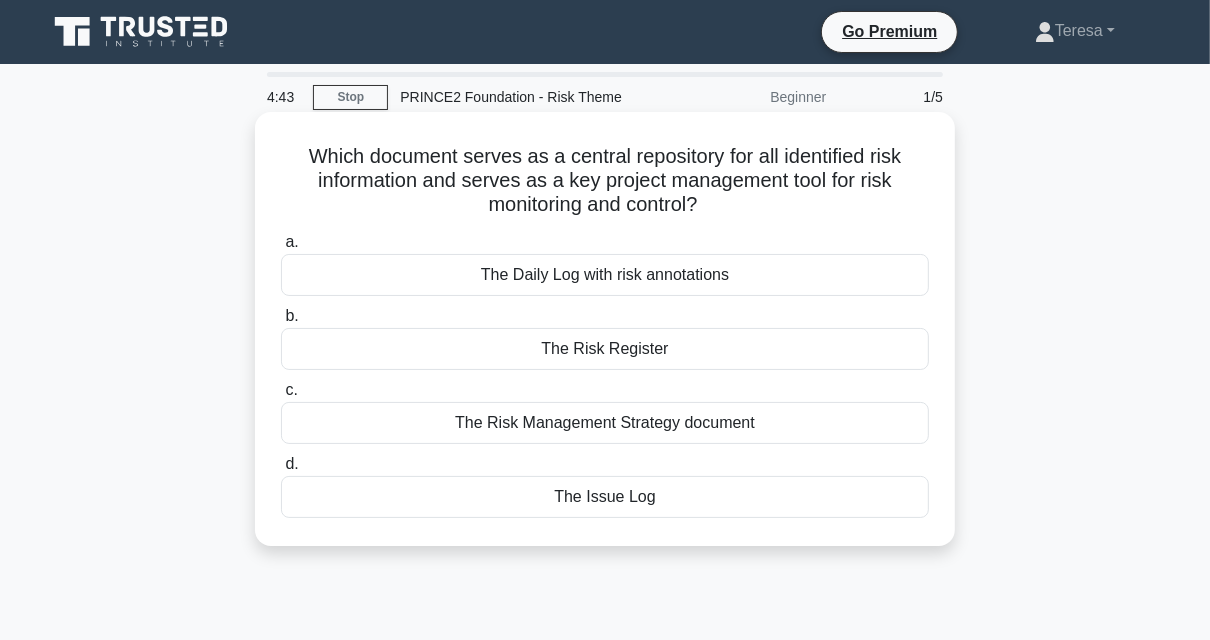 click on "The Risk Register" at bounding box center (605, 349) 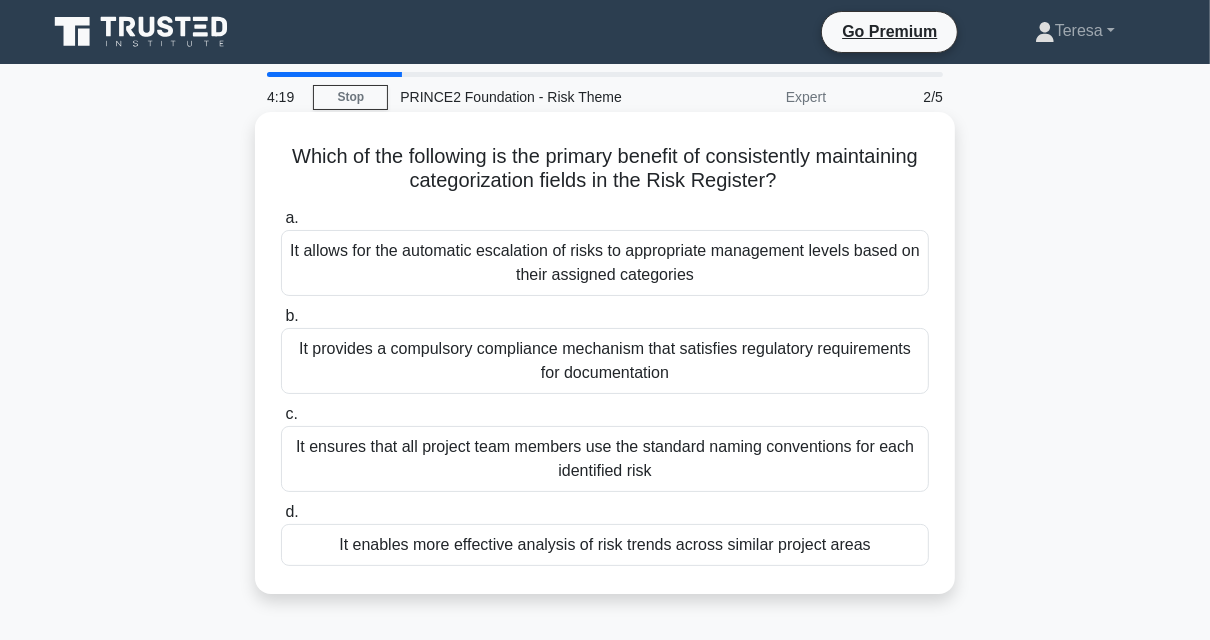 click on "It enables more effective analysis of risk trends across similar project areas" at bounding box center [605, 545] 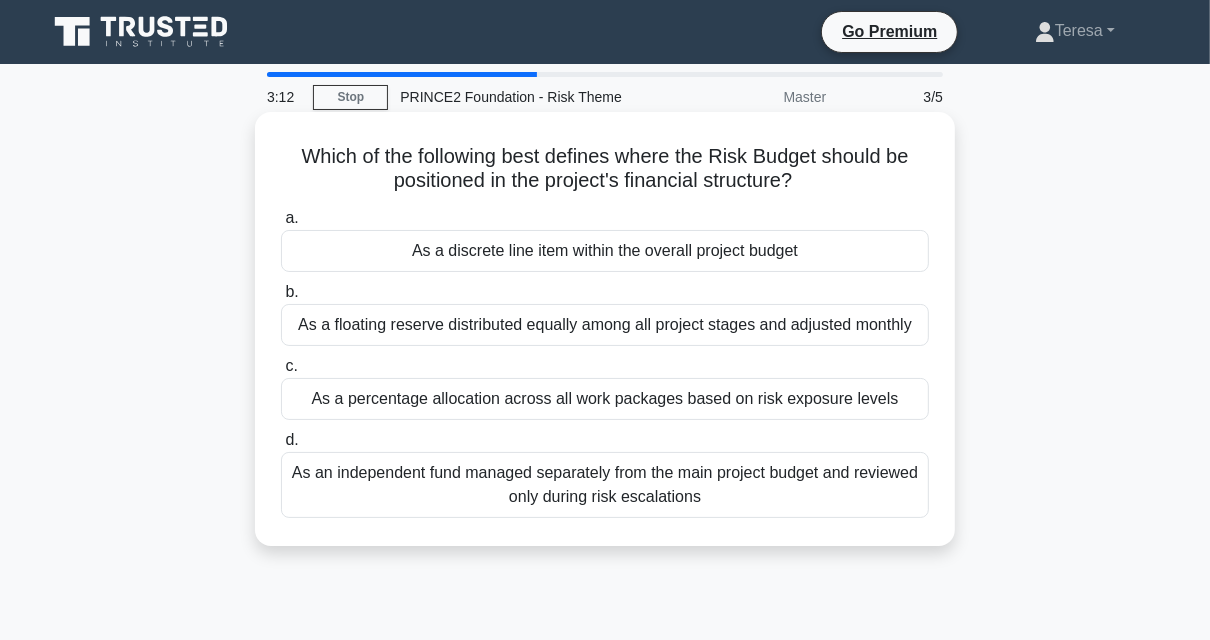 click on "As a discrete line item within the overall project budget" at bounding box center (605, 251) 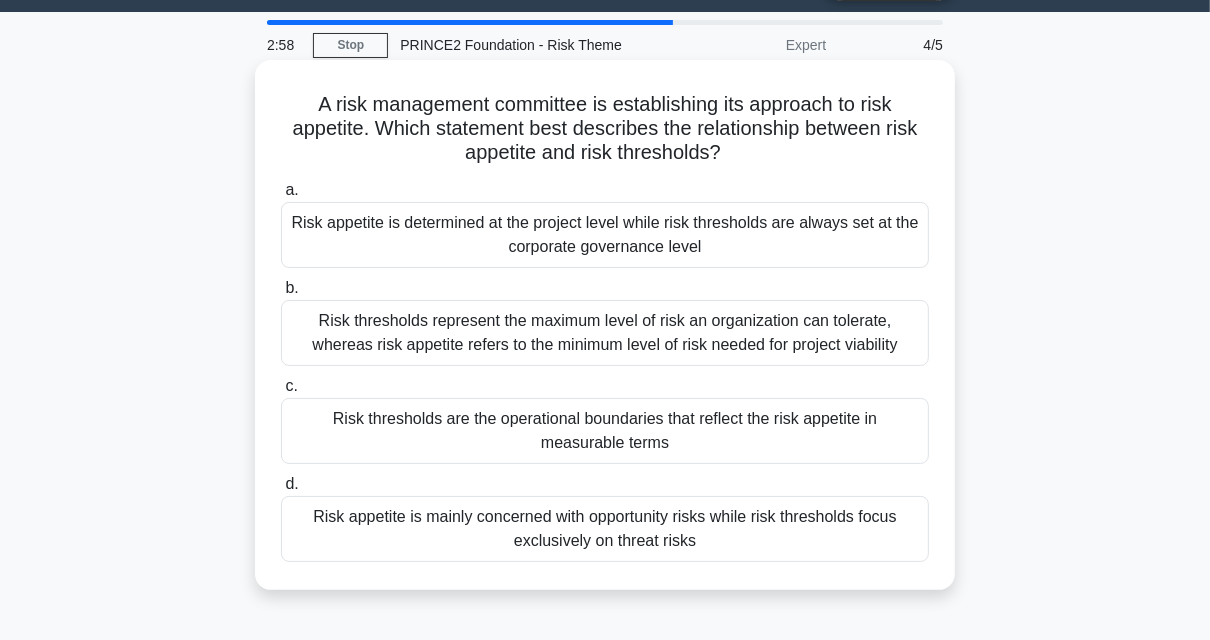 scroll, scrollTop: 80, scrollLeft: 0, axis: vertical 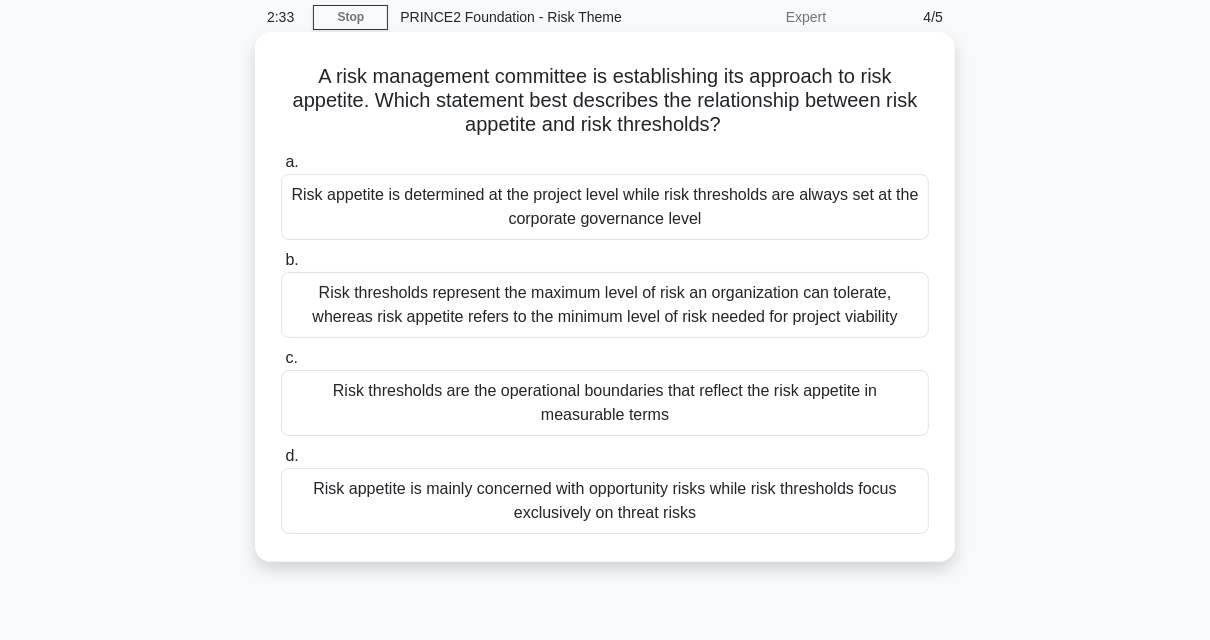 click on "Risk appetite is mainly concerned with opportunity risks while risk thresholds focus exclusively on threat risks" at bounding box center [605, 501] 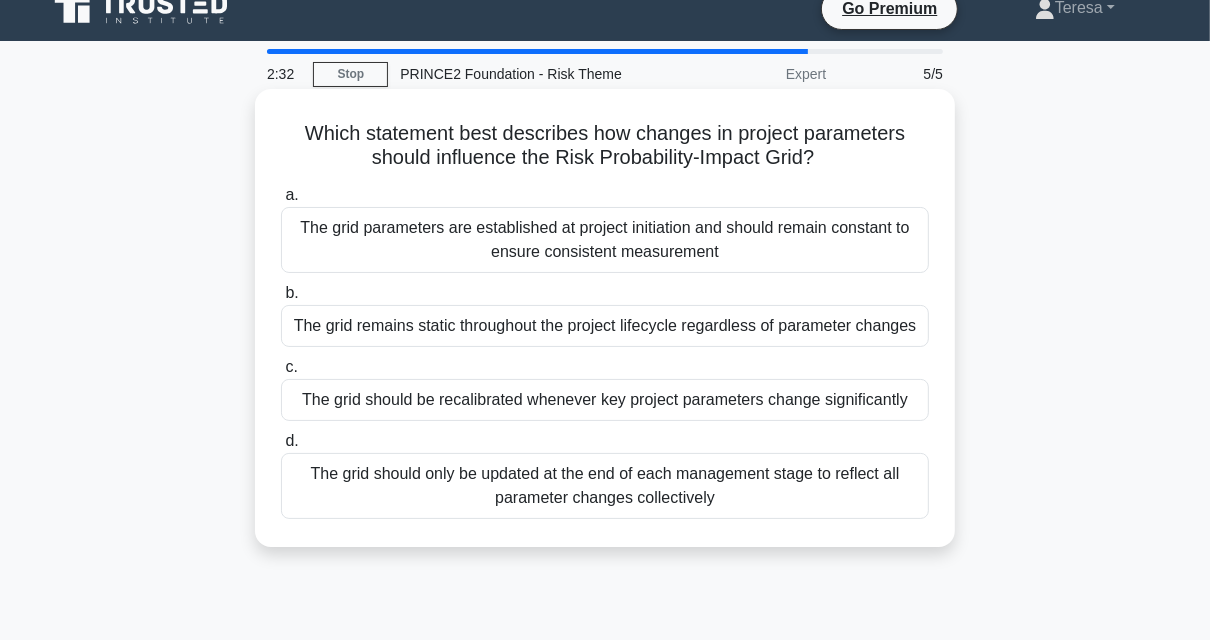 scroll, scrollTop: 0, scrollLeft: 0, axis: both 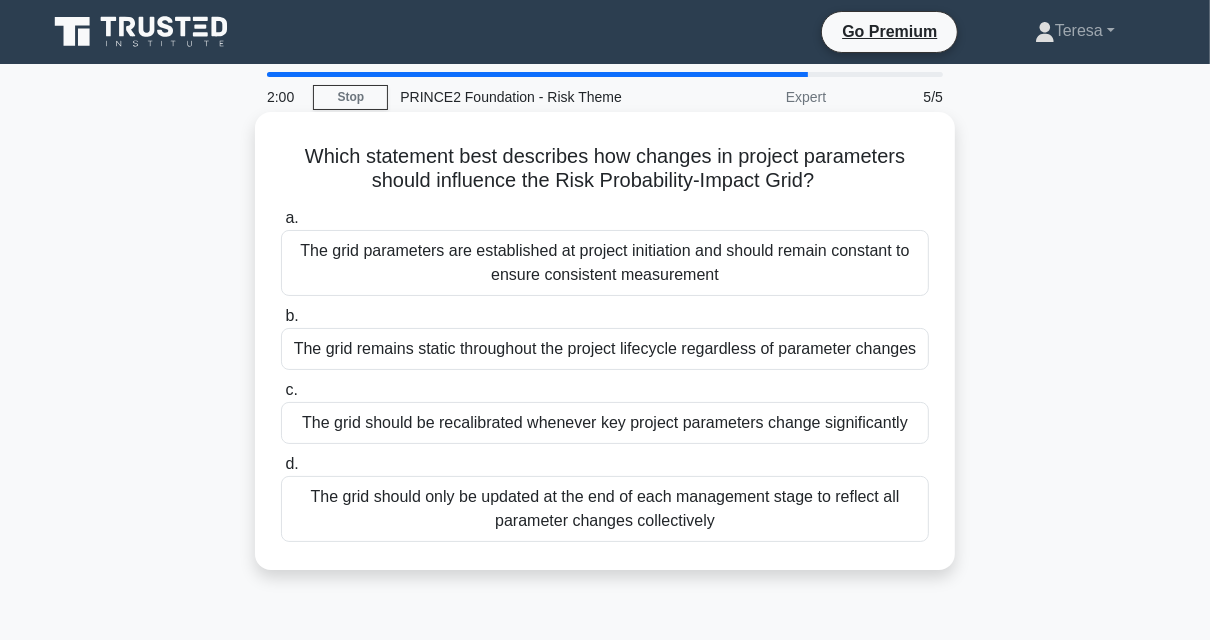 click on "The grid should only be updated at the end of each management stage to reflect all parameter changes collectively" at bounding box center [605, 509] 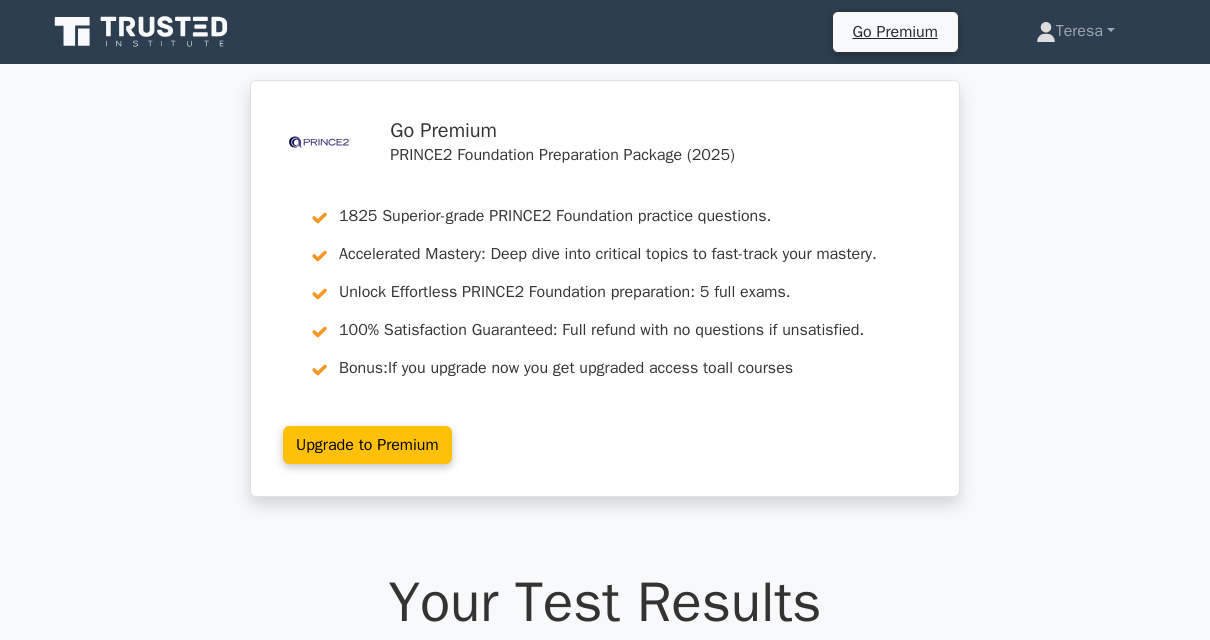 scroll, scrollTop: 0, scrollLeft: 0, axis: both 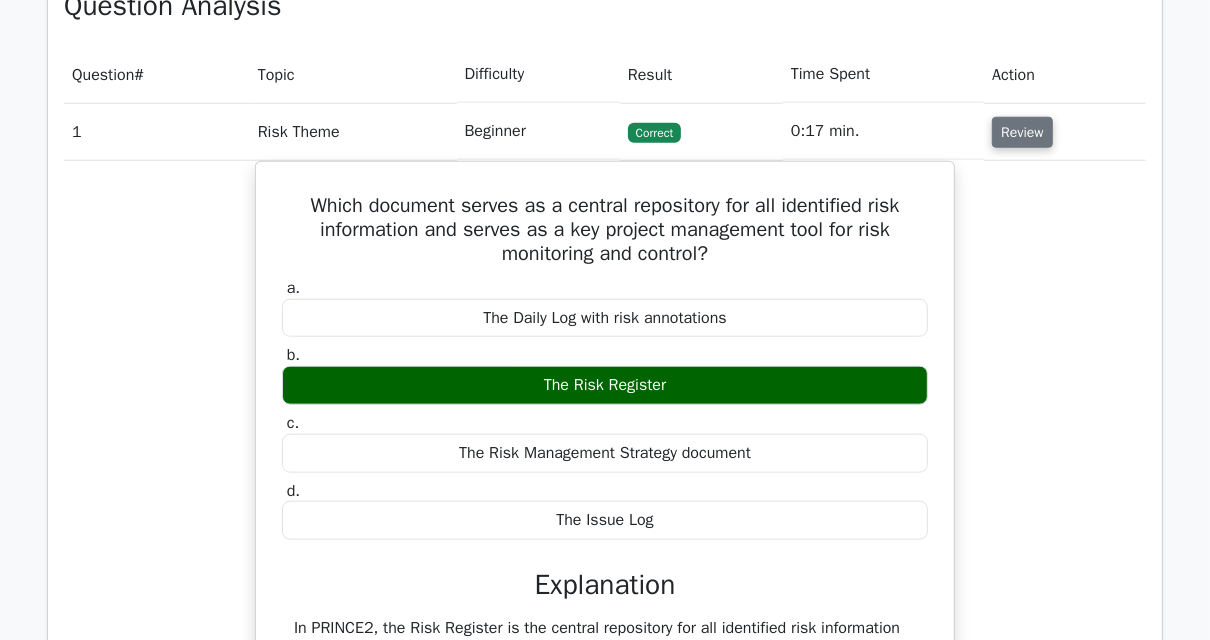 click on "Review" at bounding box center [1022, 132] 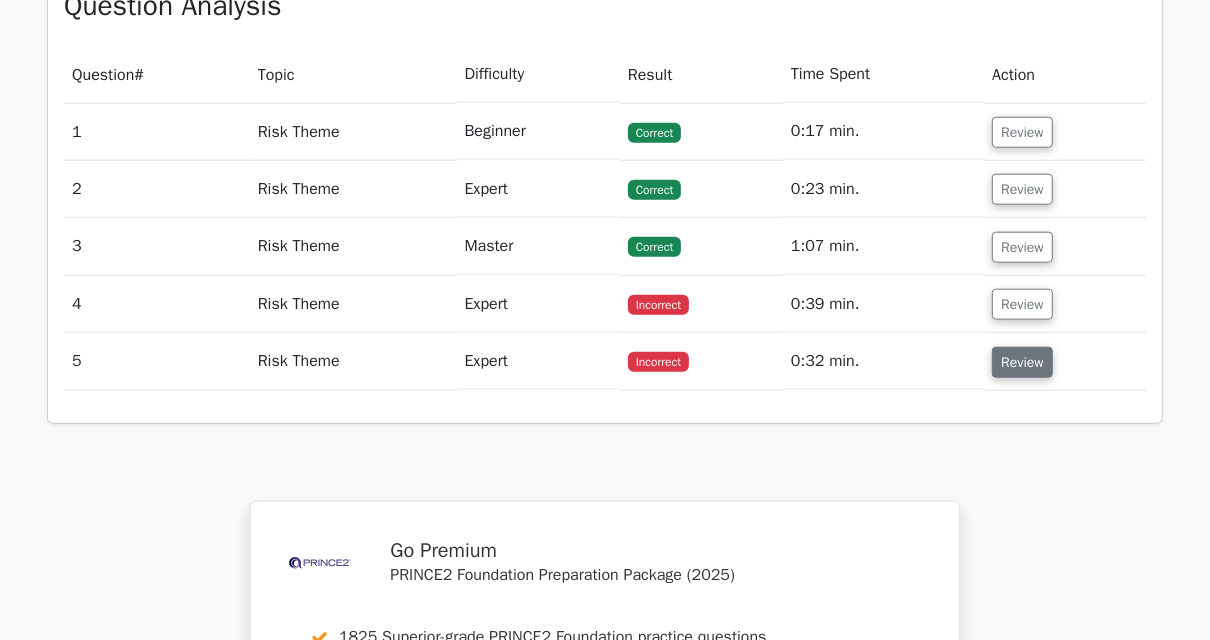 click on "Review" at bounding box center [1022, 362] 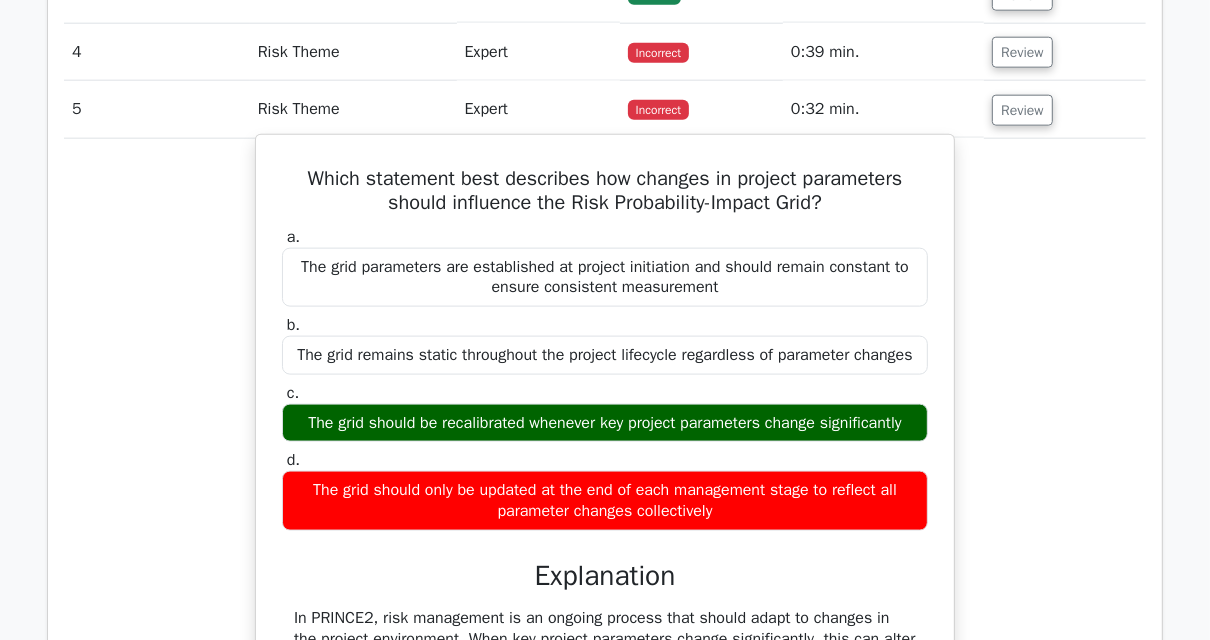 scroll, scrollTop: 1760, scrollLeft: 0, axis: vertical 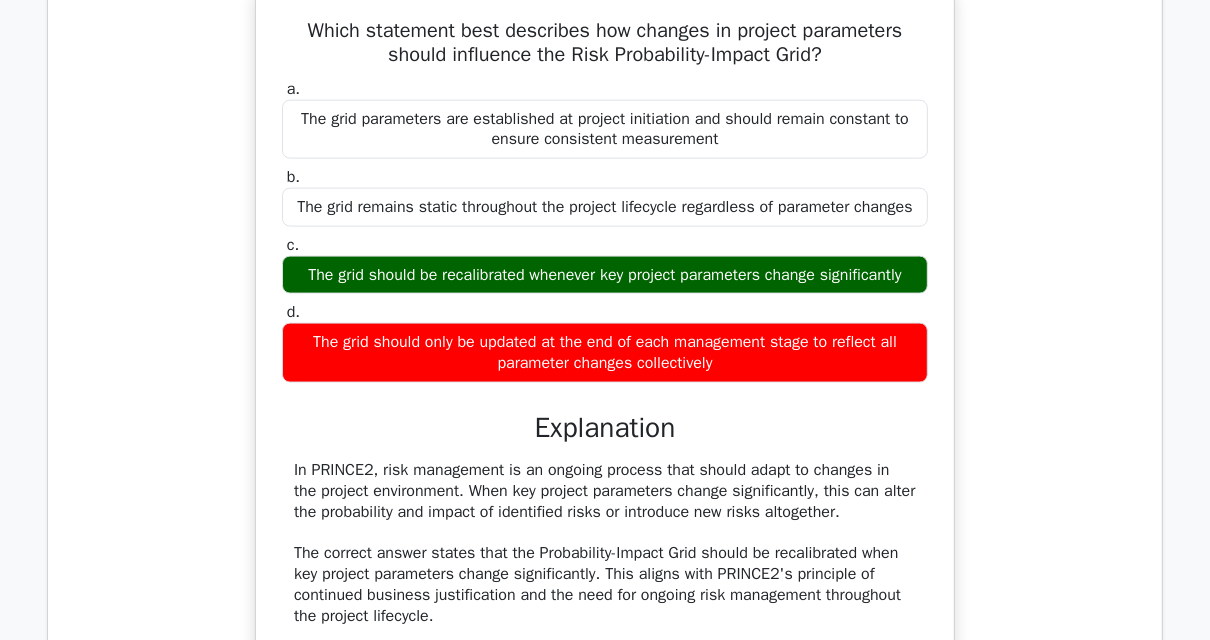 drag, startPoint x: 475, startPoint y: 481, endPoint x: 868, endPoint y: 501, distance: 393.50858 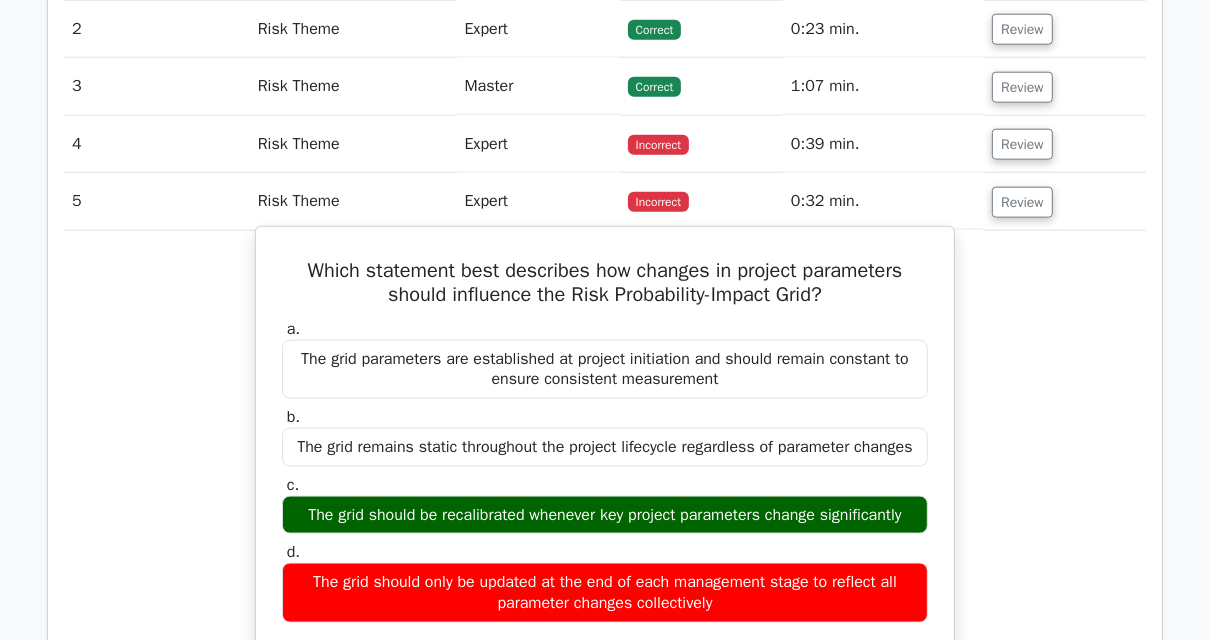 scroll, scrollTop: 1360, scrollLeft: 0, axis: vertical 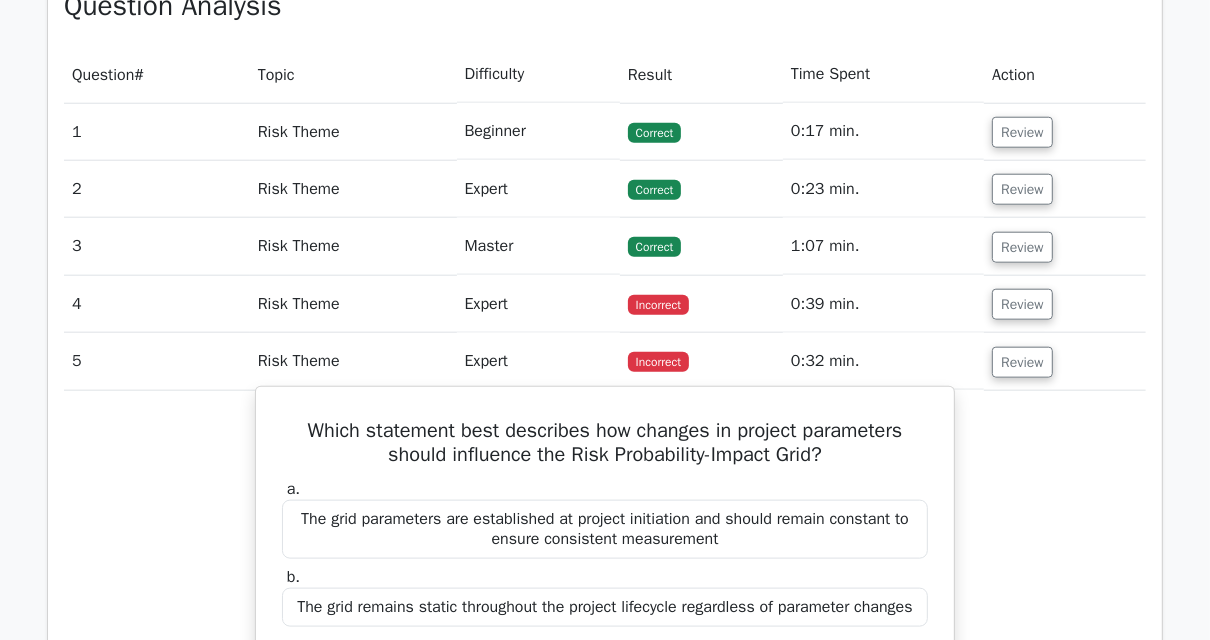 click on "c.
The grid should be recalibrated whenever key project parameters change significantly" at bounding box center [605, 665] 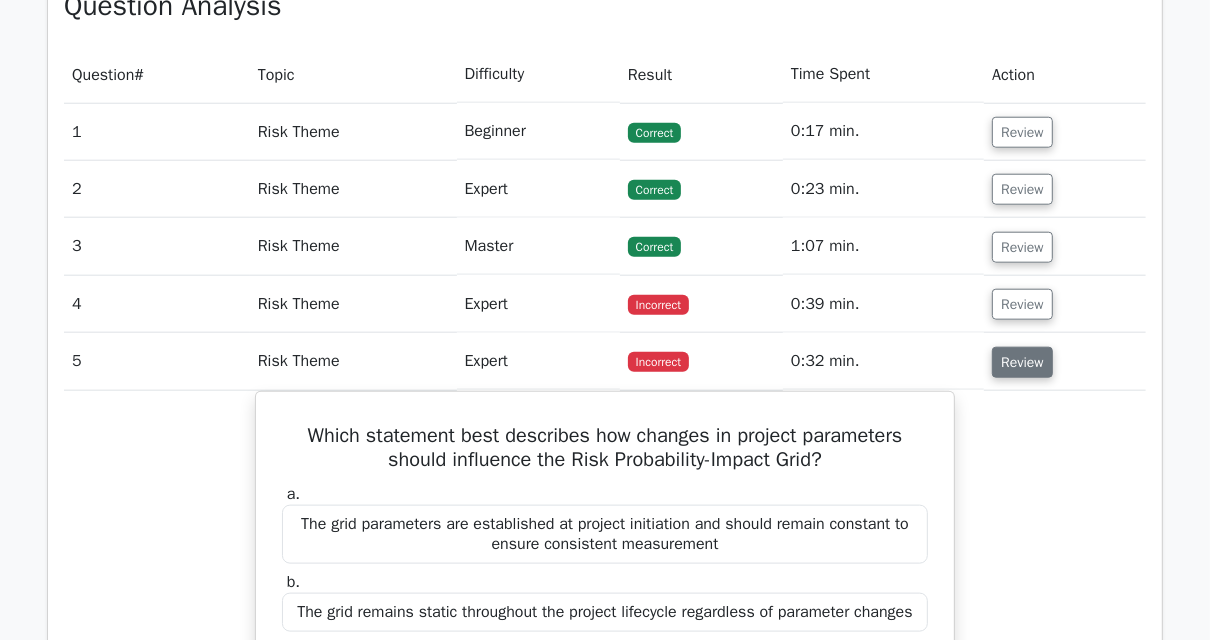 click on "Review" at bounding box center [1022, 362] 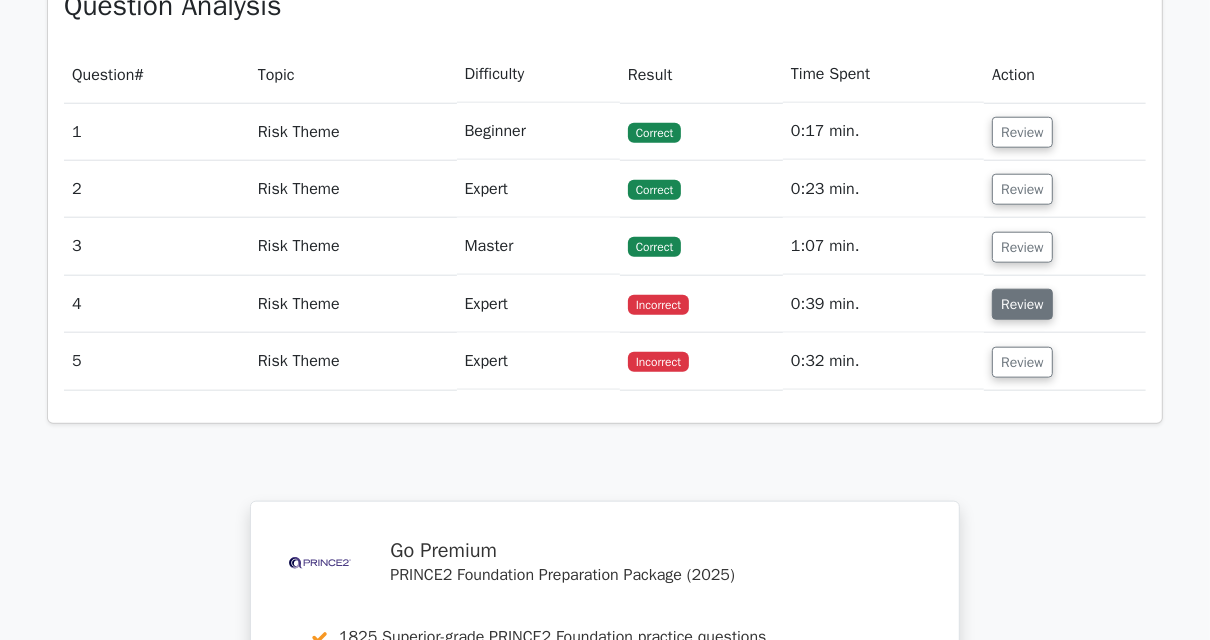 click on "Review" at bounding box center [1022, 304] 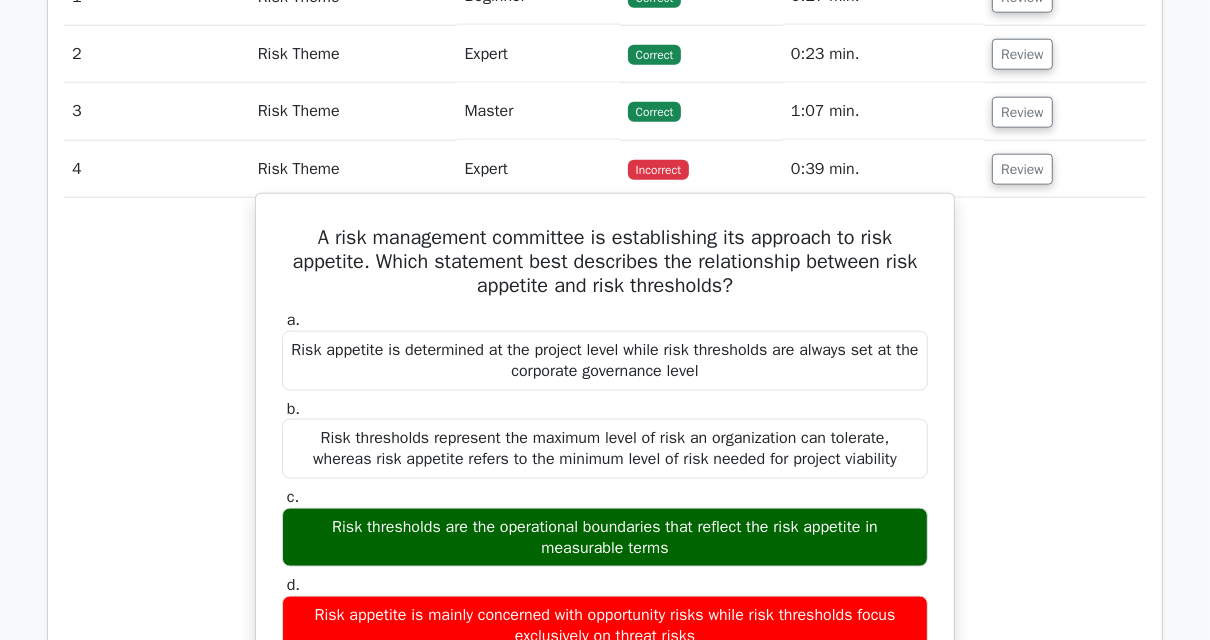 scroll, scrollTop: 1520, scrollLeft: 0, axis: vertical 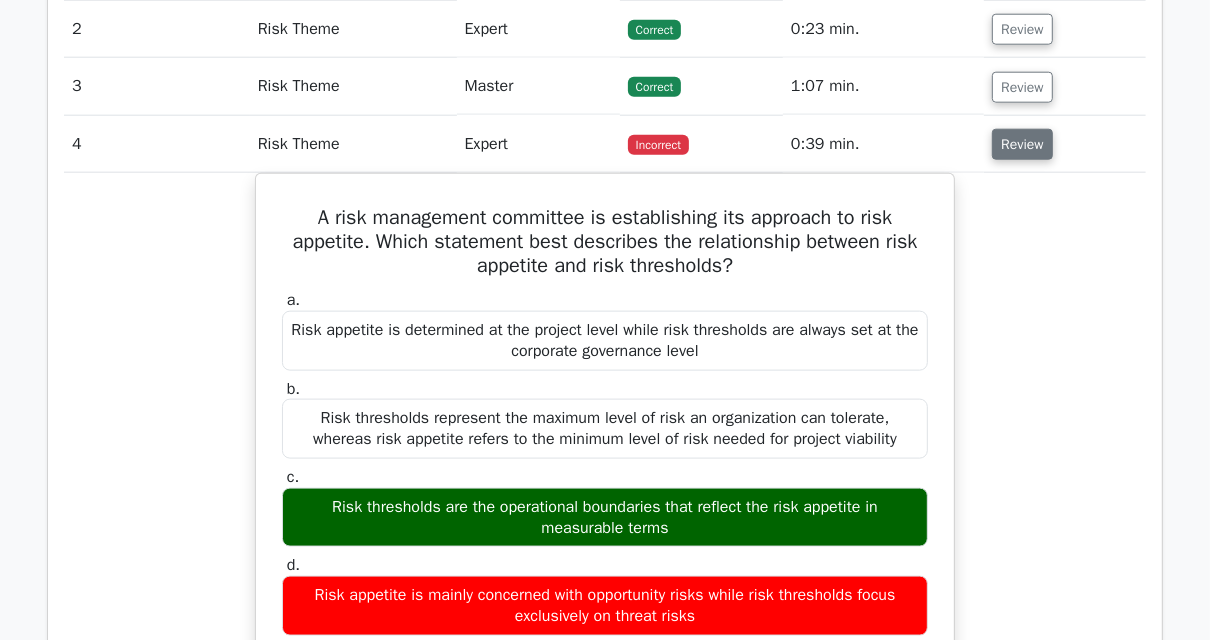 click on "Review" at bounding box center (1022, 144) 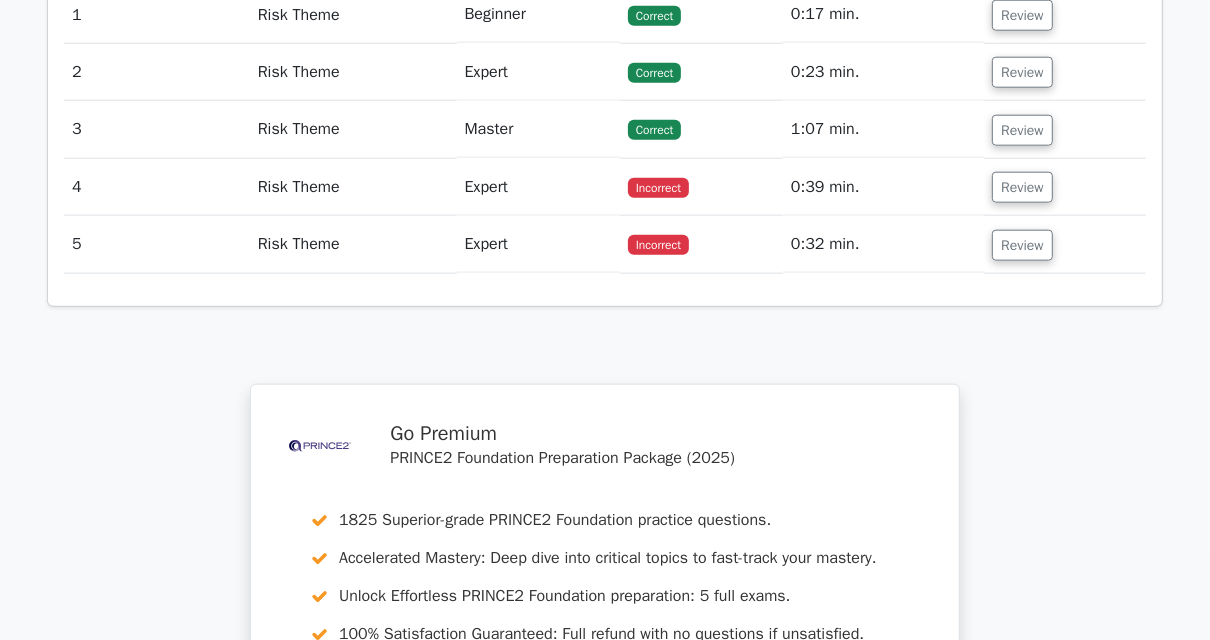 scroll, scrollTop: 1440, scrollLeft: 0, axis: vertical 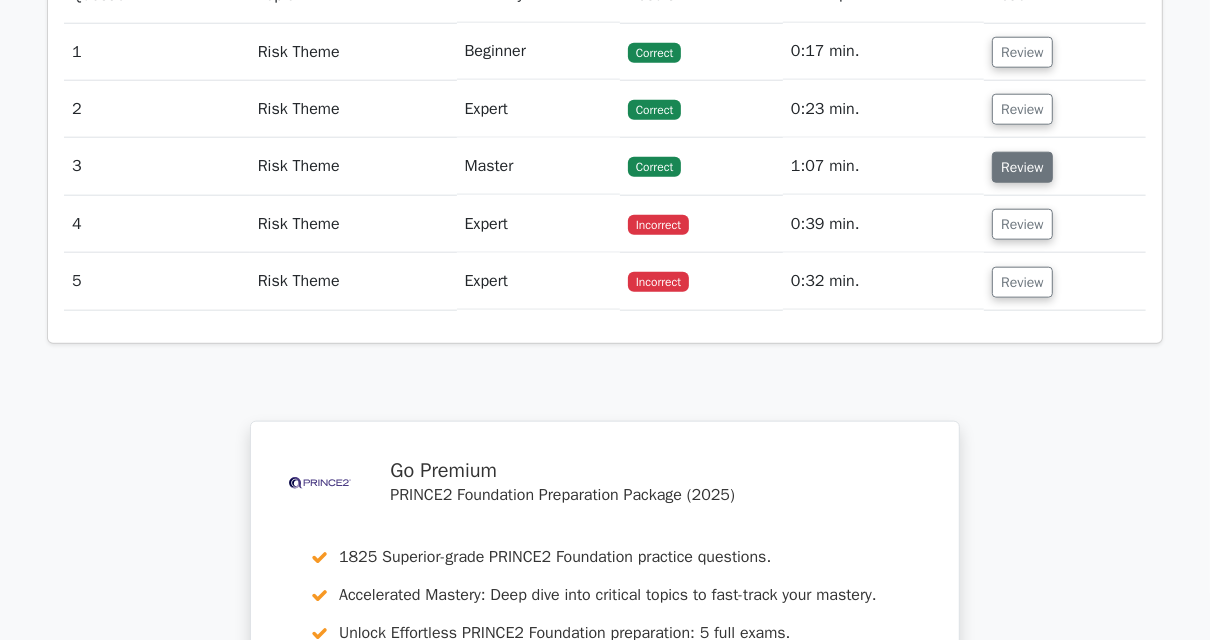 click on "Review" at bounding box center [1022, 167] 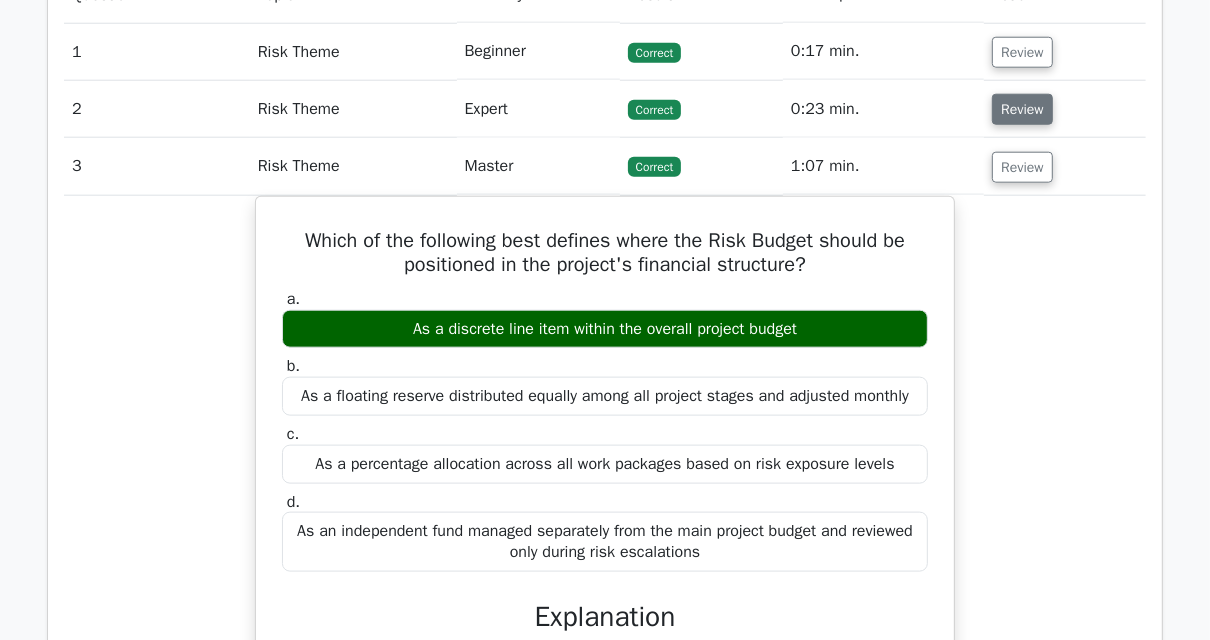 click on "Review" at bounding box center (1022, 109) 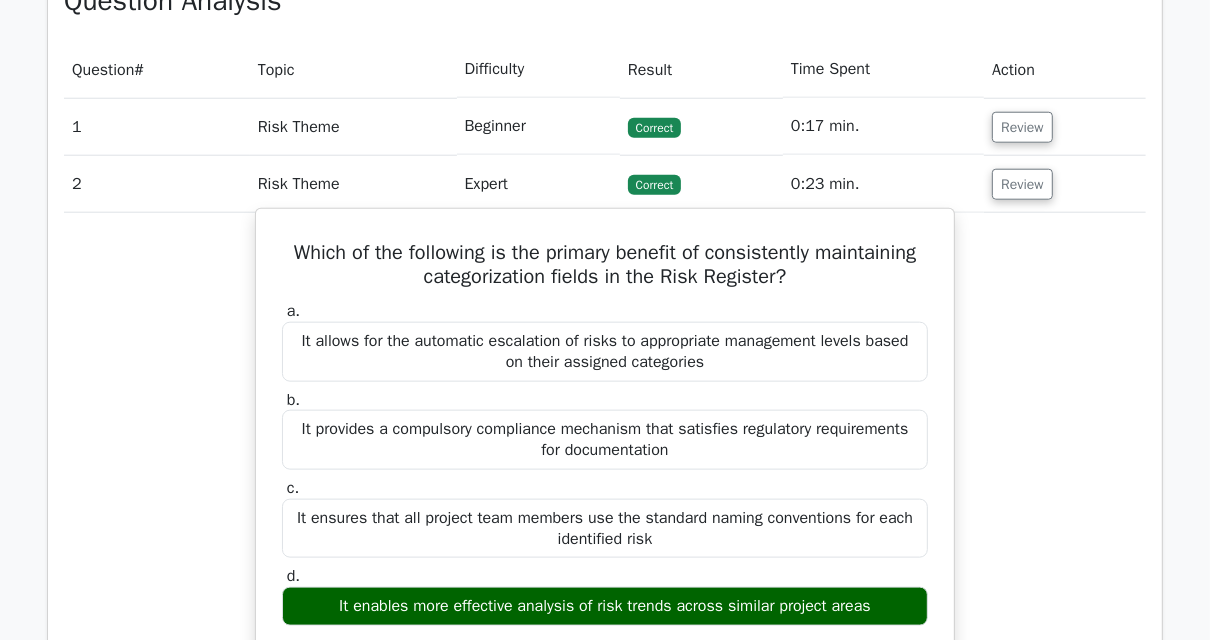 scroll, scrollTop: 1360, scrollLeft: 0, axis: vertical 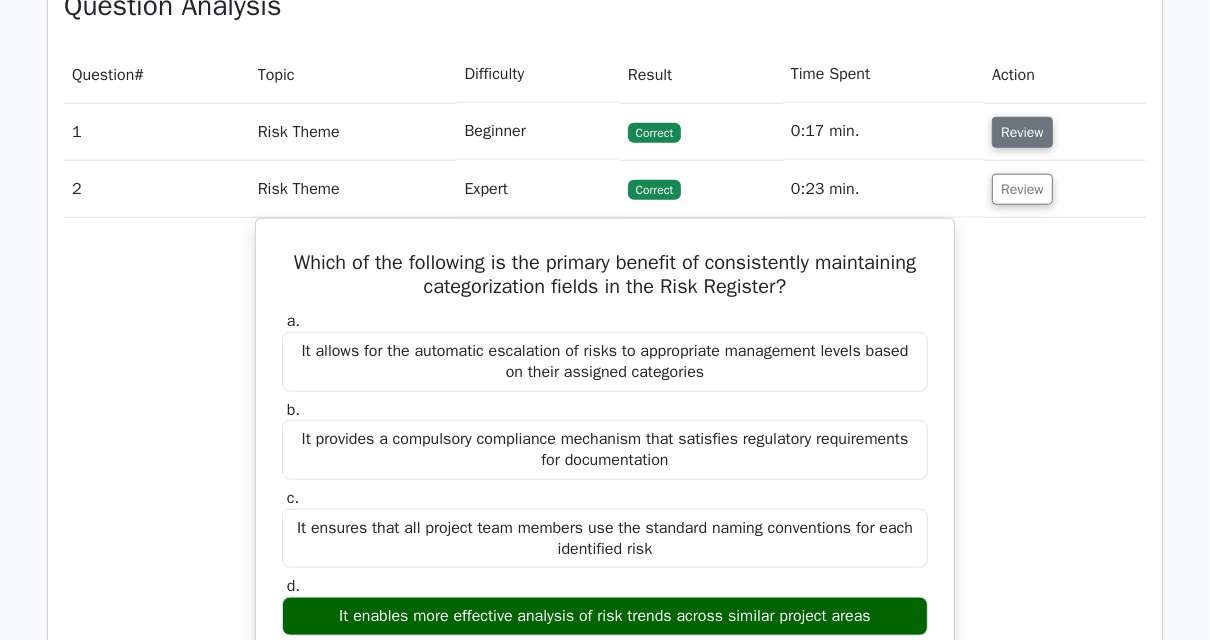 click on "Review" at bounding box center [1022, 132] 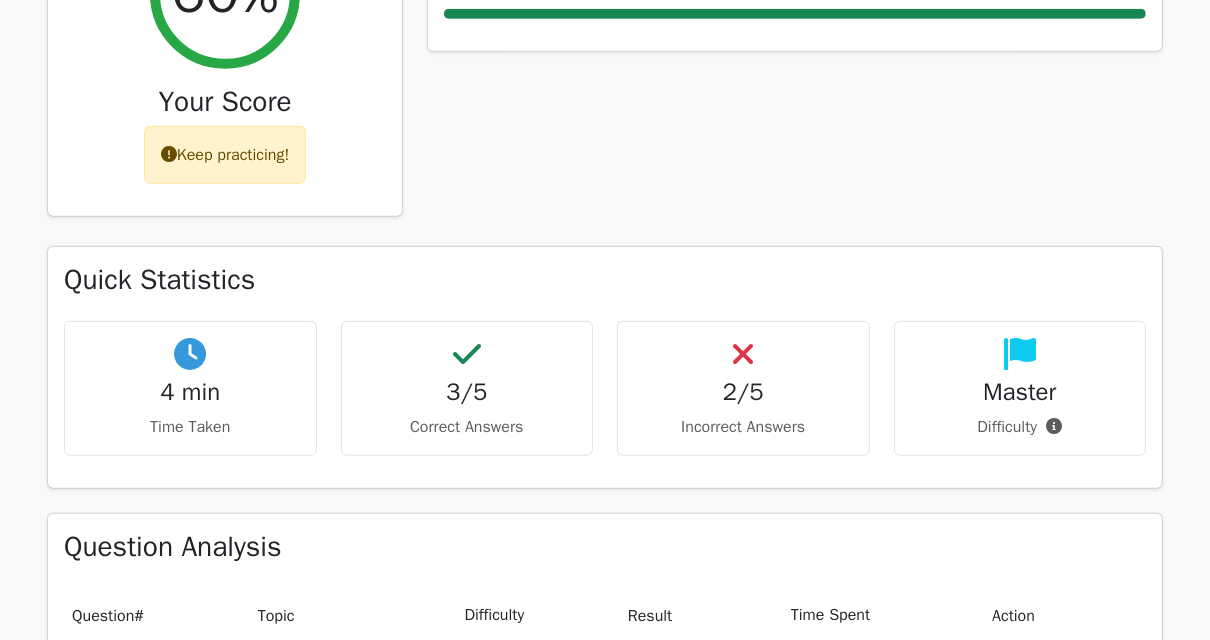 scroll, scrollTop: 800, scrollLeft: 0, axis: vertical 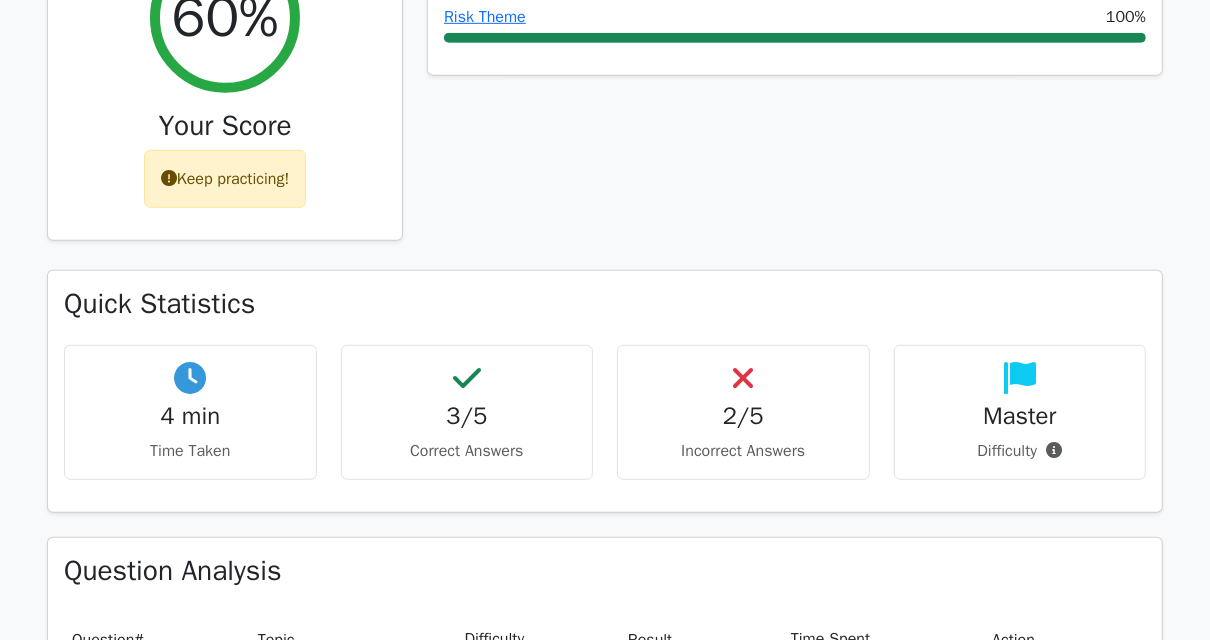 click on "Keep practicing!" at bounding box center [225, 179] 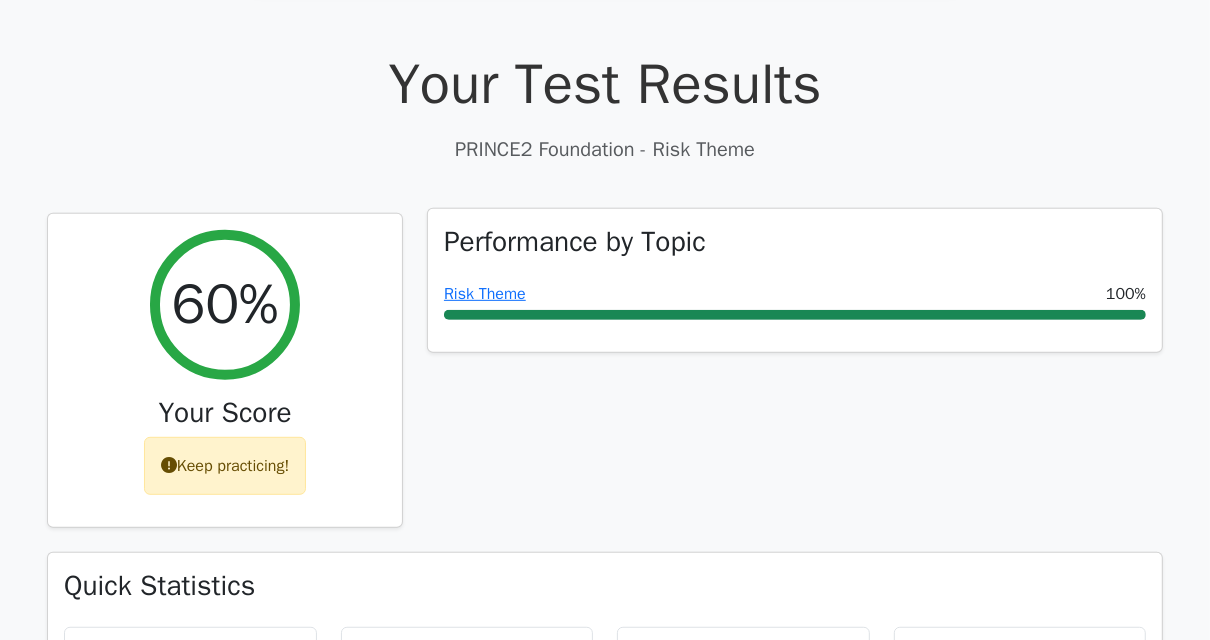 scroll, scrollTop: 480, scrollLeft: 0, axis: vertical 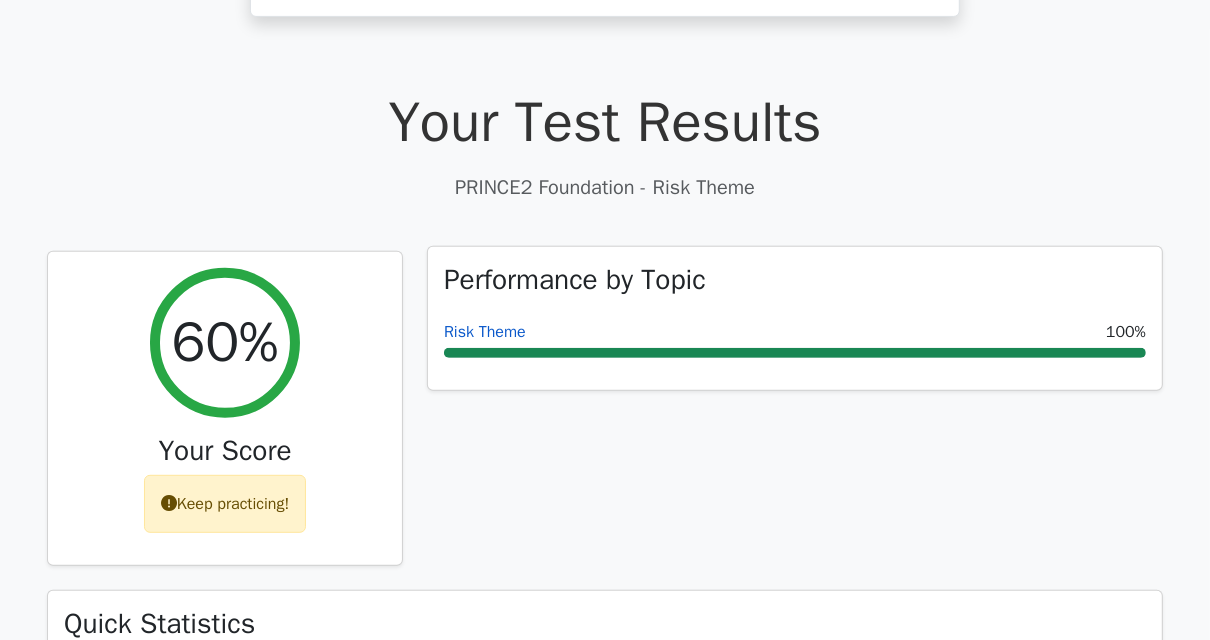 click on "Risk Theme" at bounding box center [485, 332] 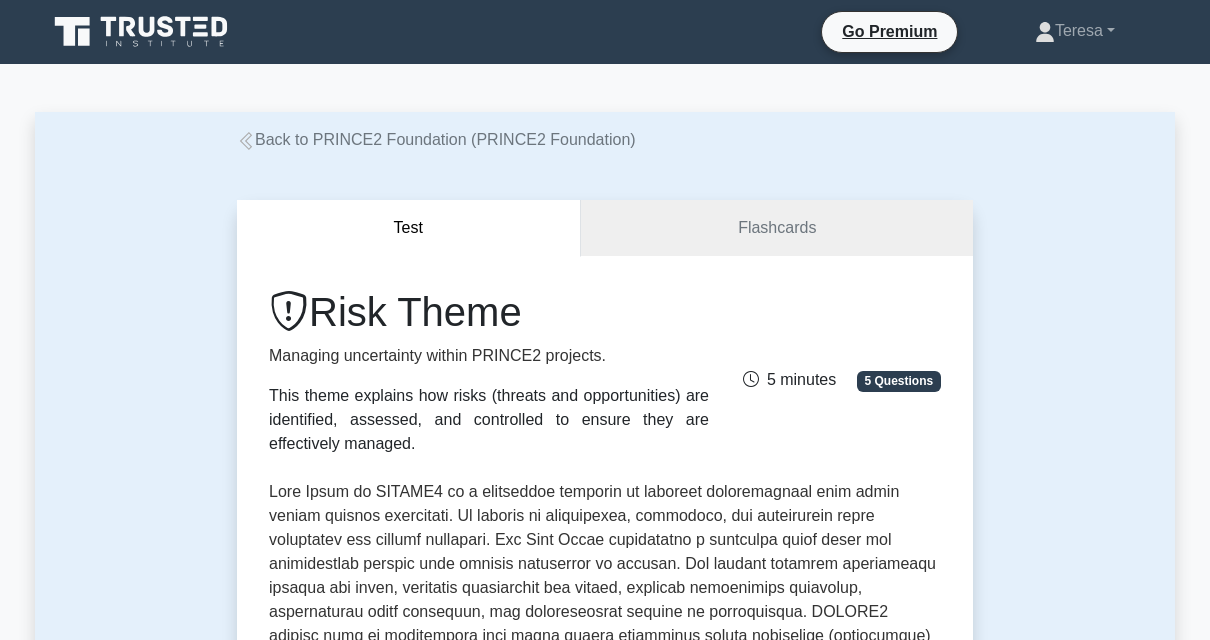 scroll, scrollTop: 0, scrollLeft: 0, axis: both 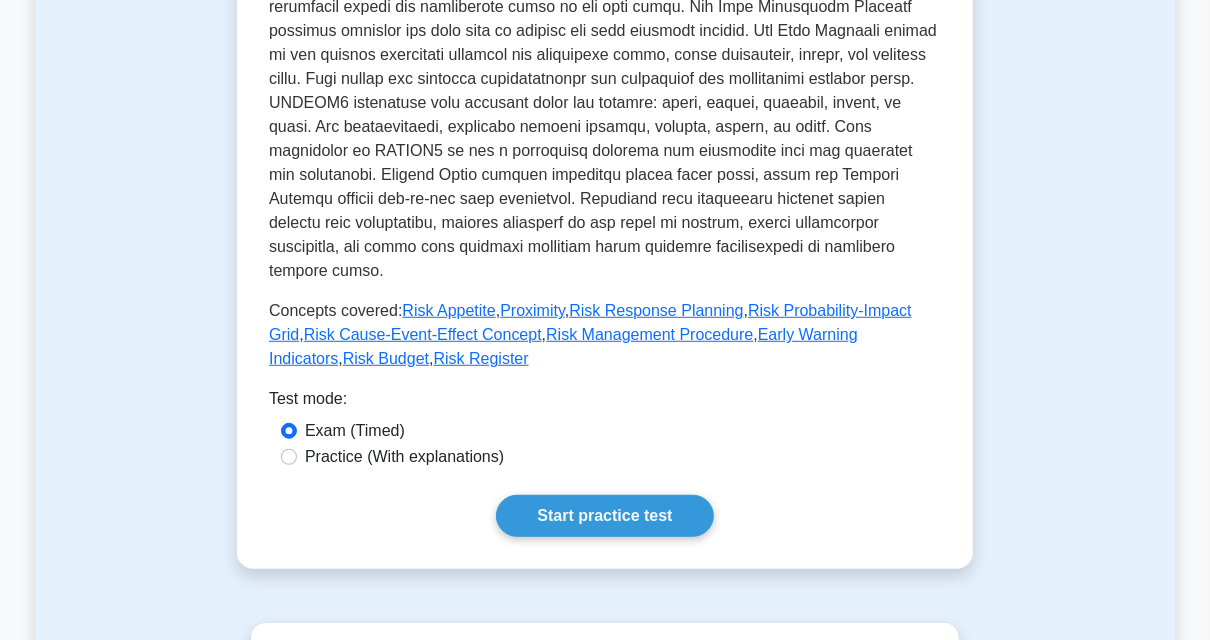 click on "Risk Theme
Managing uncertainty within PRINCE2 projects.
This theme explains how risks (threats and opportunities) are identified, assessed, and controlled to ensure they are effectively managed.
[TIME] minutes
5 Questions
Risk Theme in PRINCE2 is a systematic approach to managing uncertainties that could affect project objectives. It focuses on identifying, assessing, and controlling risks throughout the project lifec… ,  ,  ," at bounding box center [605, 50] 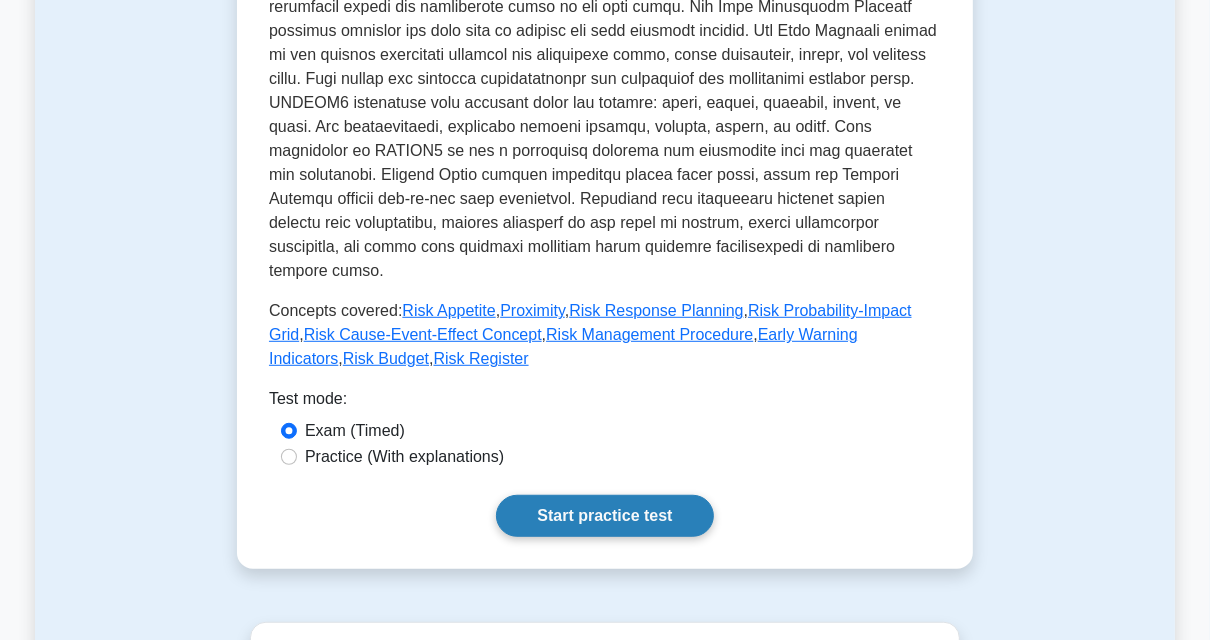 click on "Start practice test" at bounding box center [604, 516] 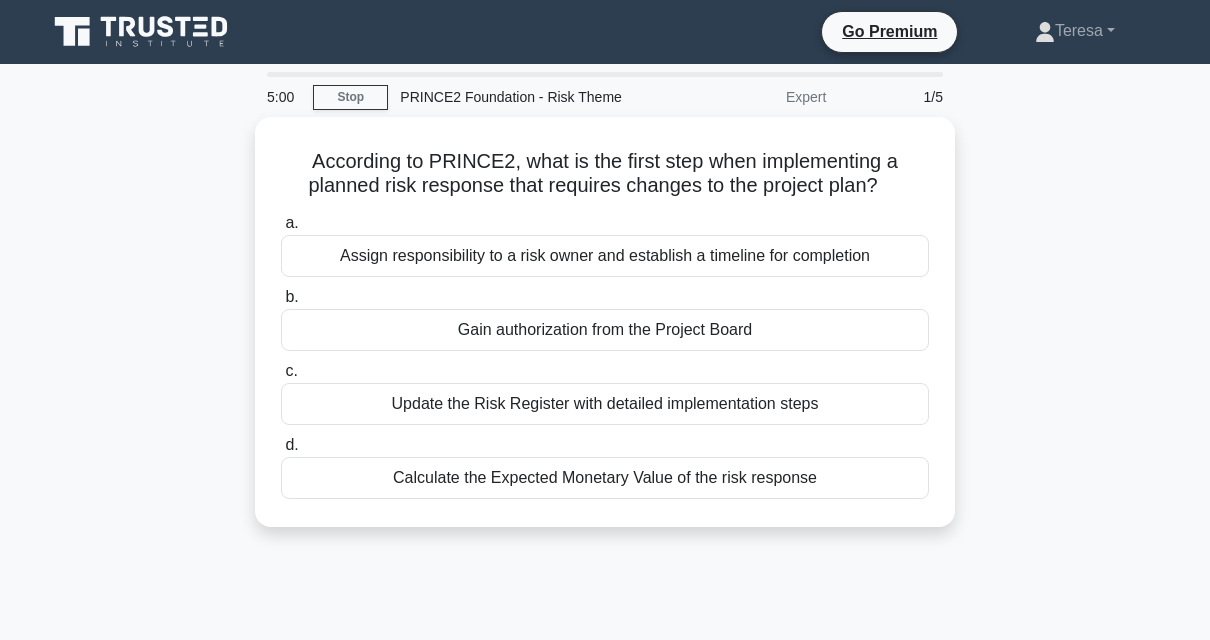 scroll, scrollTop: 0, scrollLeft: 0, axis: both 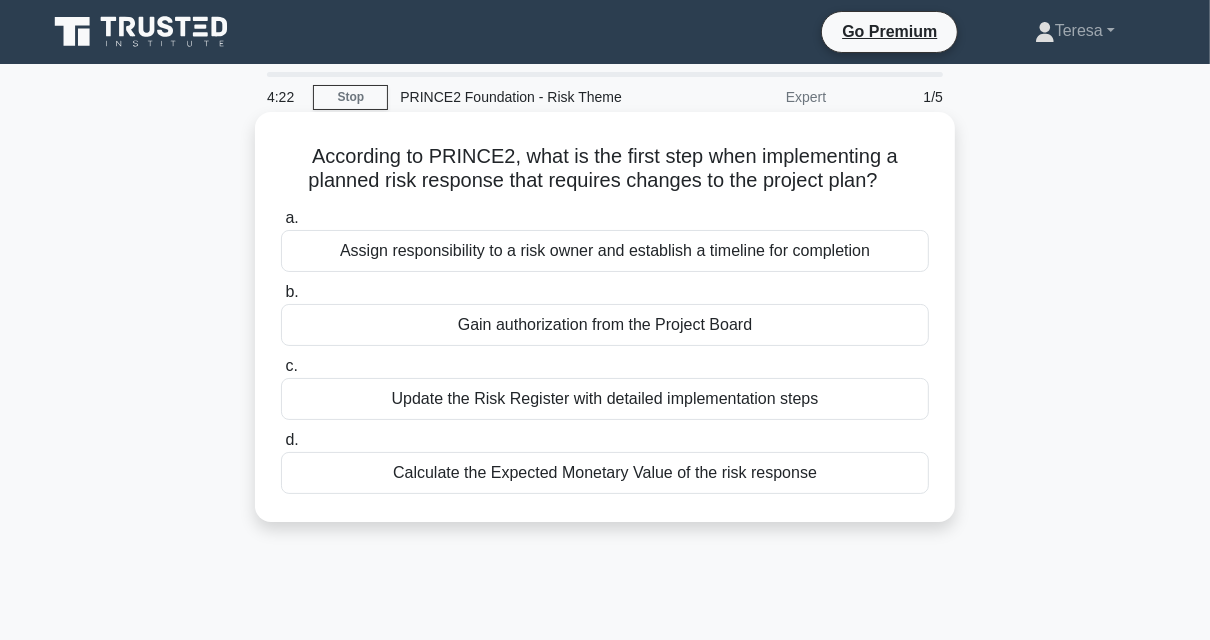 click on "Gain authorization from the Project Board" at bounding box center [605, 325] 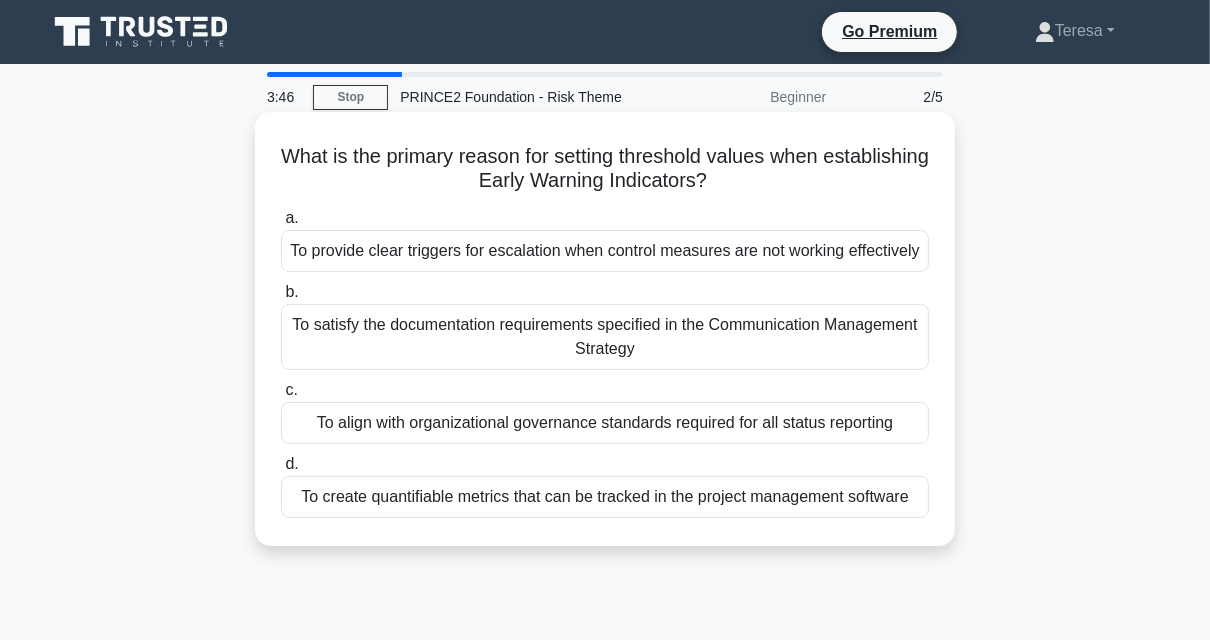 click on "To provide clear triggers for escalation when control measures are not working effectively" at bounding box center (605, 251) 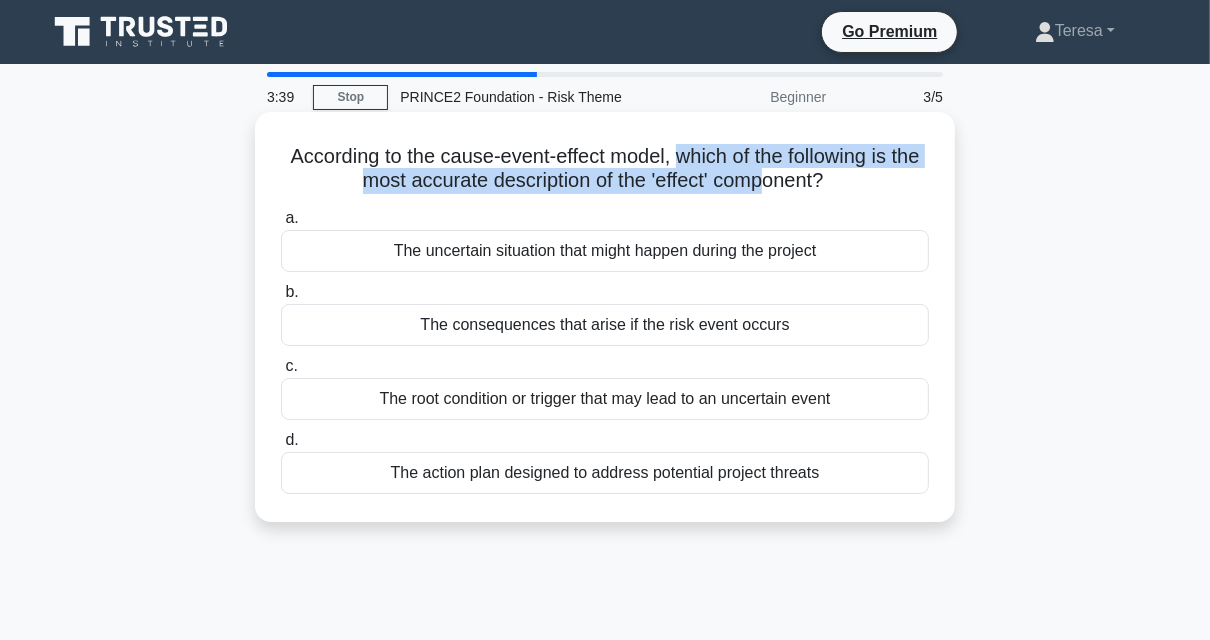 drag, startPoint x: 694, startPoint y: 155, endPoint x: 781, endPoint y: 183, distance: 91.394745 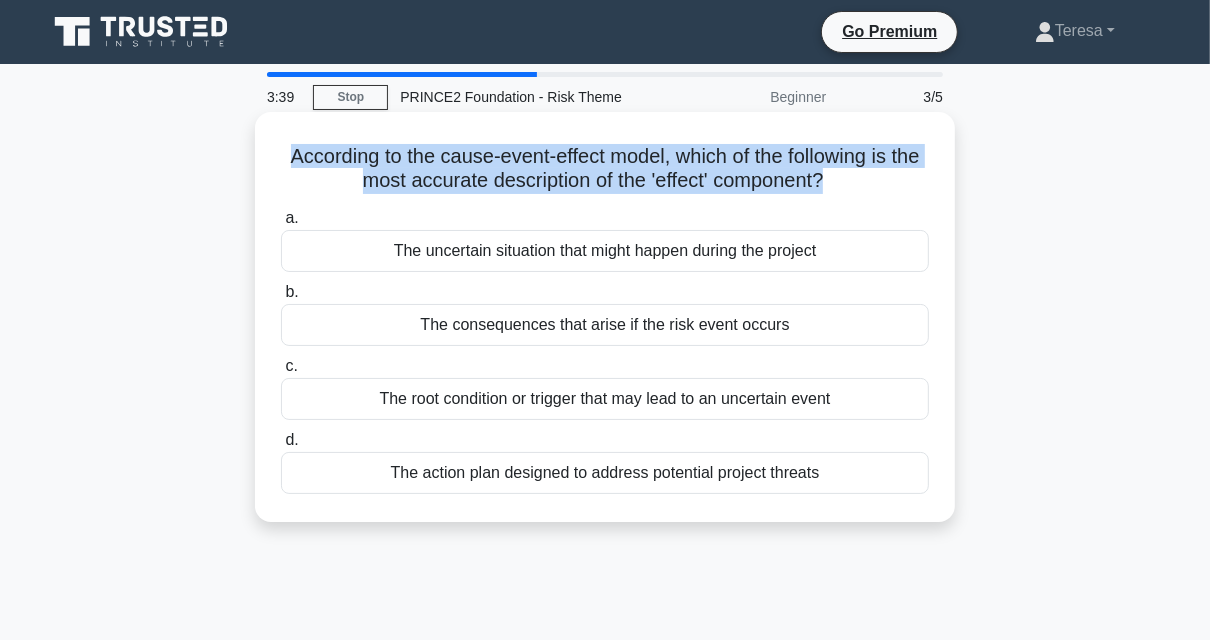 click on "According to the cause-event-effect model, which of the following is the most accurate description of the 'effect' component?
.spinner_0XTQ{transform-origin:center;animation:spinner_y6GP .75s linear infinite}@keyframes spinner_y6GP{100%{transform:rotate(360deg)}}" at bounding box center [605, 169] 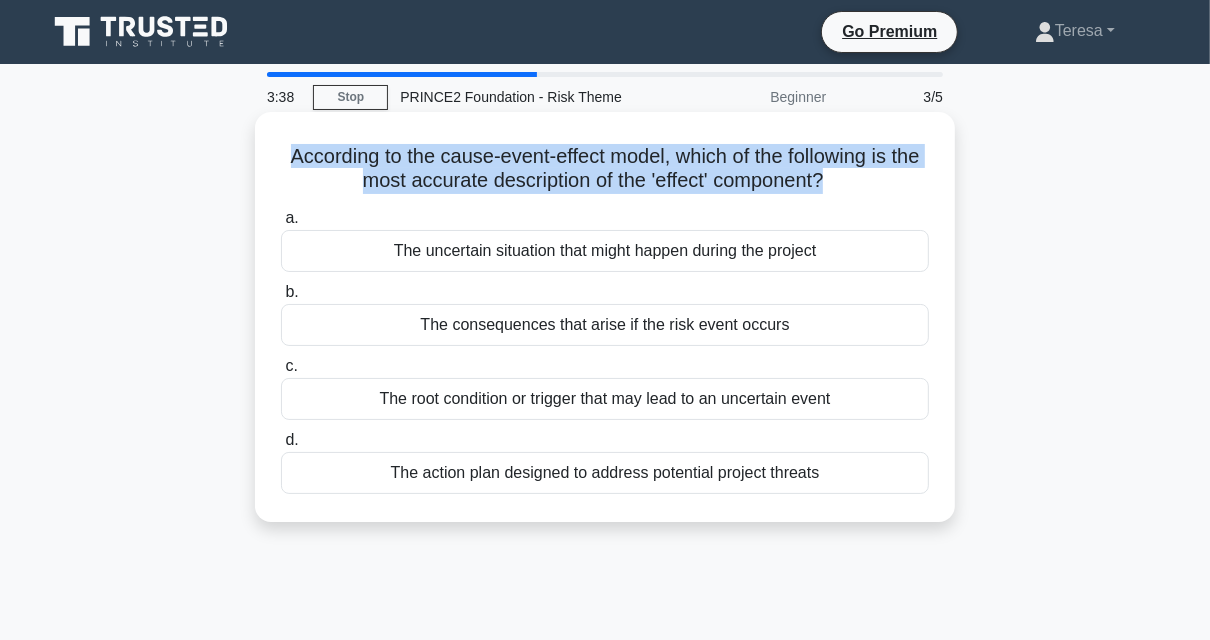 click on "According to the cause-event-effect model, which of the following is the most accurate description of the 'effect' component?
.spinner_0XTQ{transform-origin:center;animation:spinner_y6GP .75s linear infinite}@keyframes spinner_y6GP{100%{transform:rotate(360deg)}}" at bounding box center (605, 169) 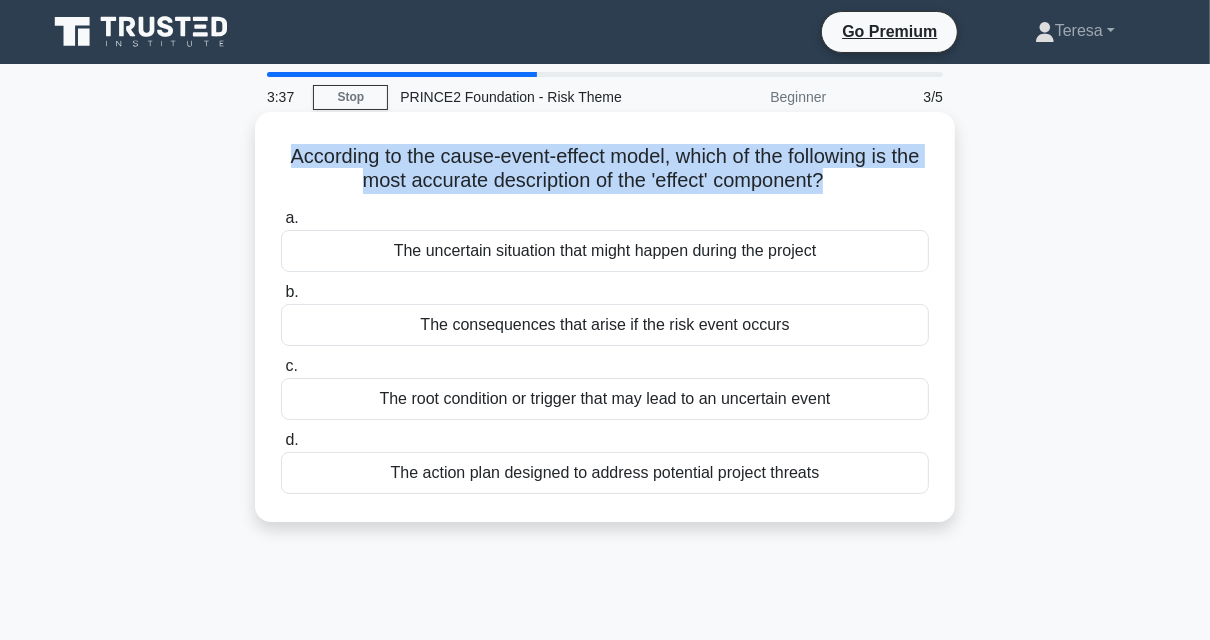 click on "According to the cause-event-effect model, which of the following is the most accurate description of the 'effect' component?
.spinner_0XTQ{transform-origin:center;animation:spinner_y6GP .75s linear infinite}@keyframes spinner_y6GP{100%{transform:rotate(360deg)}}" at bounding box center (605, 169) 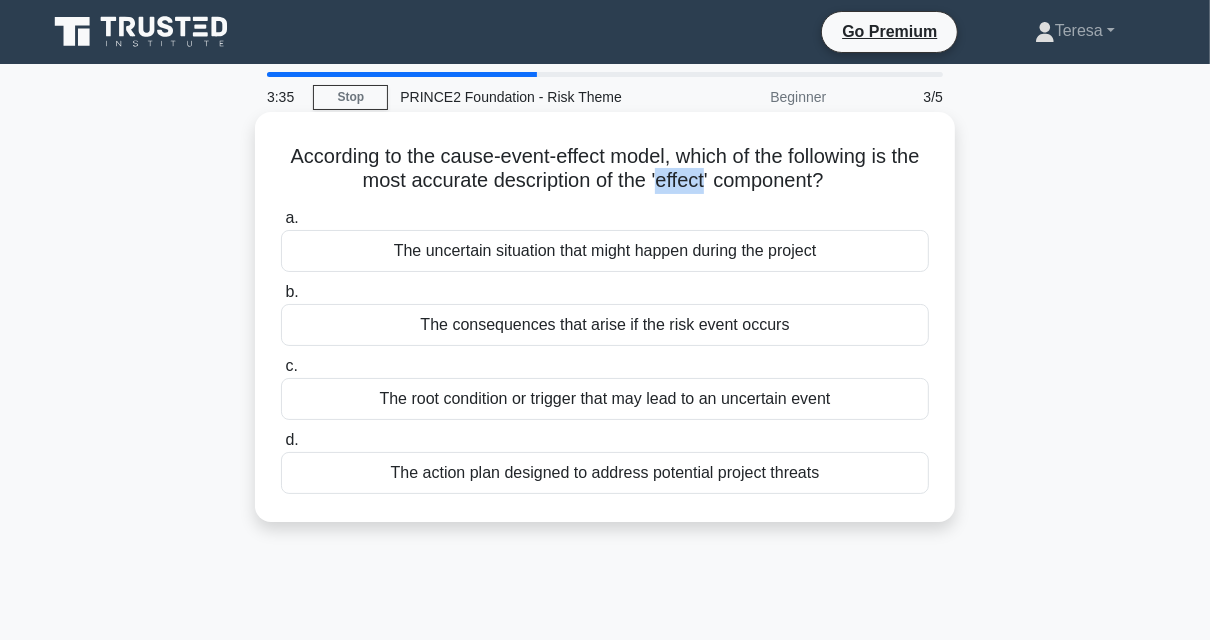 drag, startPoint x: 671, startPoint y: 177, endPoint x: 721, endPoint y: 184, distance: 50.48762 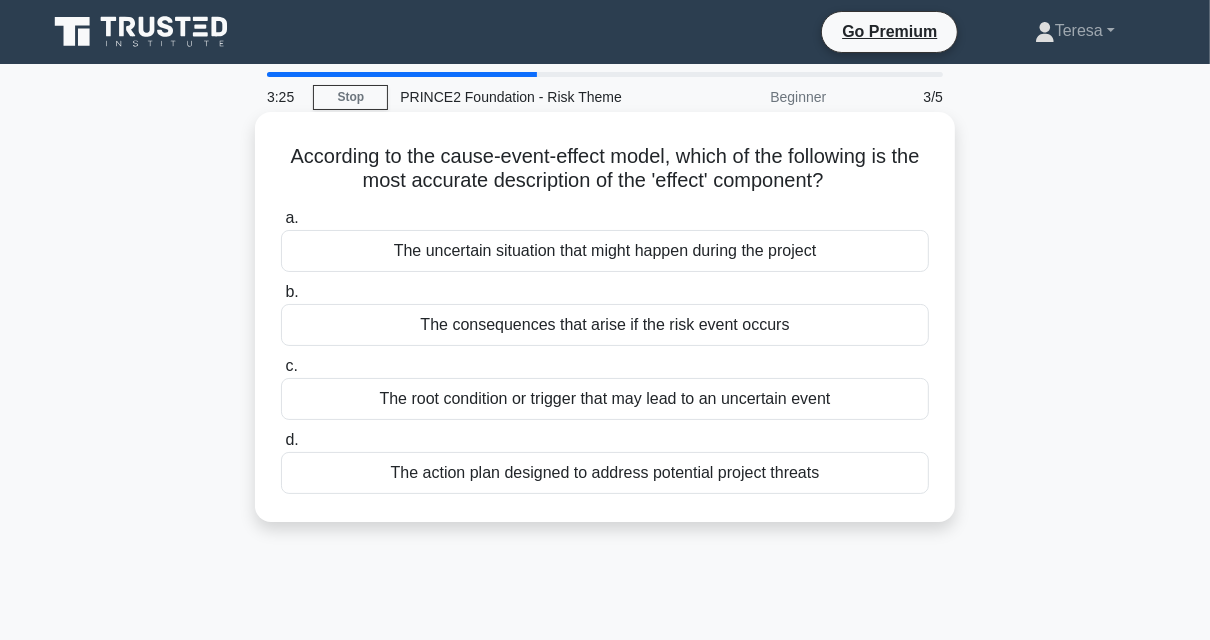 click on "The consequences that arise if the risk event occurs" at bounding box center (605, 325) 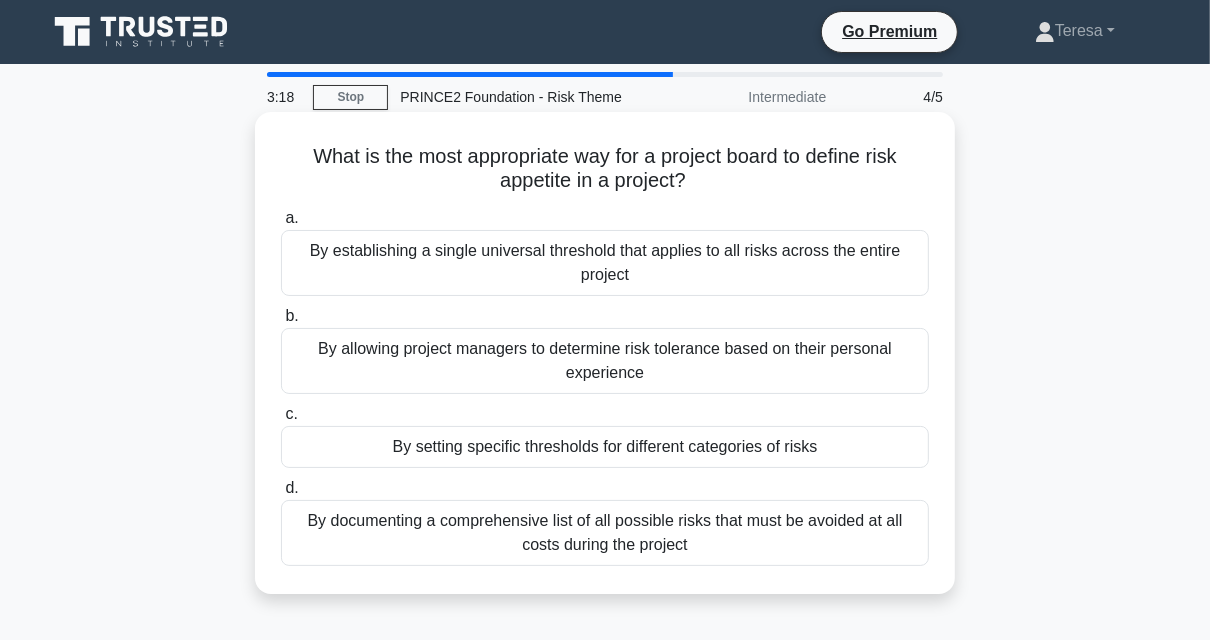 click on "What is the most appropriate way for a project board to define risk appetite in a project?
.spinner_0XTQ{transform-origin:center;animation:spinner_y6GP .75s linear infinite}@keyframes spinner_y6GP{100%{transform:rotate(360deg)}}" at bounding box center (605, 169) 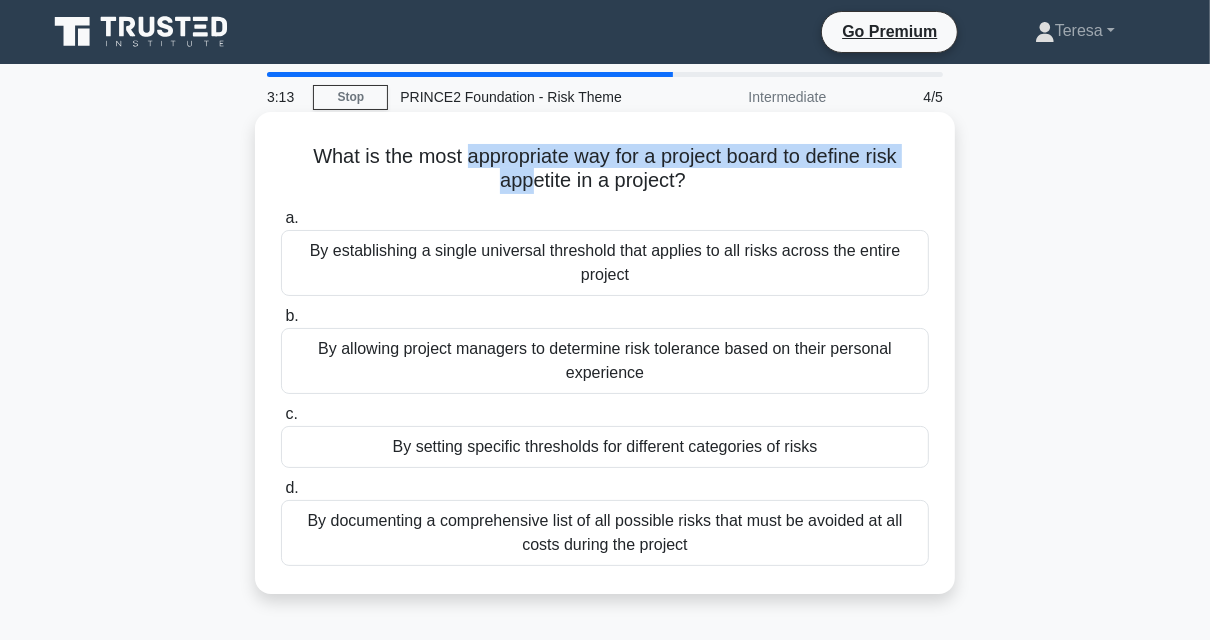 drag, startPoint x: 461, startPoint y: 160, endPoint x: 529, endPoint y: 192, distance: 75.153175 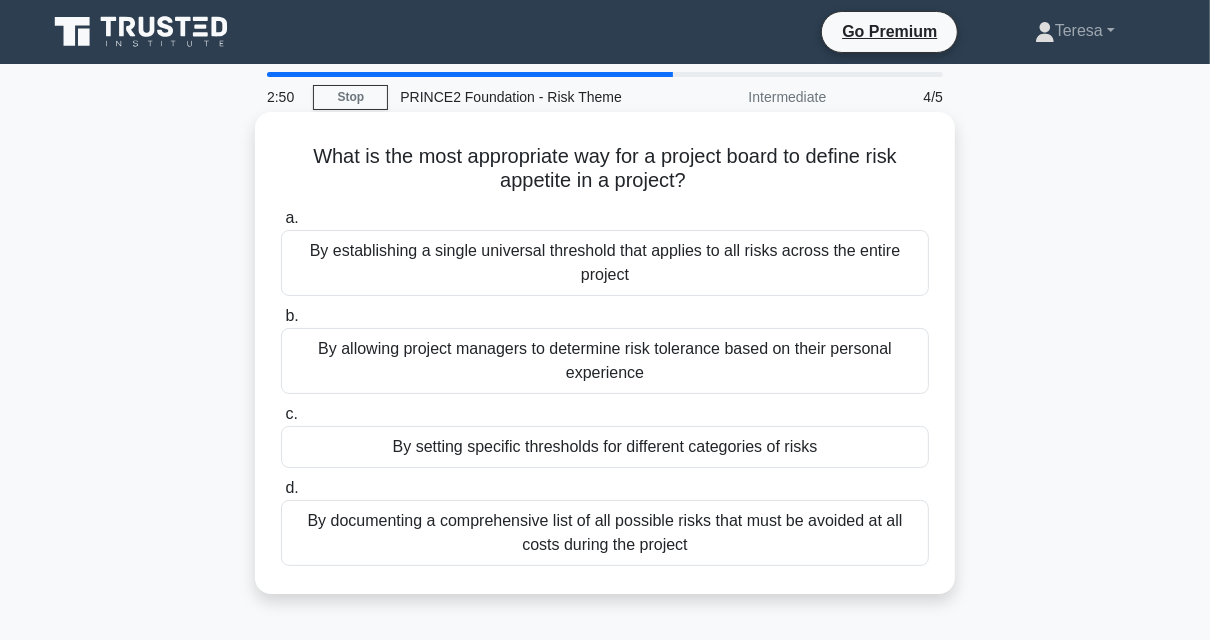 click on "By setting specific thresholds for different categories of risks" at bounding box center [605, 447] 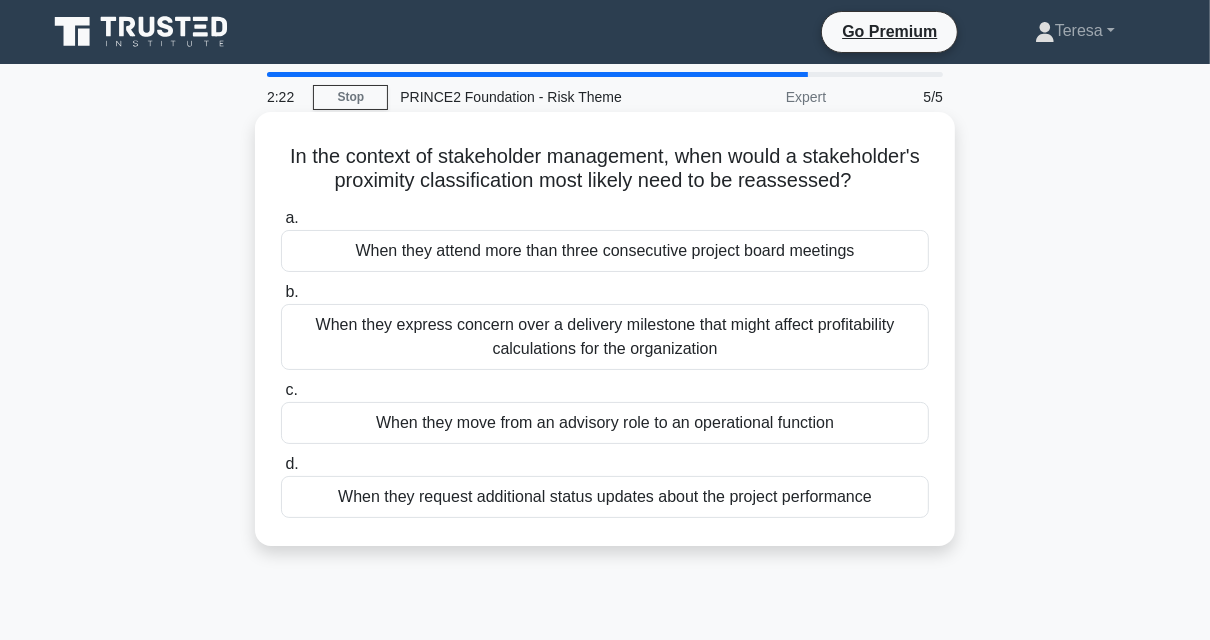 click on "When they move from an advisory role to an operational function" at bounding box center (605, 423) 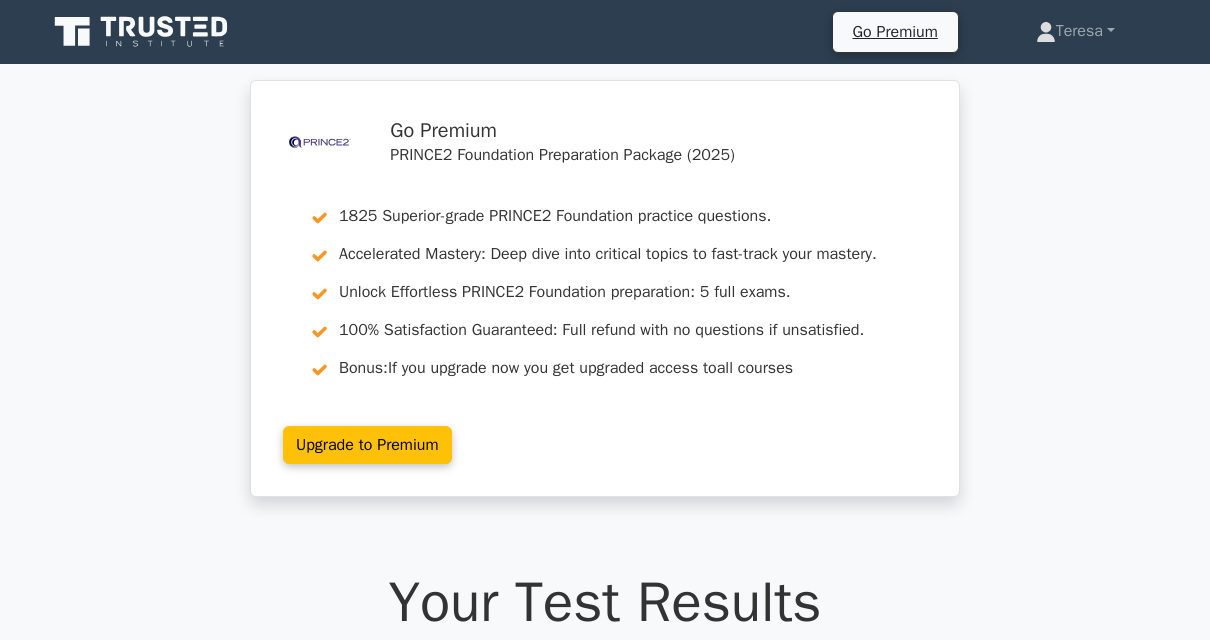 scroll, scrollTop: 0, scrollLeft: 0, axis: both 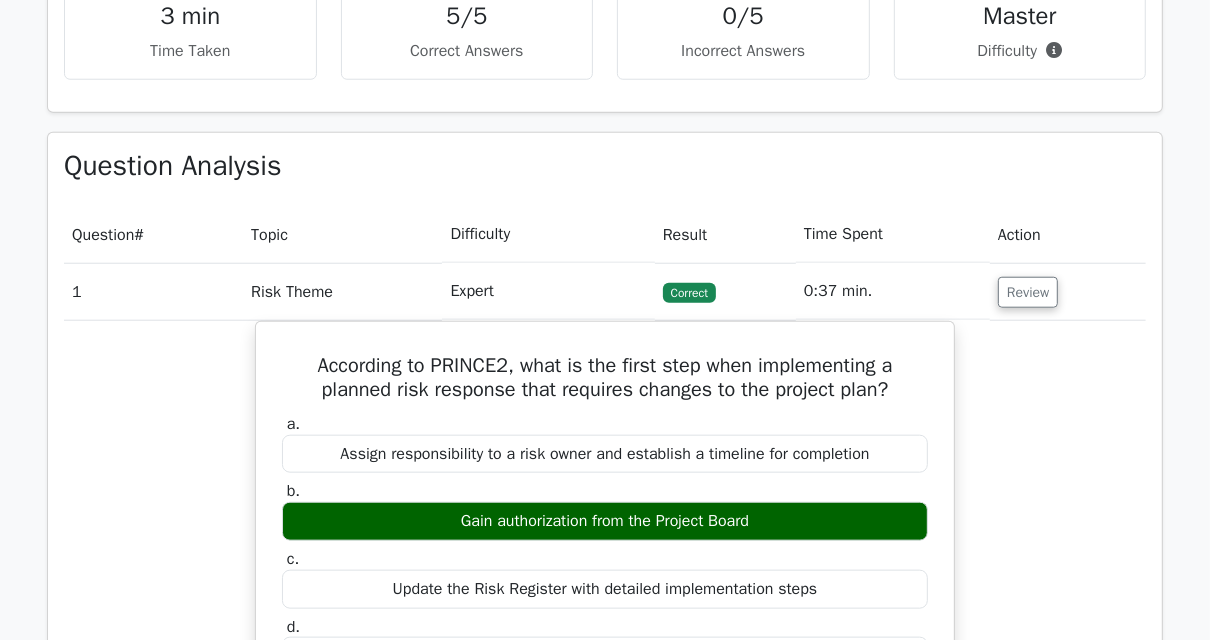 click on "0:37 min." at bounding box center (893, 291) 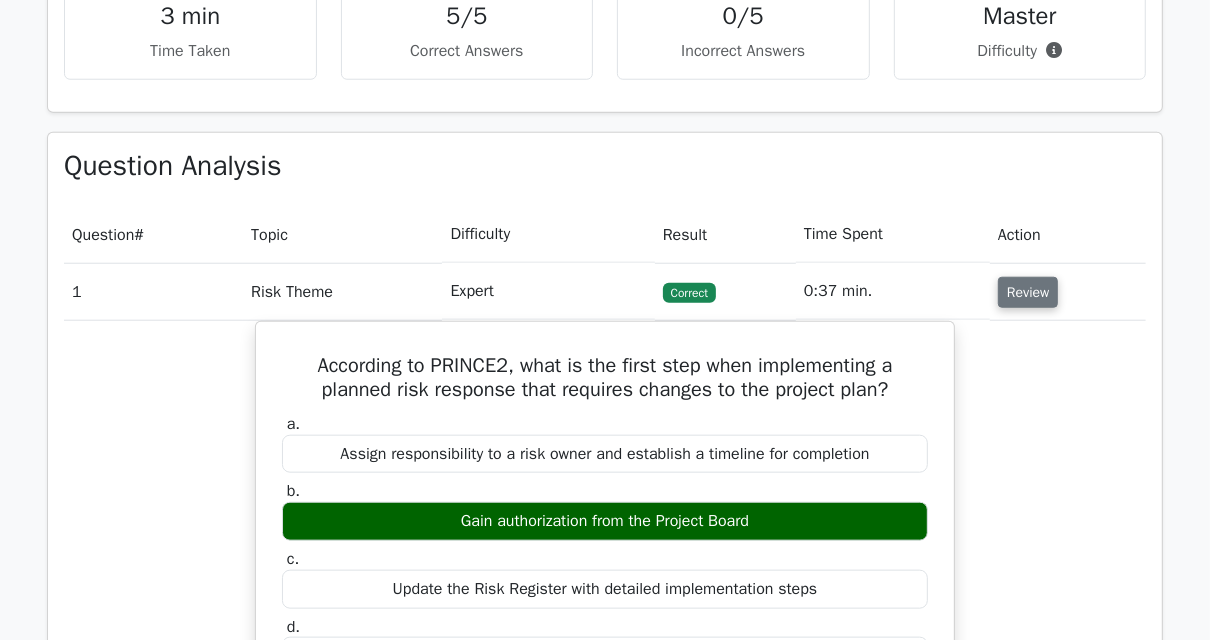 click on "Review" at bounding box center [1028, 292] 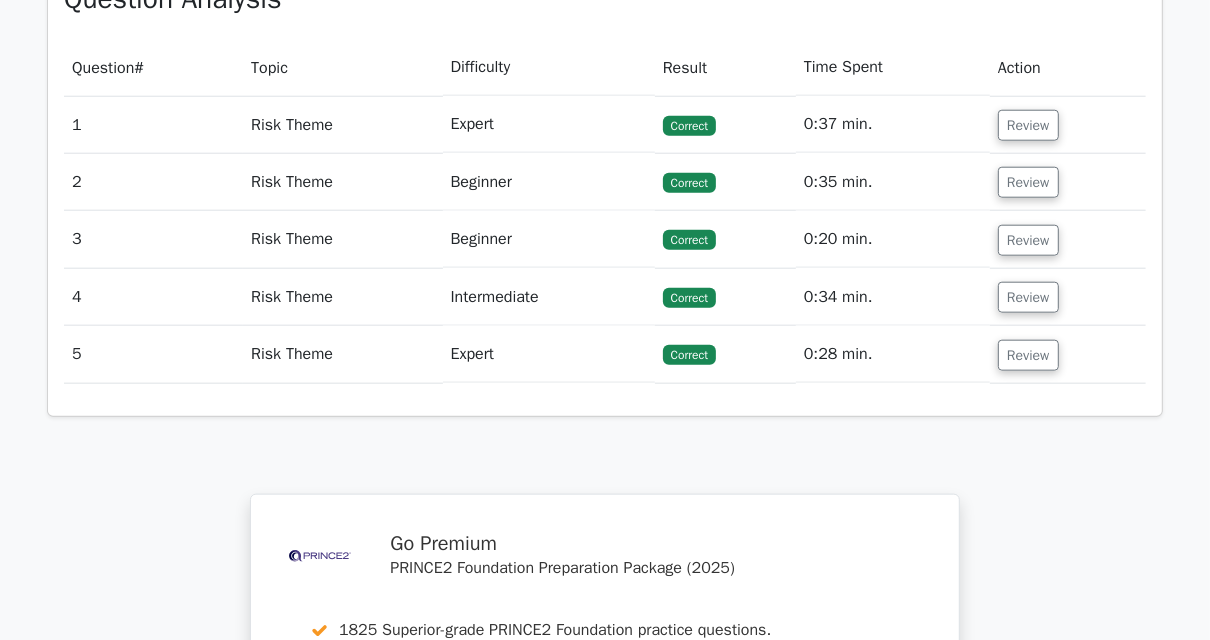 scroll, scrollTop: 1280, scrollLeft: 0, axis: vertical 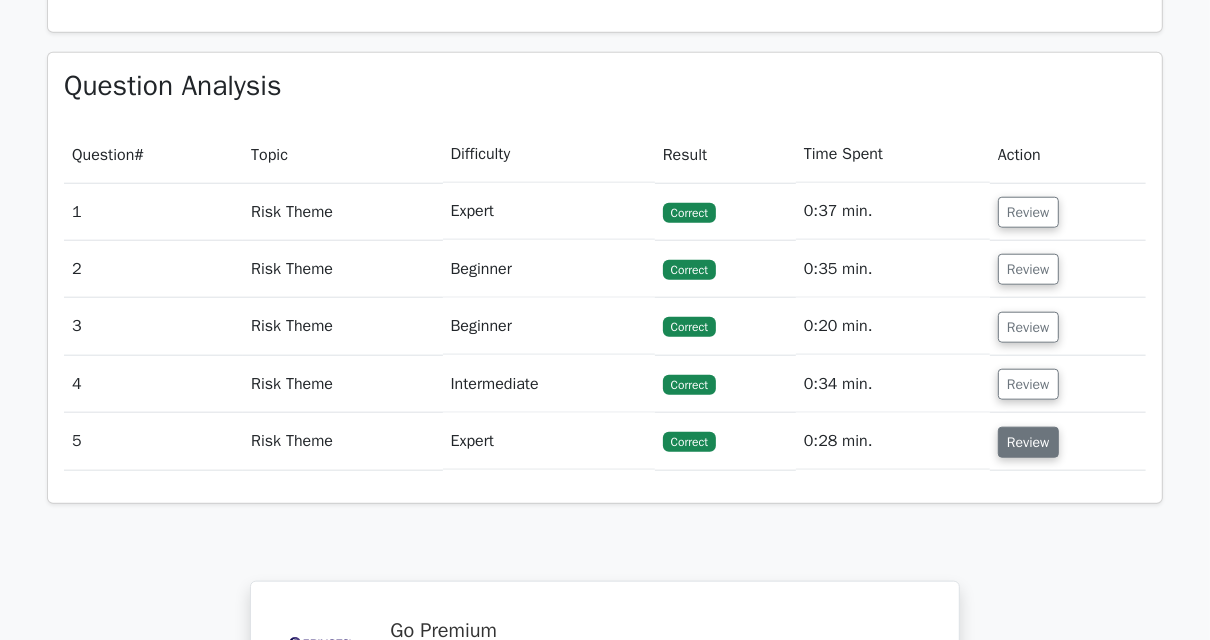 click on "Review" at bounding box center [1028, 442] 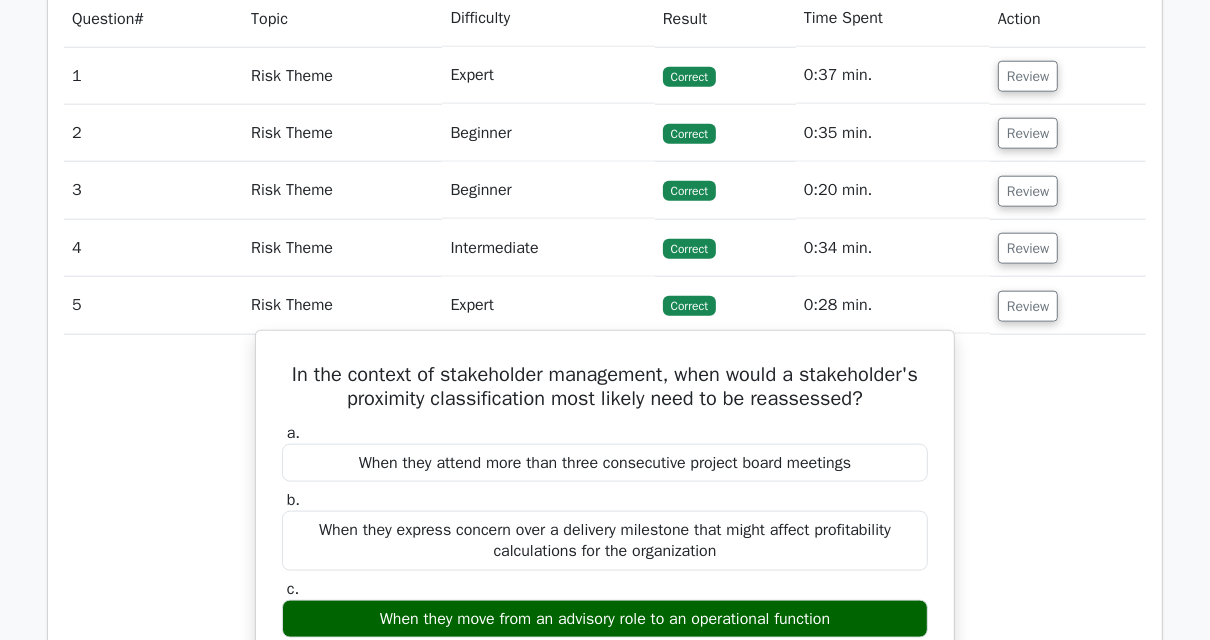 scroll, scrollTop: 1440, scrollLeft: 0, axis: vertical 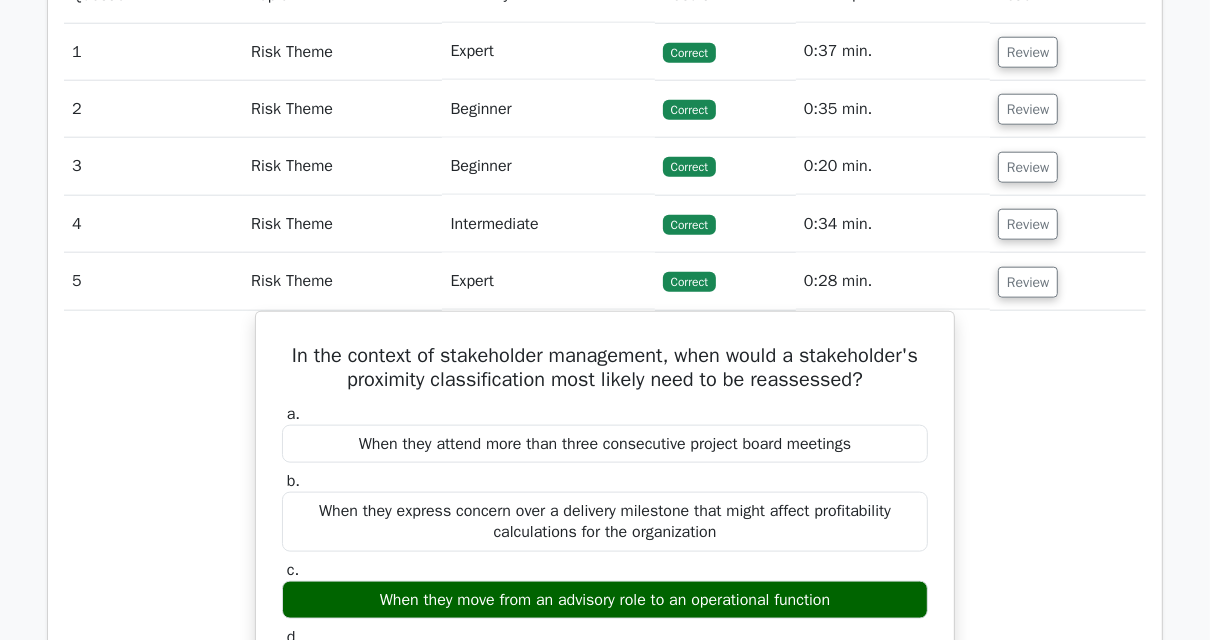 click on "Review" at bounding box center [1068, 281] 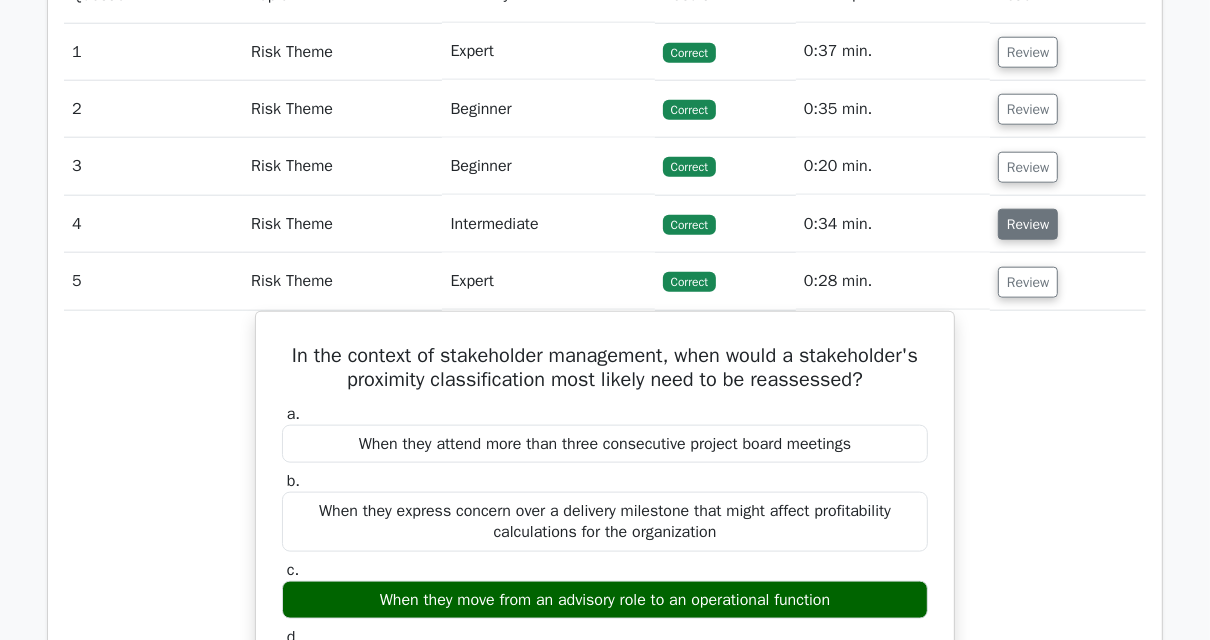 click on "Review" at bounding box center [1028, 224] 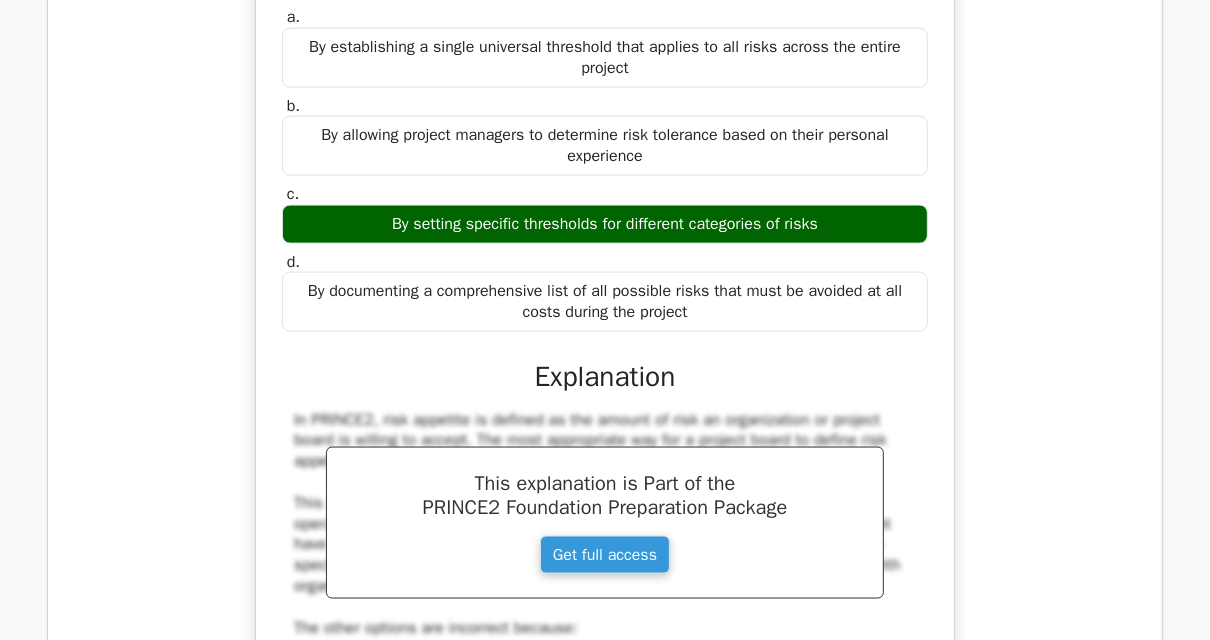scroll, scrollTop: 1680, scrollLeft: 0, axis: vertical 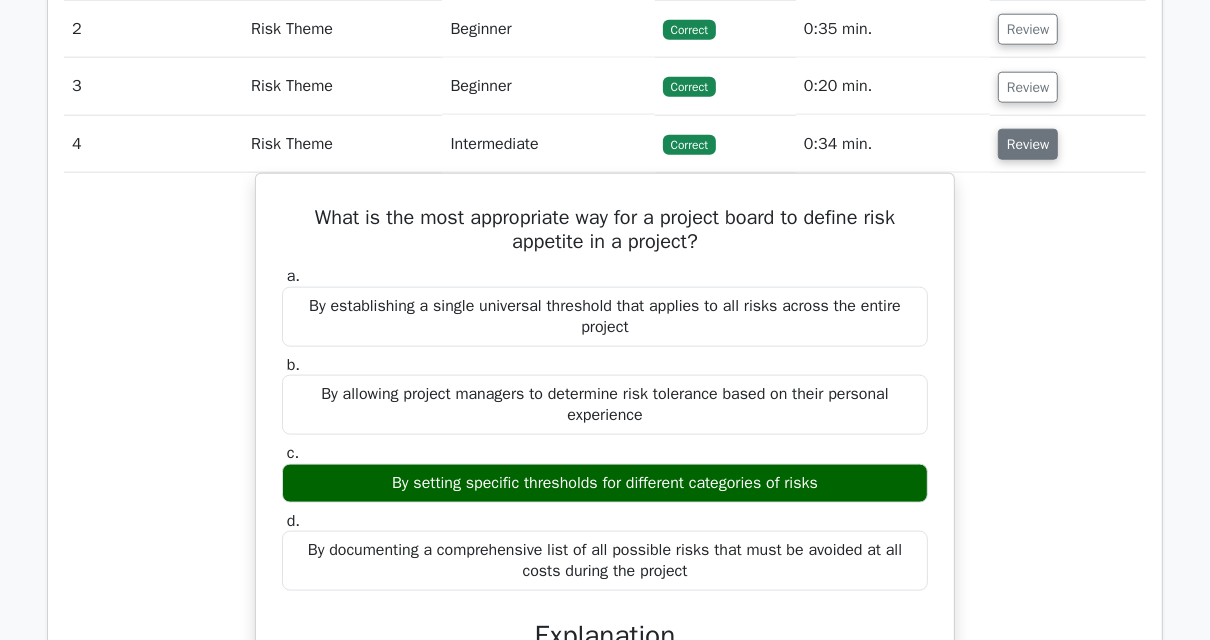 click on "Review" at bounding box center (1028, 144) 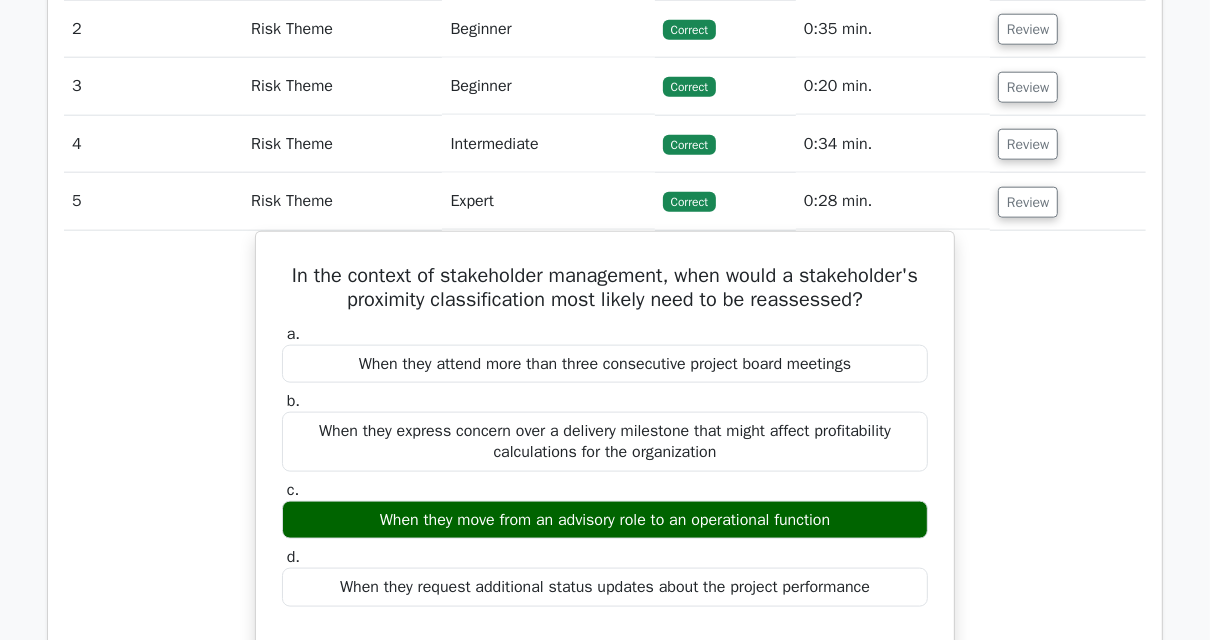 click on "Review" at bounding box center [1068, 201] 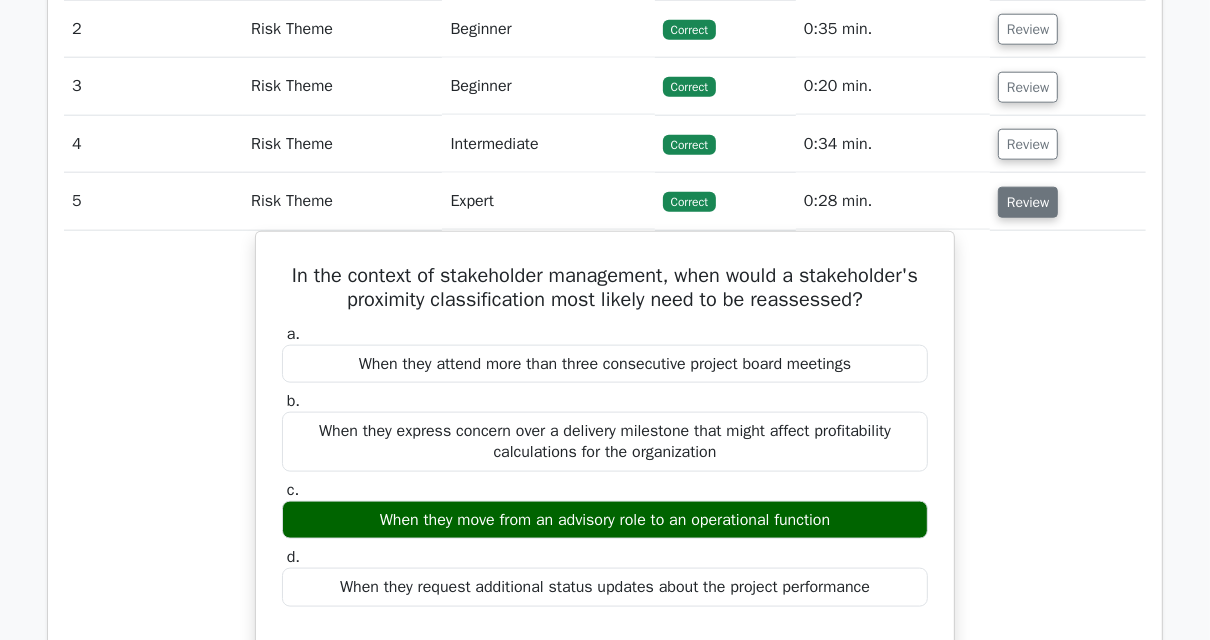 click on "Review" at bounding box center [1028, 202] 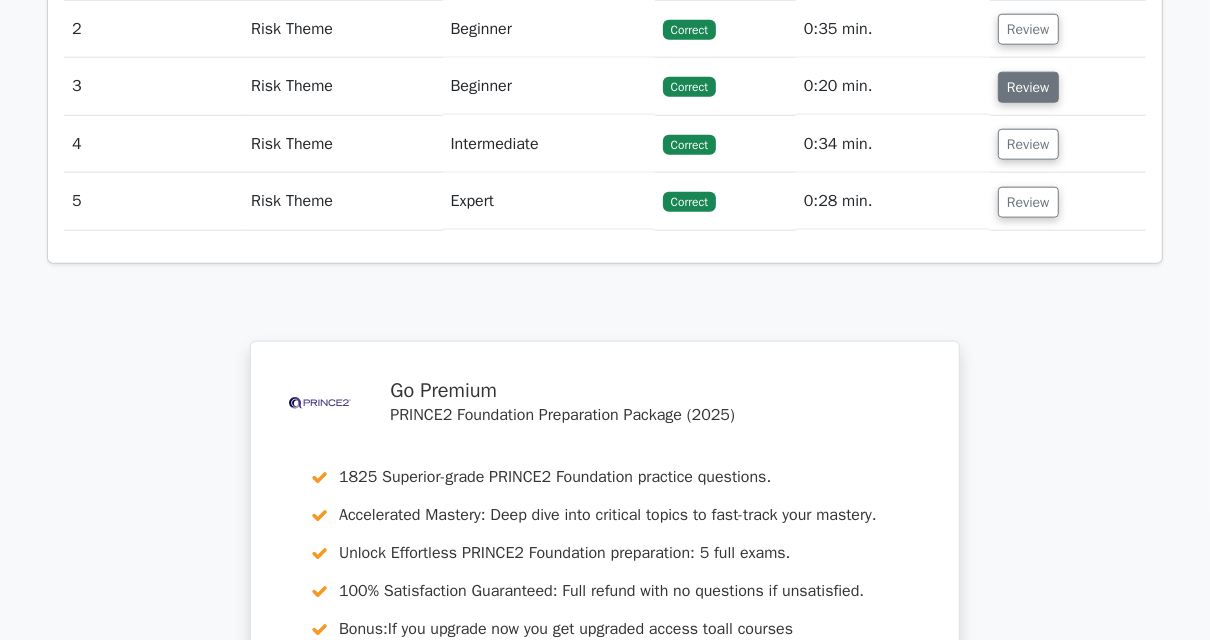 click on "Review" at bounding box center [1028, 87] 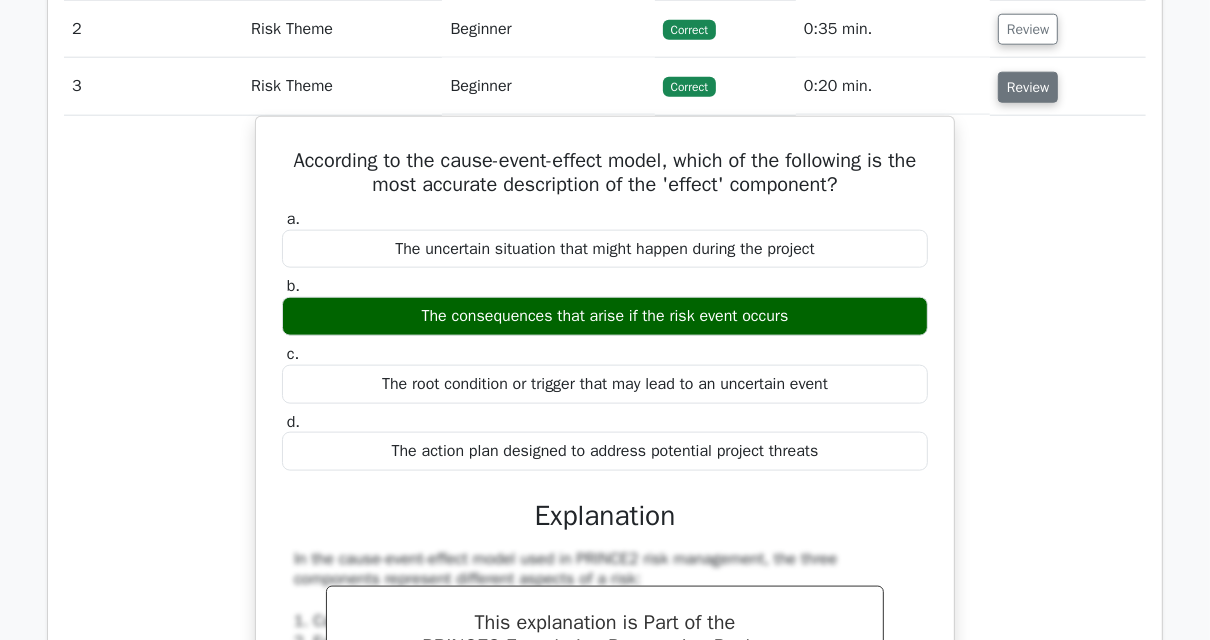 click on "Review" at bounding box center (1028, 87) 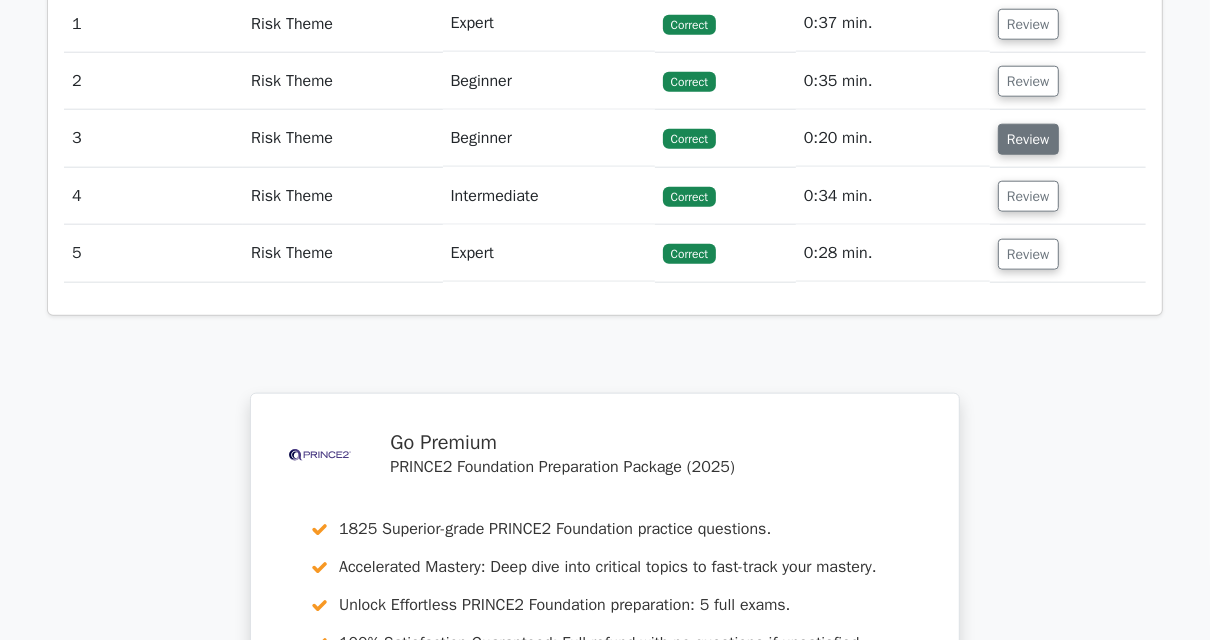 scroll, scrollTop: 1440, scrollLeft: 0, axis: vertical 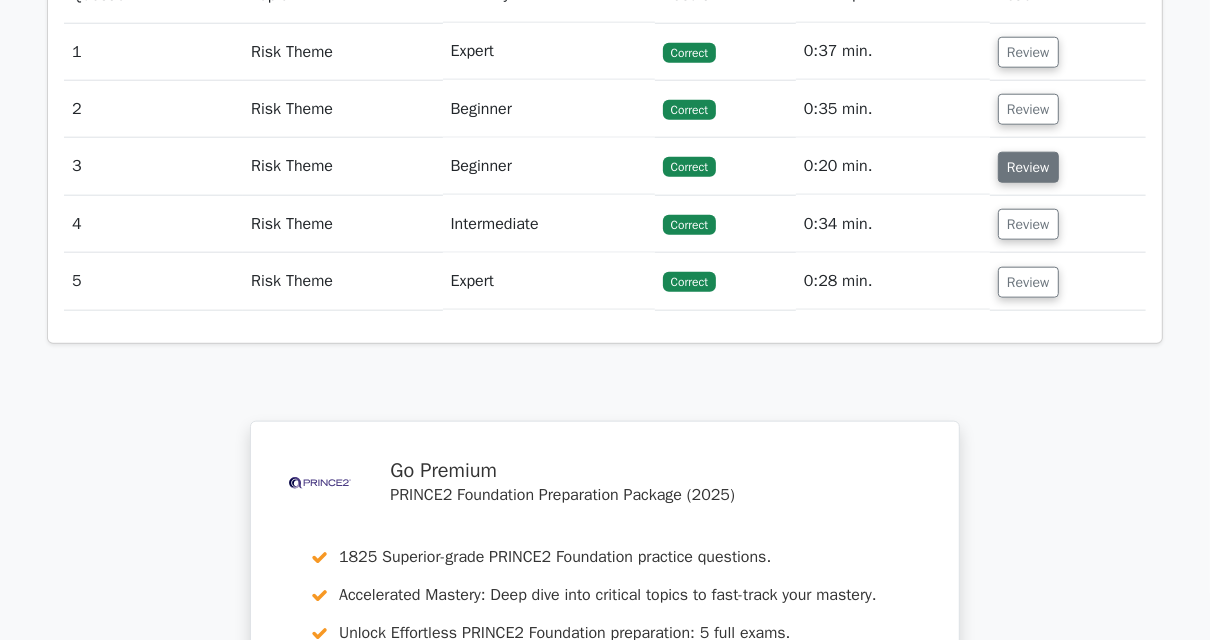 click on "Review" at bounding box center [1068, 109] 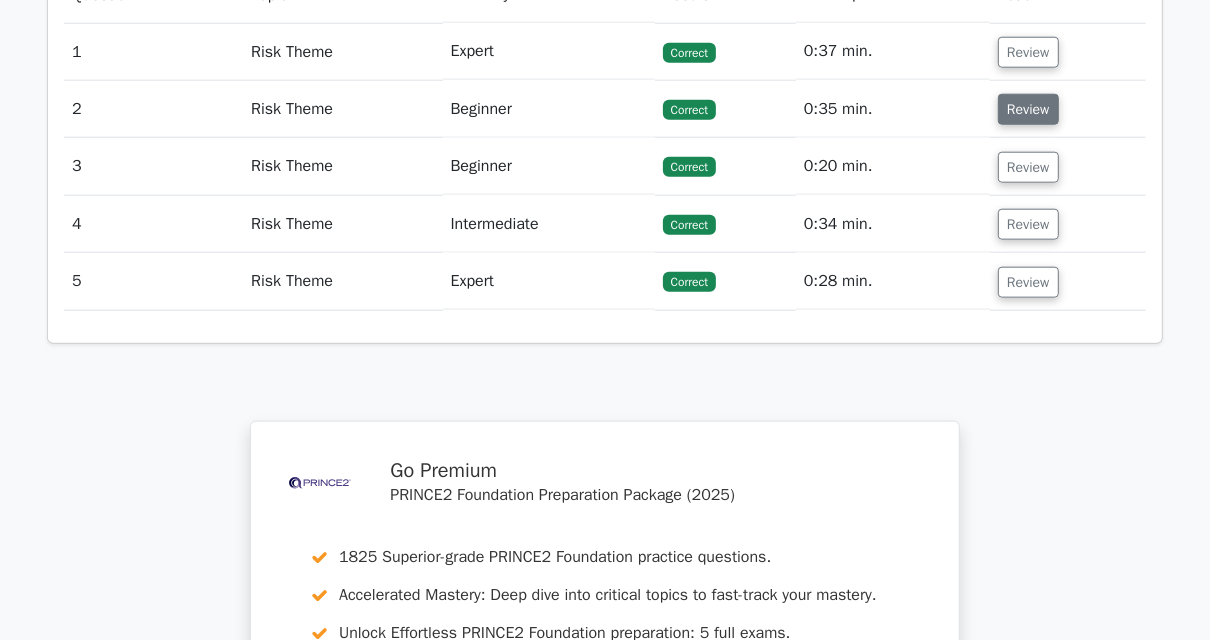 click on "Review" at bounding box center [1028, 109] 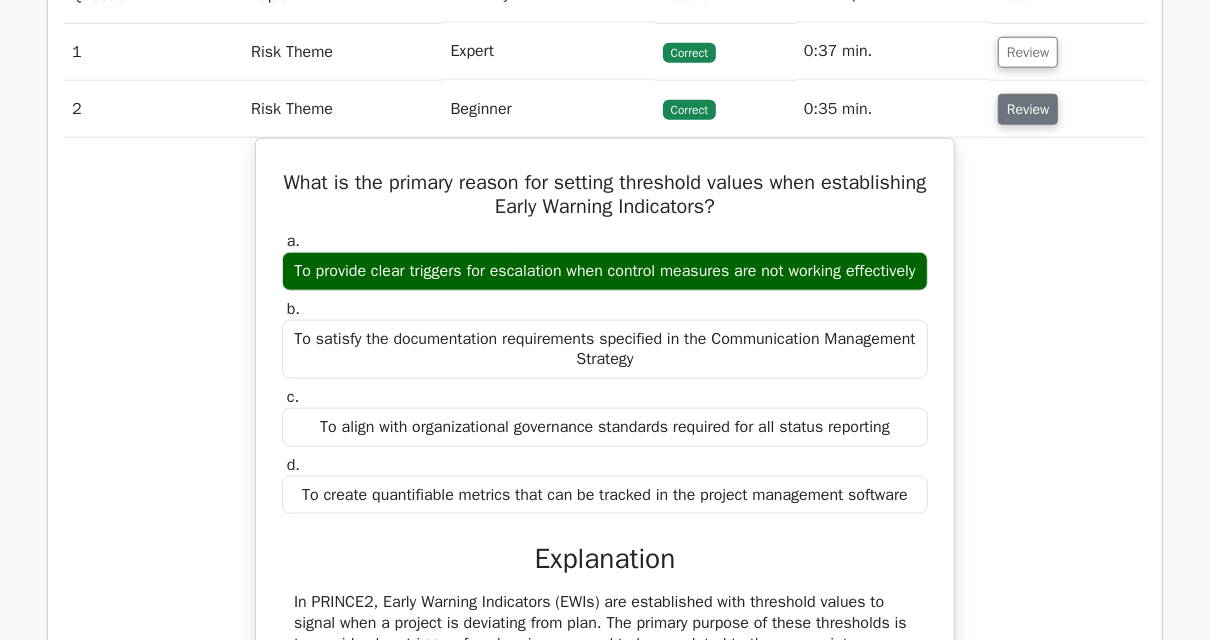 click on "Review" at bounding box center [1028, 109] 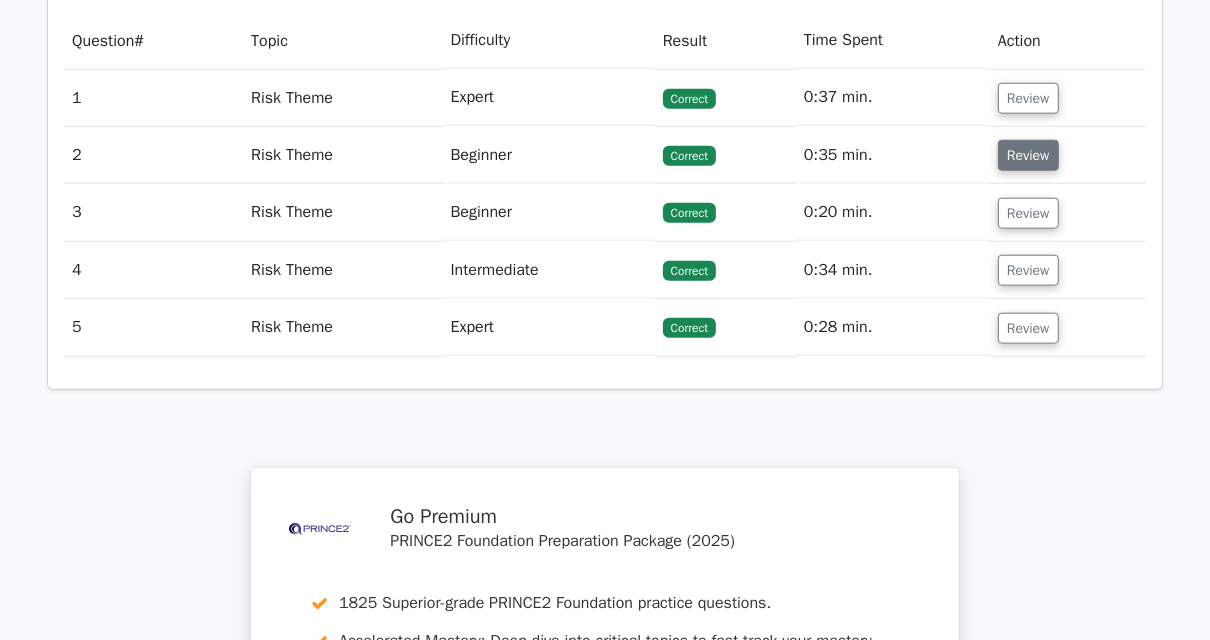 scroll, scrollTop: 1360, scrollLeft: 0, axis: vertical 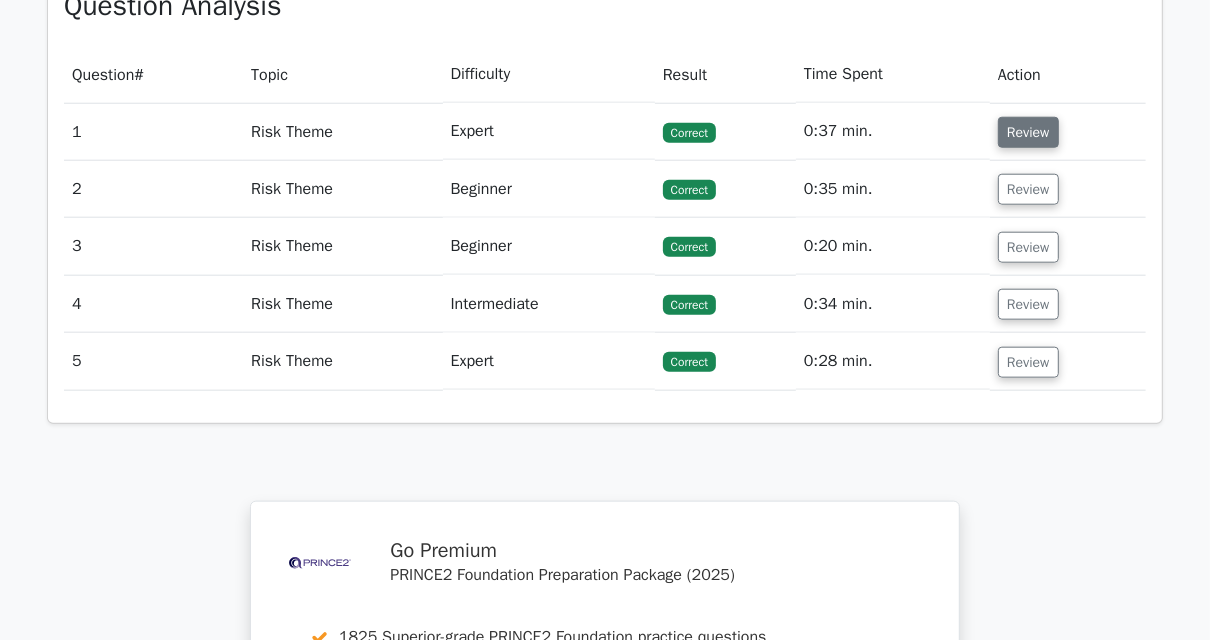 click on "Review" at bounding box center [1028, 132] 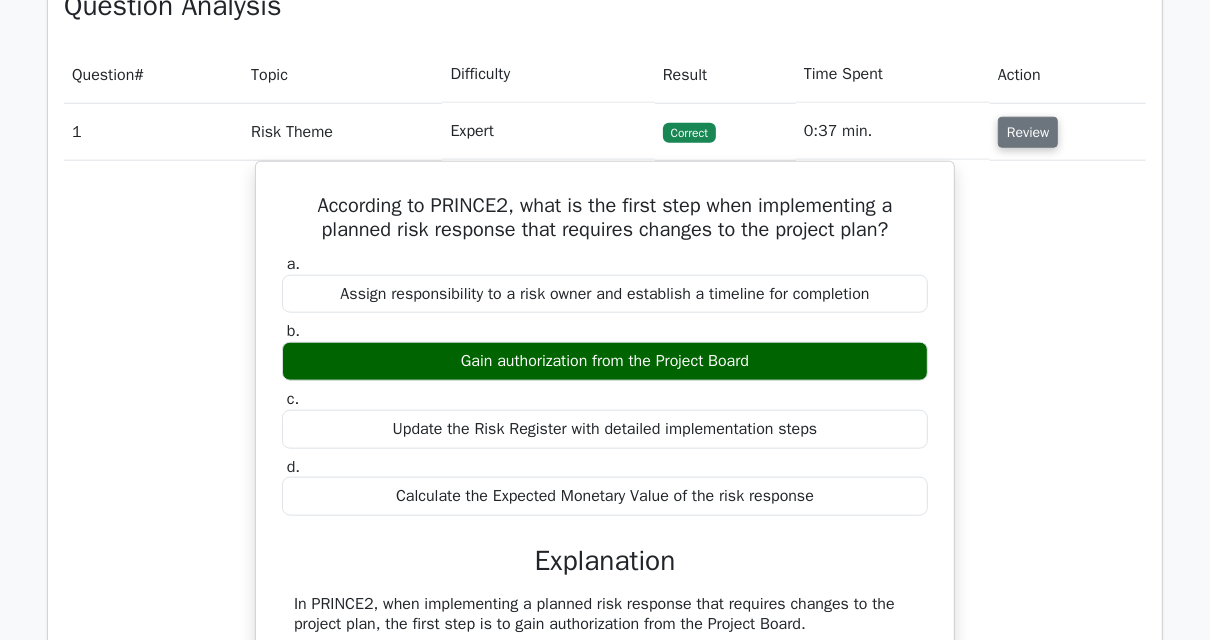 click on "Review" at bounding box center (1028, 132) 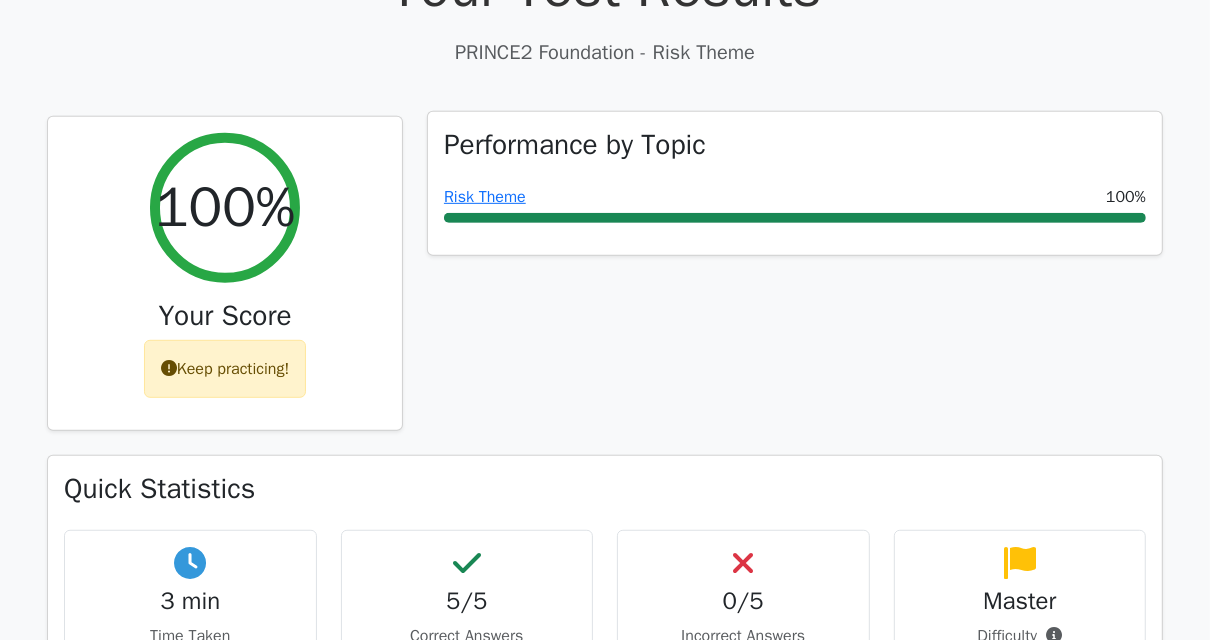 scroll, scrollTop: 560, scrollLeft: 0, axis: vertical 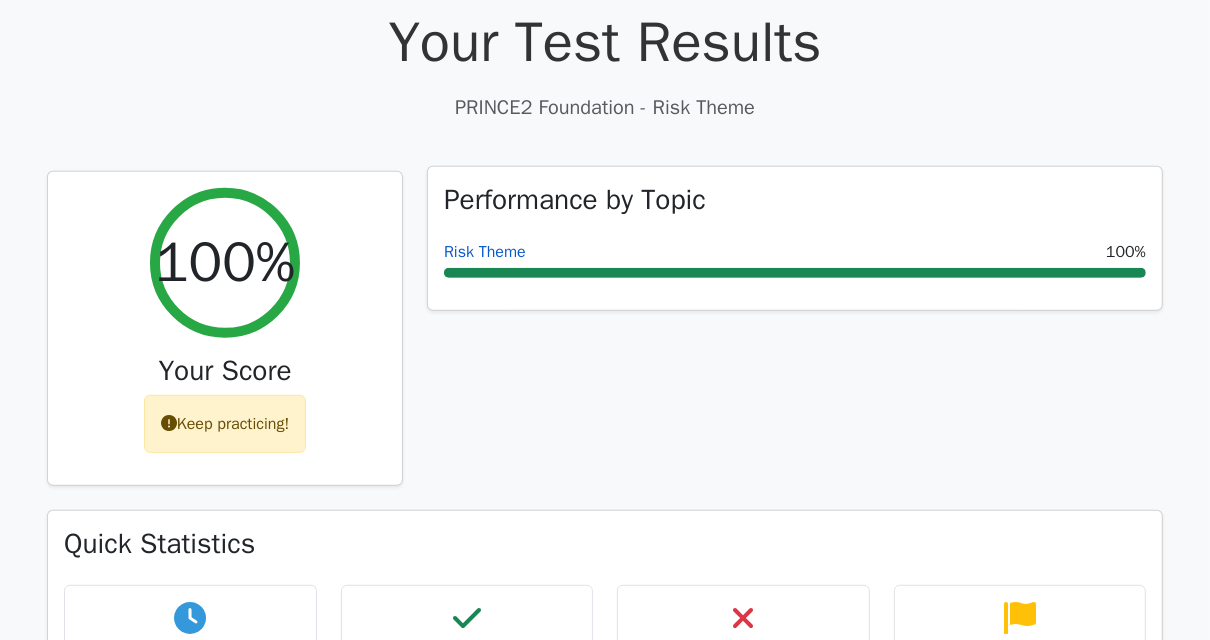 click on "Risk Theme" at bounding box center (485, 252) 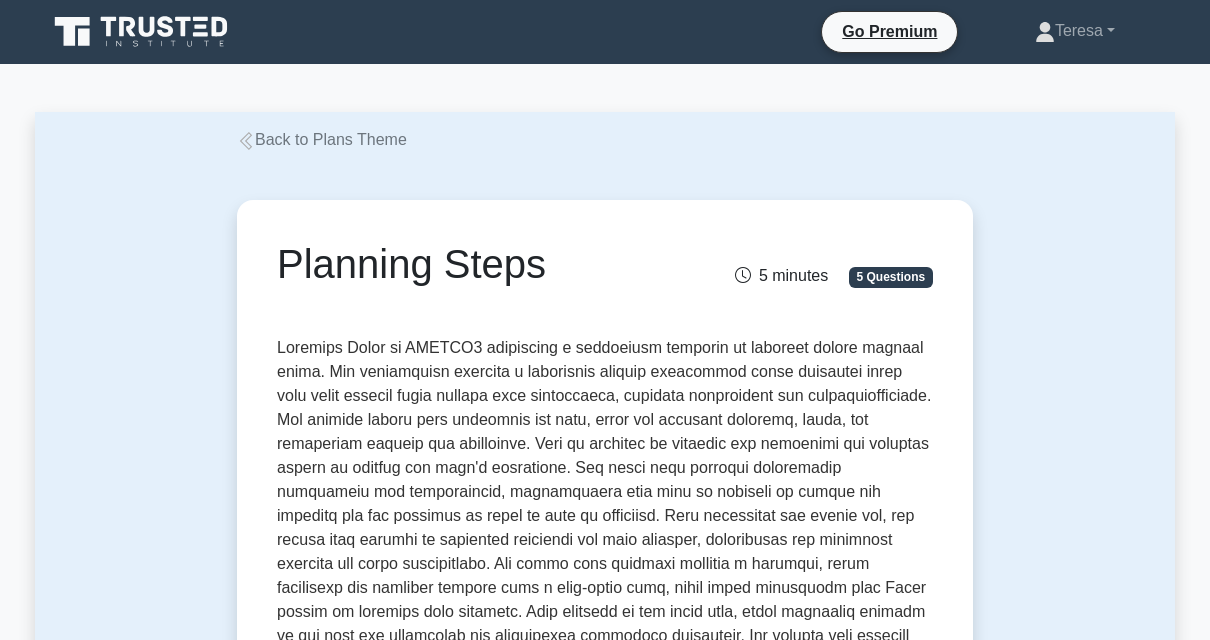 scroll, scrollTop: 1000, scrollLeft: 0, axis: vertical 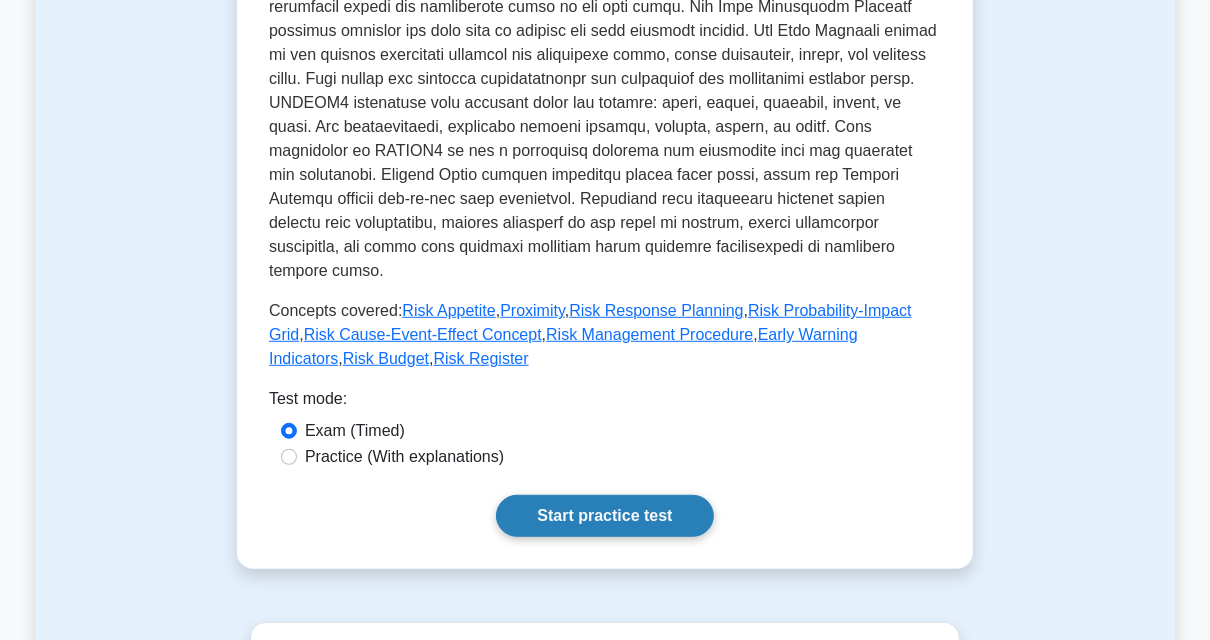 click on "Start practice test" at bounding box center (604, 516) 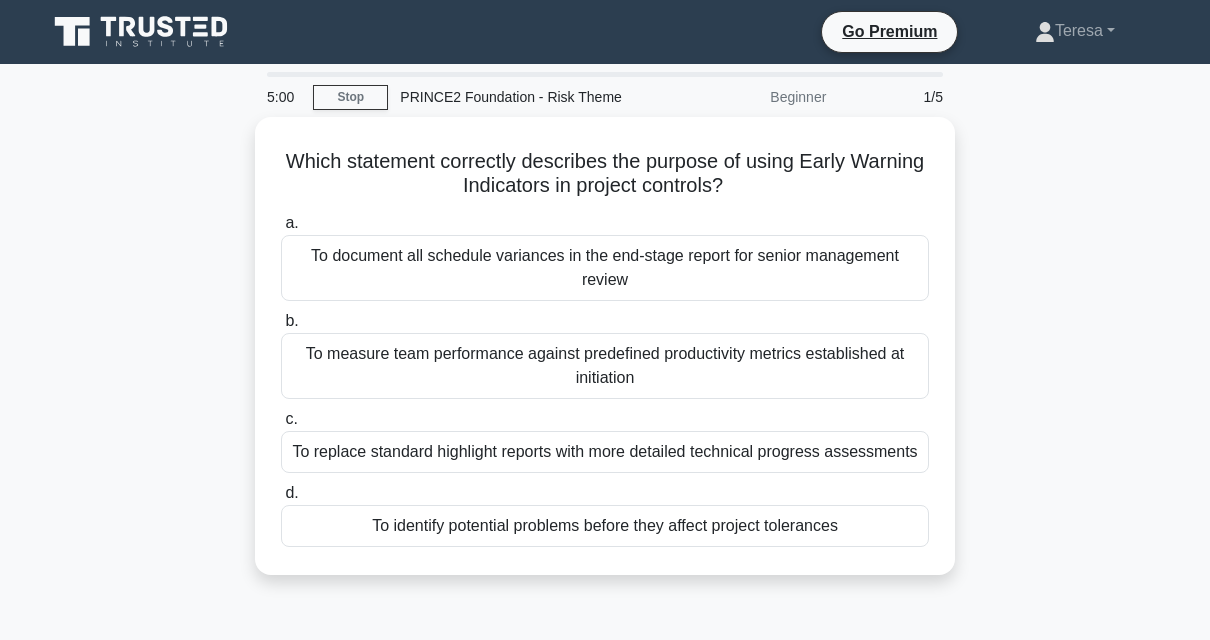 scroll, scrollTop: 0, scrollLeft: 0, axis: both 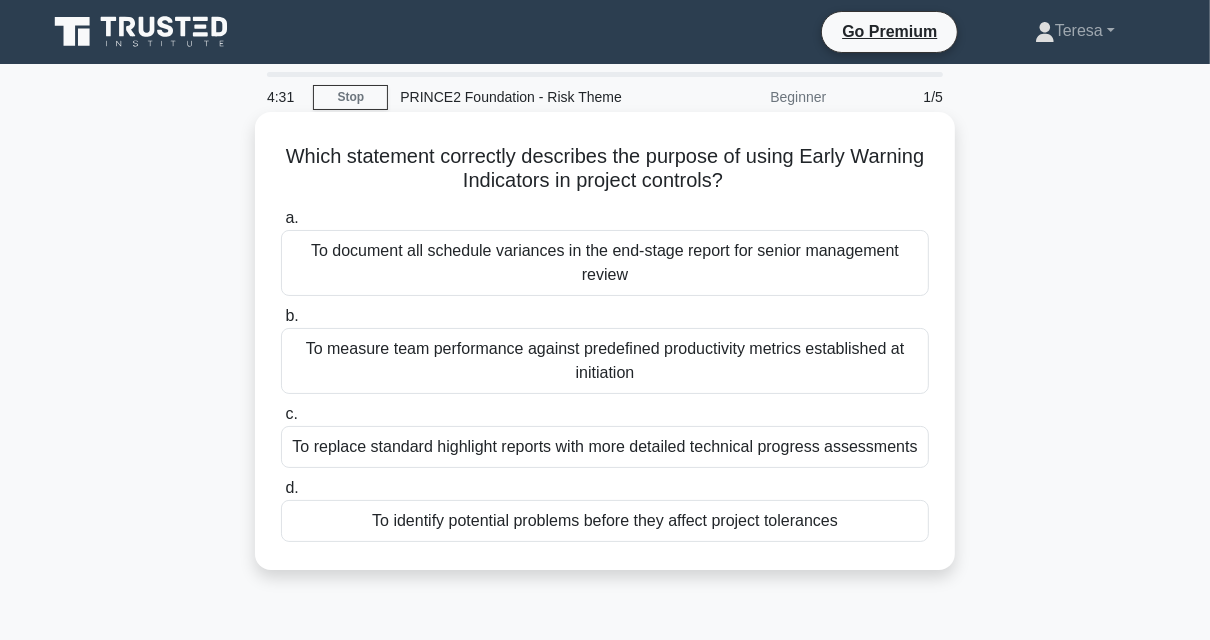 click on "To identify potential problems before they affect project tolerances" at bounding box center (605, 521) 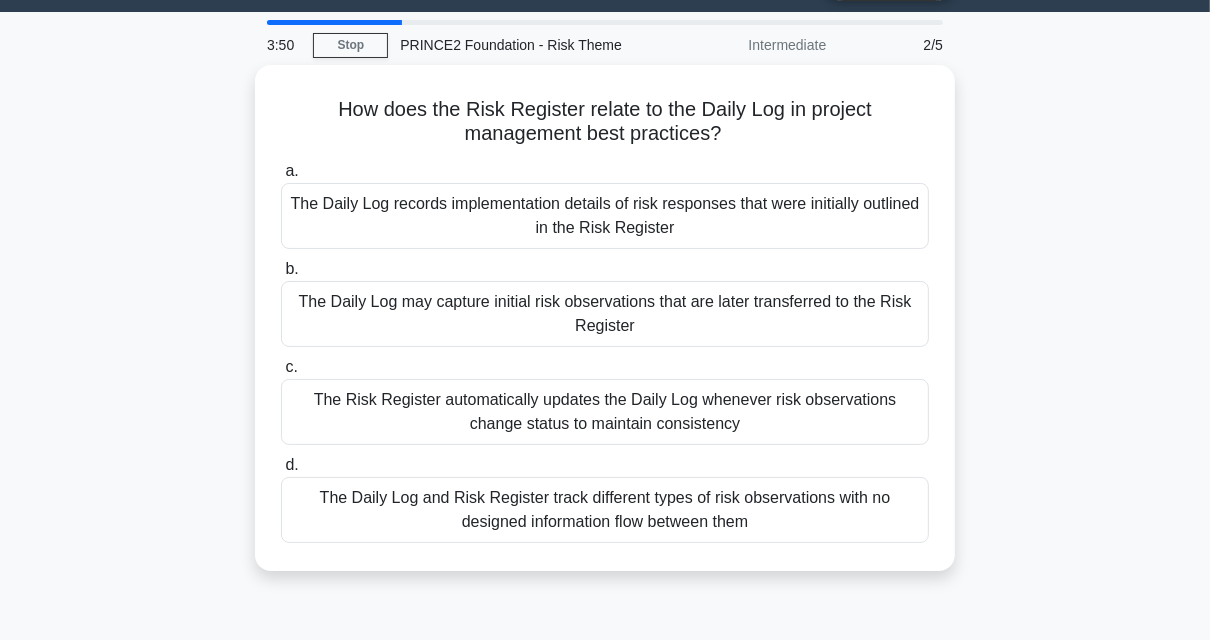 scroll, scrollTop: 80, scrollLeft: 0, axis: vertical 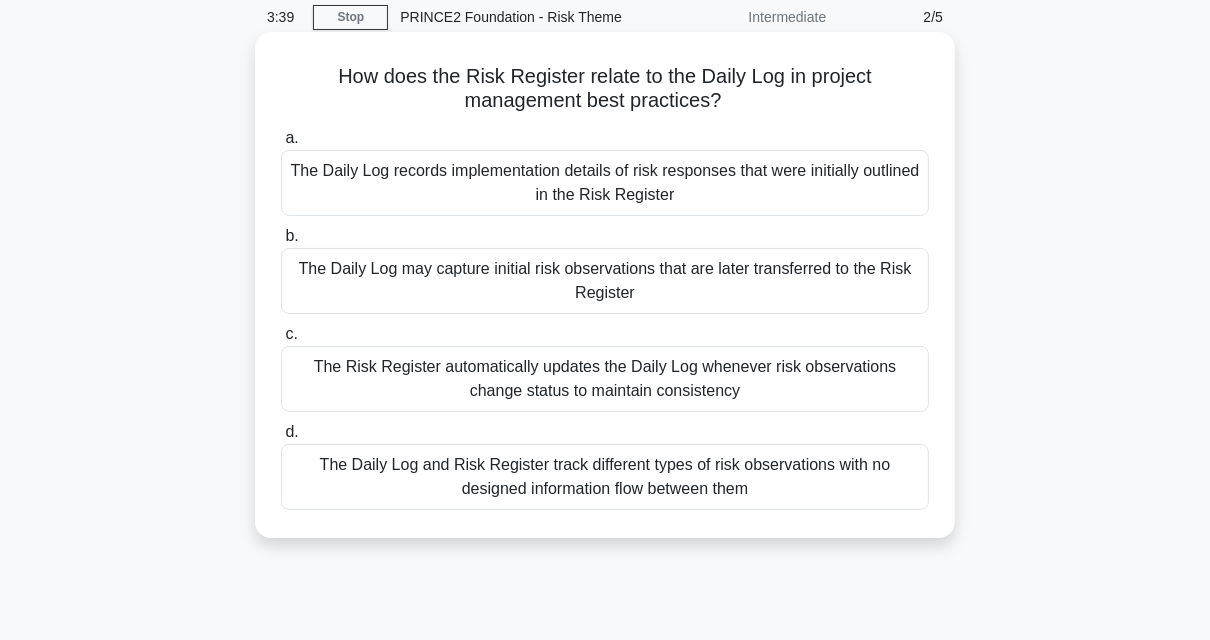 click on "The Daily Log records implementation details of risk responses that were initially outlined in the Risk Register" at bounding box center [605, 183] 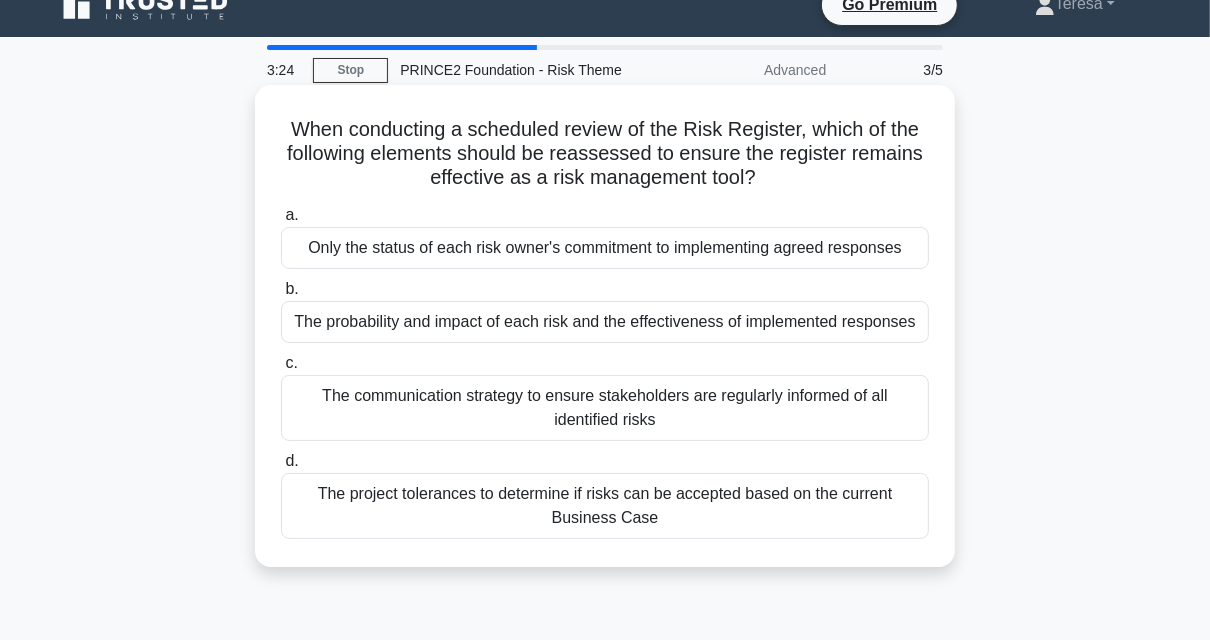 scroll, scrollTop: 0, scrollLeft: 0, axis: both 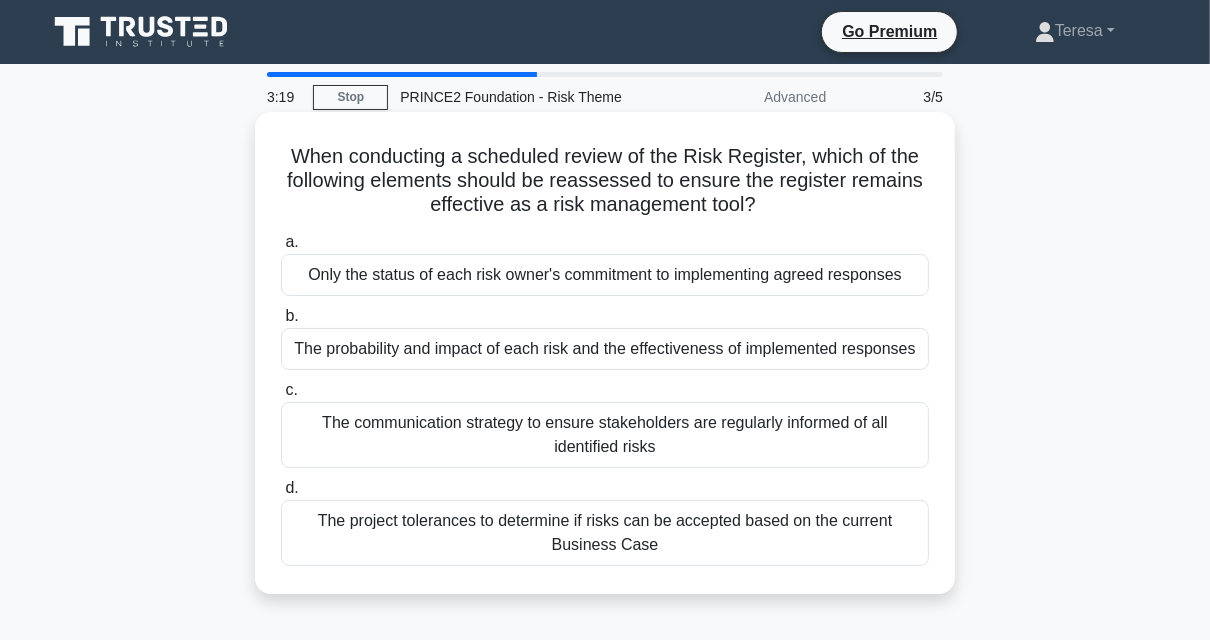 drag, startPoint x: 565, startPoint y: 160, endPoint x: 807, endPoint y: 200, distance: 245.28351 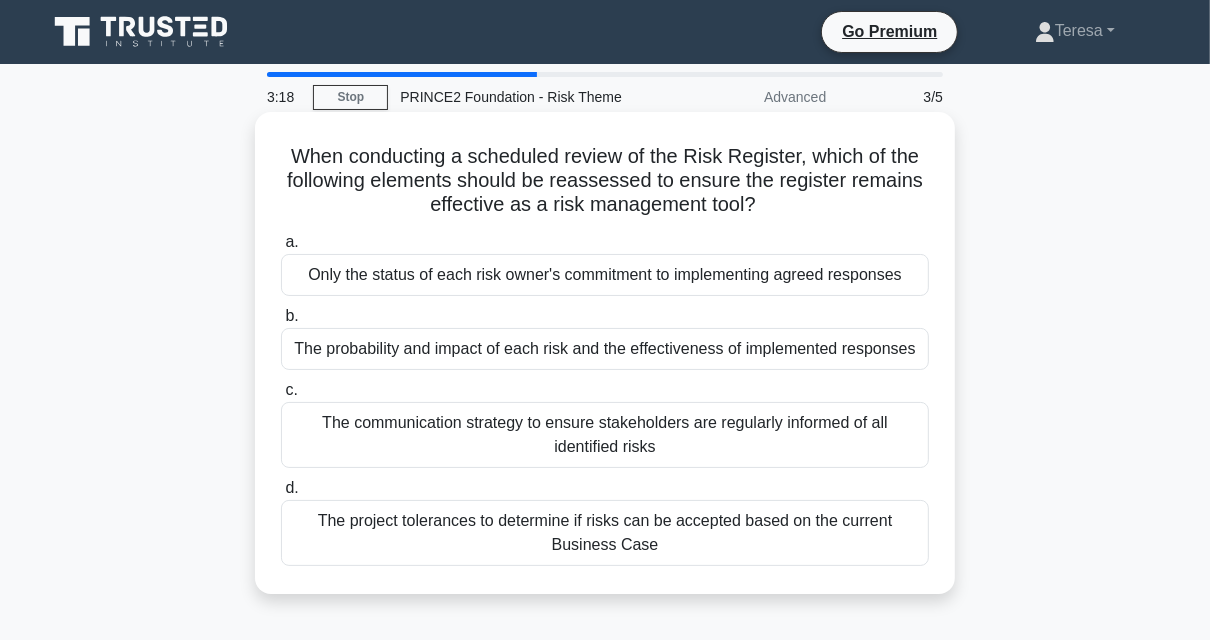 click on "When conducting a scheduled review of the Risk Register, which of the following elements should be reassessed to ensure the register remains effective as a risk management tool?
.spinner_0XTQ{transform-origin:center;animation:spinner_y6GP .75s linear infinite}@keyframes spinner_y6GP{100%{transform:rotate(360deg)}}" at bounding box center (605, 181) 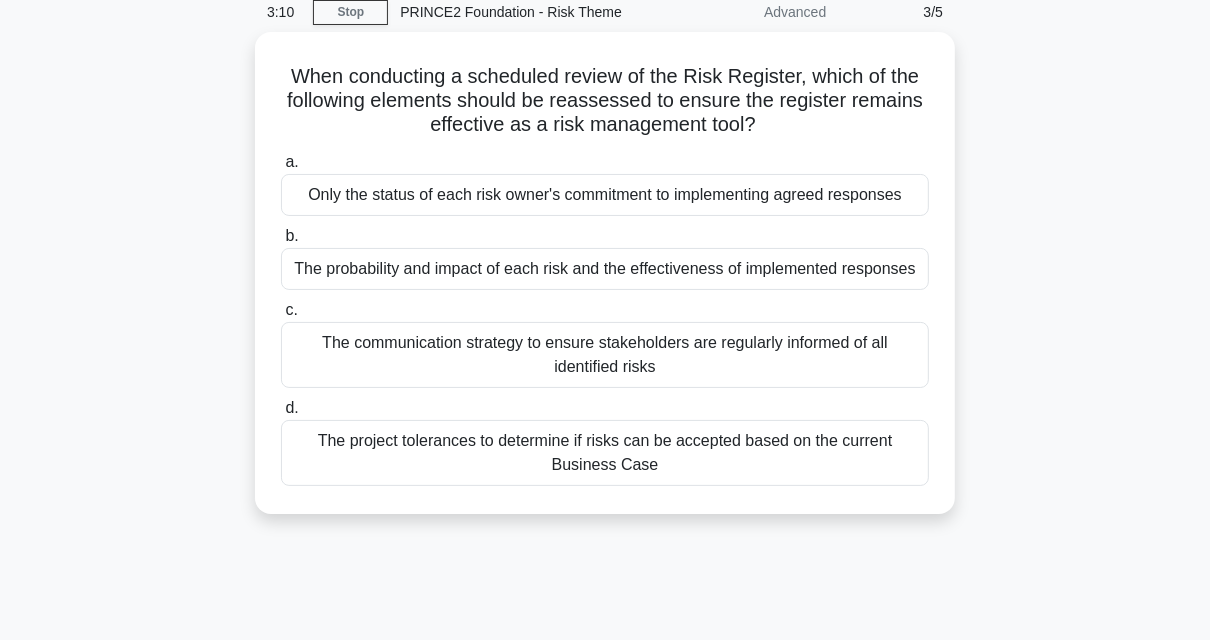 scroll, scrollTop: 0, scrollLeft: 0, axis: both 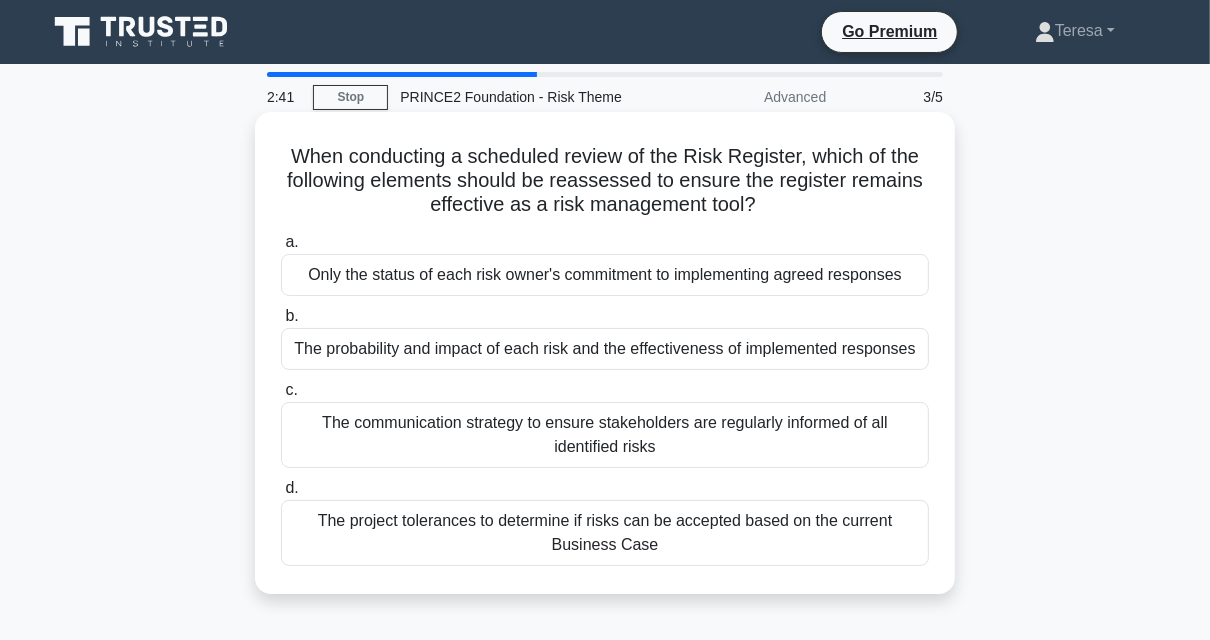 click on "The probability and impact of each risk and the effectiveness of implemented responses" at bounding box center [605, 349] 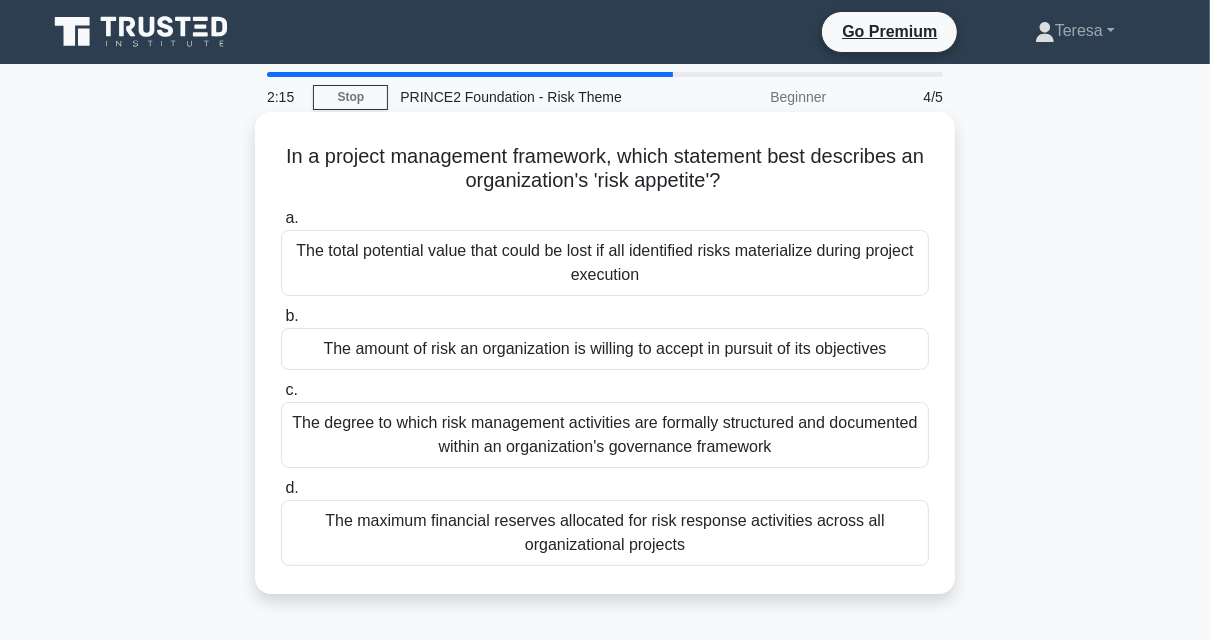 click on "The amount of risk an organization is willing to accept in pursuit of its objectives" at bounding box center [605, 349] 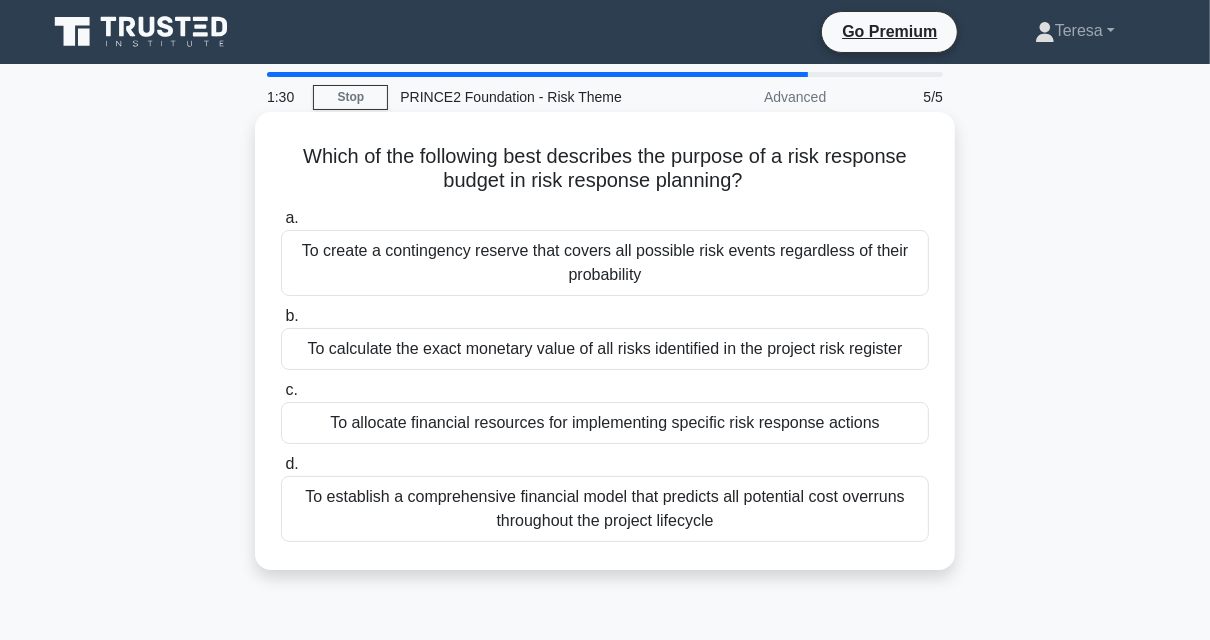 click on "To allocate financial resources for implementing specific risk response actions" at bounding box center [605, 423] 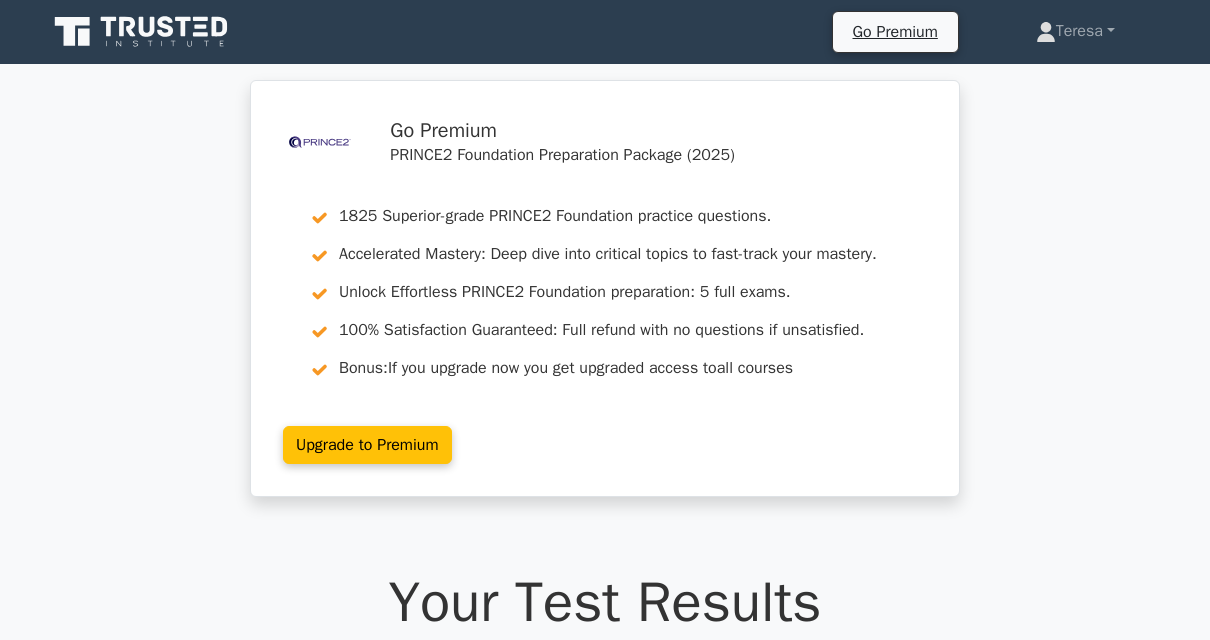 scroll, scrollTop: 0, scrollLeft: 0, axis: both 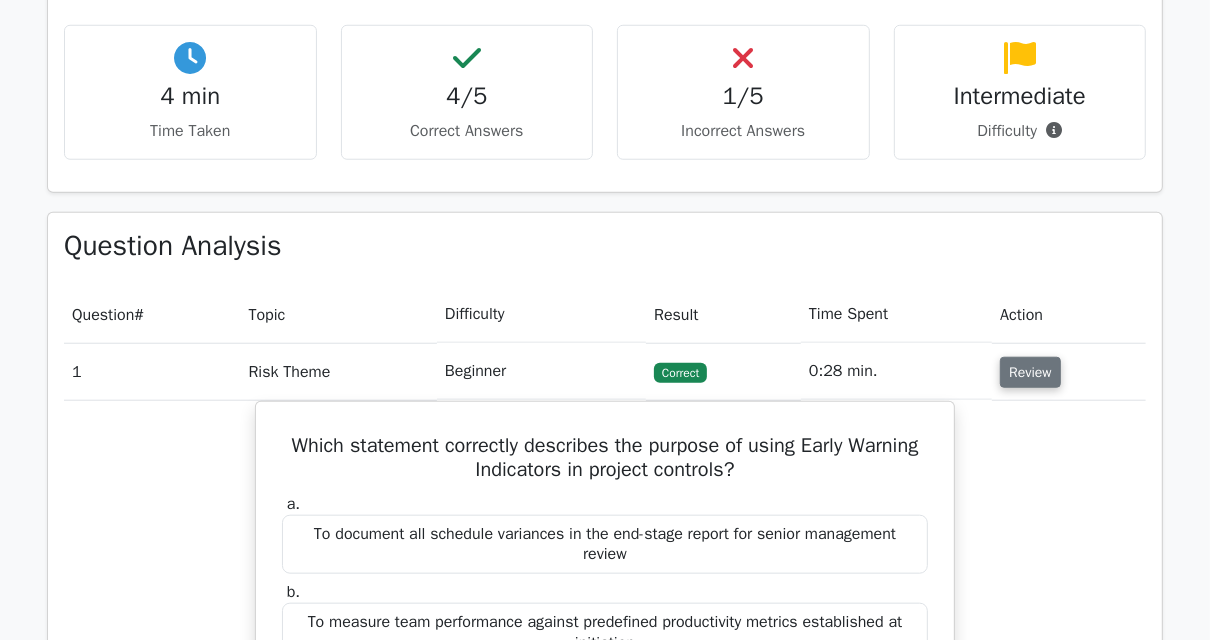 click on "Review" at bounding box center (1030, 372) 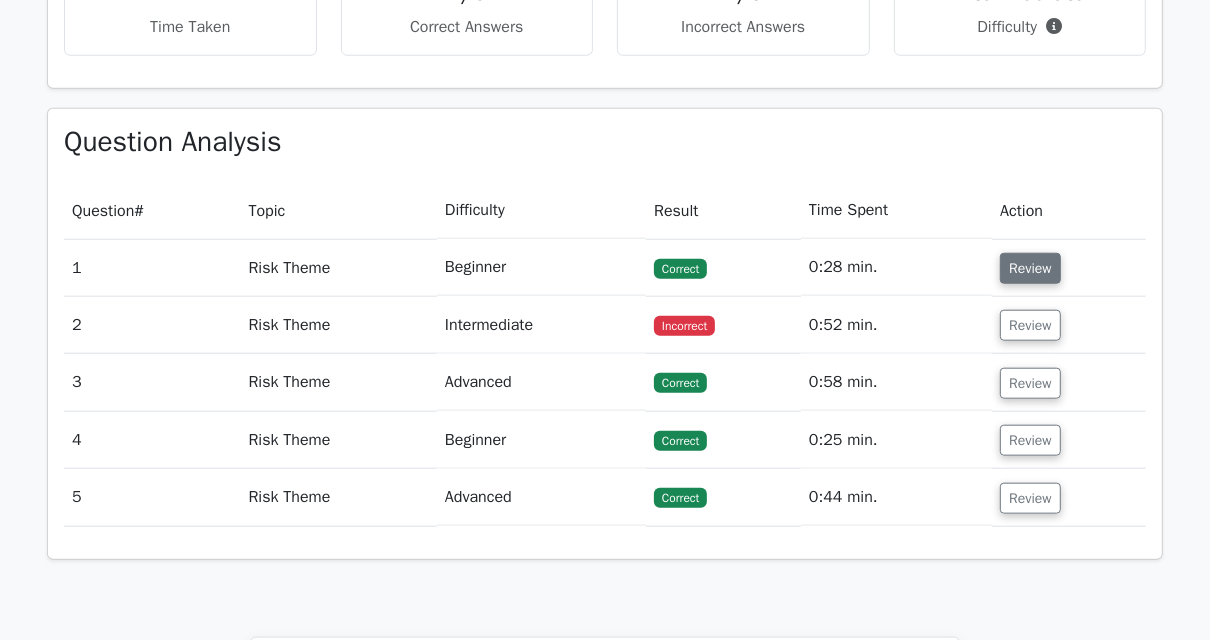 scroll, scrollTop: 1280, scrollLeft: 0, axis: vertical 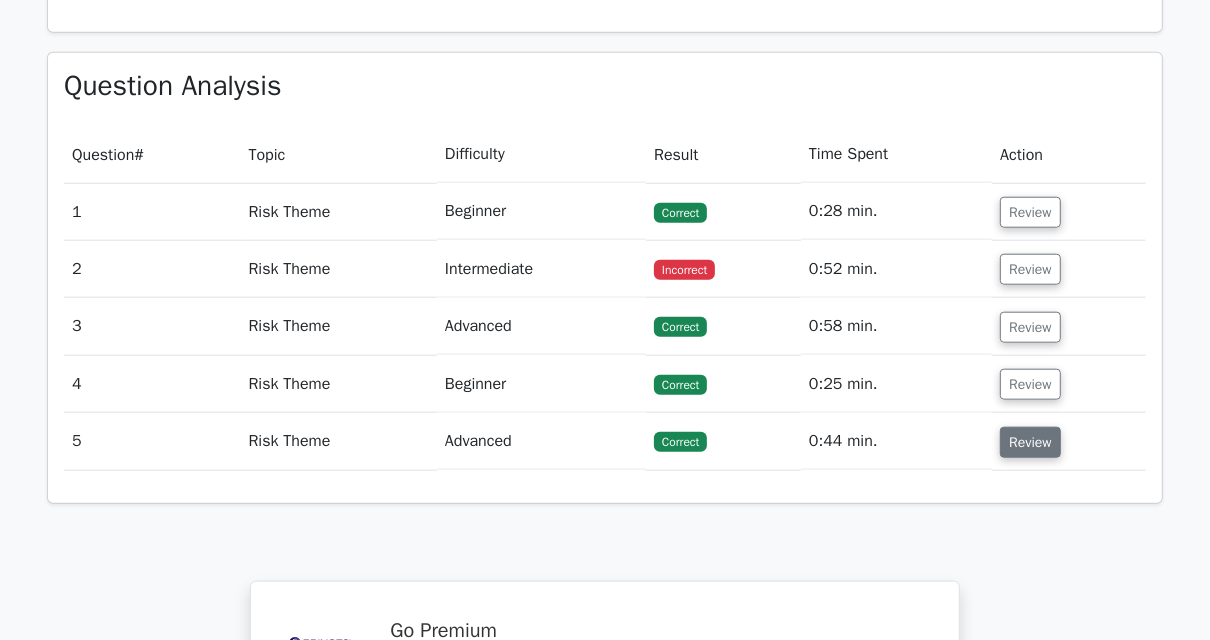 click on "Review" at bounding box center [1030, 442] 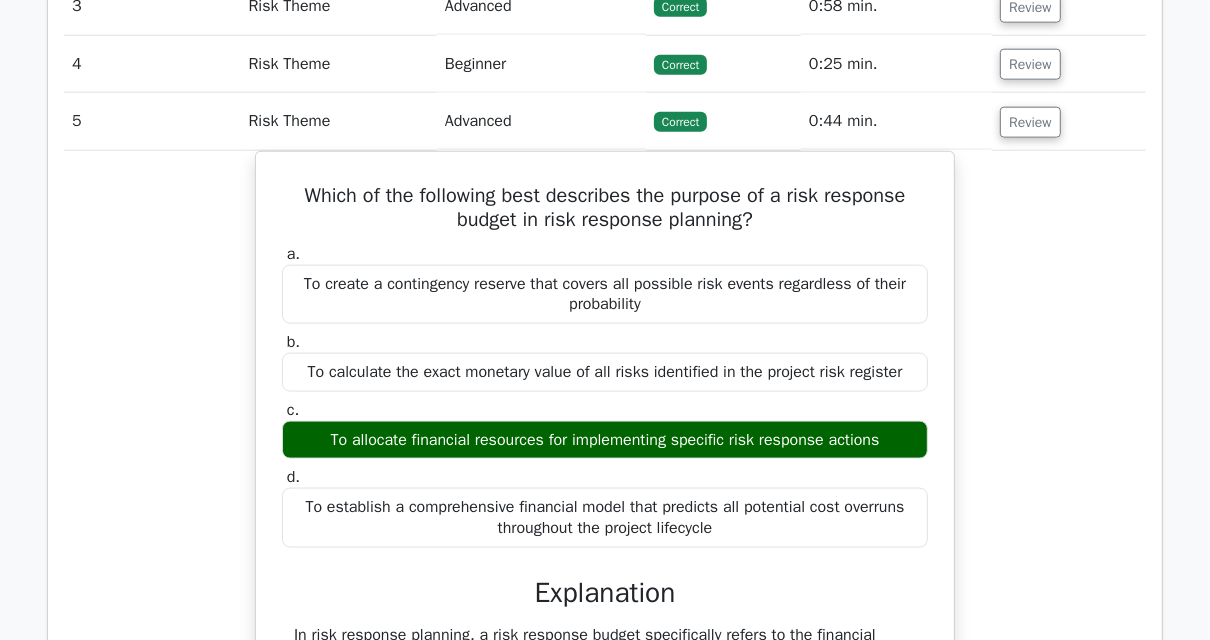 scroll, scrollTop: 1440, scrollLeft: 0, axis: vertical 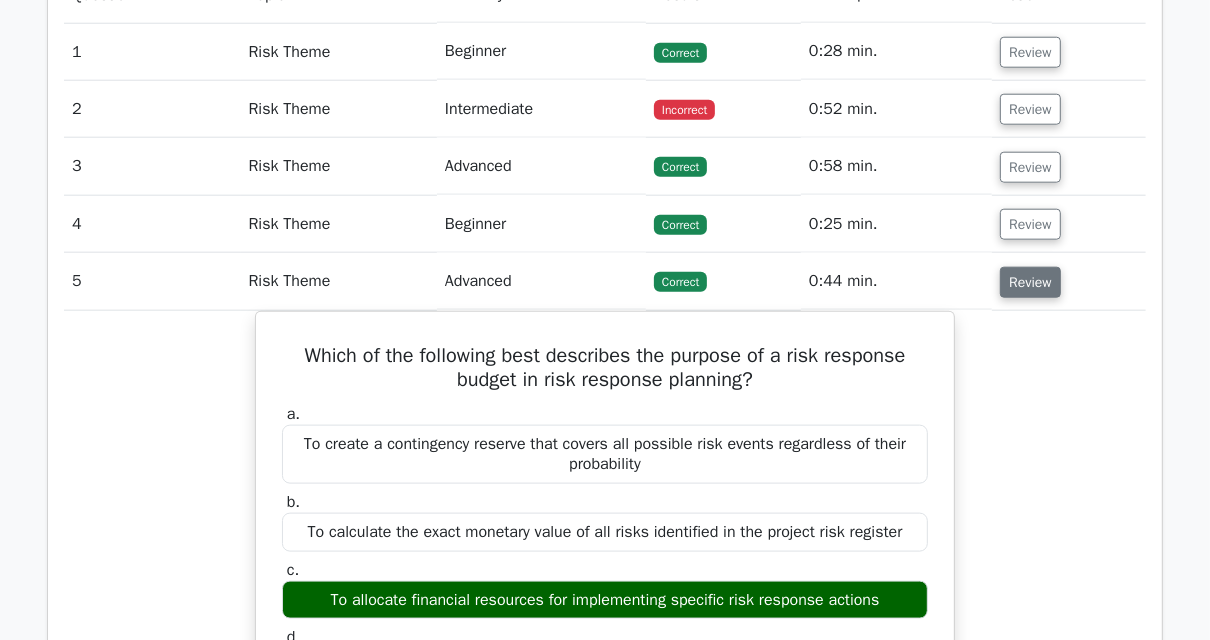 click on "Review" at bounding box center [1030, 282] 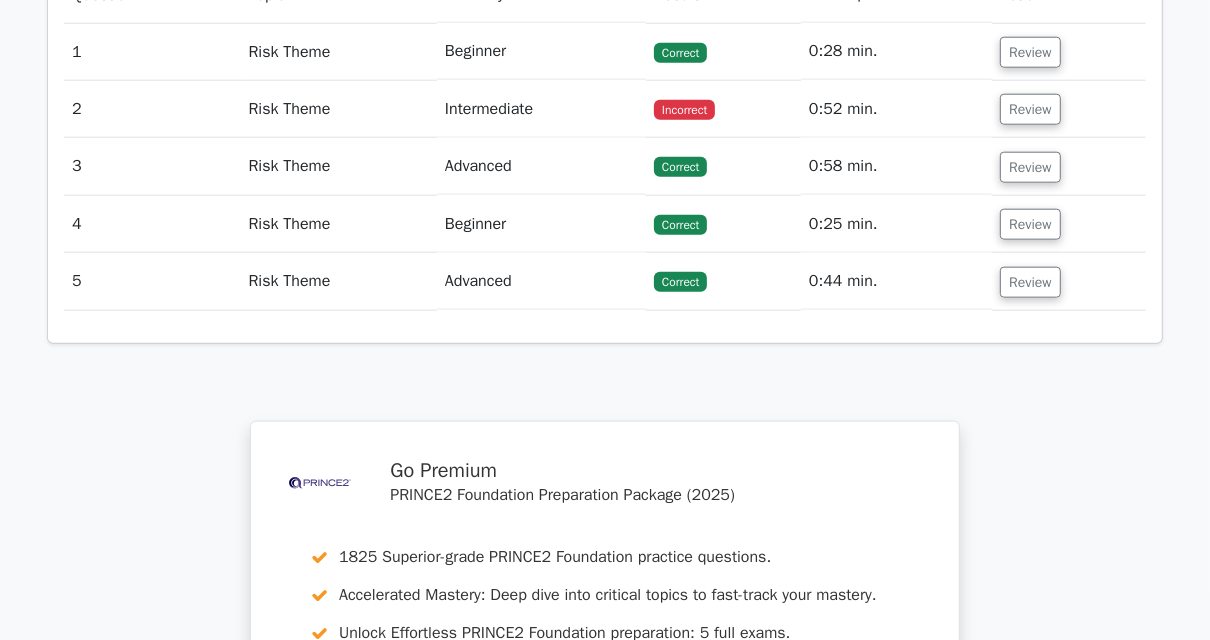click on "Review" at bounding box center (1069, 224) 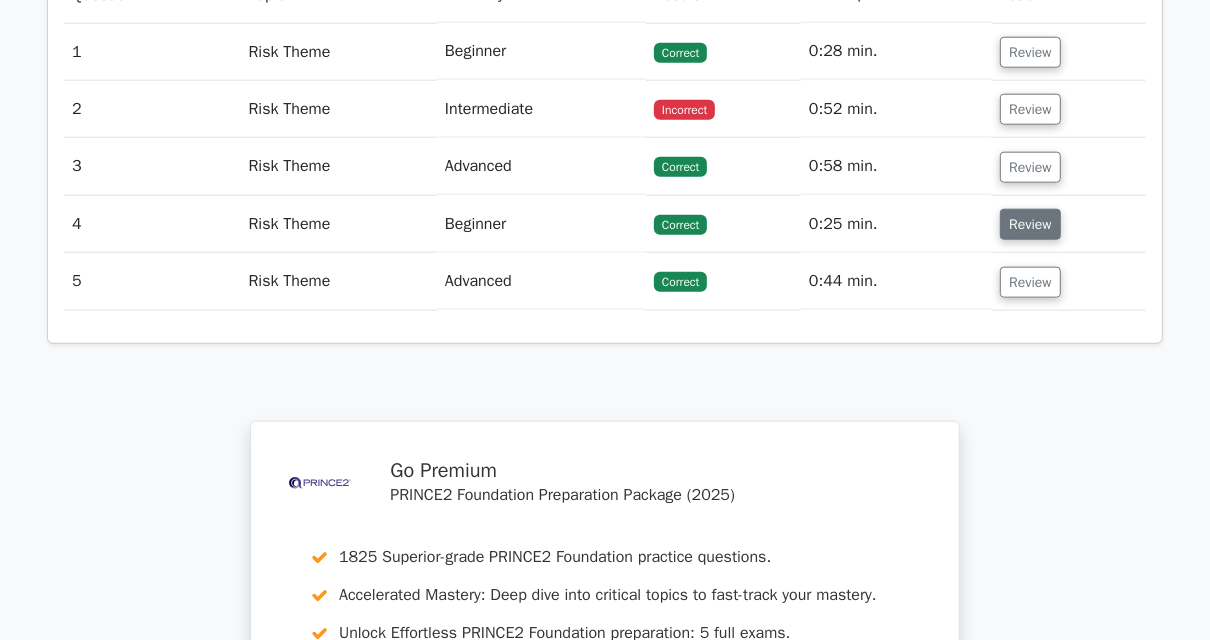 click on "Review" at bounding box center (1030, 224) 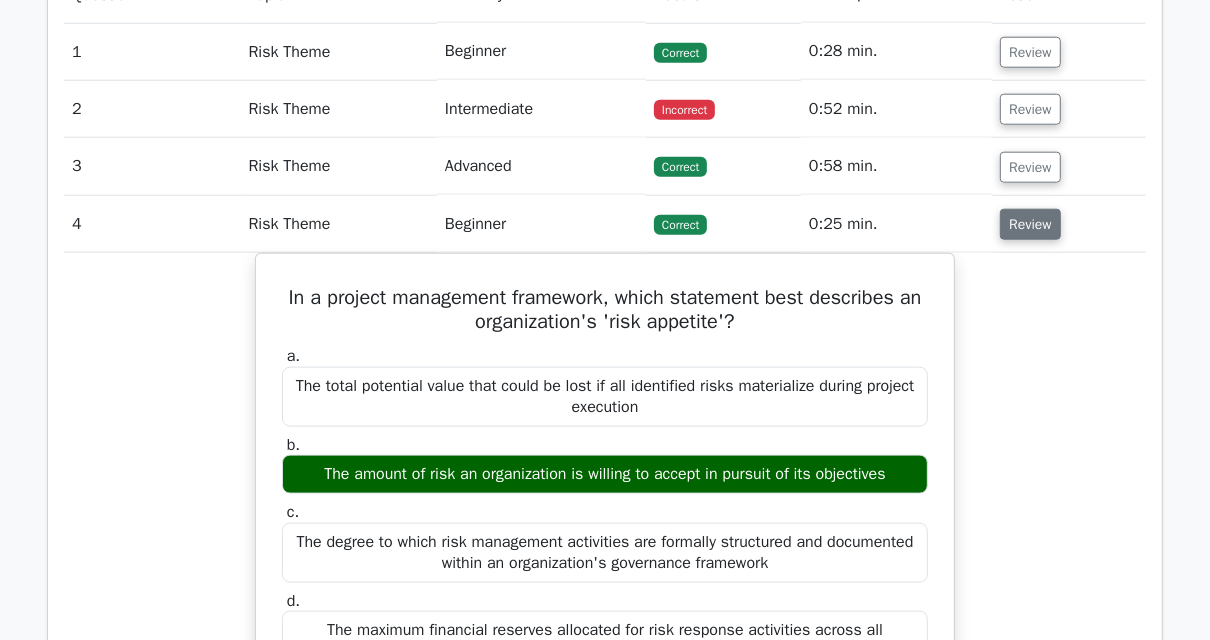 click on "Review" at bounding box center (1030, 224) 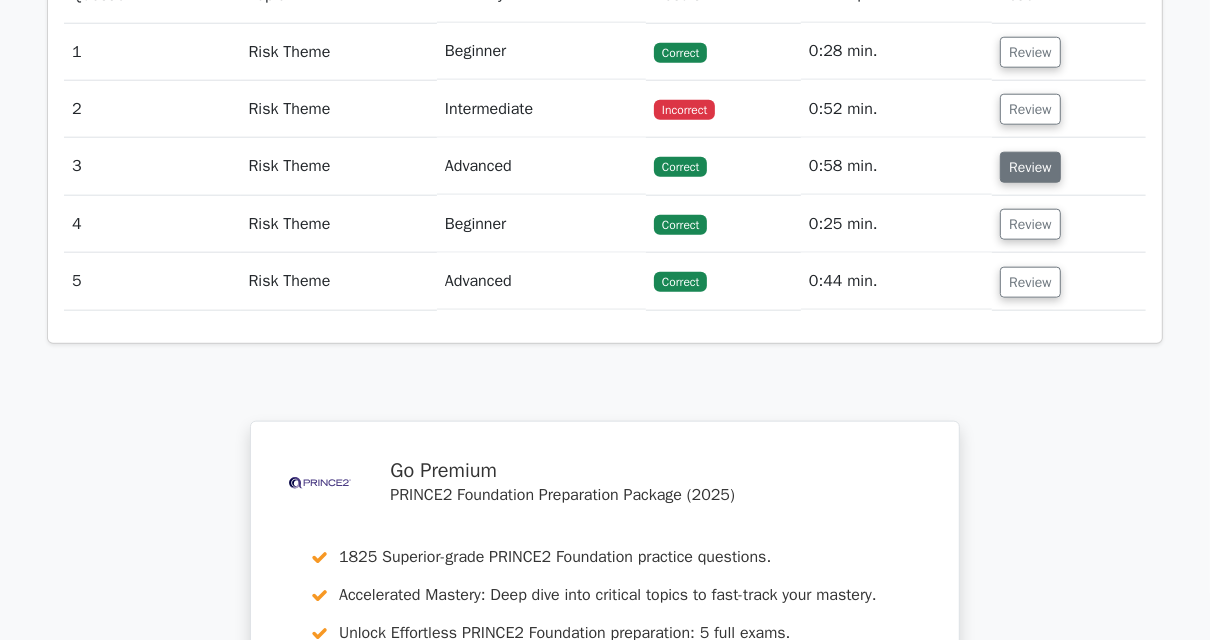 click on "Review" at bounding box center [1030, 167] 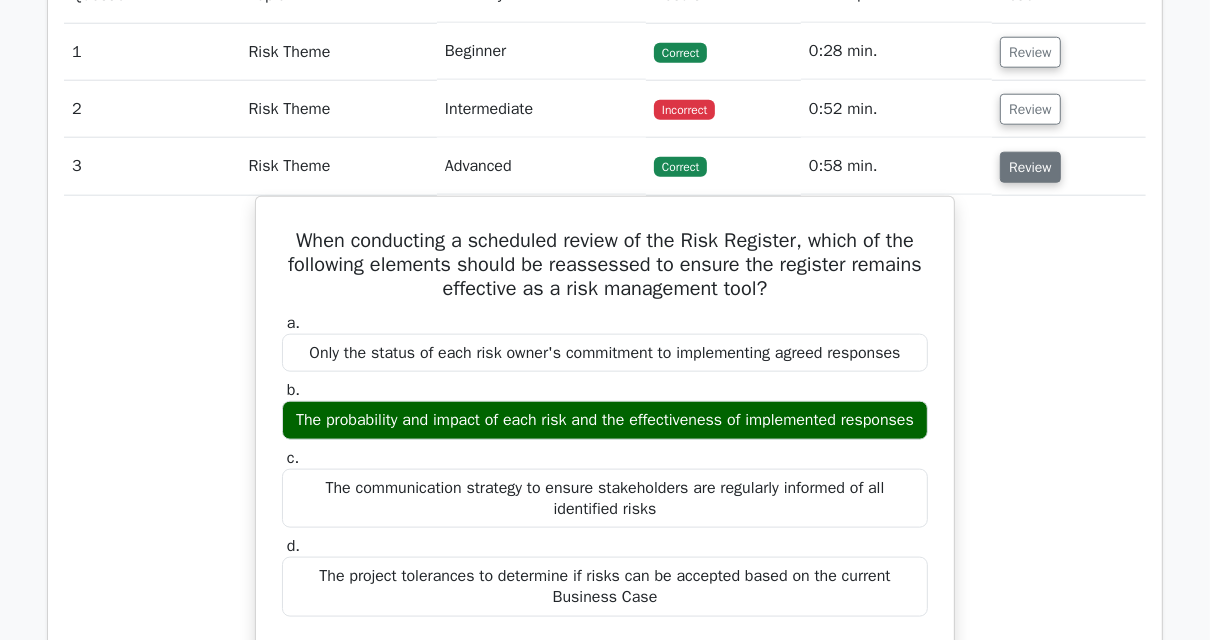 click on "Review" at bounding box center (1030, 167) 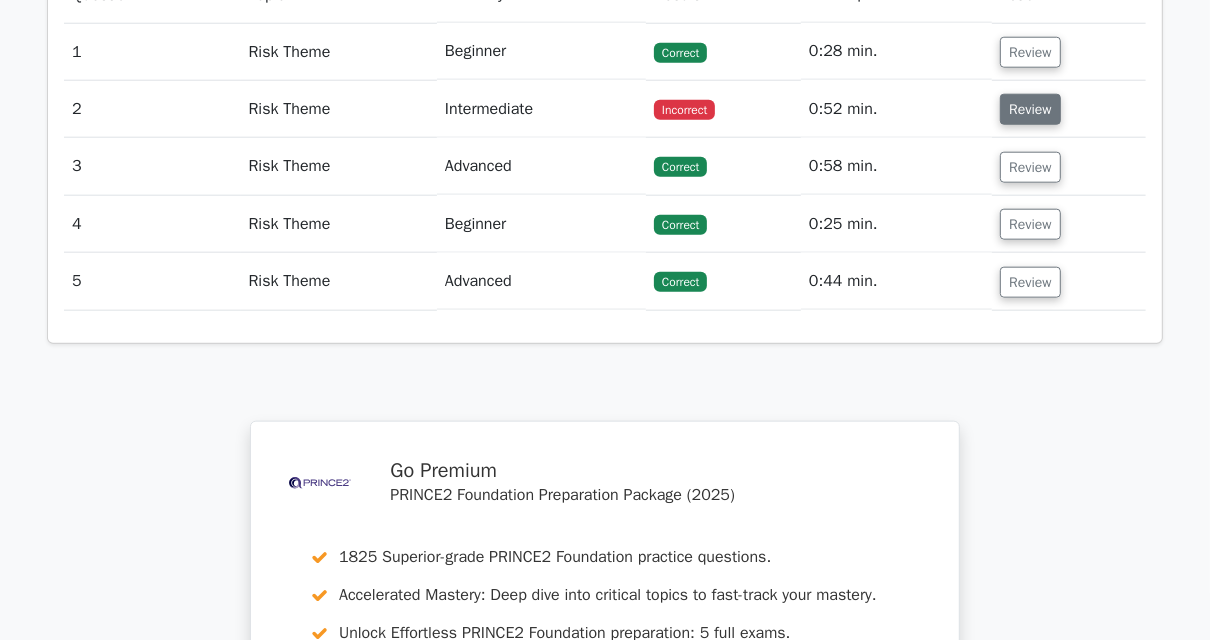 click on "Review" at bounding box center [1030, 109] 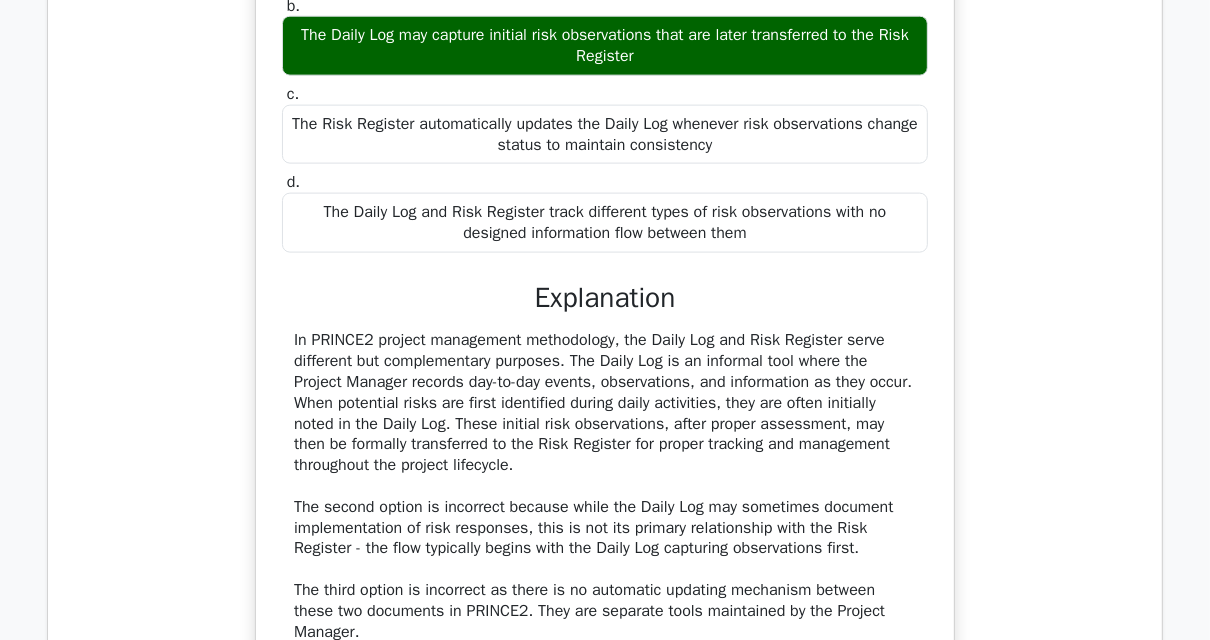 scroll, scrollTop: 1760, scrollLeft: 0, axis: vertical 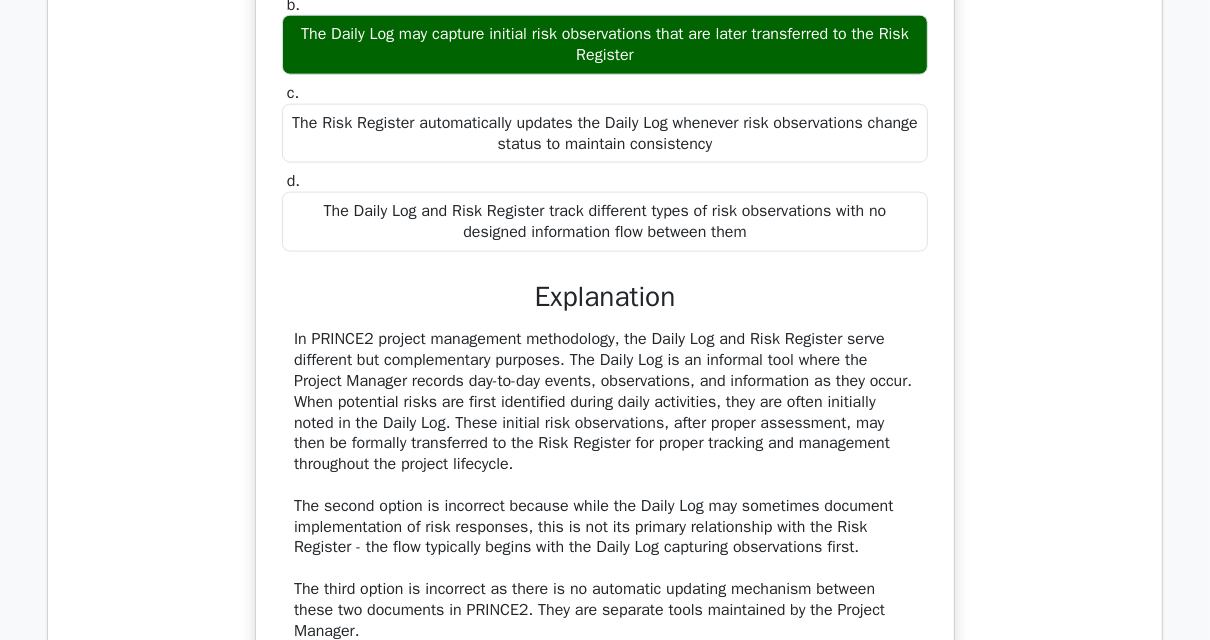 drag, startPoint x: 641, startPoint y: 327, endPoint x: 689, endPoint y: 455, distance: 136.70406 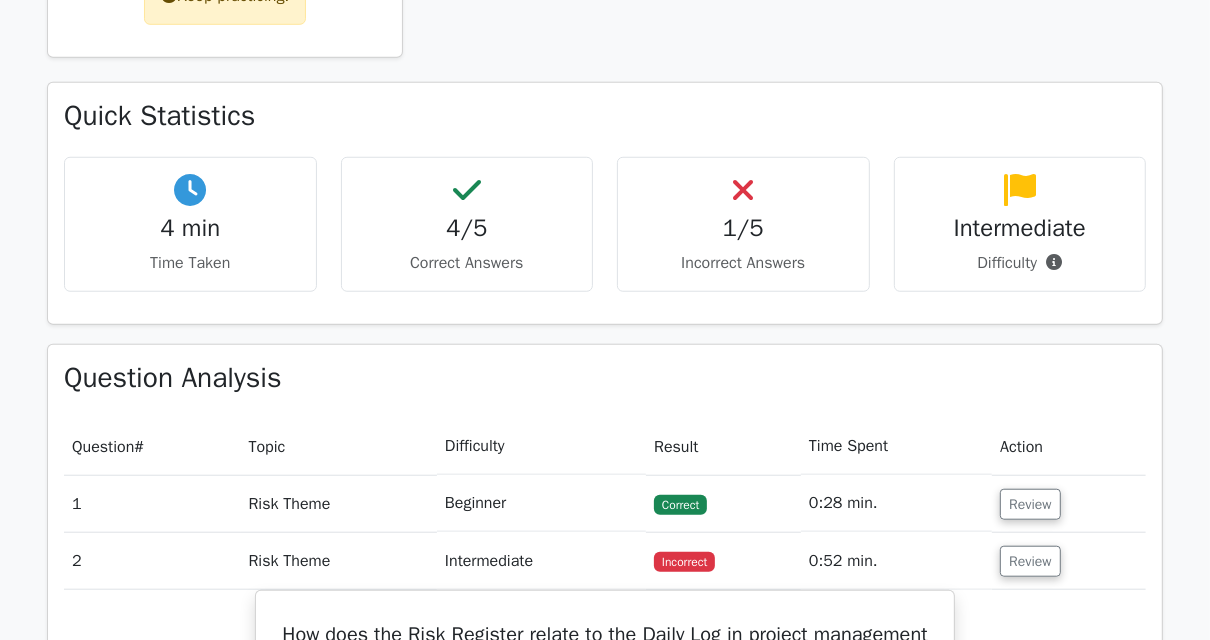 scroll, scrollTop: 960, scrollLeft: 0, axis: vertical 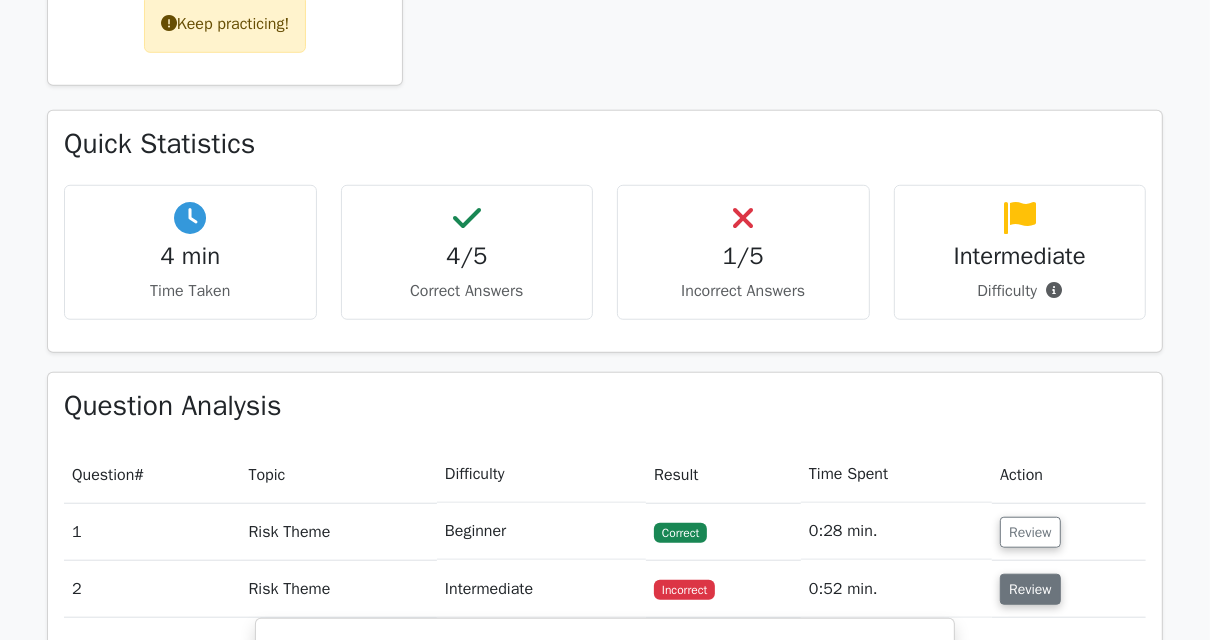 click on "Review" at bounding box center [1030, 589] 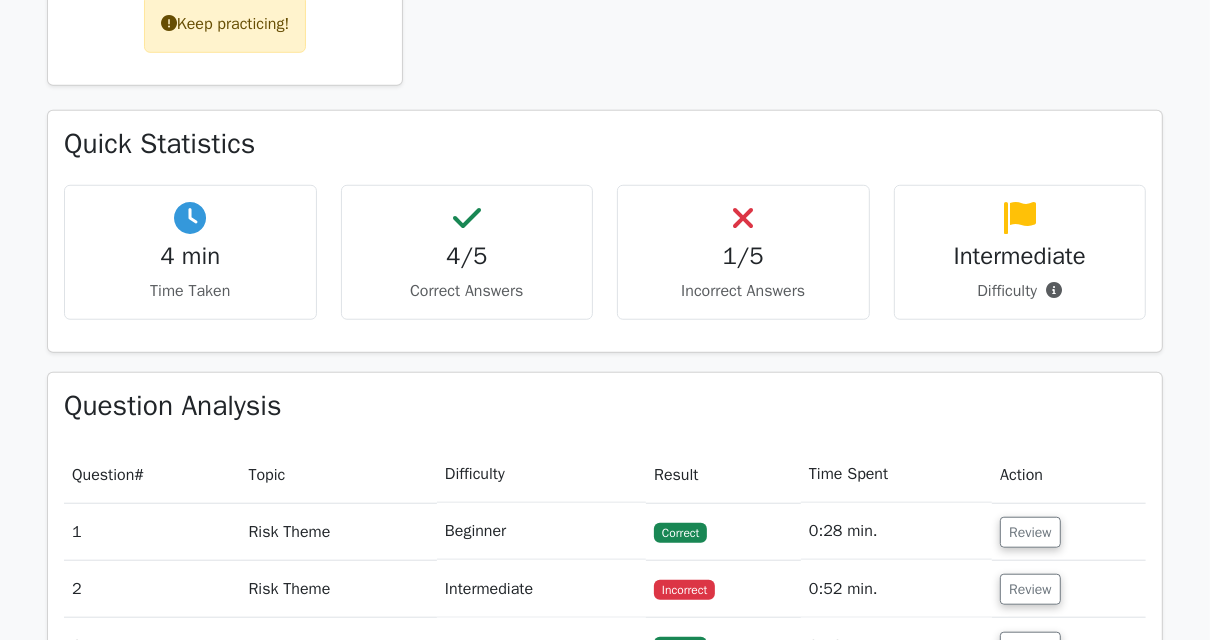 click on "Review" at bounding box center (1069, 531) 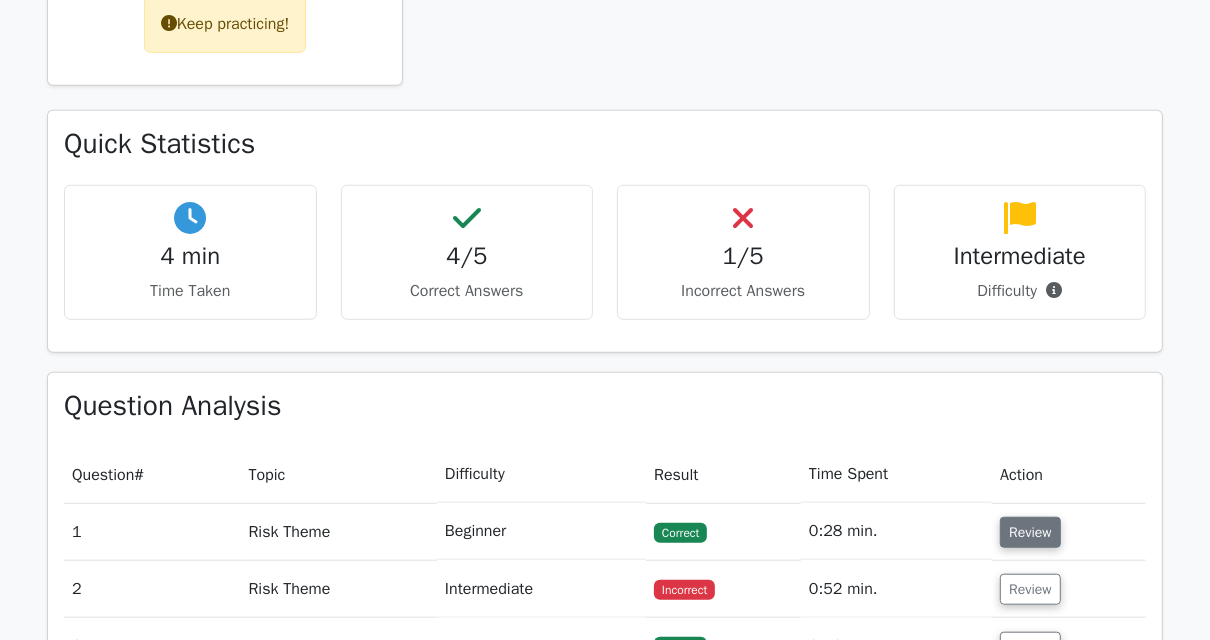 click on "Review" at bounding box center (1030, 532) 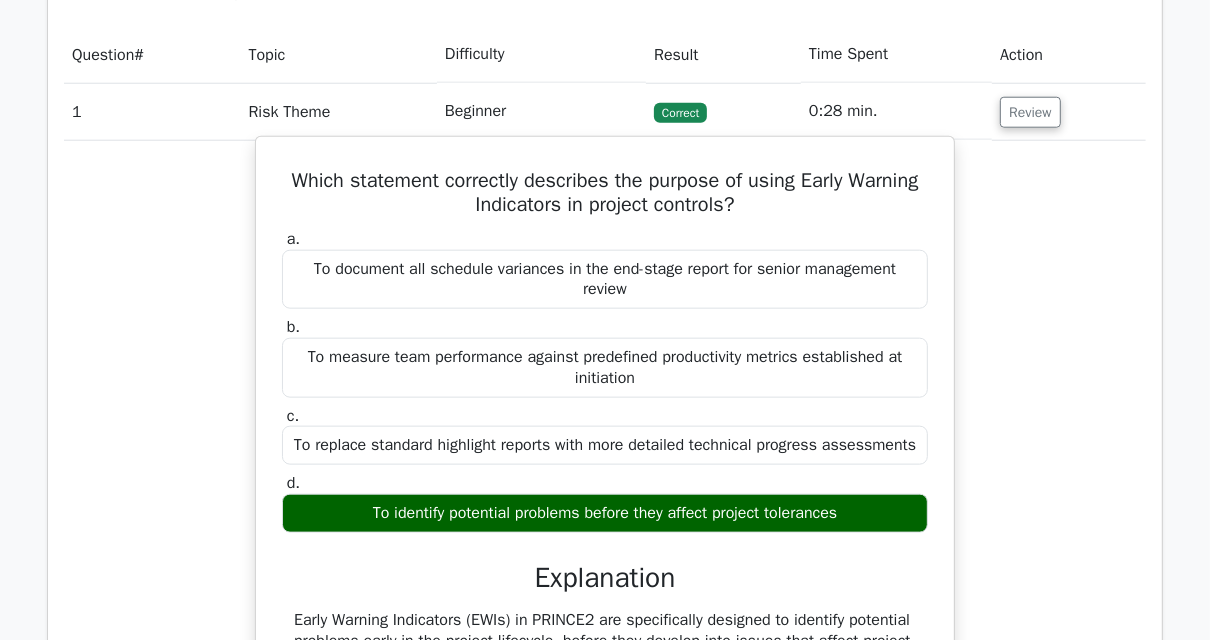 scroll, scrollTop: 1280, scrollLeft: 0, axis: vertical 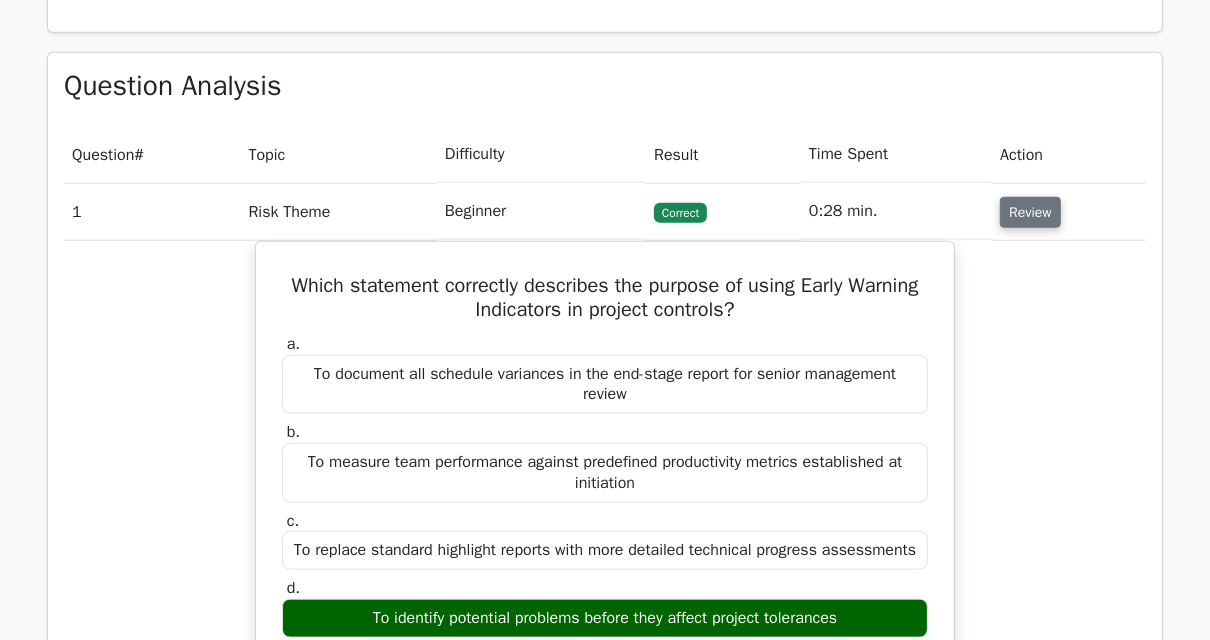click on "Review" at bounding box center (1030, 212) 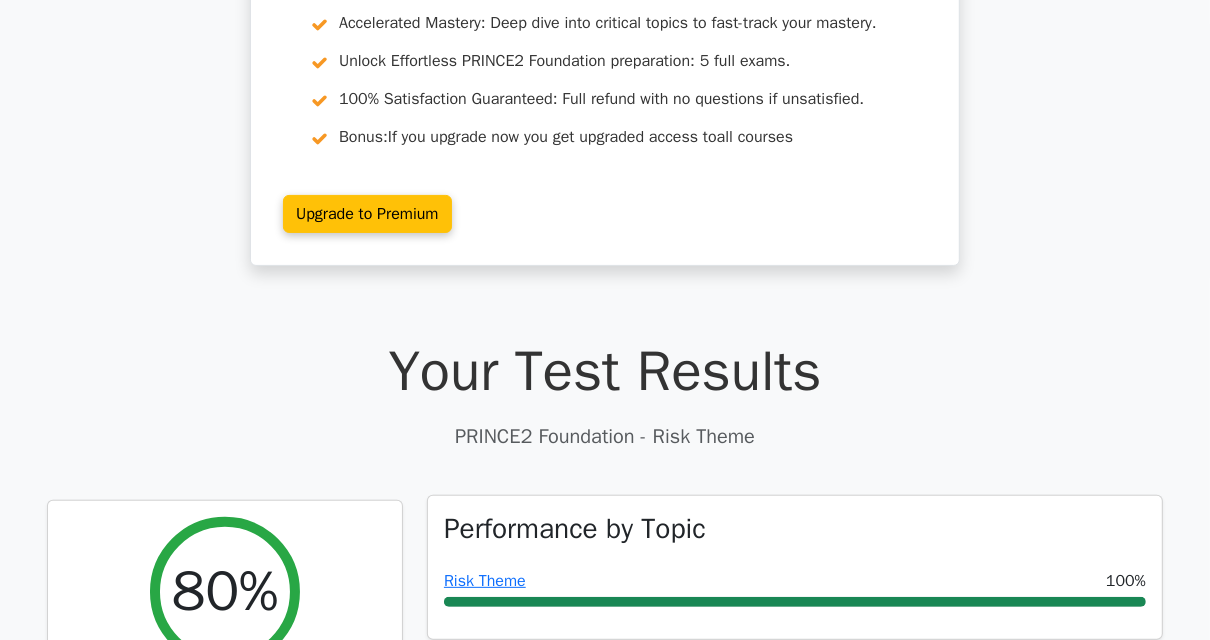 scroll, scrollTop: 320, scrollLeft: 0, axis: vertical 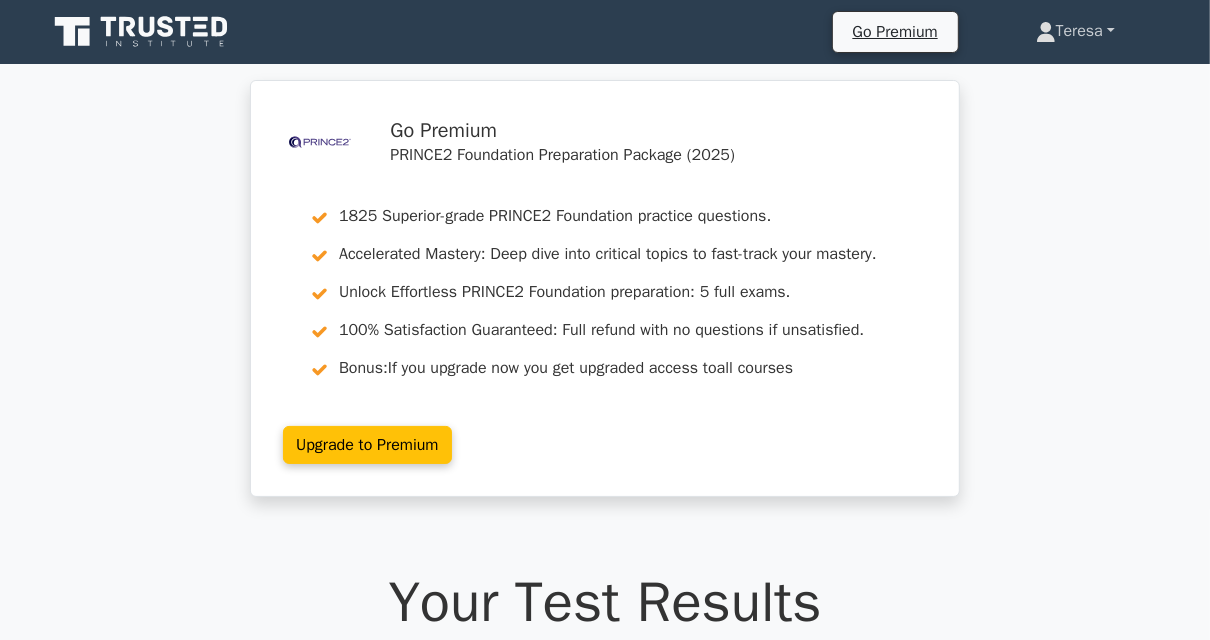 click on "Teresa" at bounding box center [1075, 31] 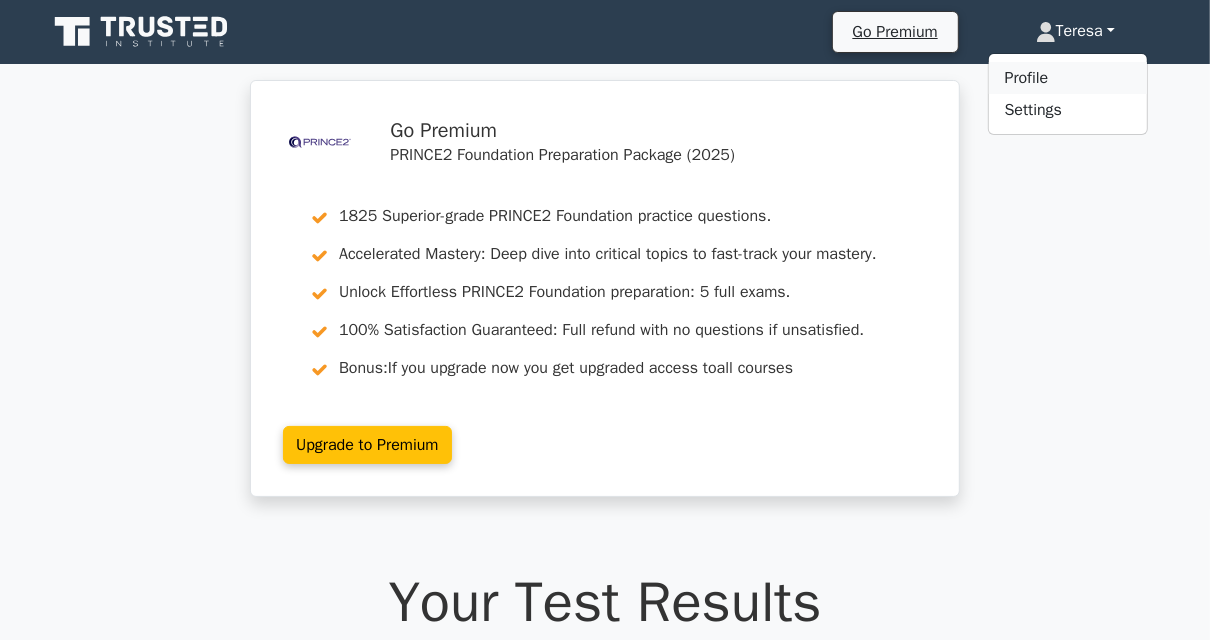click on "Profile" at bounding box center [1068, 78] 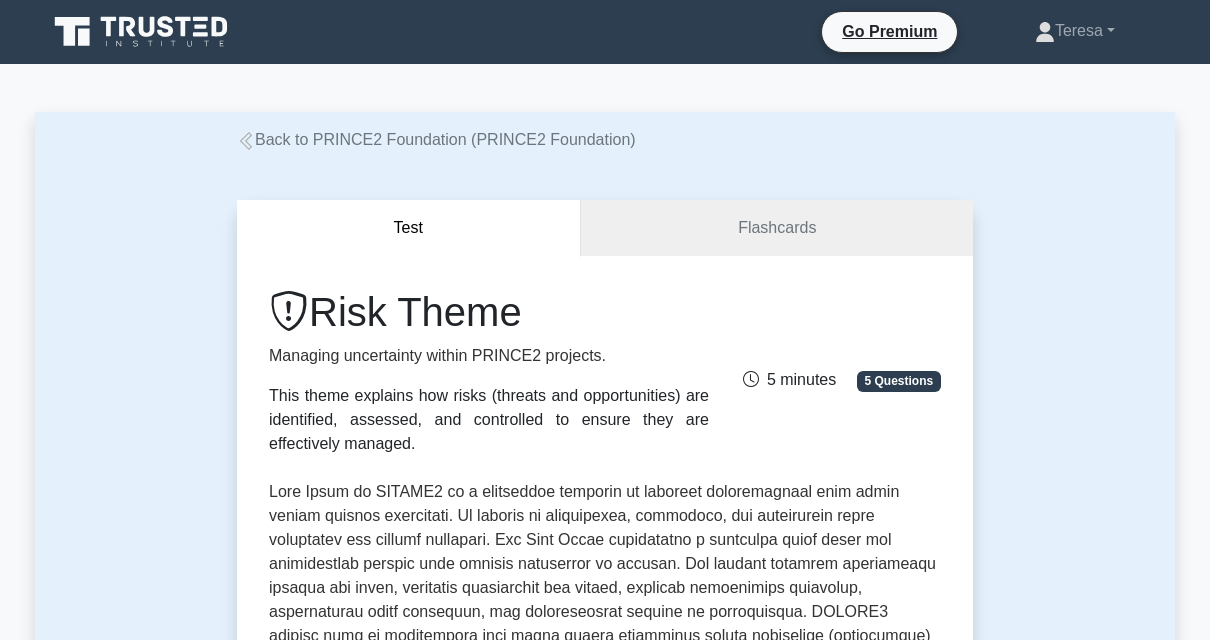 scroll, scrollTop: 0, scrollLeft: 0, axis: both 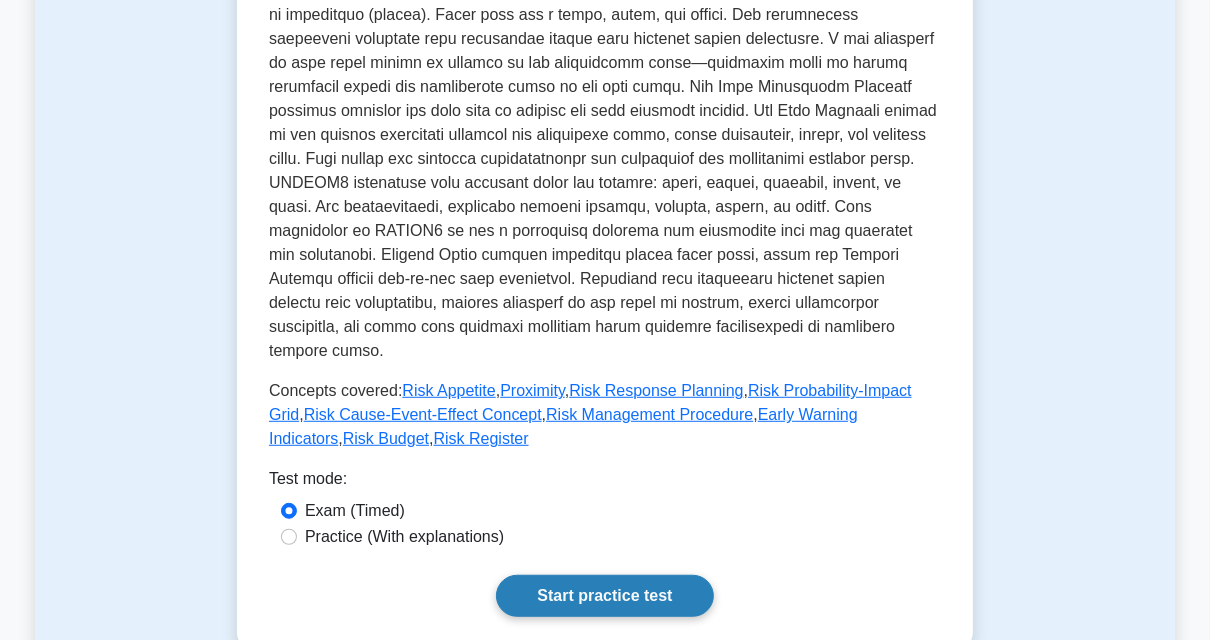 click on "Start practice test" at bounding box center [604, 596] 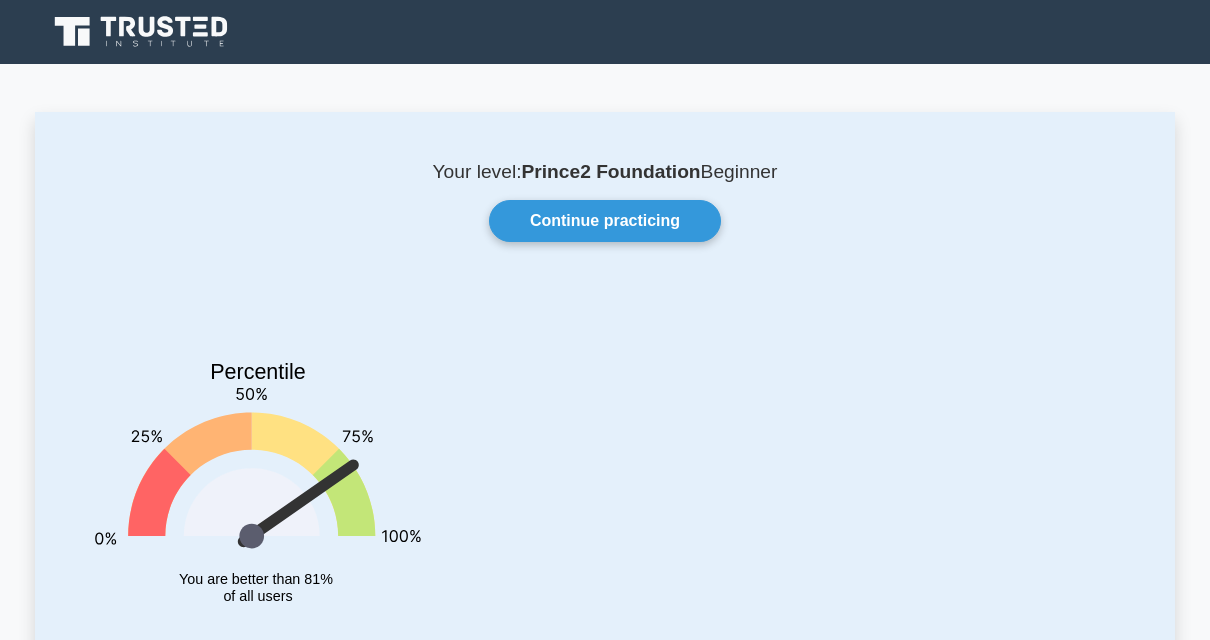 scroll, scrollTop: 0, scrollLeft: 0, axis: both 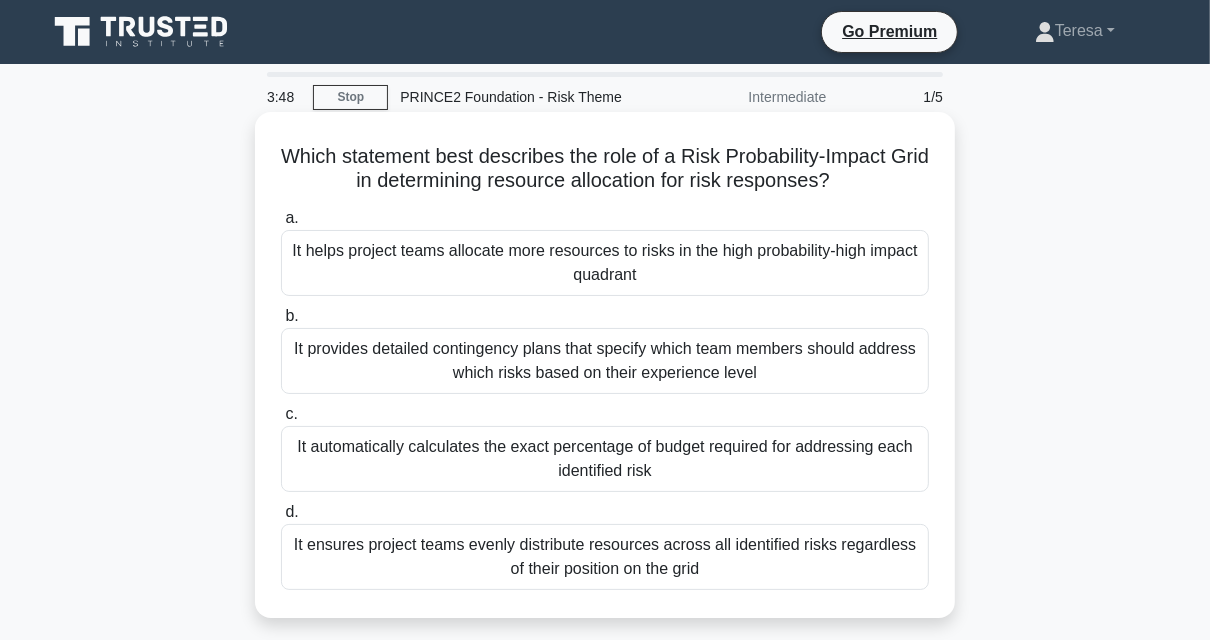 click on "It helps project teams allocate more resources to risks in the high probability-high impact quadrant" at bounding box center [605, 263] 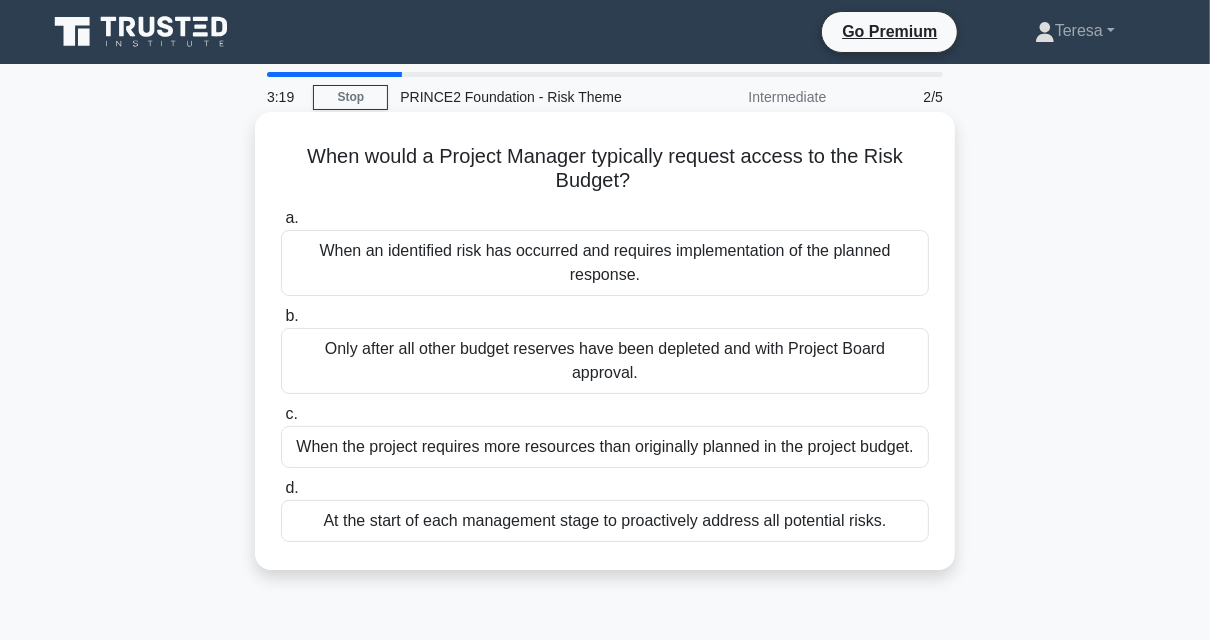 click on "When an identified risk has occurred and requires implementation of the planned response." at bounding box center [605, 263] 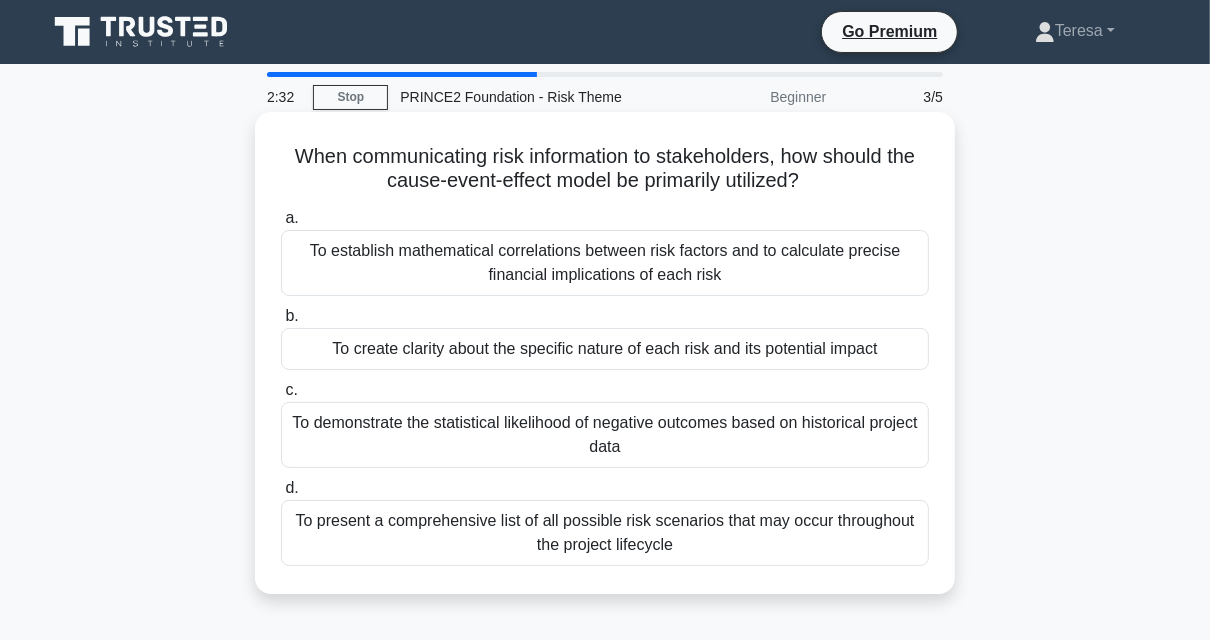 click on "To create clarity about the specific nature of each risk and its potential impact" at bounding box center (605, 349) 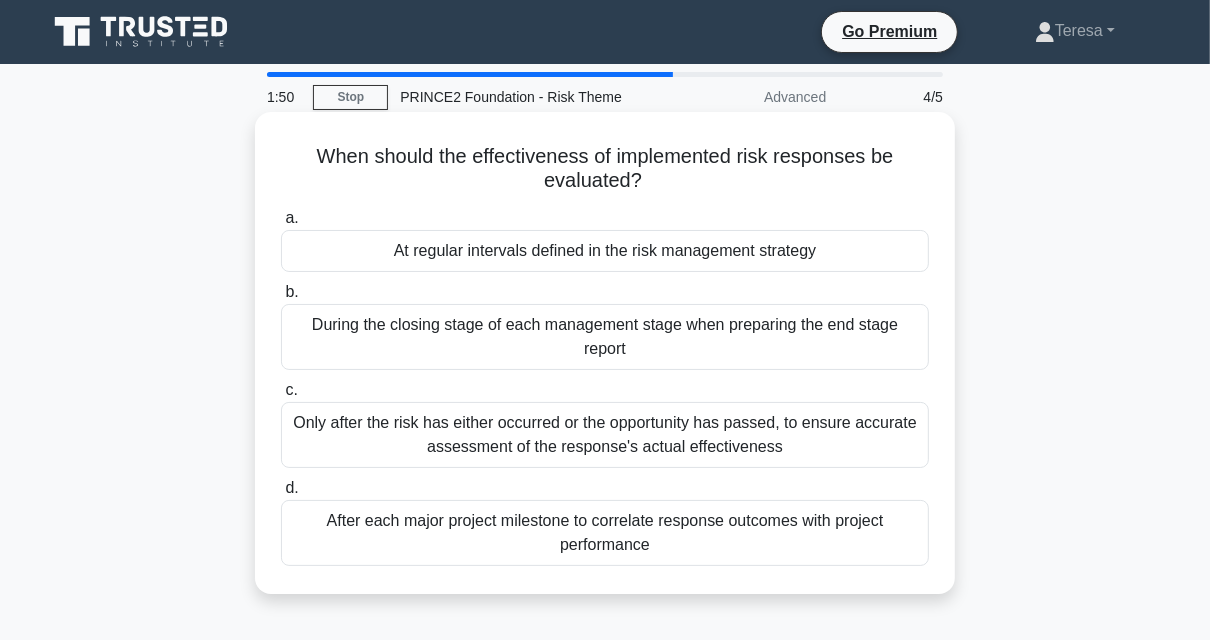 click on "Only after the risk has either occurred or the opportunity has passed, to ensure accurate assessment of the response's actual effectiveness" at bounding box center (605, 435) 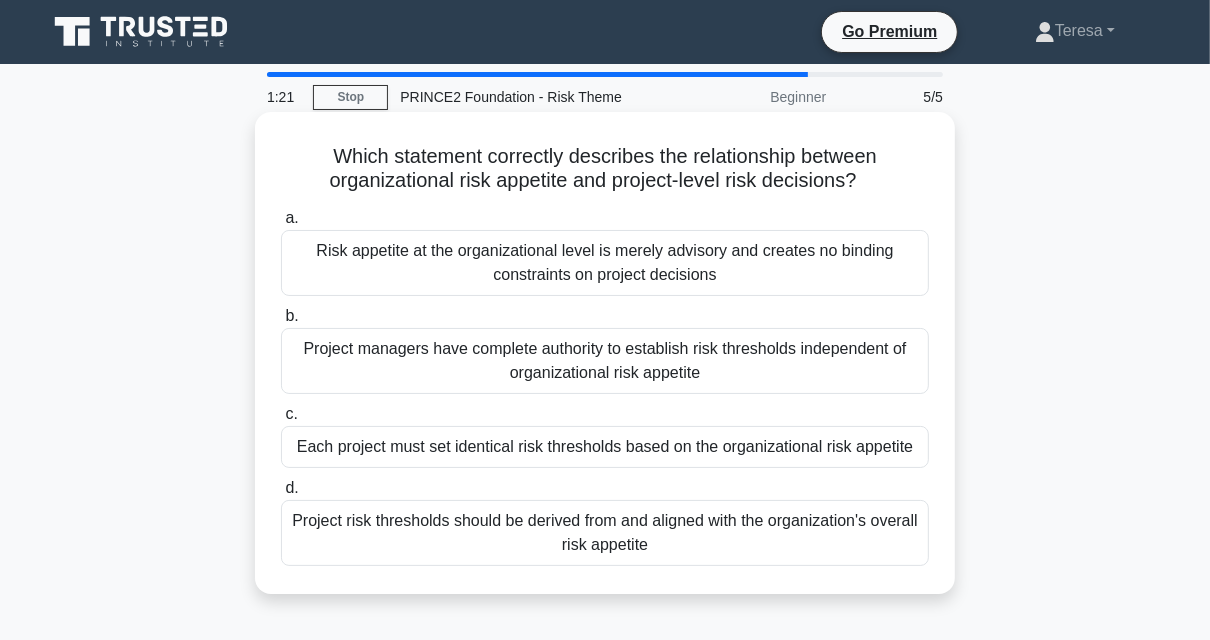 click on "Project risk thresholds should be derived from and aligned with the organization's overall risk appetite" at bounding box center [605, 533] 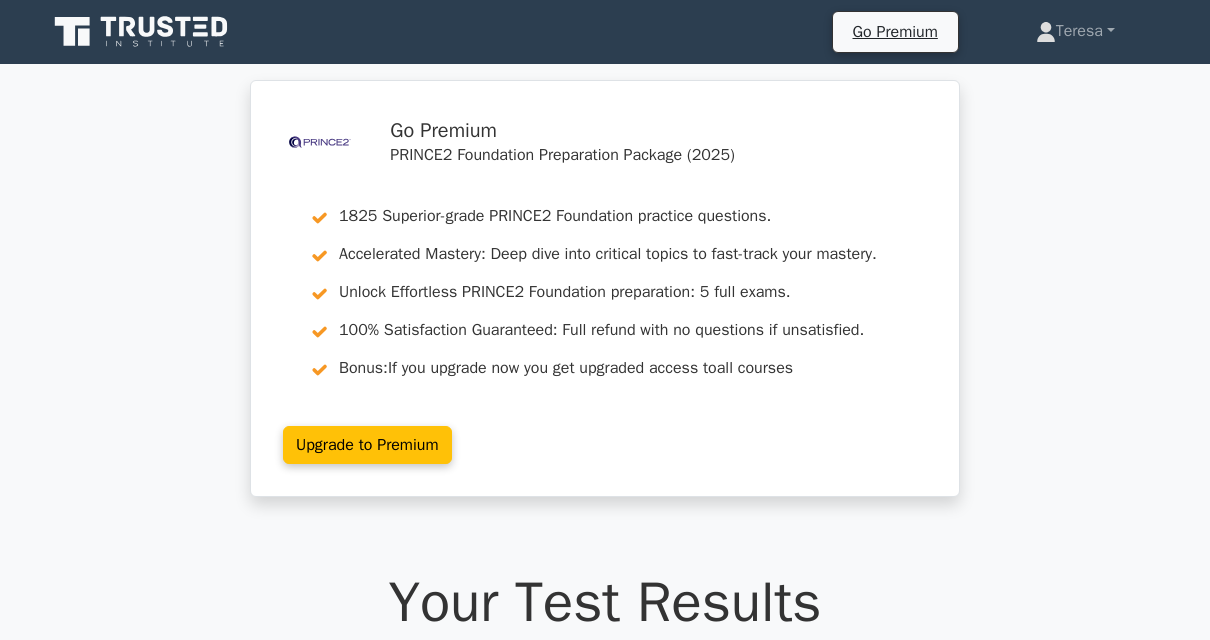 scroll, scrollTop: 81, scrollLeft: 0, axis: vertical 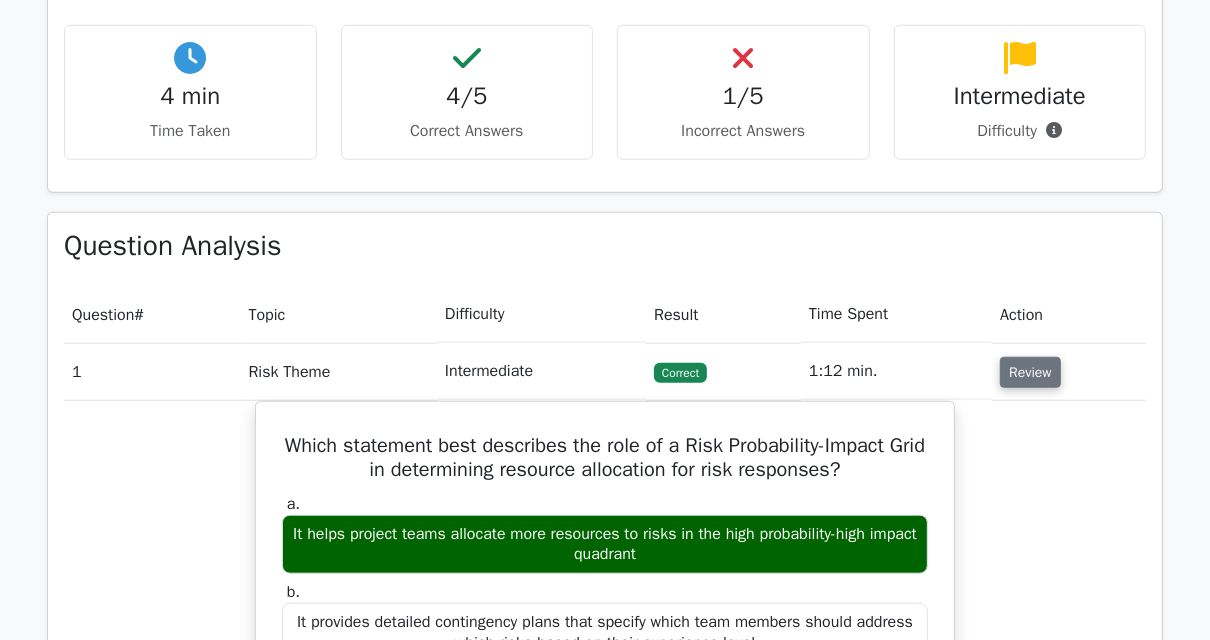 drag, startPoint x: 1015, startPoint y: 392, endPoint x: 1020, endPoint y: 382, distance: 11.18034 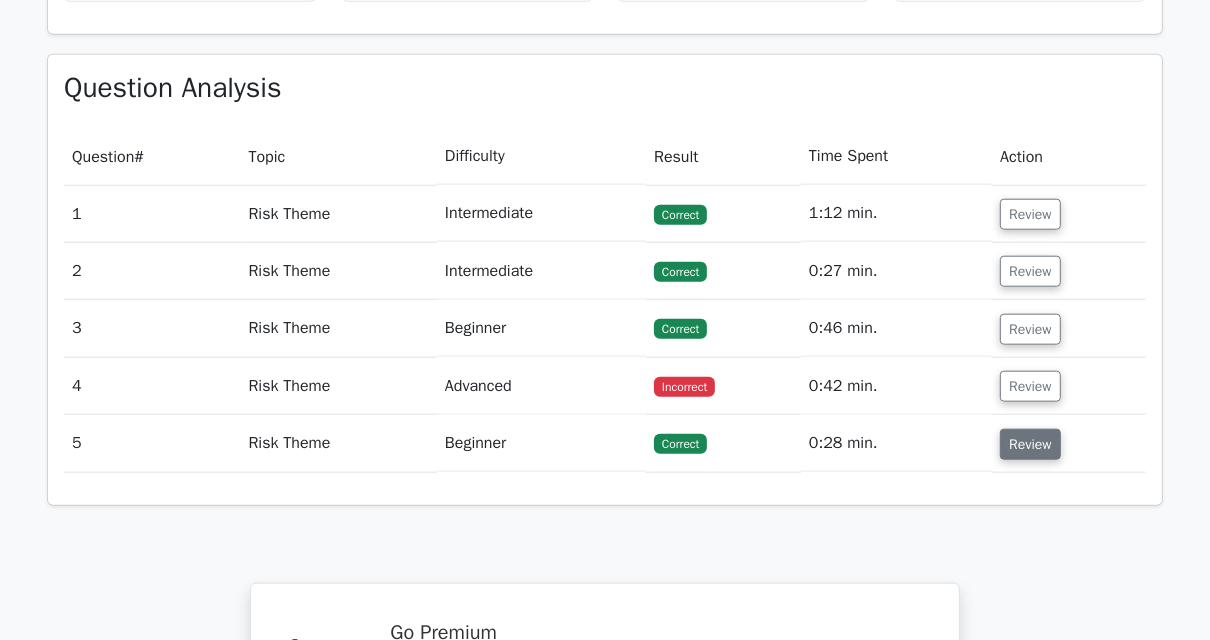 scroll, scrollTop: 1280, scrollLeft: 0, axis: vertical 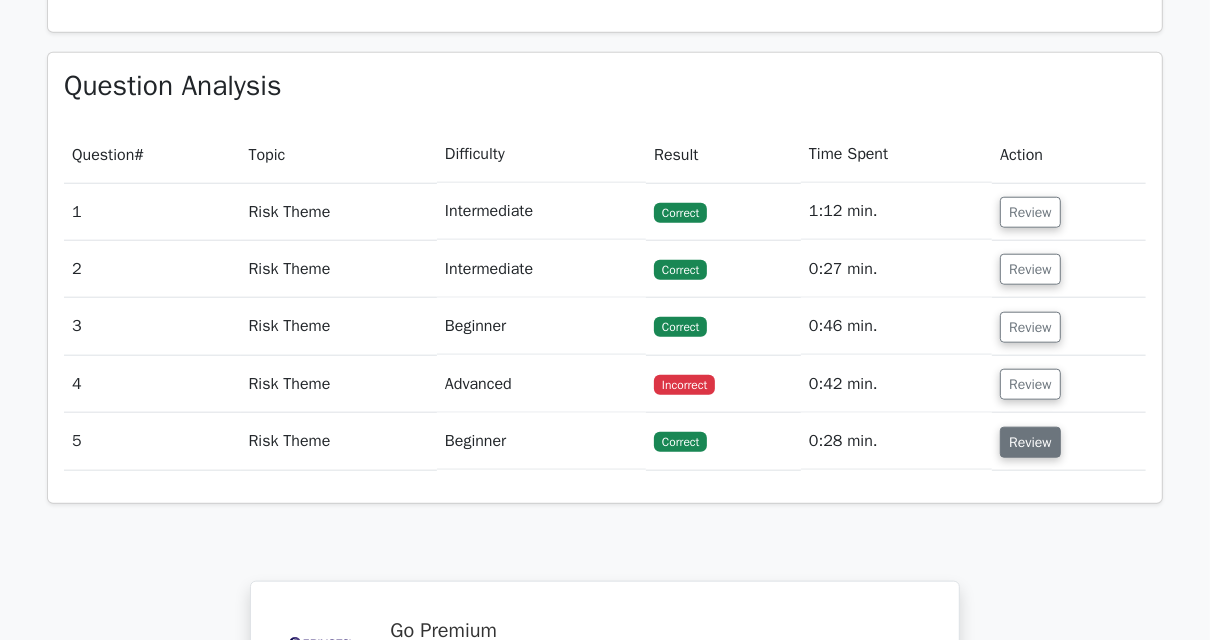click on "Review" at bounding box center [1030, 442] 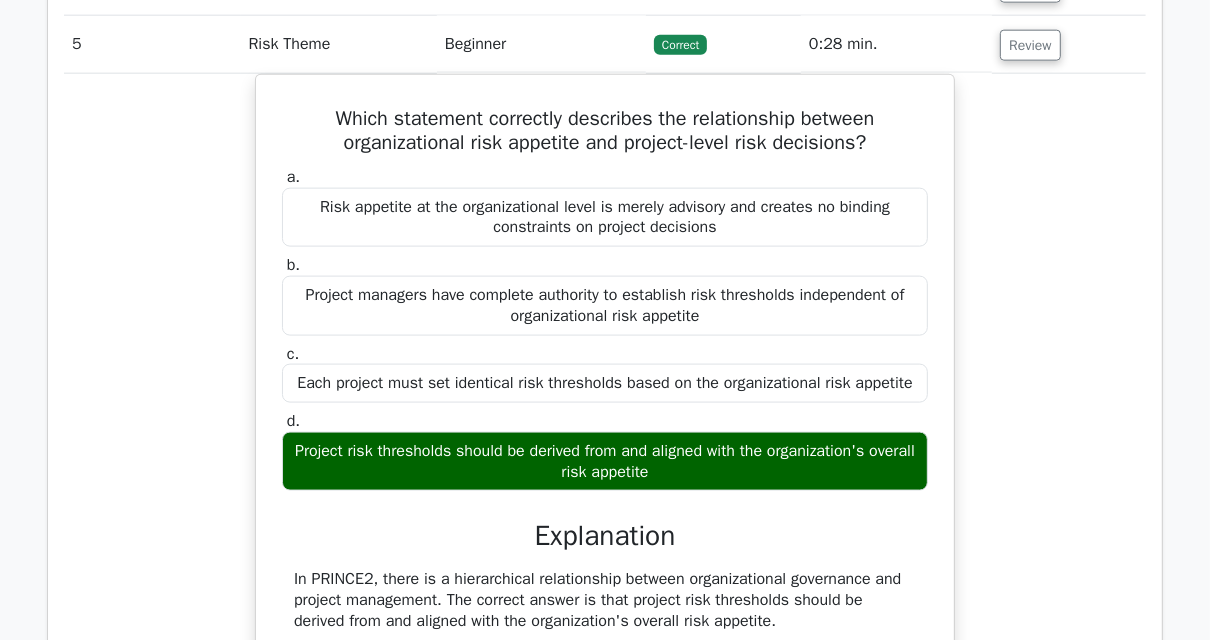 scroll, scrollTop: 1680, scrollLeft: 0, axis: vertical 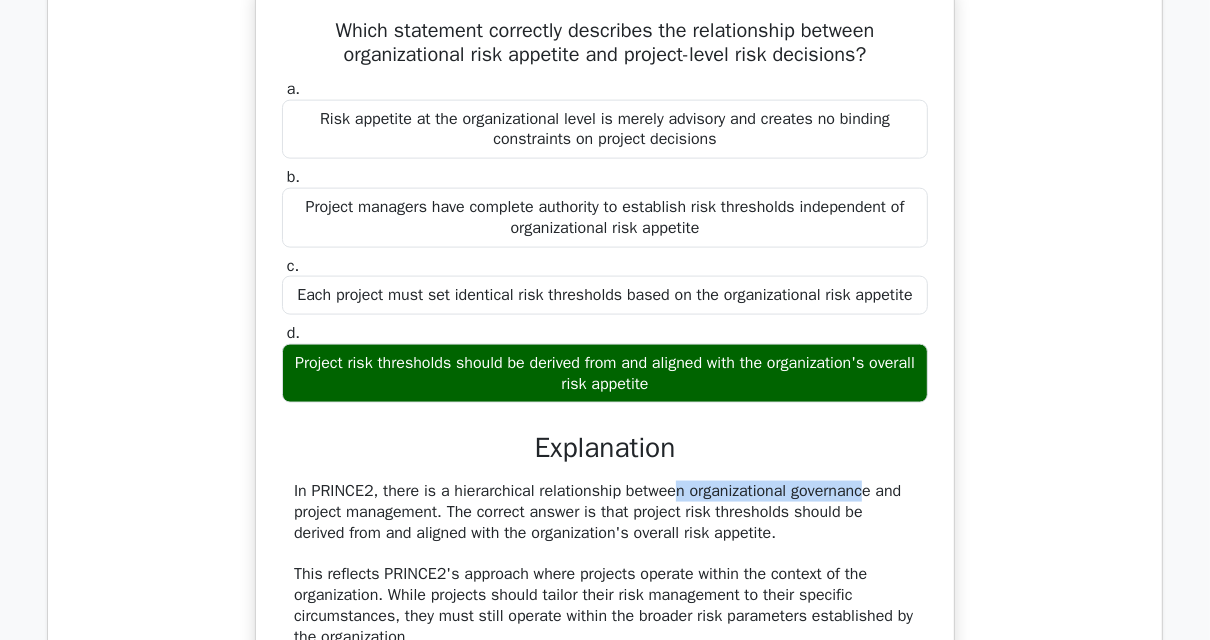 drag, startPoint x: 556, startPoint y: 481, endPoint x: 737, endPoint y: 497, distance: 181.70581 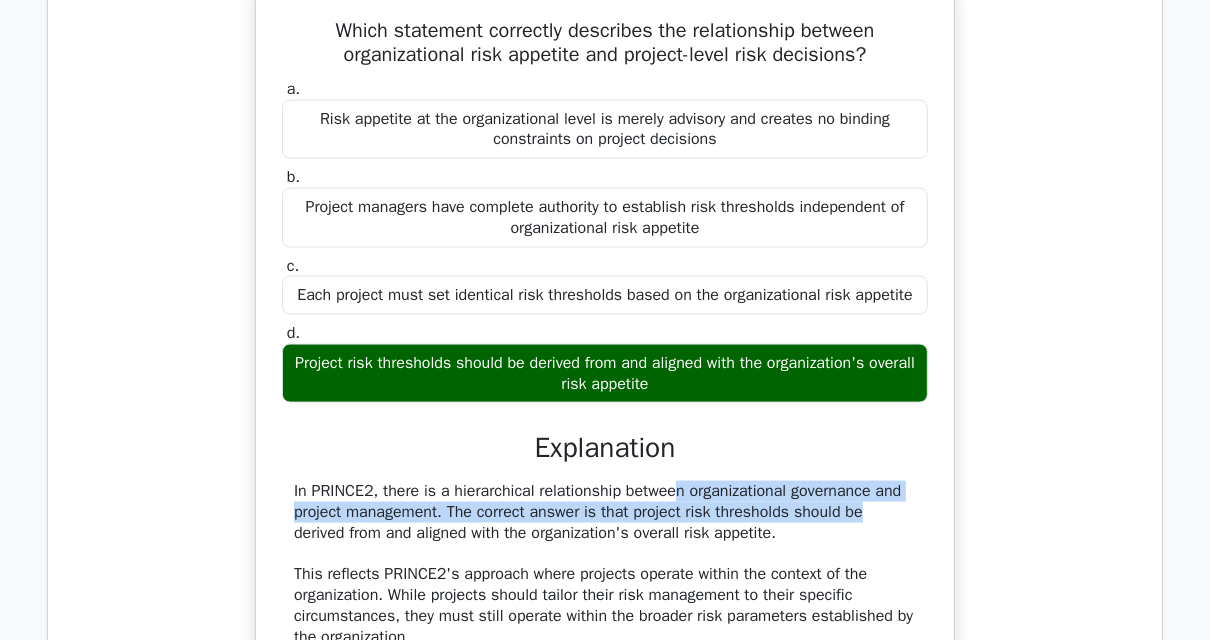 drag, startPoint x: 737, startPoint y: 497, endPoint x: 723, endPoint y: 507, distance: 17.20465 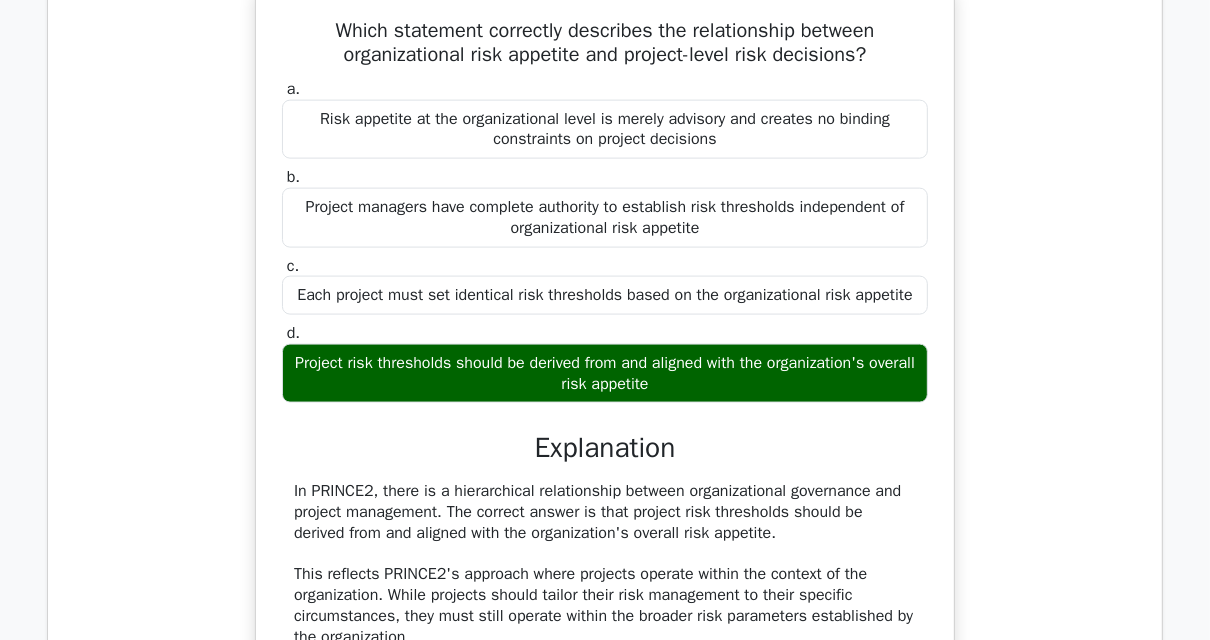 drag, startPoint x: 446, startPoint y: 503, endPoint x: 755, endPoint y: 520, distance: 309.4673 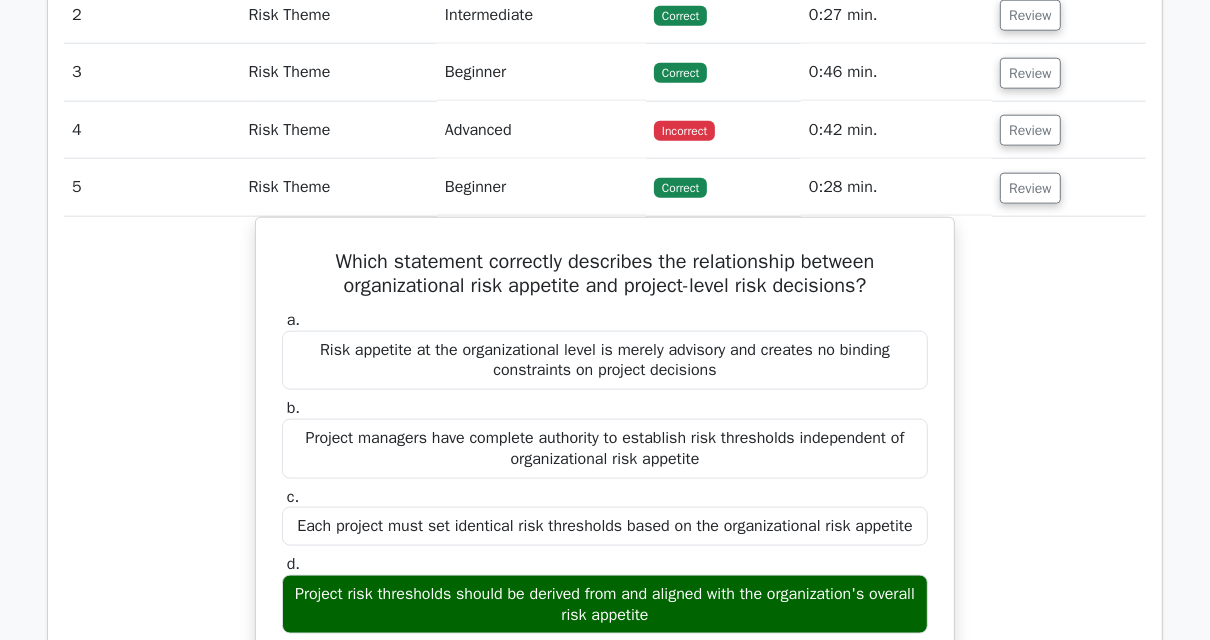 scroll, scrollTop: 1520, scrollLeft: 0, axis: vertical 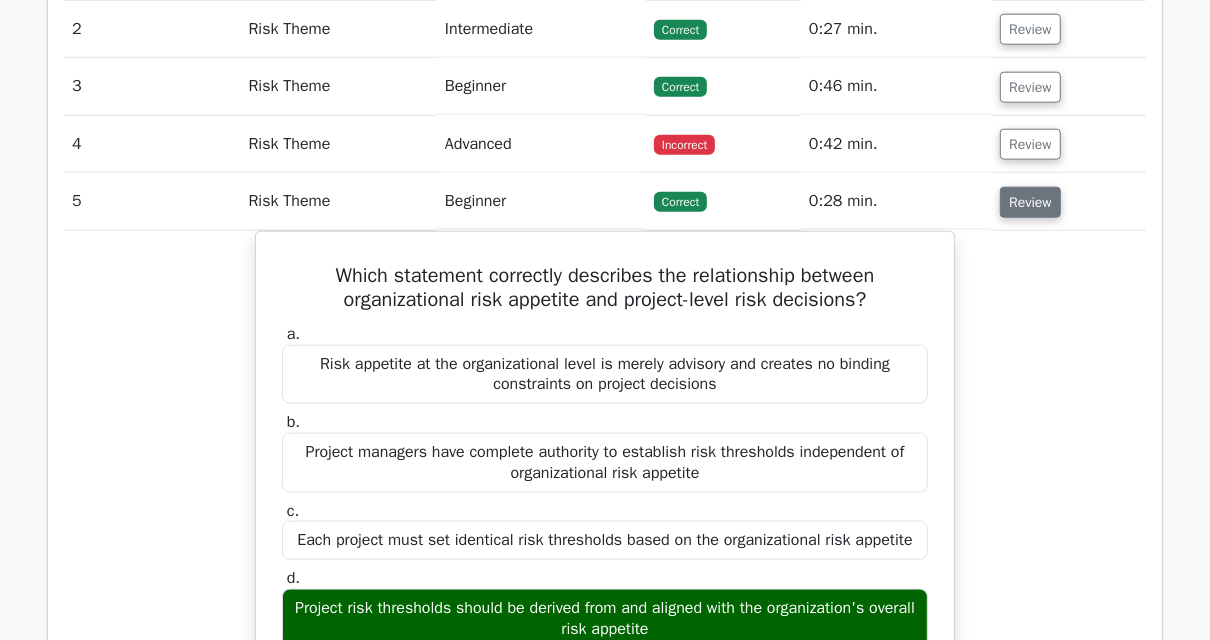 click on "Review" at bounding box center (1030, 202) 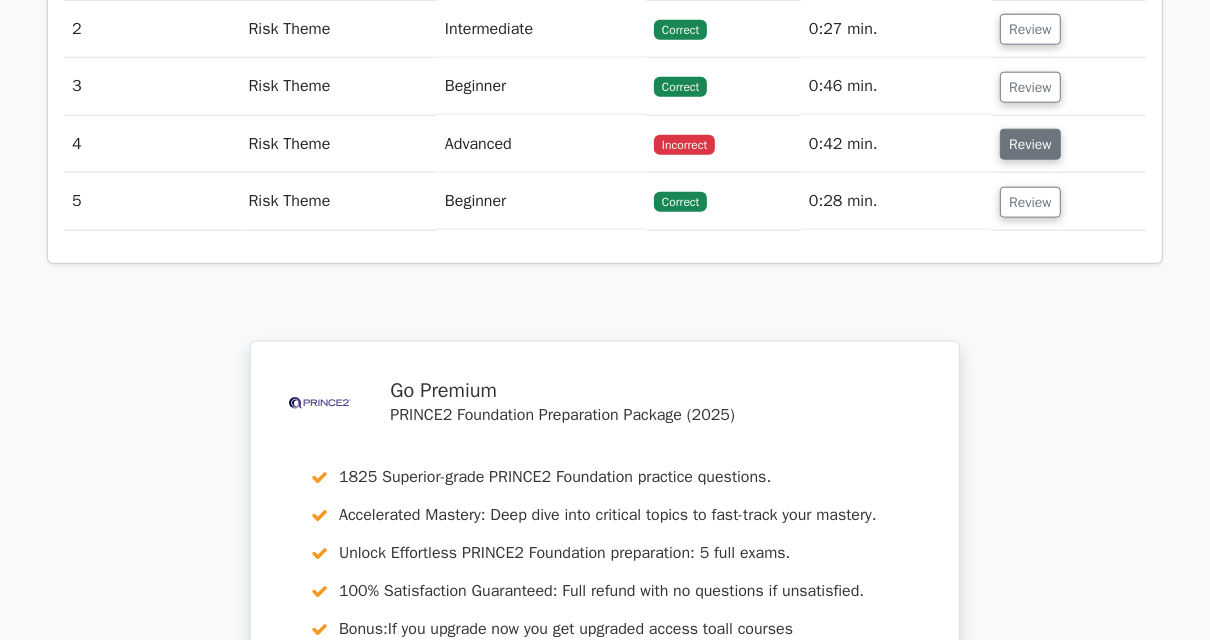 click on "Review" at bounding box center (1030, 144) 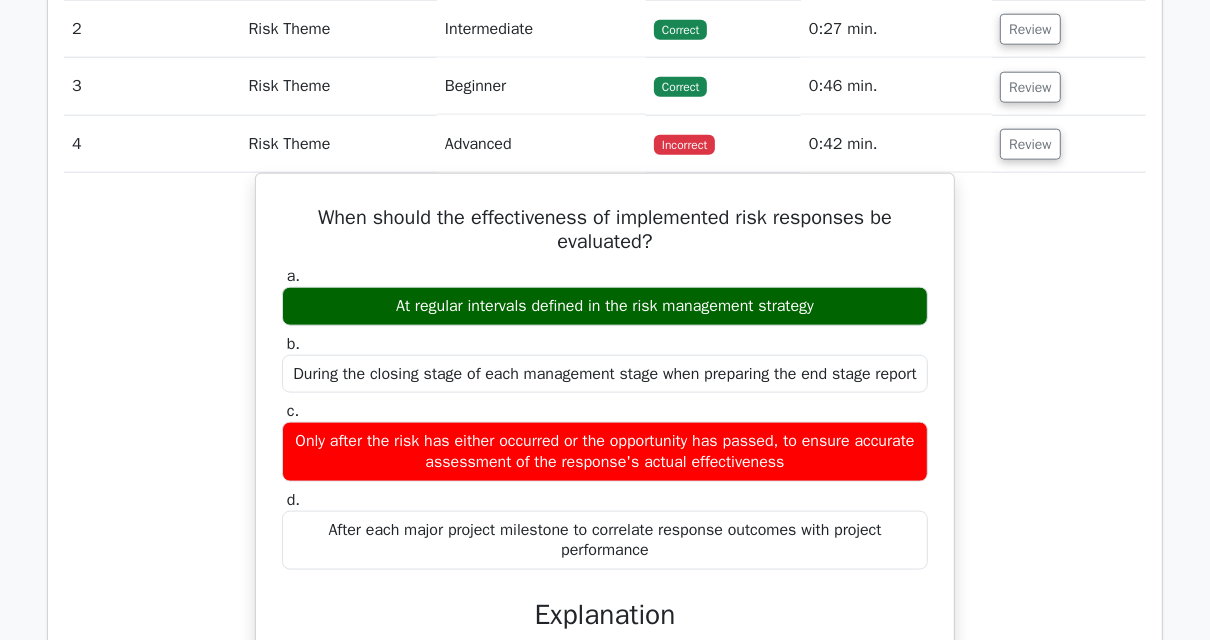click on "Review" at bounding box center [1069, 144] 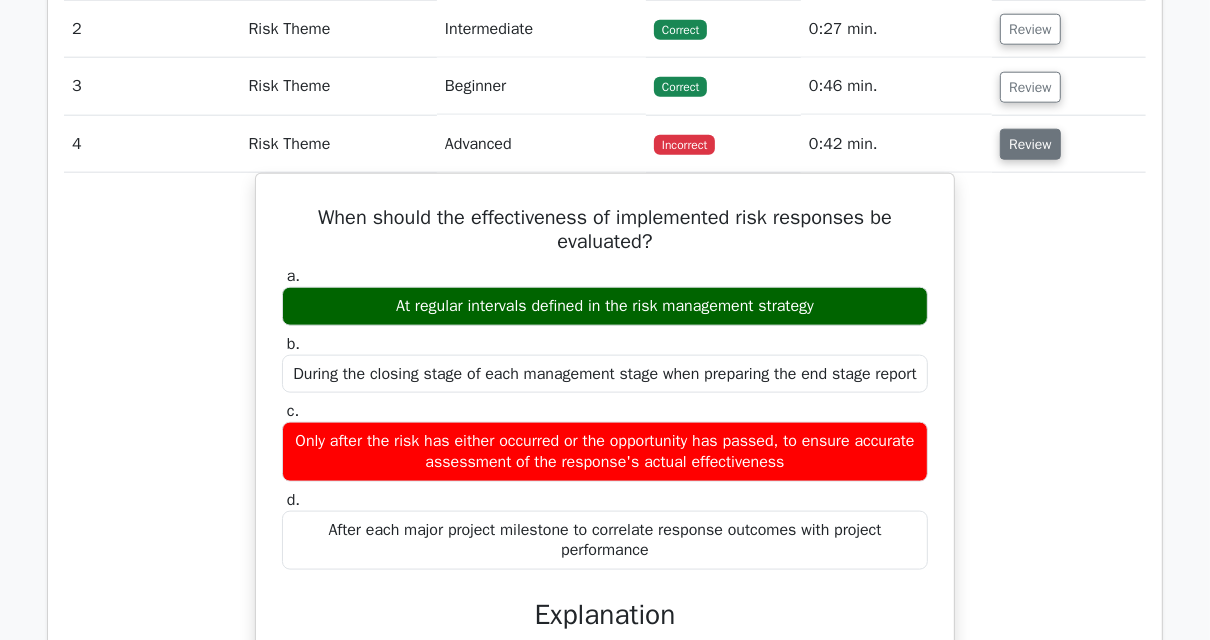 click on "Review" at bounding box center [1030, 144] 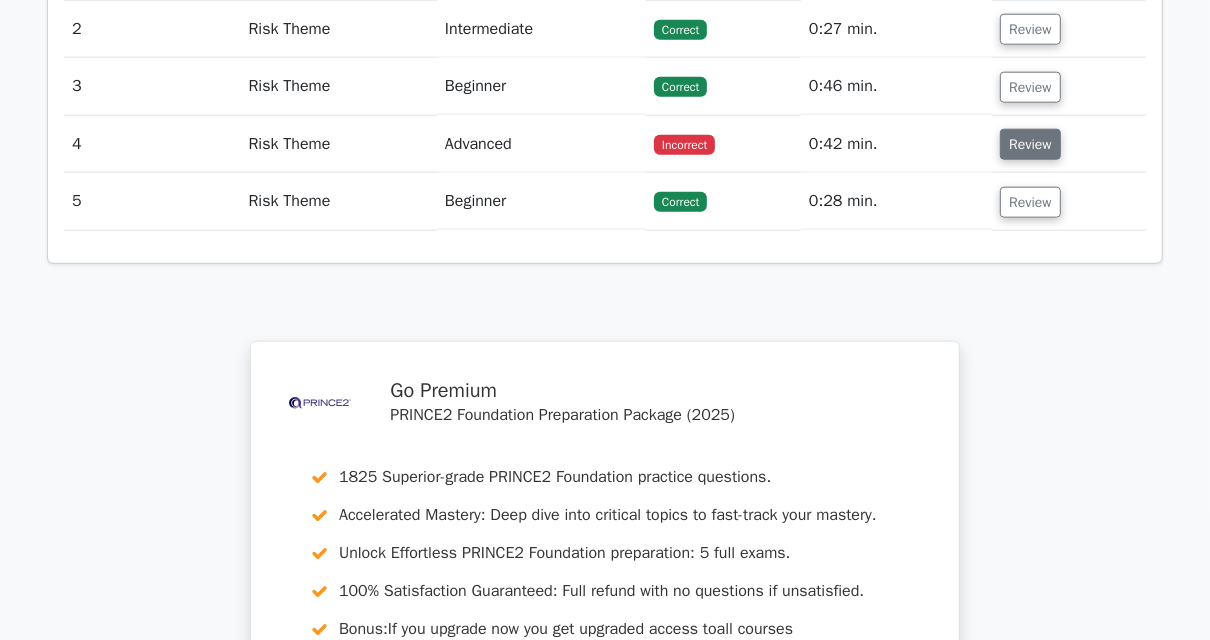 click on "Review" at bounding box center (1030, 144) 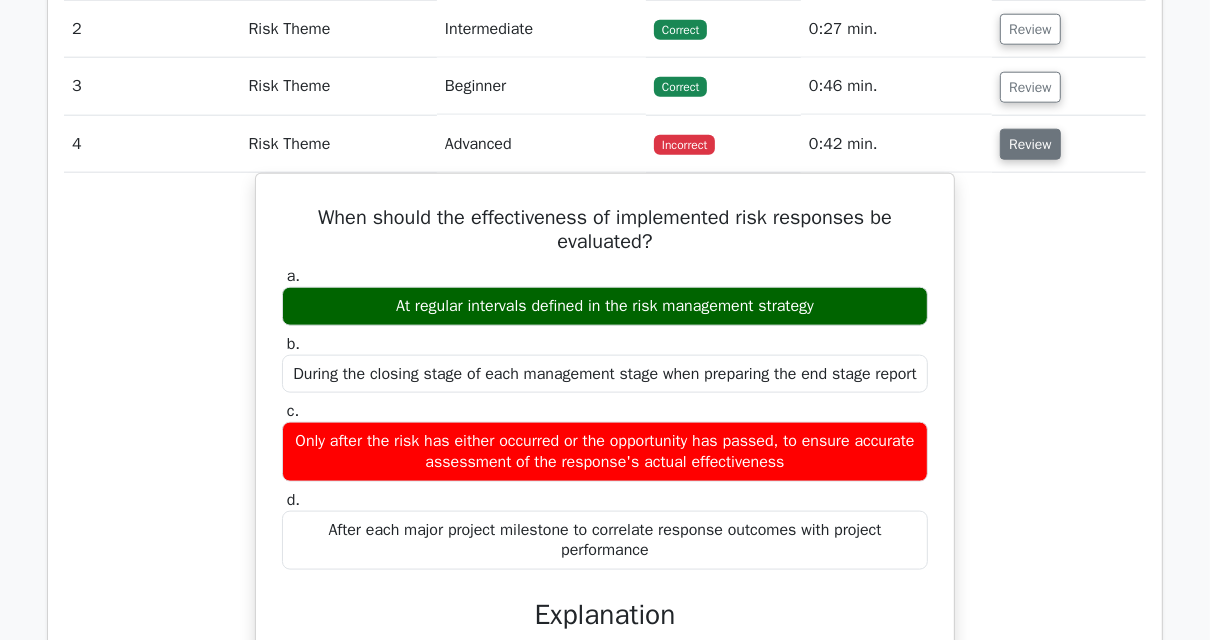 click on "Review" at bounding box center [1030, 144] 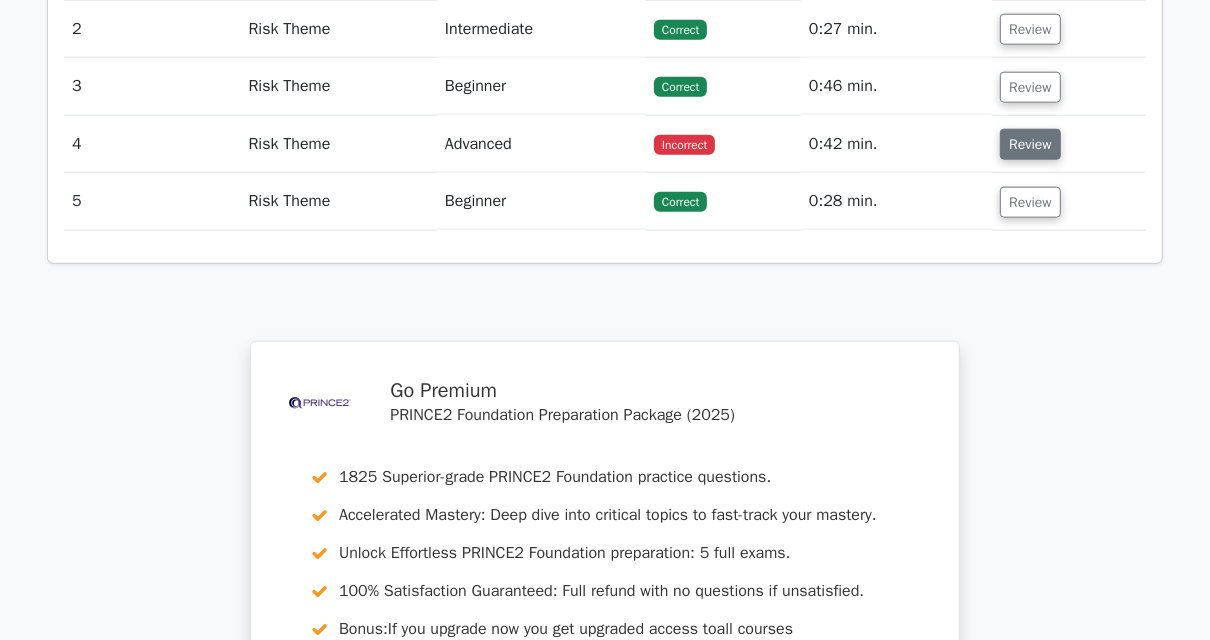 click on "Review" at bounding box center (1030, 144) 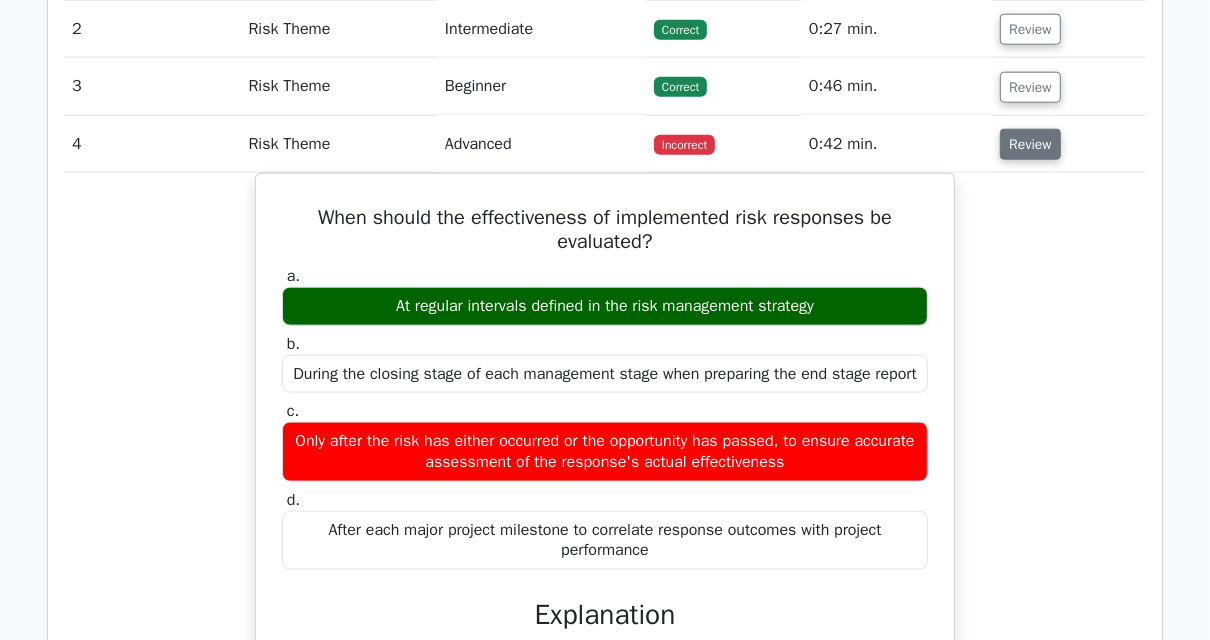 click on "Review" at bounding box center (1030, 144) 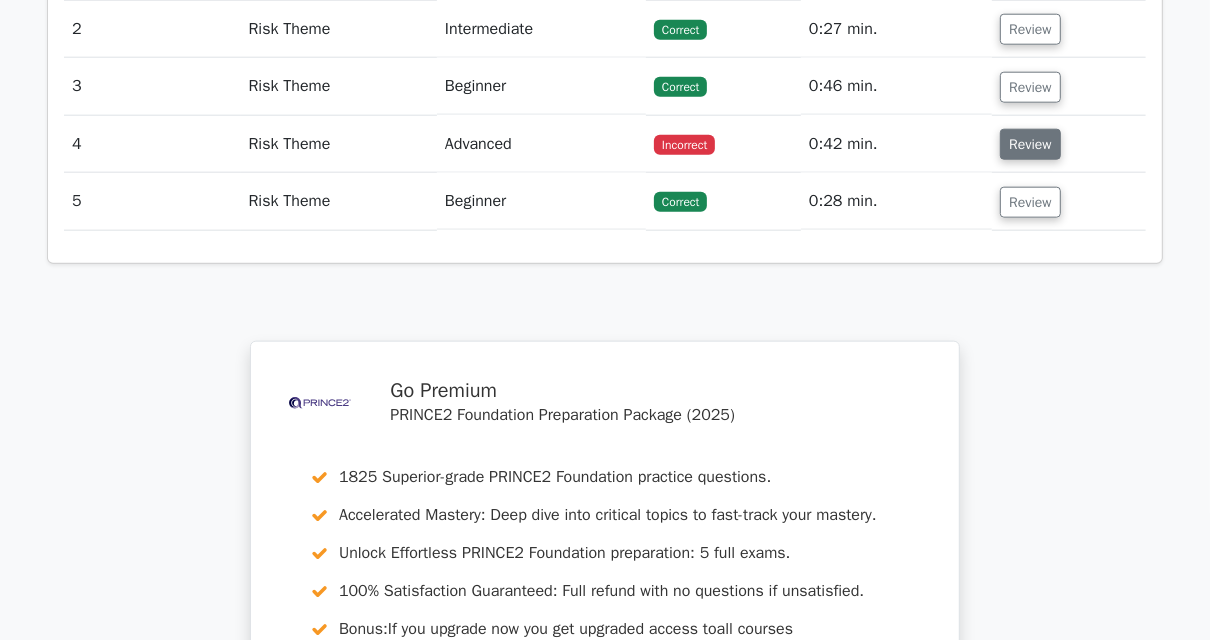 scroll, scrollTop: 1440, scrollLeft: 0, axis: vertical 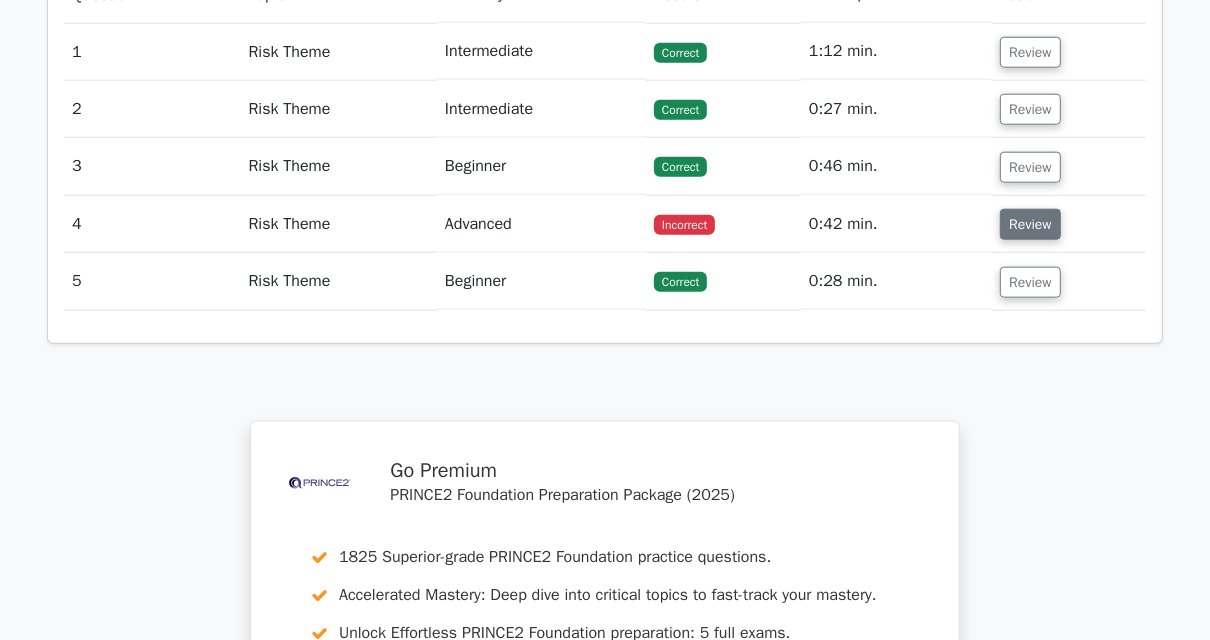 click on "Review" at bounding box center (1030, 224) 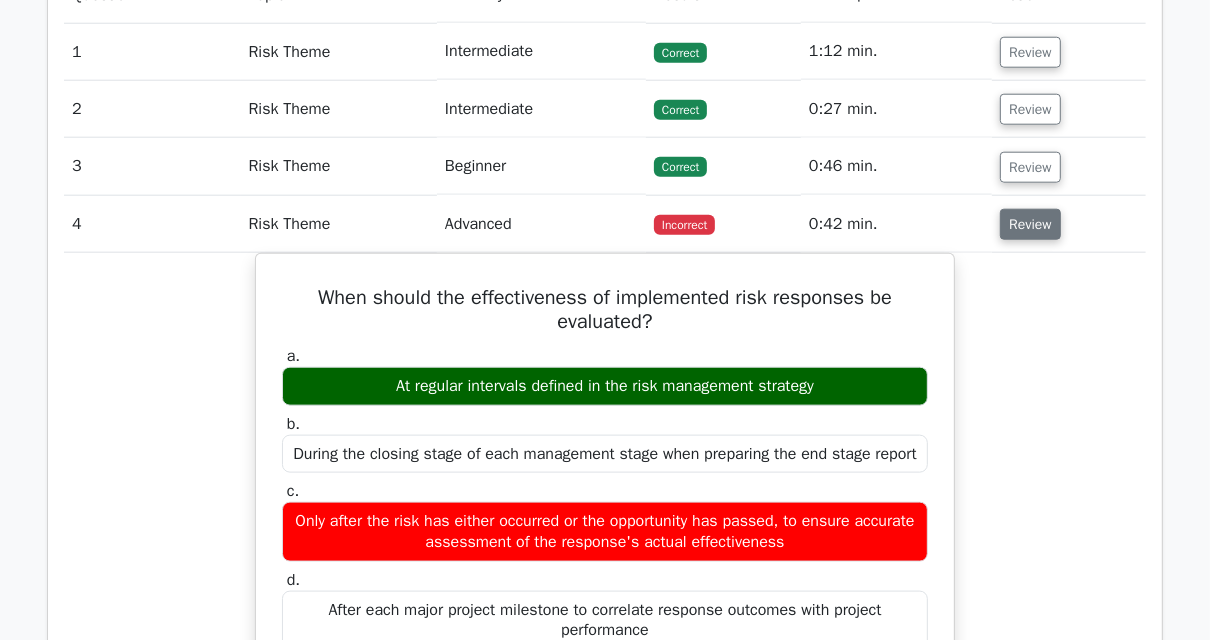 click on "Review" at bounding box center (1030, 224) 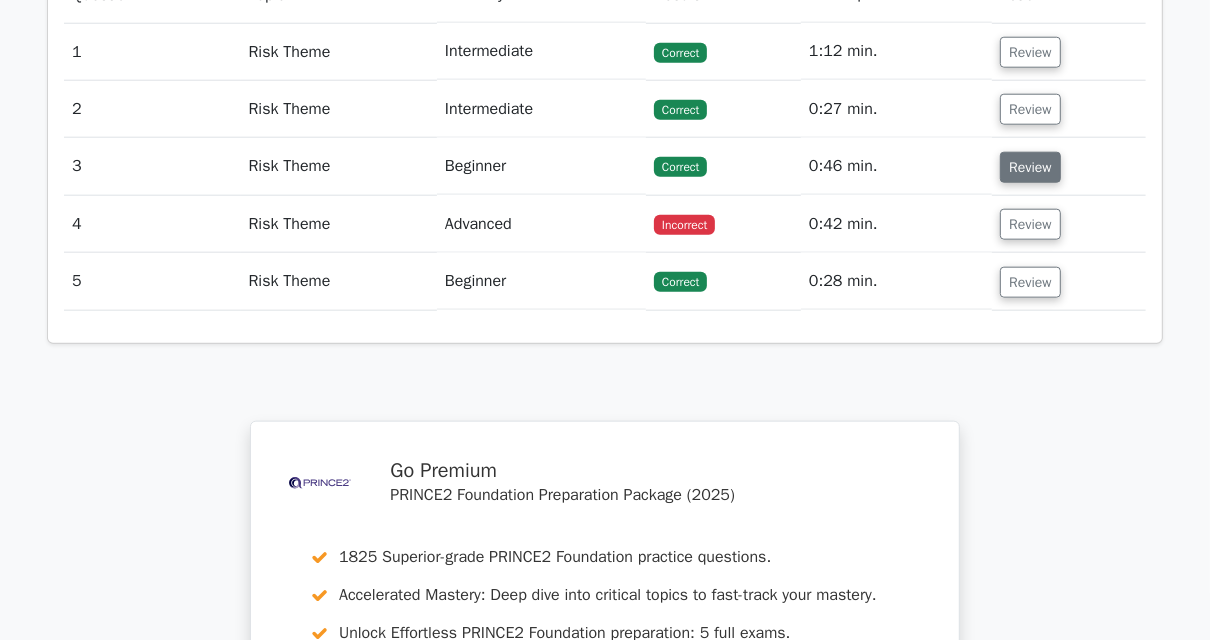 click on "Review" at bounding box center (1030, 167) 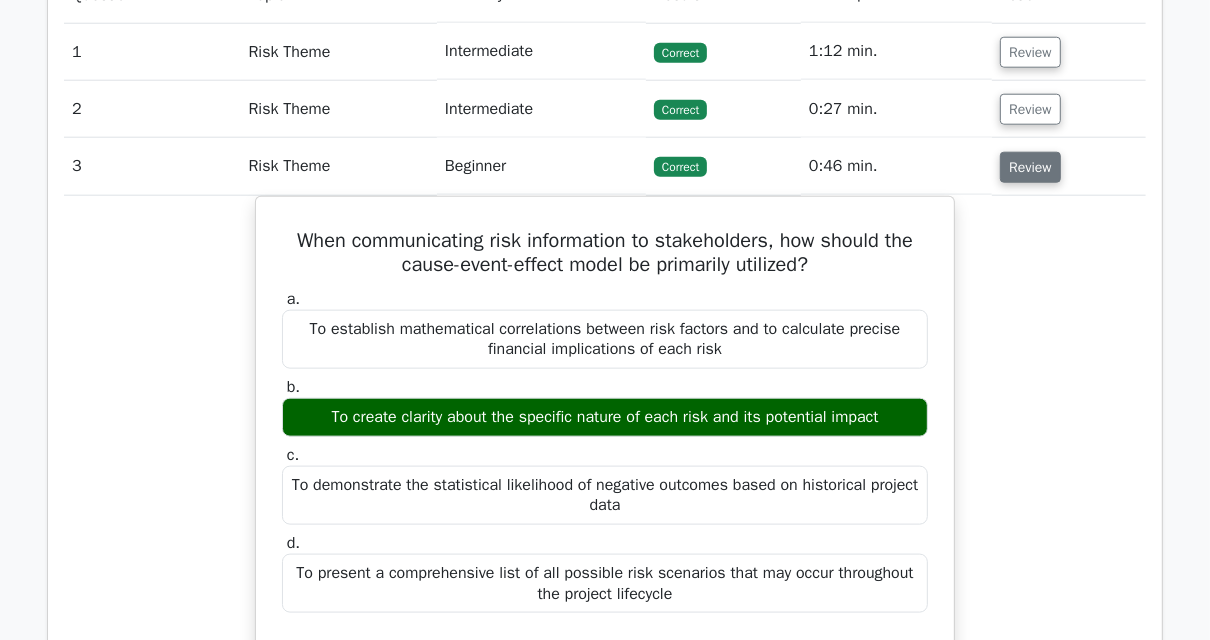 click on "Review" at bounding box center (1030, 167) 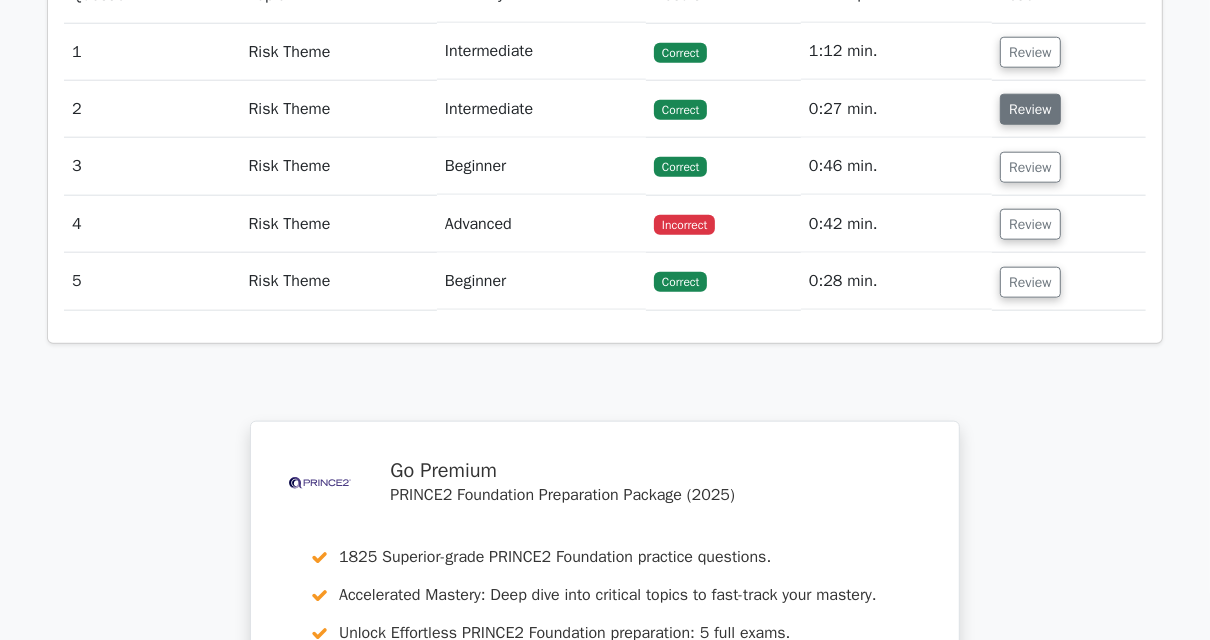 click on "Review" at bounding box center (1030, 109) 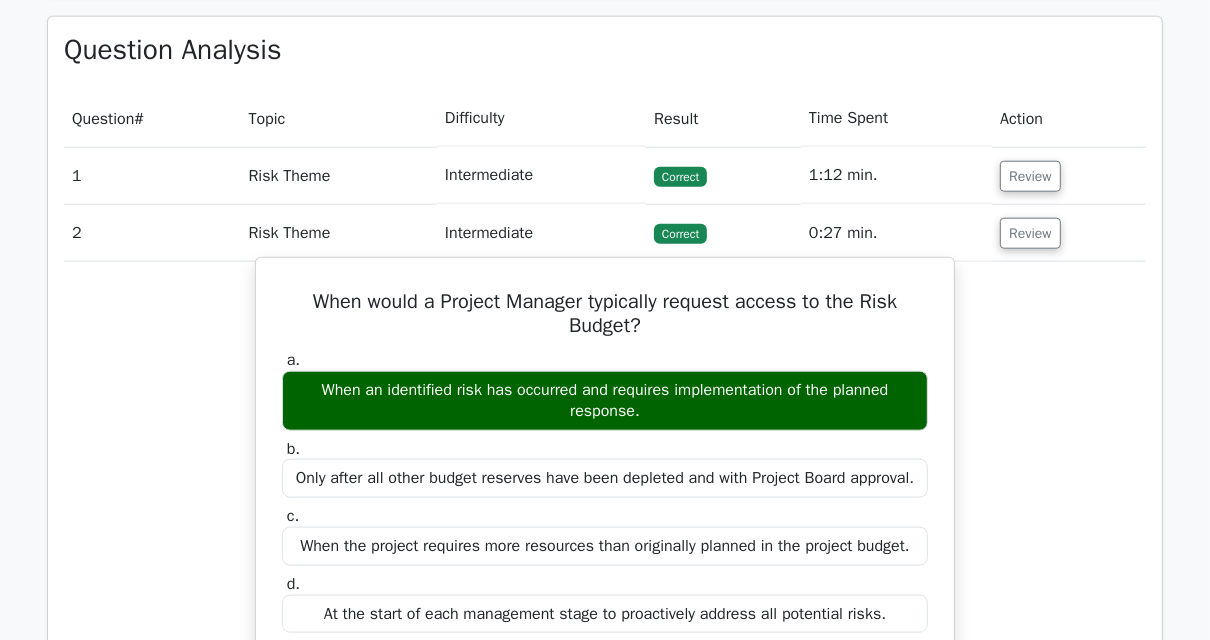 scroll, scrollTop: 1280, scrollLeft: 0, axis: vertical 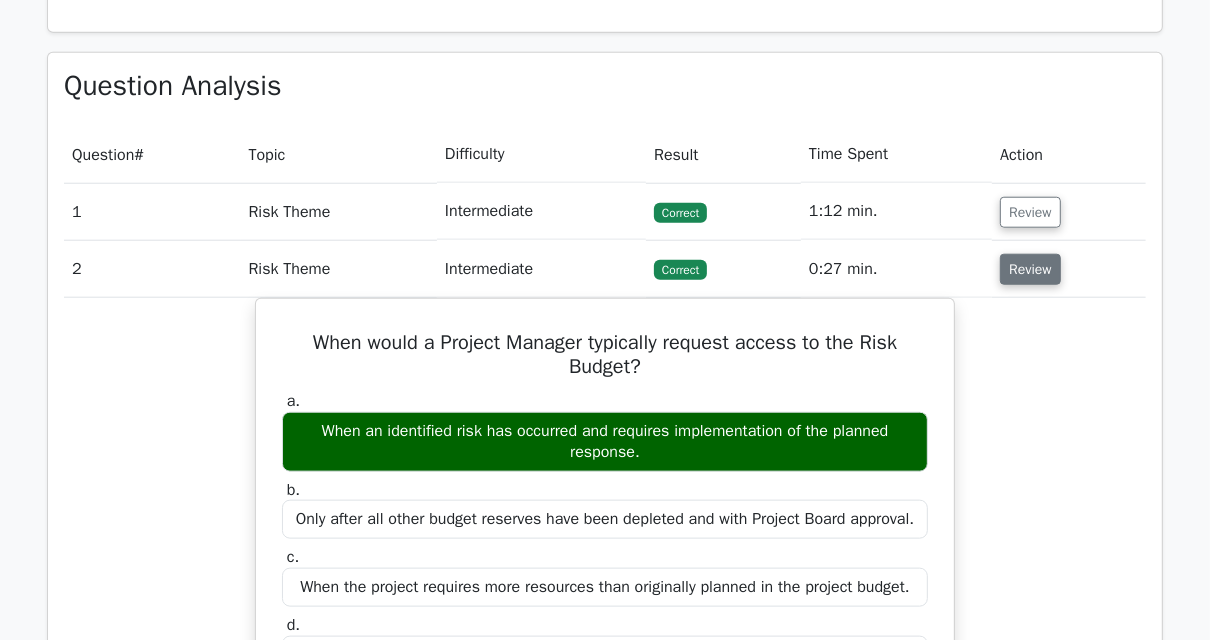 click on "Review" at bounding box center (1030, 269) 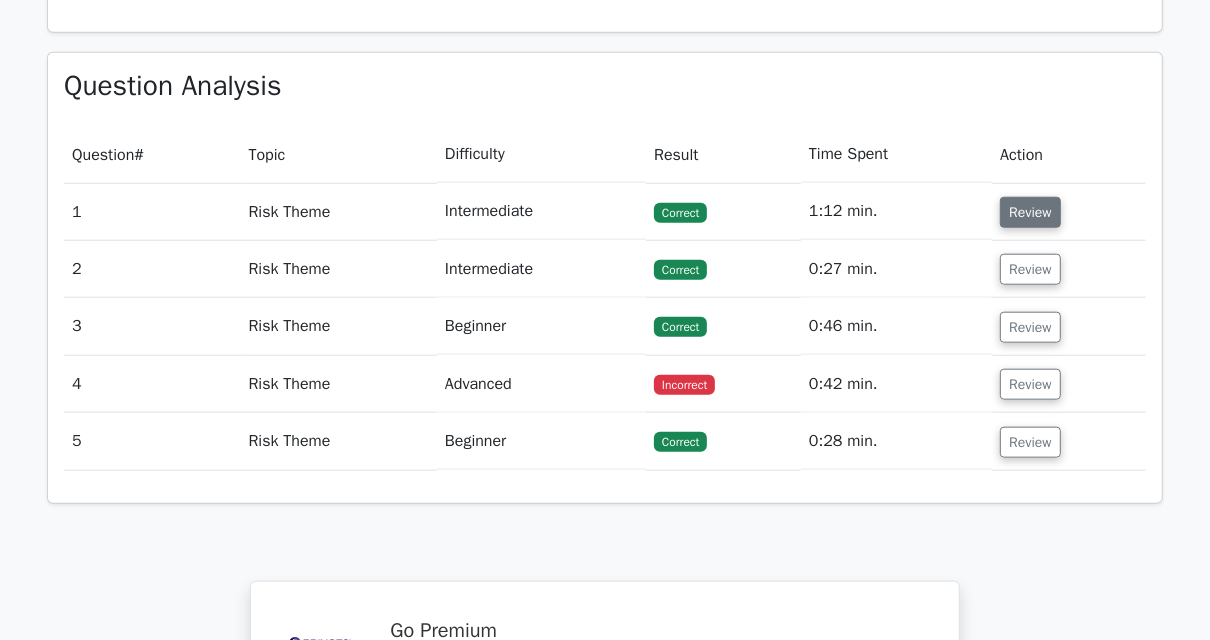 click on "Review" at bounding box center (1030, 212) 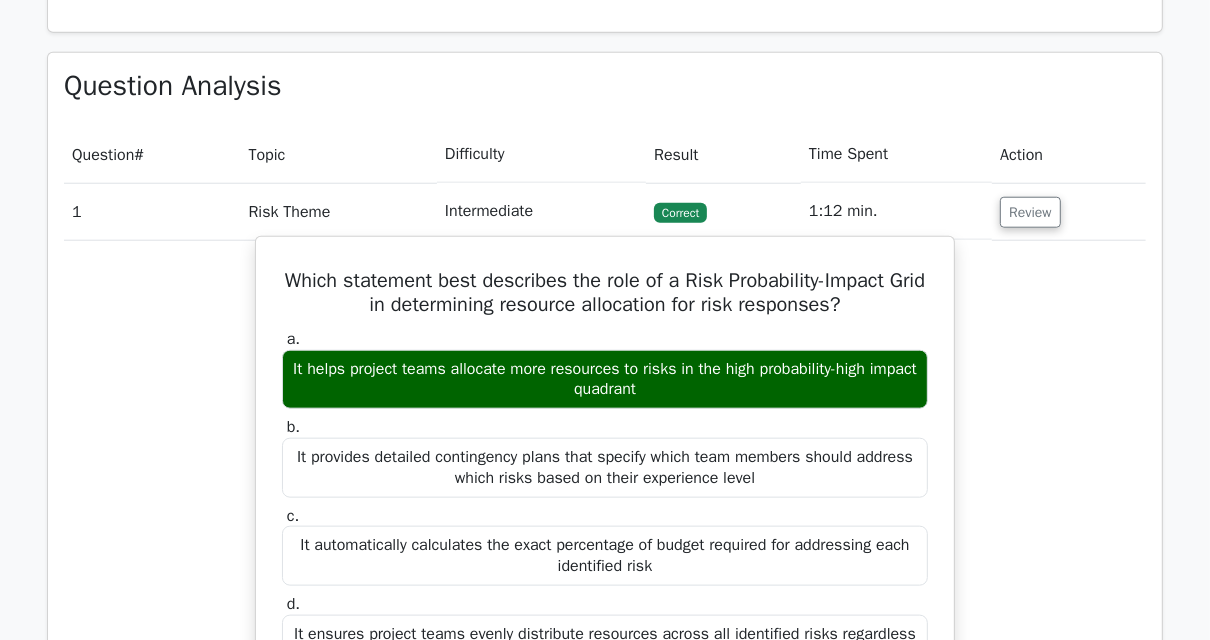 scroll, scrollTop: 1120, scrollLeft: 0, axis: vertical 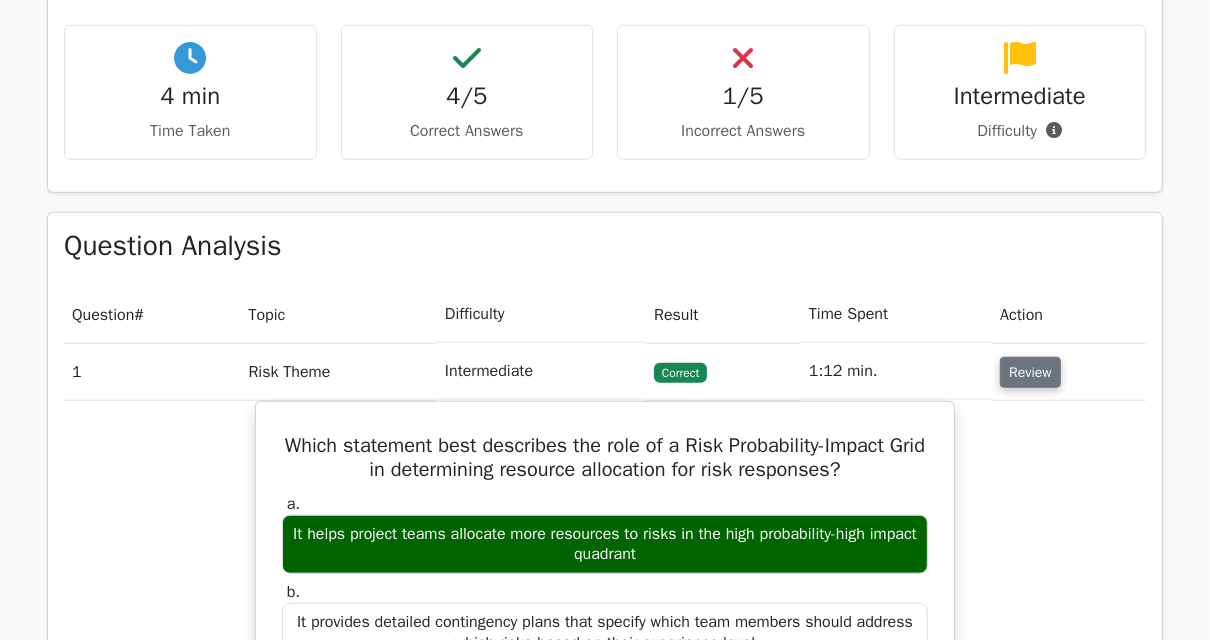 click on "Review" at bounding box center (1030, 372) 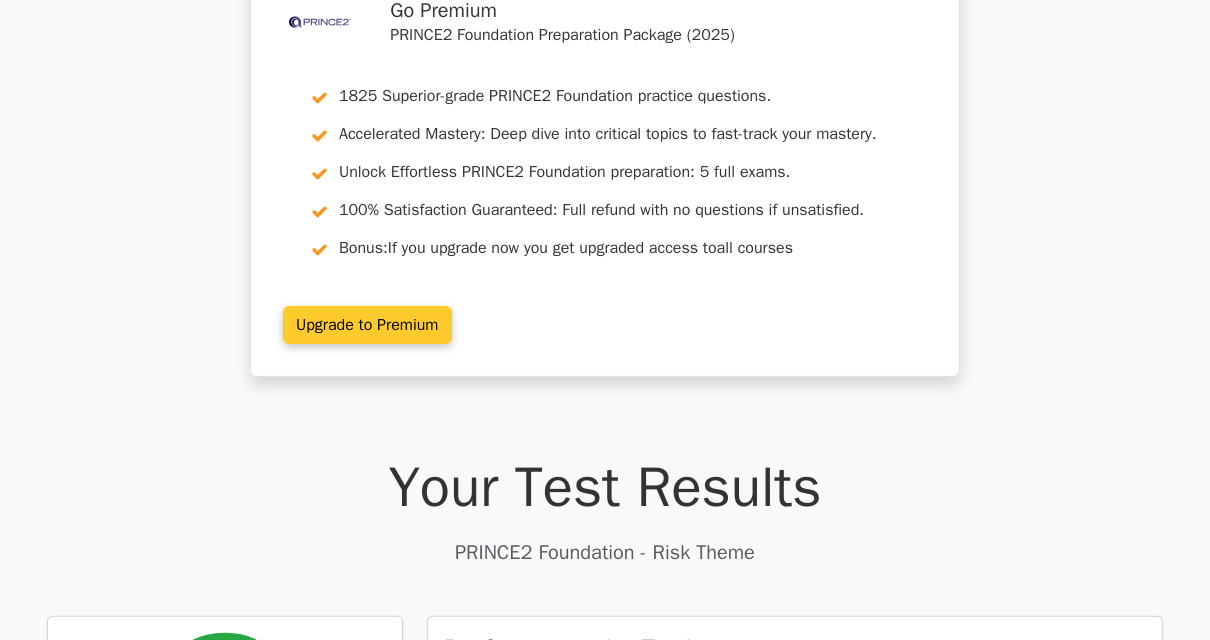 scroll, scrollTop: 0, scrollLeft: 0, axis: both 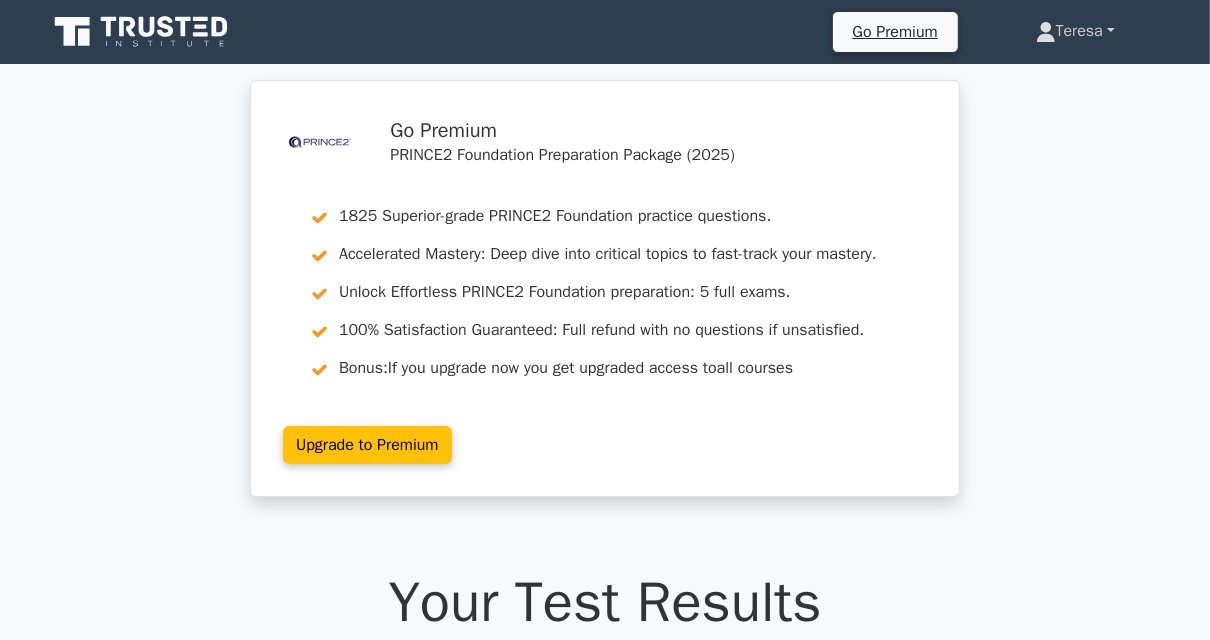 click on "Teresa" at bounding box center (1075, 31) 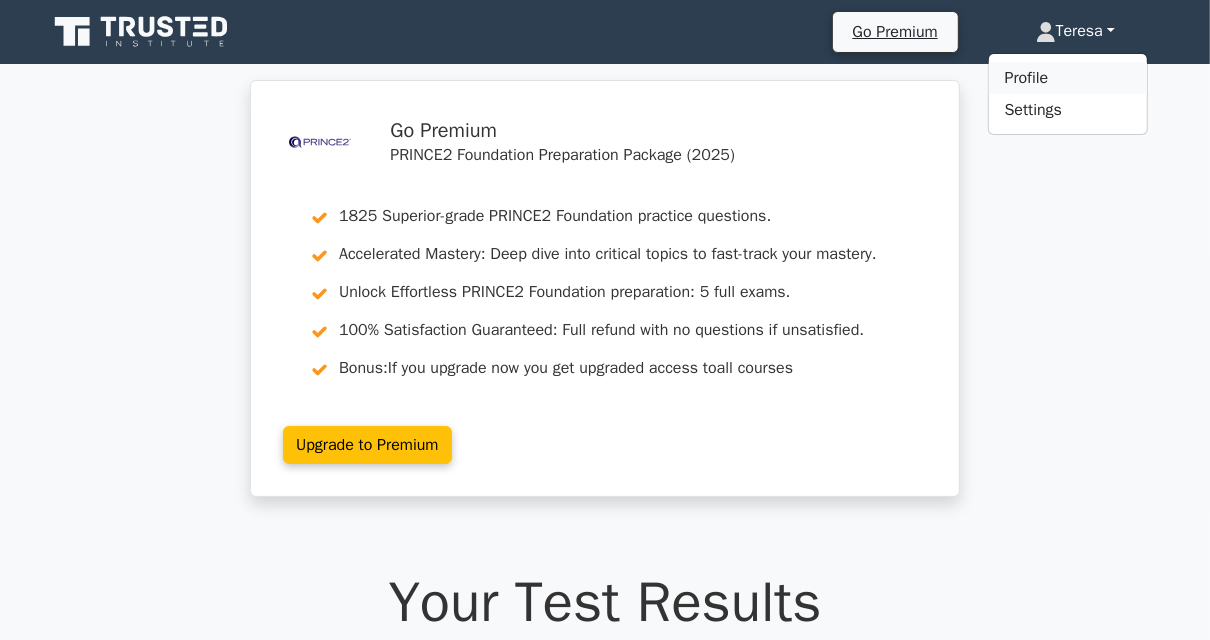 click on "Profile" at bounding box center [1068, 78] 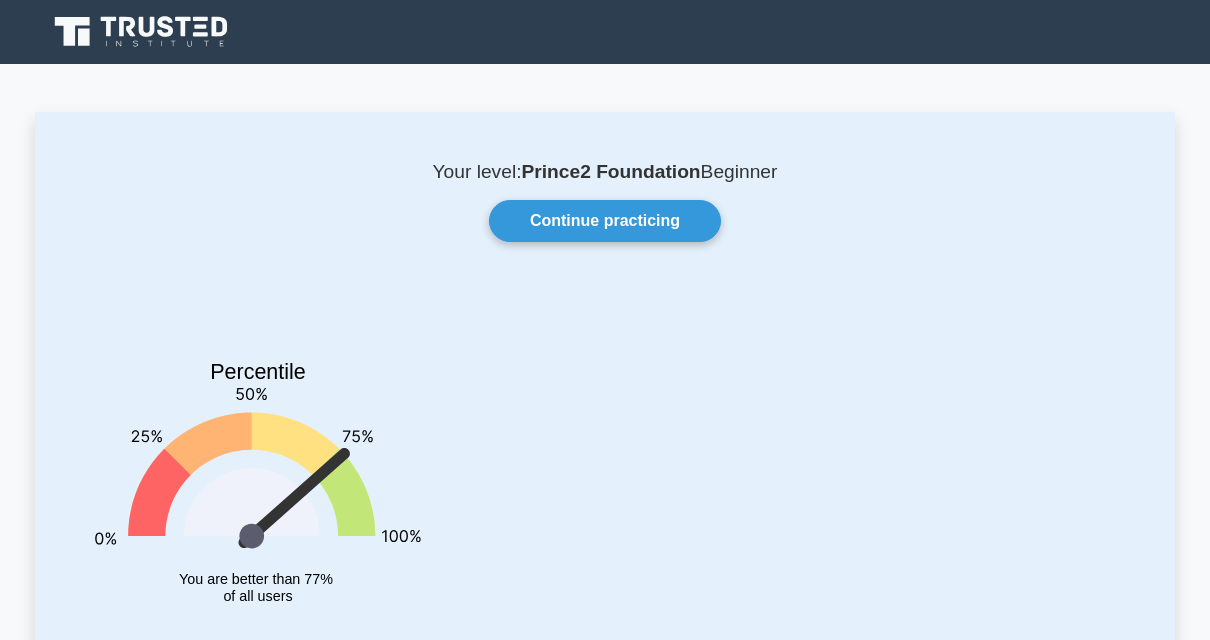 scroll, scrollTop: 0, scrollLeft: 0, axis: both 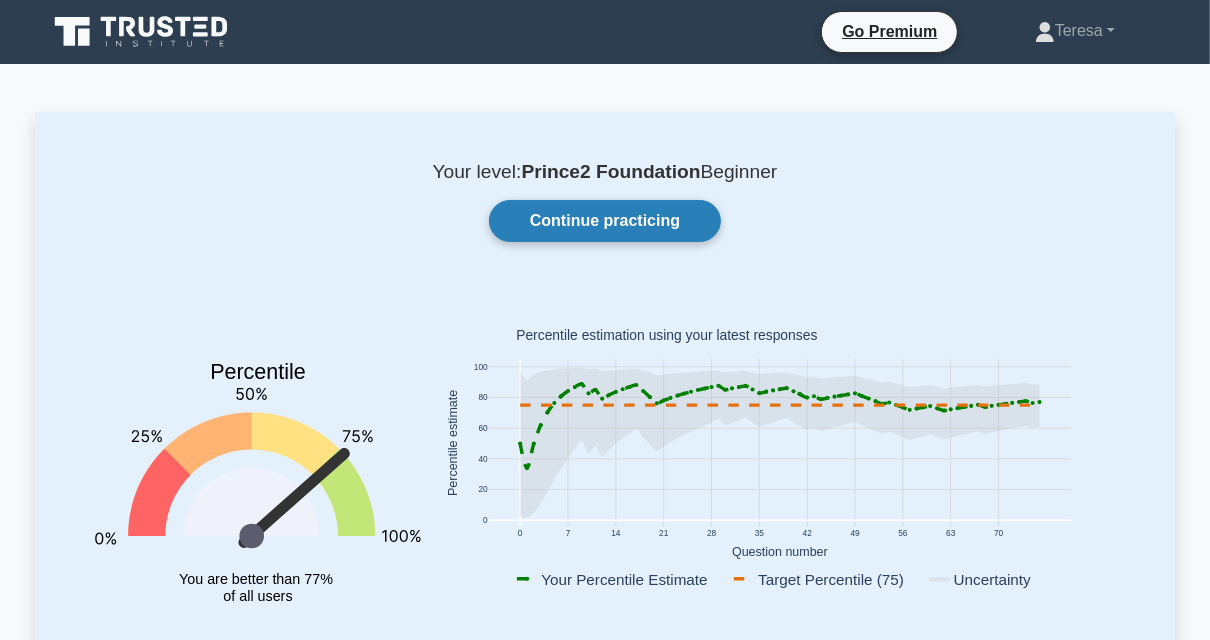 click on "Continue practicing" at bounding box center [605, 221] 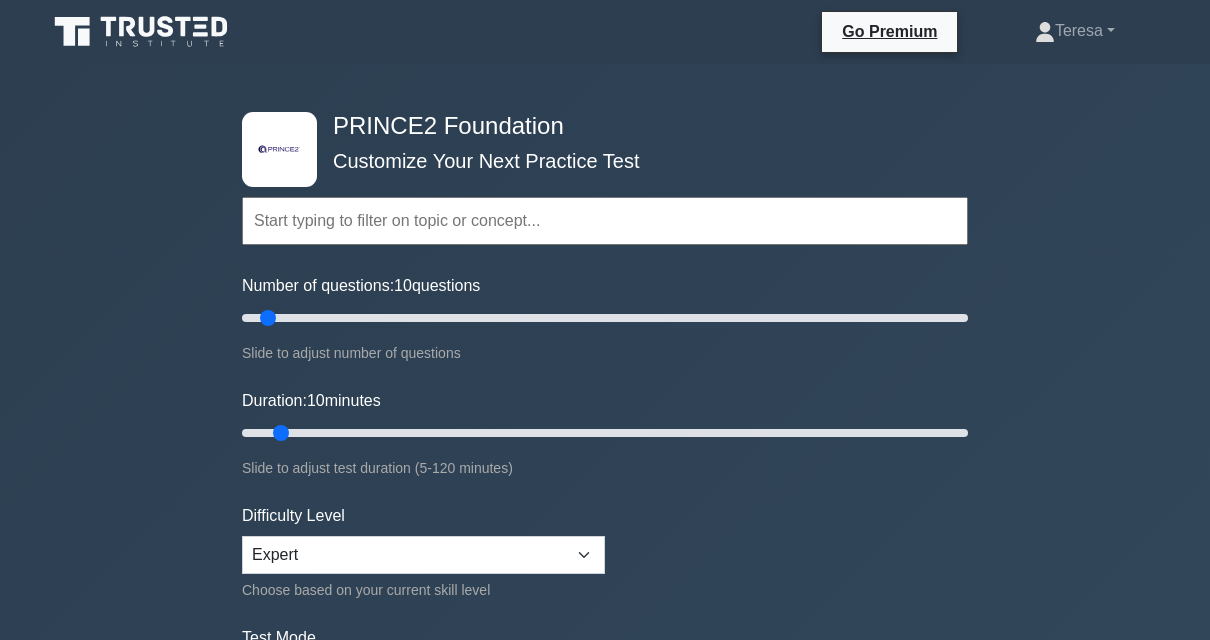 scroll, scrollTop: 80, scrollLeft: 0, axis: vertical 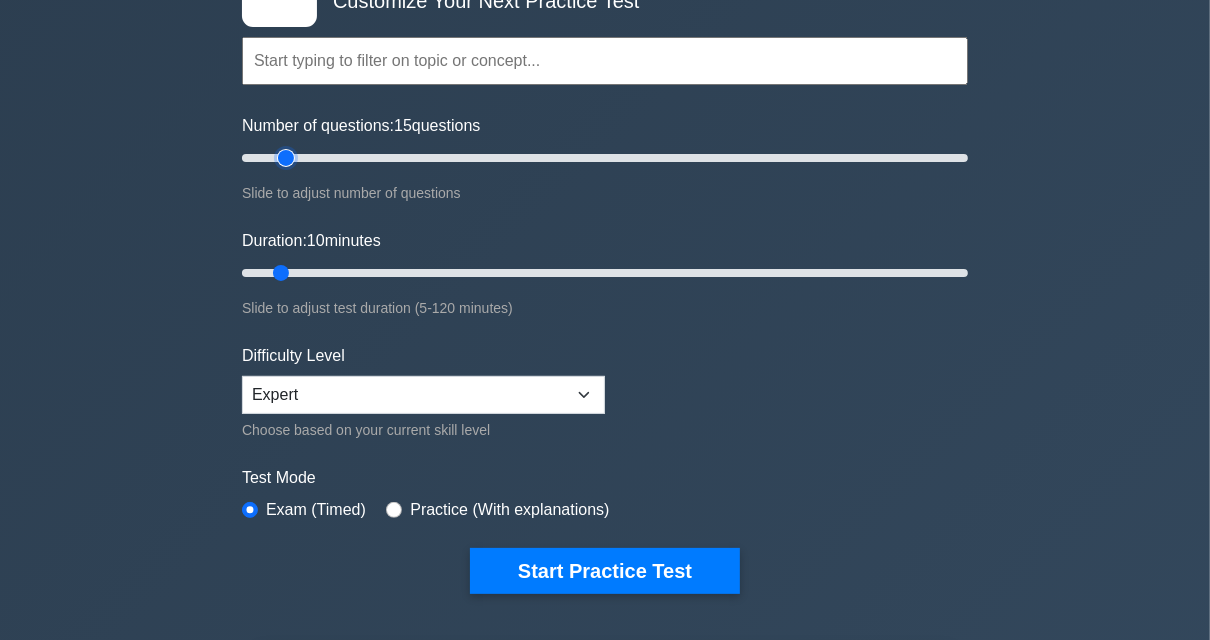 click on "Number of questions:  15  questions" at bounding box center (605, 158) 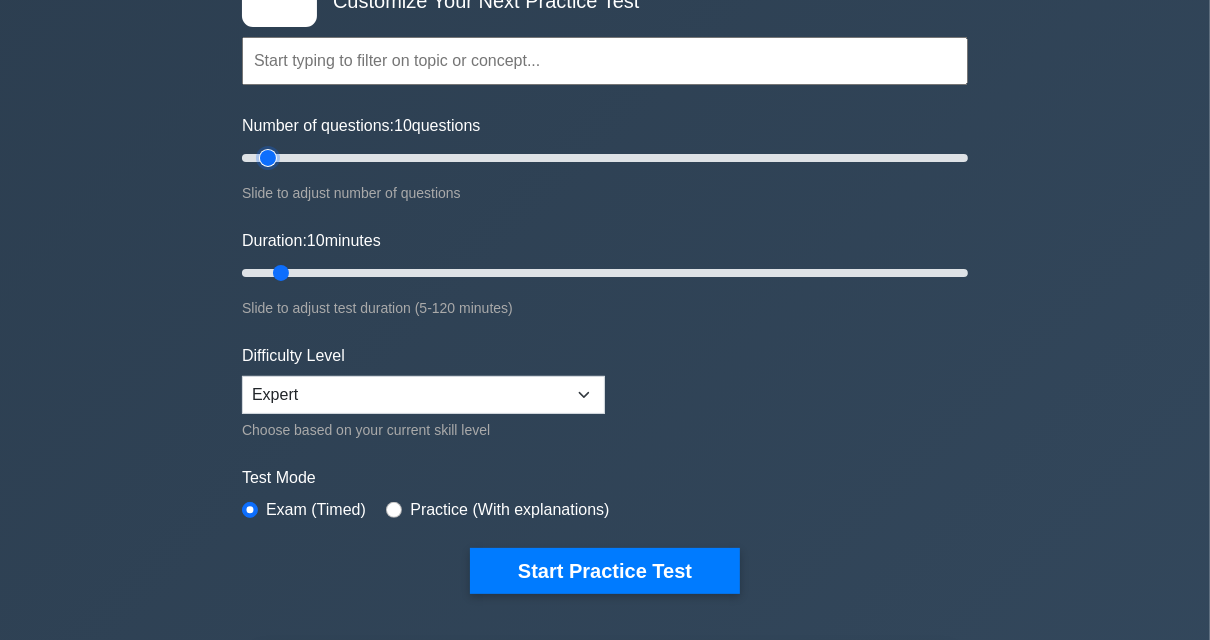 type on "15" 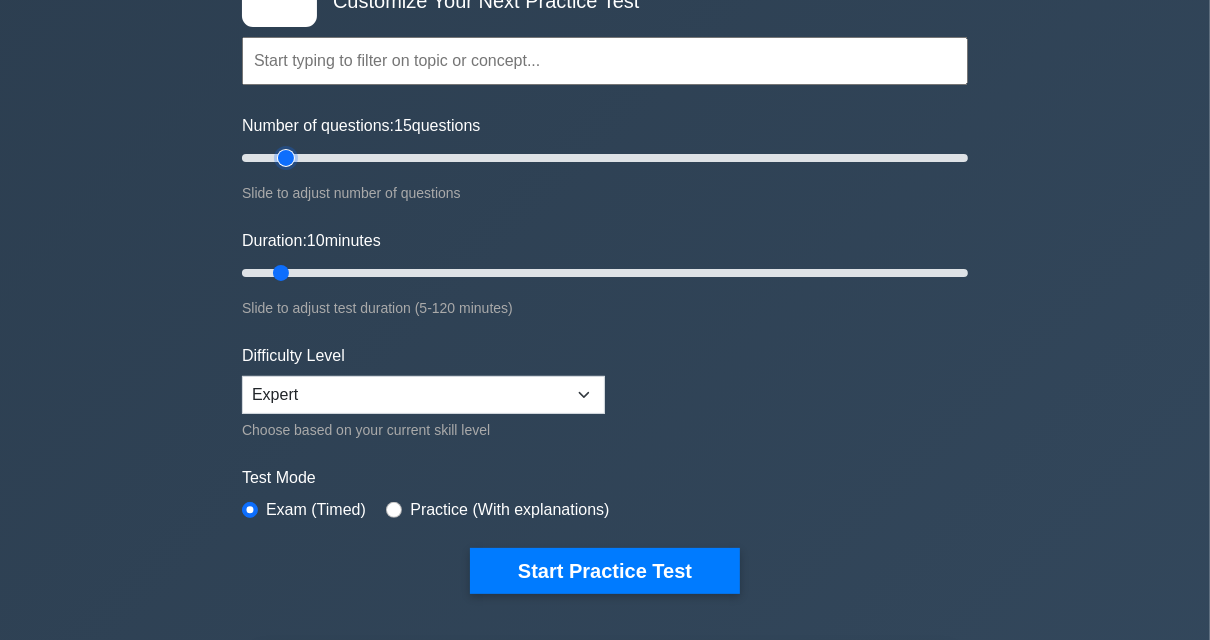 click on "Number of questions:  15  questions" at bounding box center (605, 158) 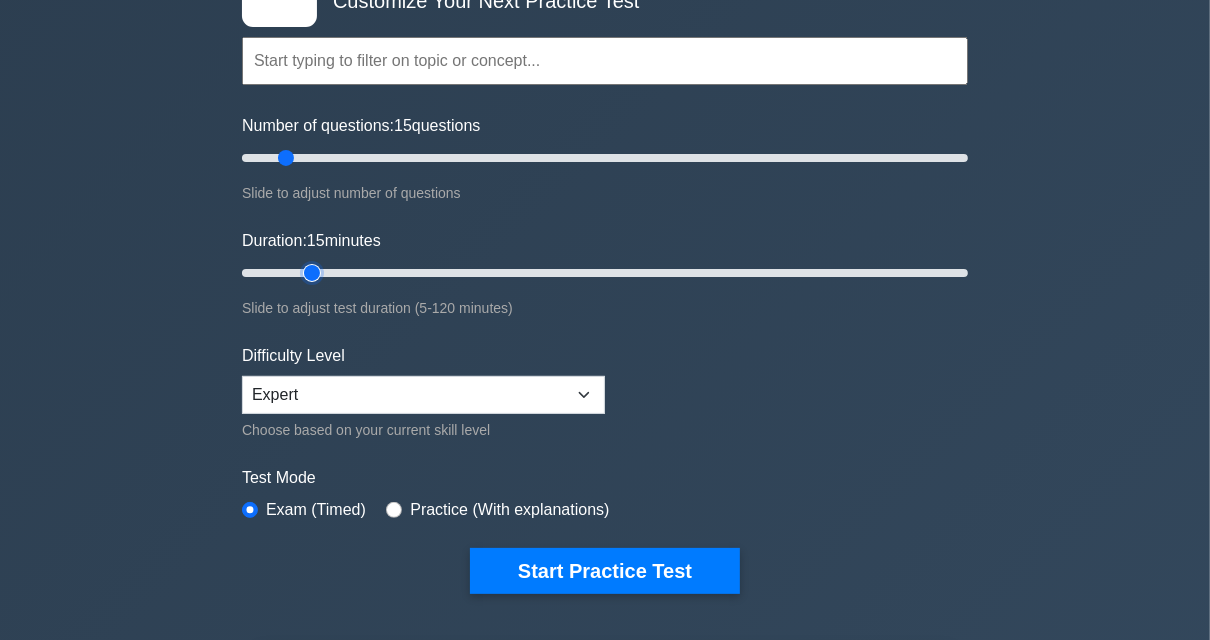 drag, startPoint x: 282, startPoint y: 270, endPoint x: 298, endPoint y: 270, distance: 16 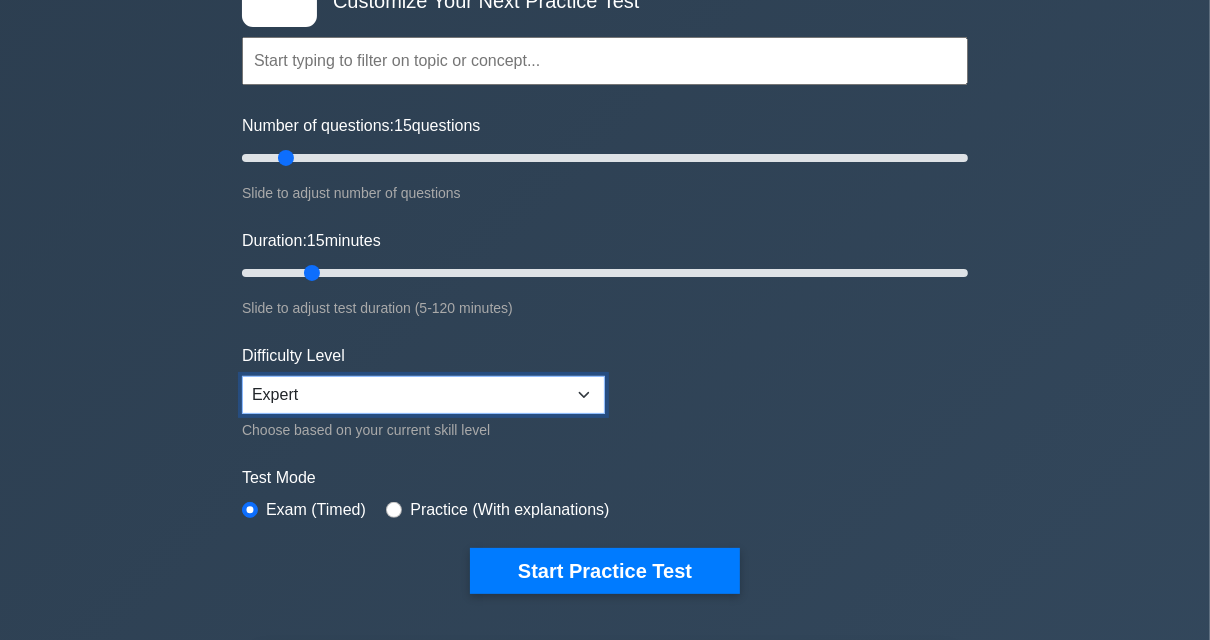click on "Beginner
Intermediate
Expert" at bounding box center [423, 395] 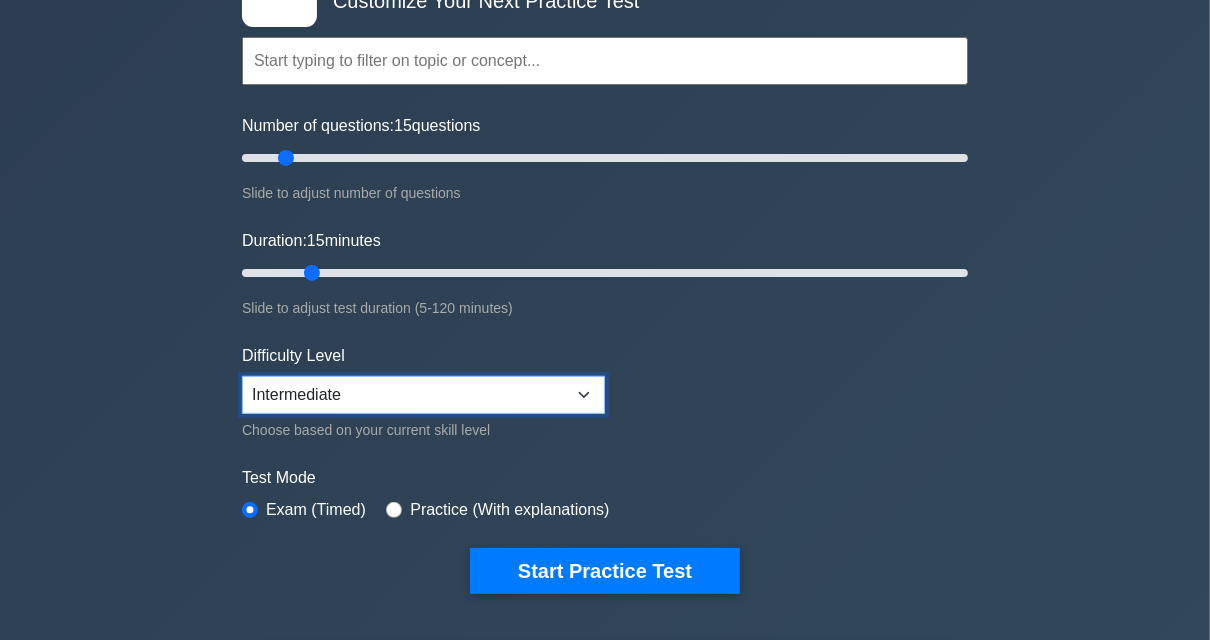 click on "Beginner
Intermediate
Expert" at bounding box center [423, 395] 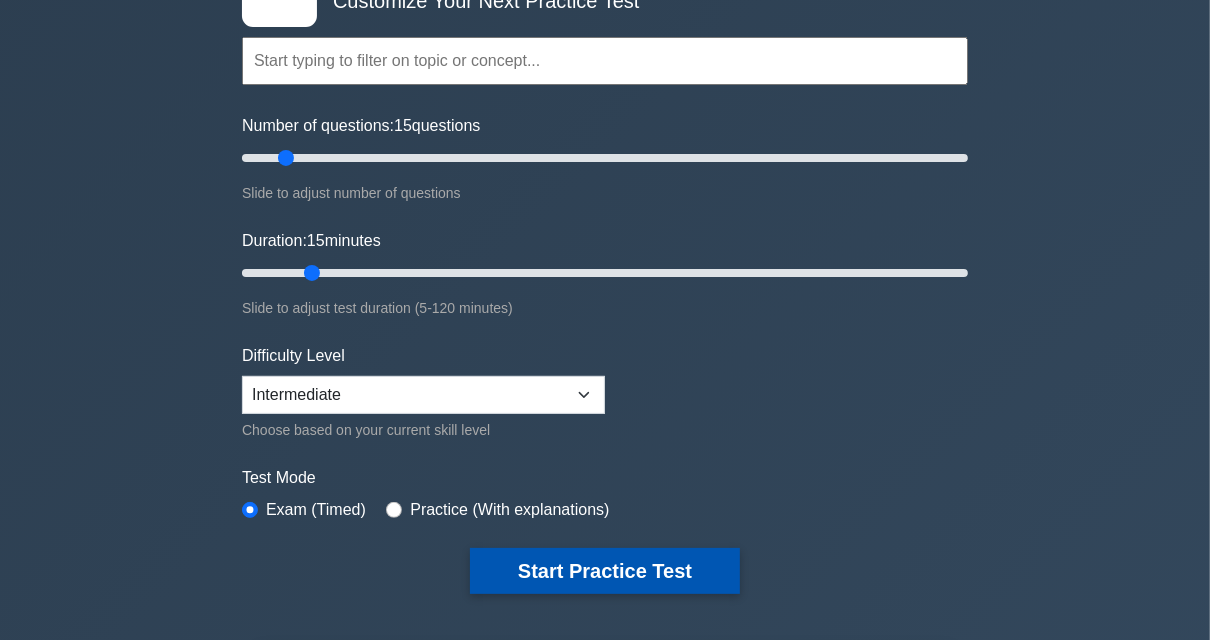 click on "Start Practice Test" at bounding box center [605, 571] 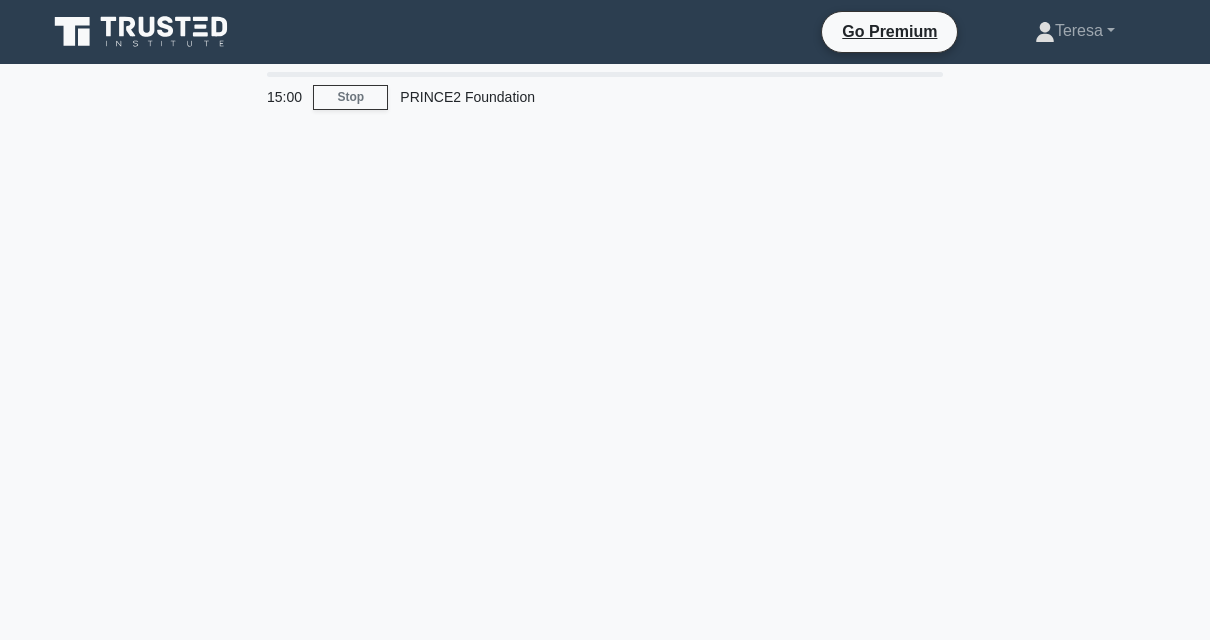 scroll, scrollTop: 0, scrollLeft: 0, axis: both 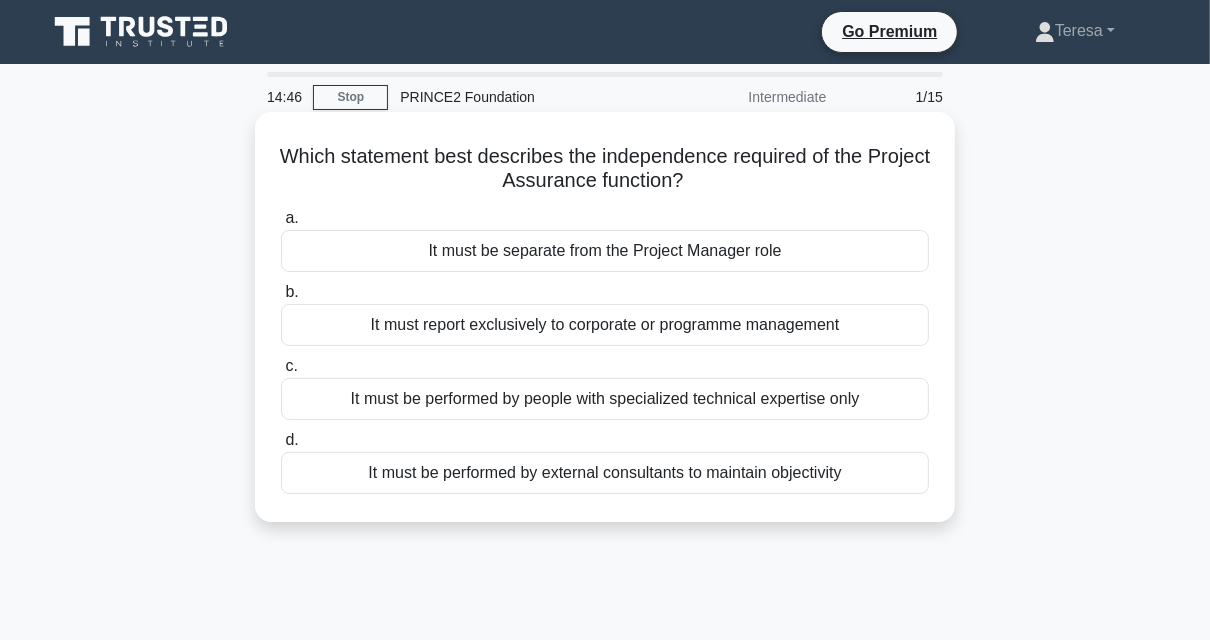 click on "It must be separate from the Project Manager role" at bounding box center (605, 251) 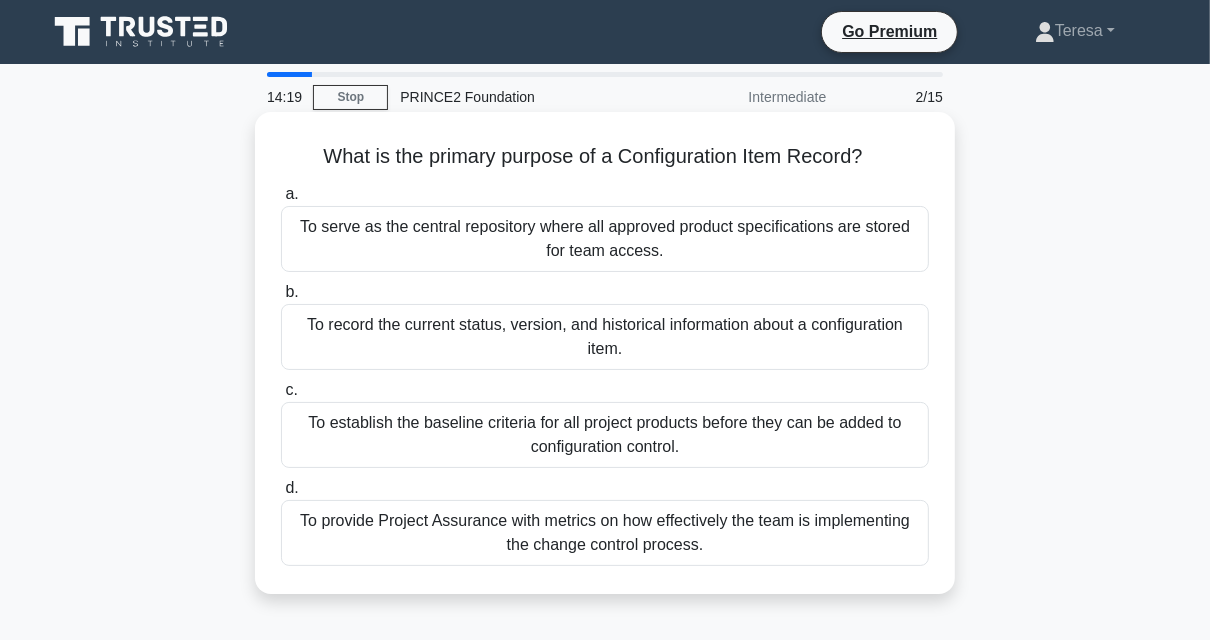 click on "To record the current status, version, and historical information about a configuration item." at bounding box center (605, 337) 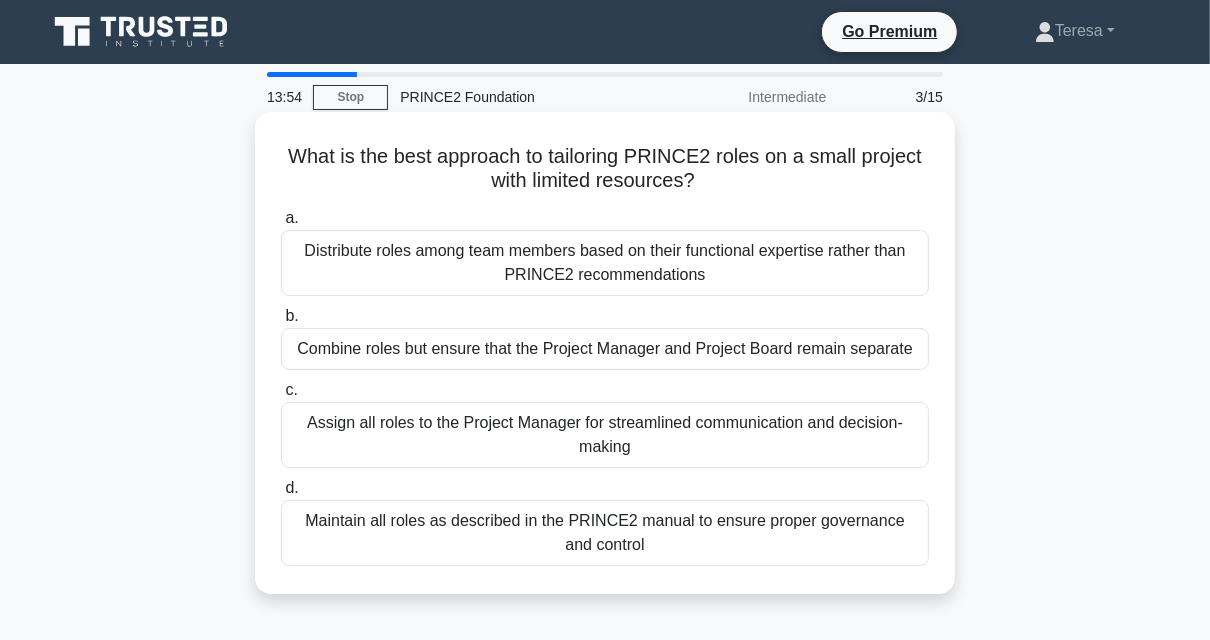 click on "Combine roles but ensure that the Project Manager and Project Board remain separate" at bounding box center (605, 349) 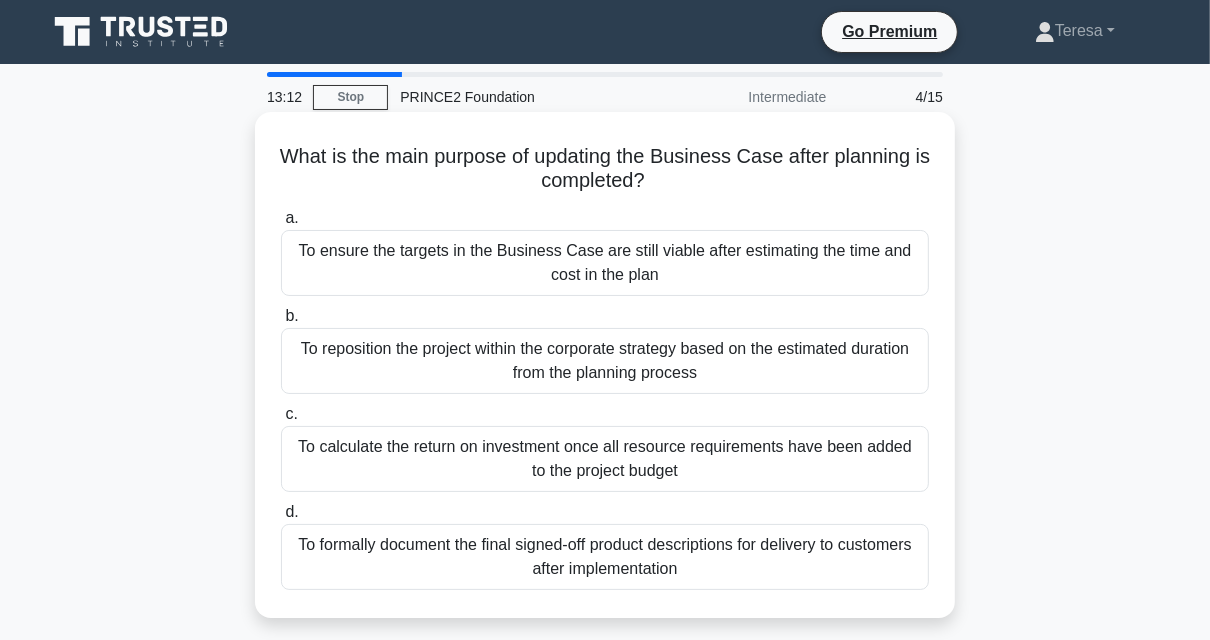 click on "To ensure the targets in the Business Case are still viable after estimating the time and cost in the plan" at bounding box center (605, 263) 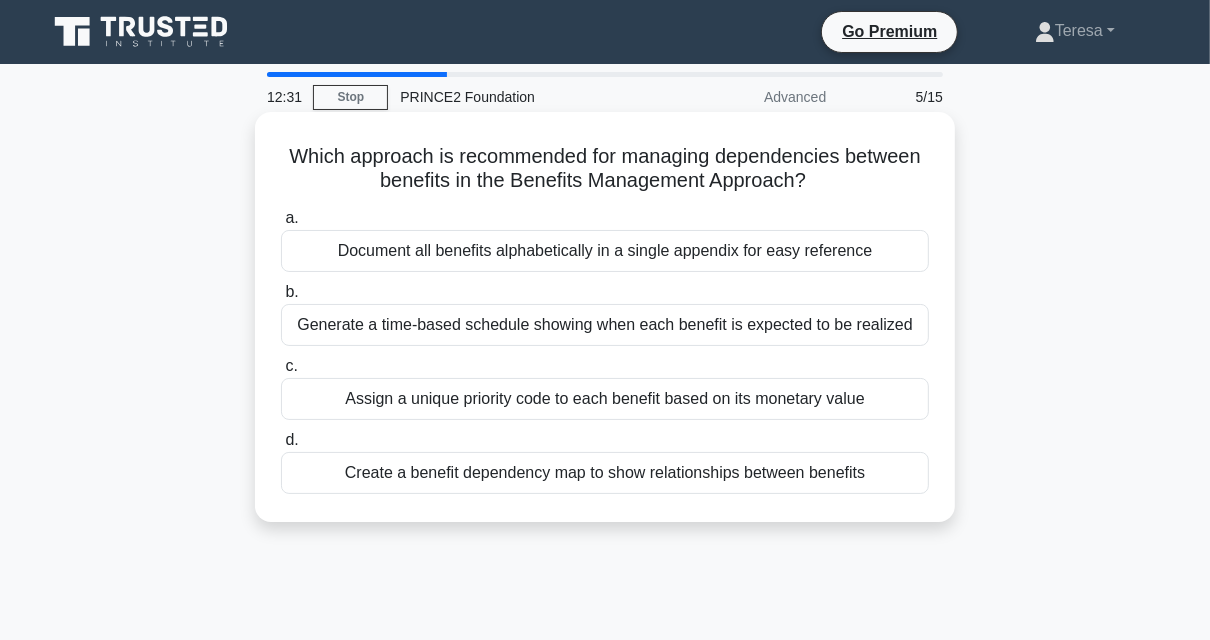 click on "Create a benefit dependency map to show relationships between benefits" at bounding box center (605, 473) 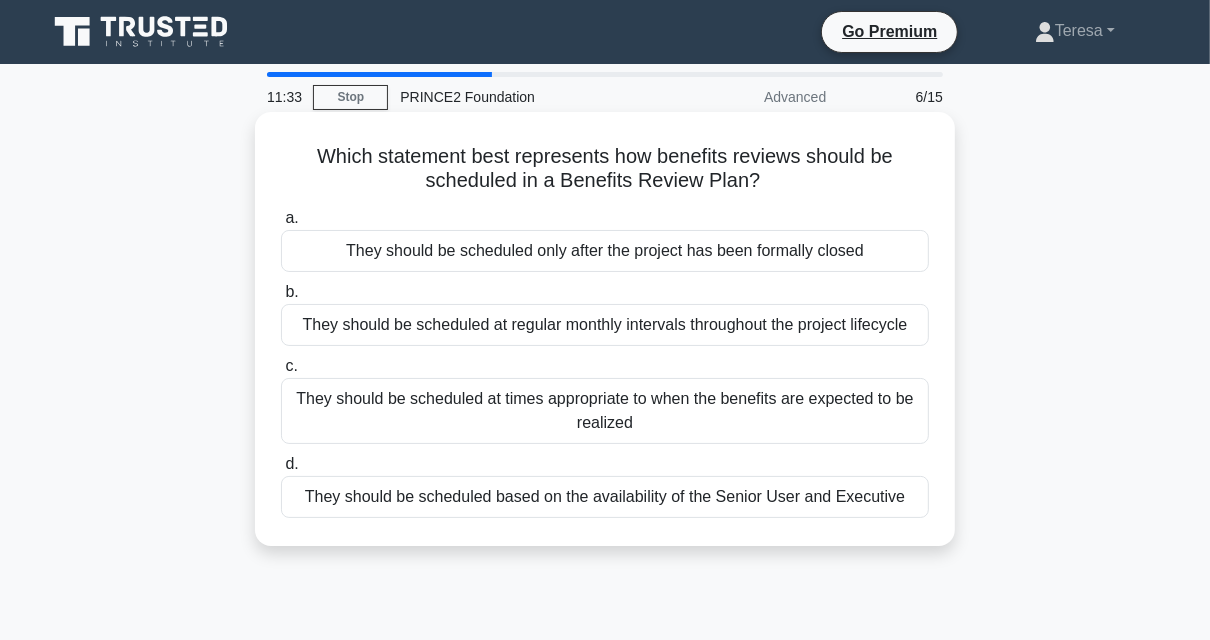 click on "They should be scheduled at times appropriate to when the benefits are expected to be realized" at bounding box center [605, 411] 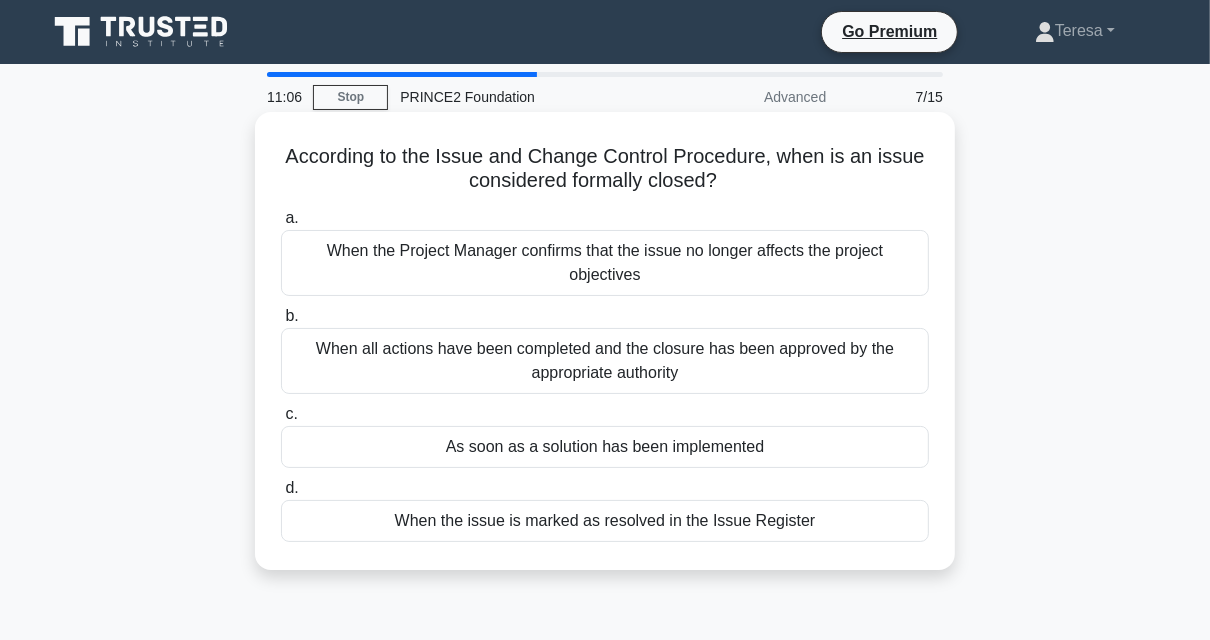 click on "When all actions have been completed and the closure has been approved by the appropriate authority" at bounding box center (605, 361) 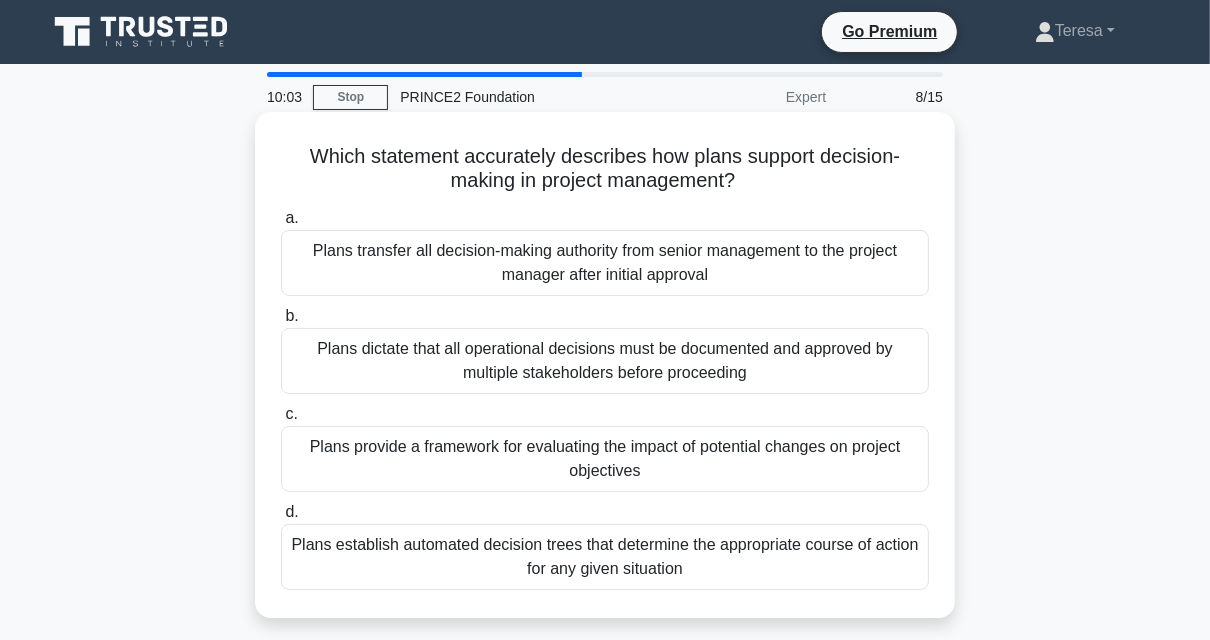 click on "Plans provide a framework for evaluating the impact of potential changes on project objectives" at bounding box center [605, 459] 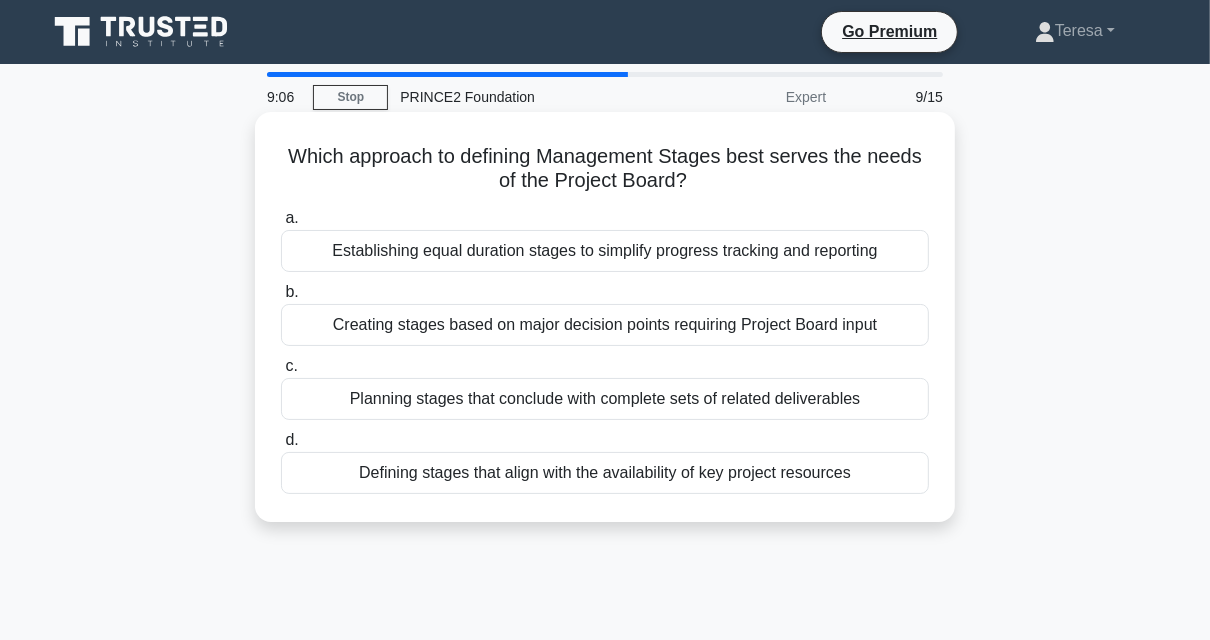 click on "Planning stages that conclude with complete sets of related deliverables" at bounding box center [605, 399] 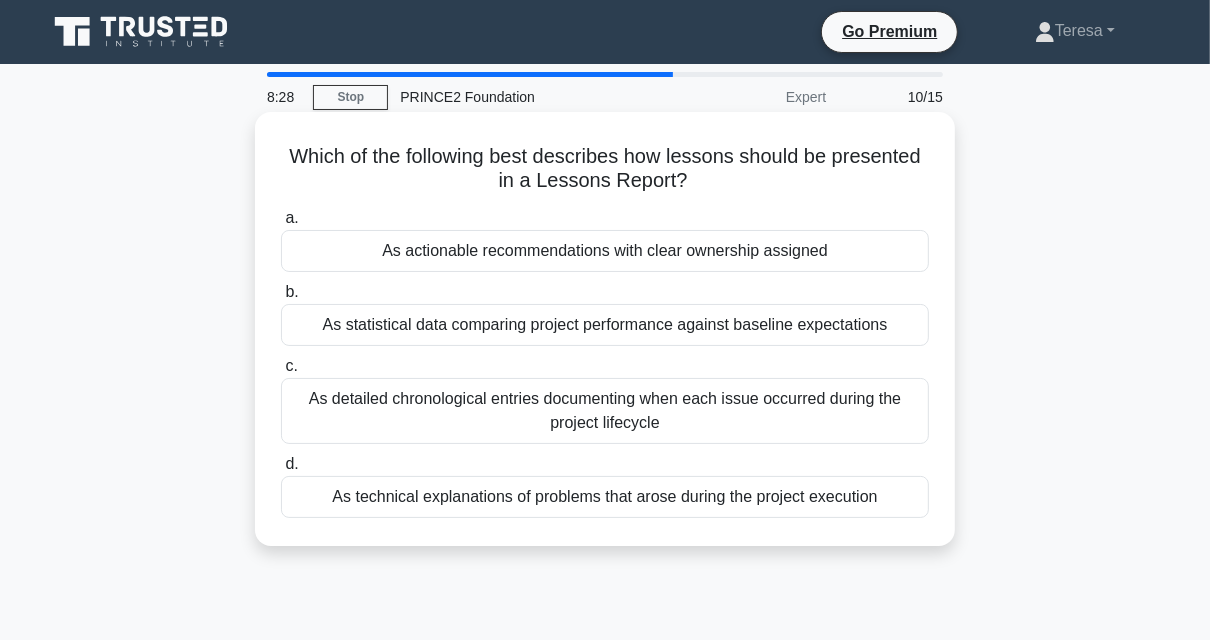 click on "As technical explanations of problems that arose during the project execution" at bounding box center [605, 497] 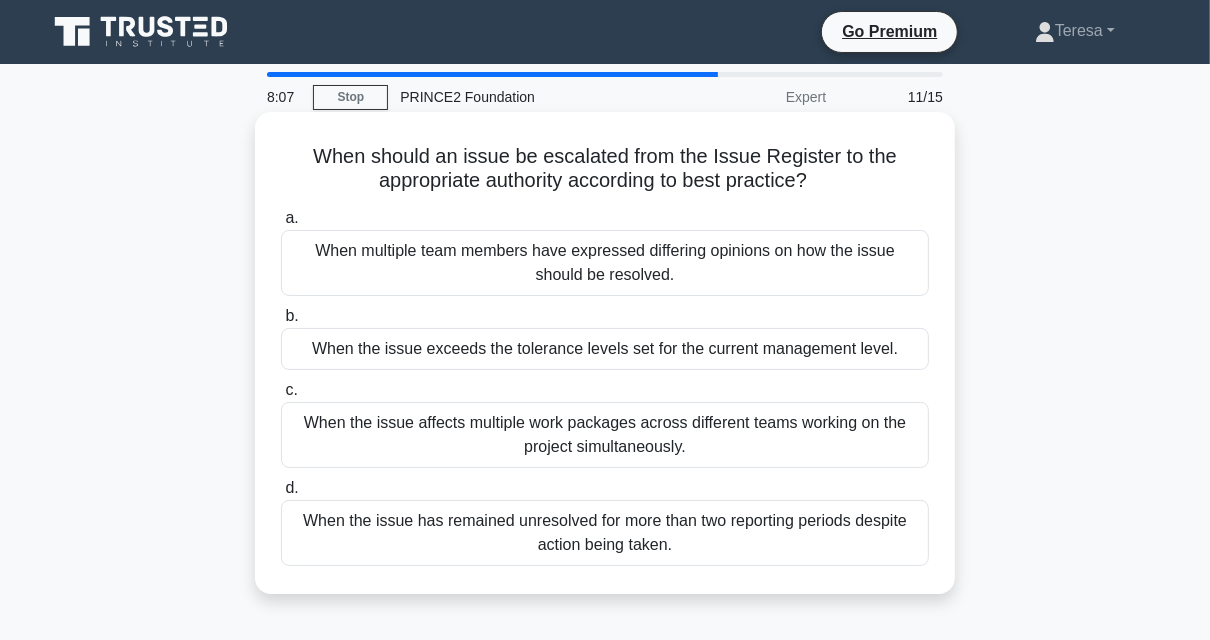 click on "When the issue exceeds the tolerance levels set for the current management level." at bounding box center (605, 349) 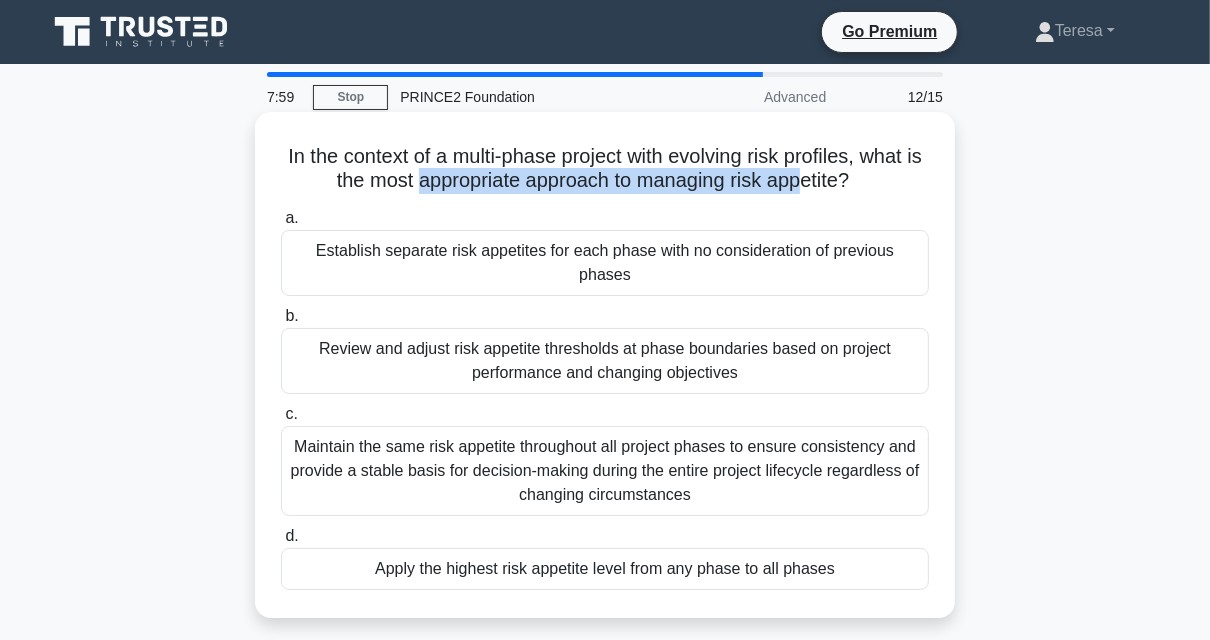 drag, startPoint x: 424, startPoint y: 183, endPoint x: 820, endPoint y: 172, distance: 396.15274 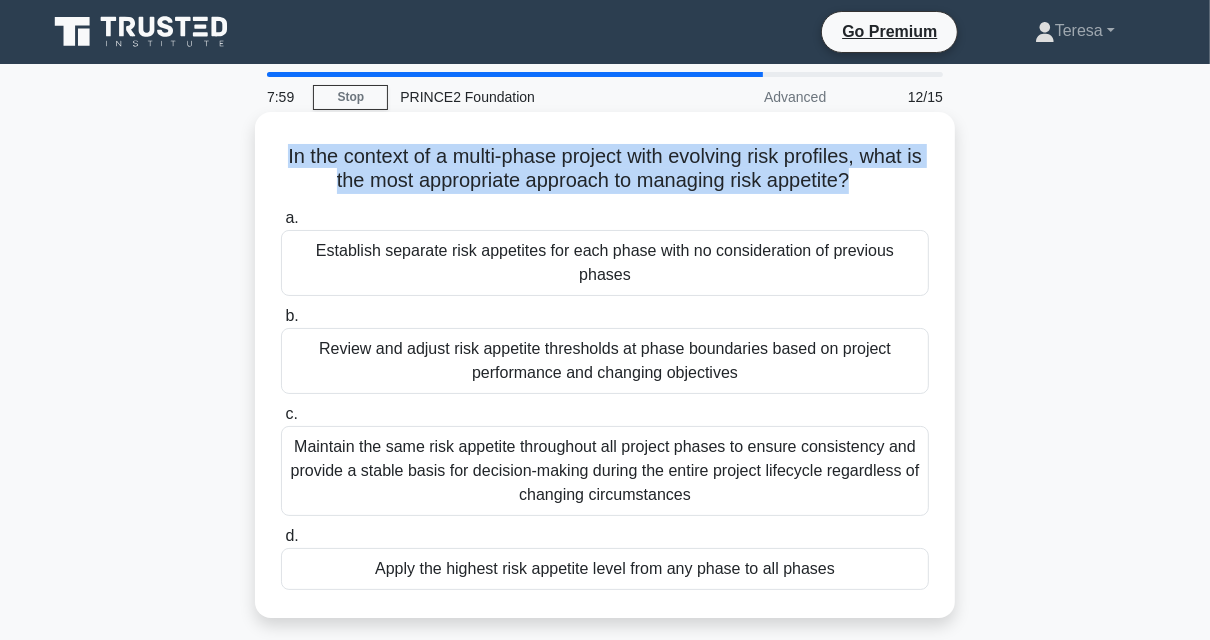 click on "In the context of a multi-phase project with evolving risk profiles, what is the most appropriate approach to managing risk appetite?
.spinner_0XTQ{transform-origin:center;animation:spinner_y6GP .75s linear infinite}@keyframes spinner_y6GP{100%{transform:rotate(360deg)}}" at bounding box center [605, 169] 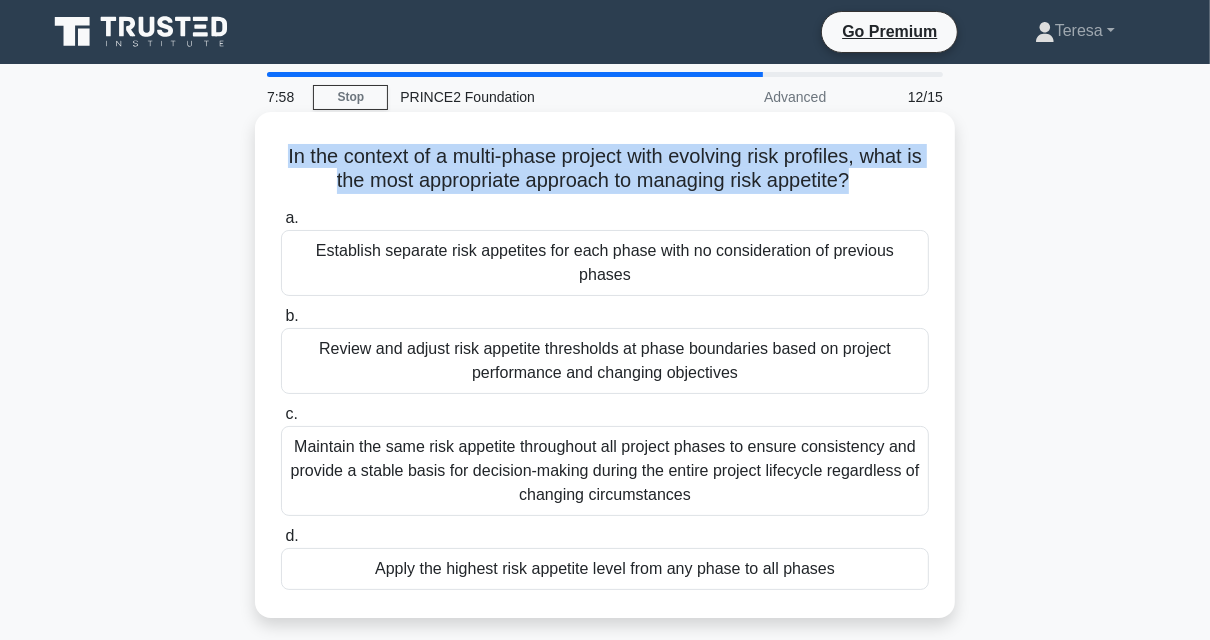 click on "In the context of a multi-phase project with evolving risk profiles, what is the most appropriate approach to managing risk appetite?
.spinner_0XTQ{transform-origin:center;animation:spinner_y6GP .75s linear infinite}@keyframes spinner_y6GP{100%{transform:rotate(360deg)}}" at bounding box center [605, 169] 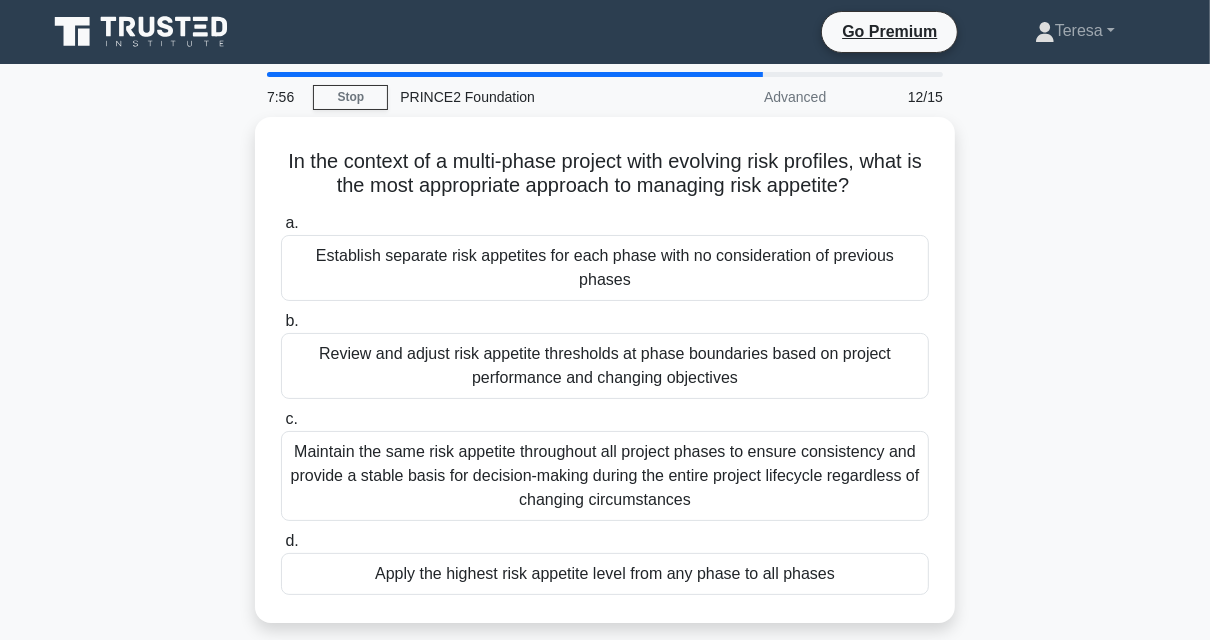 click on "In the context of a multi-phase project with evolving risk profiles, what is the most appropriate approach to managing risk appetite?
.spinner_0XTQ{transform-origin:center;animation:spinner_y6GP .75s linear infinite}@keyframes spinner_y6GP{100%{transform:rotate(360deg)}}
a.
Establish separate risk appetites for each phase with no consideration of previous phases
b. c." at bounding box center [605, 382] 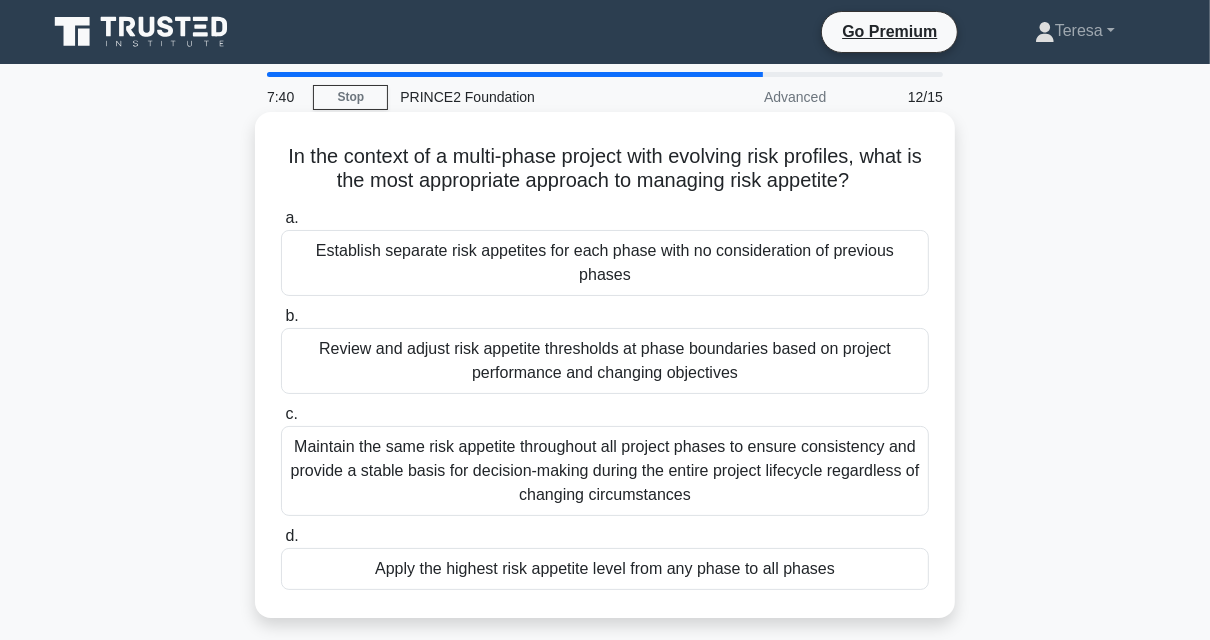 click on "Review and adjust risk appetite thresholds at phase boundaries based on project performance and changing objectives" at bounding box center [605, 361] 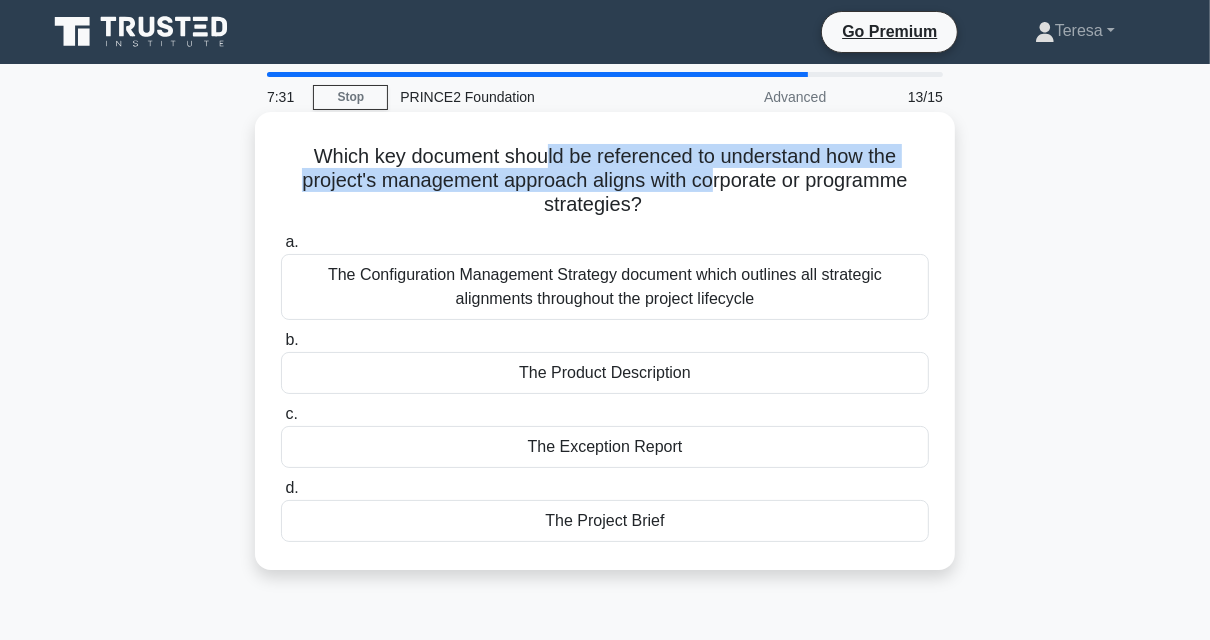 drag, startPoint x: 540, startPoint y: 162, endPoint x: 711, endPoint y: 181, distance: 172.05232 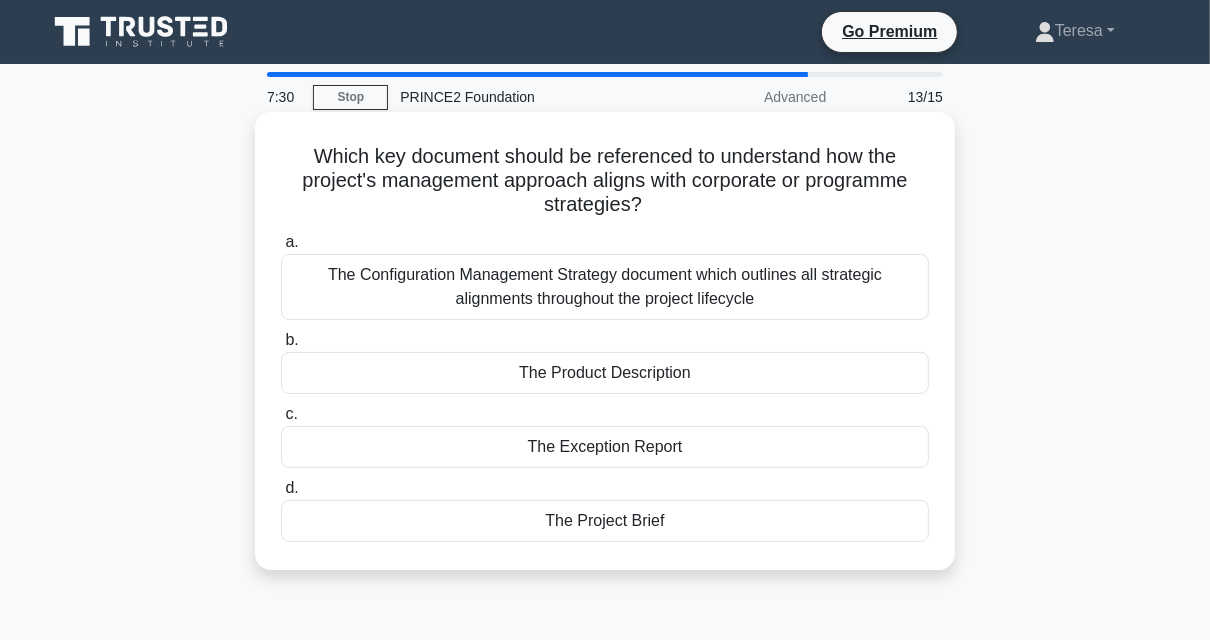 drag, startPoint x: 711, startPoint y: 181, endPoint x: 682, endPoint y: 204, distance: 37.01351 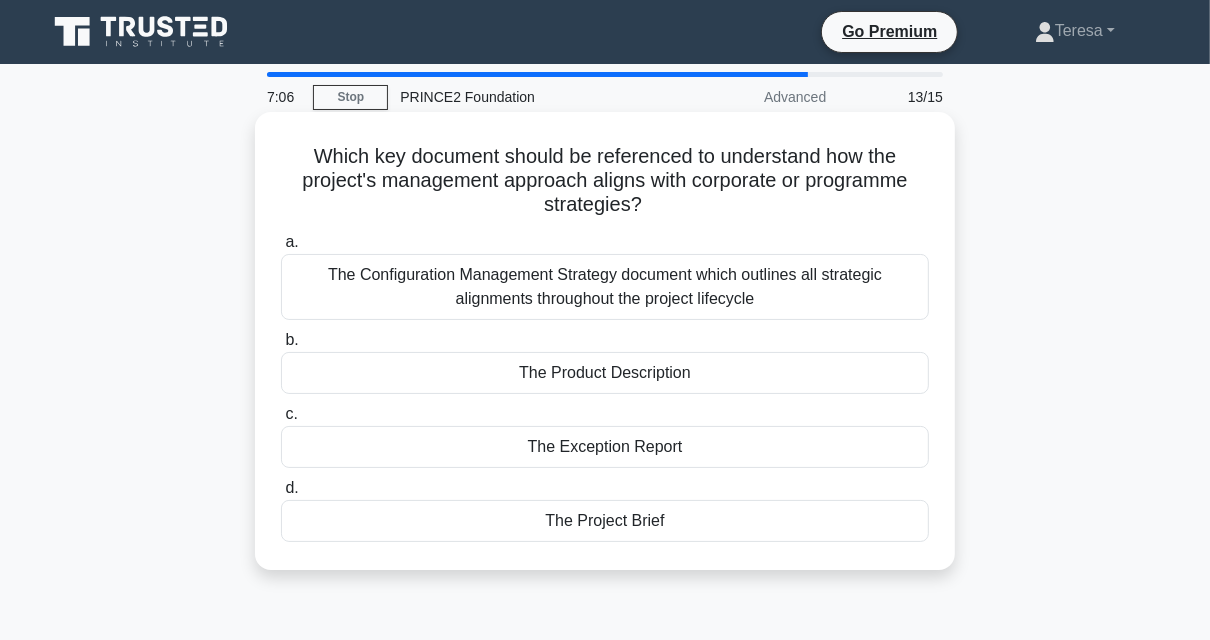 click on "The Project Brief" at bounding box center [605, 521] 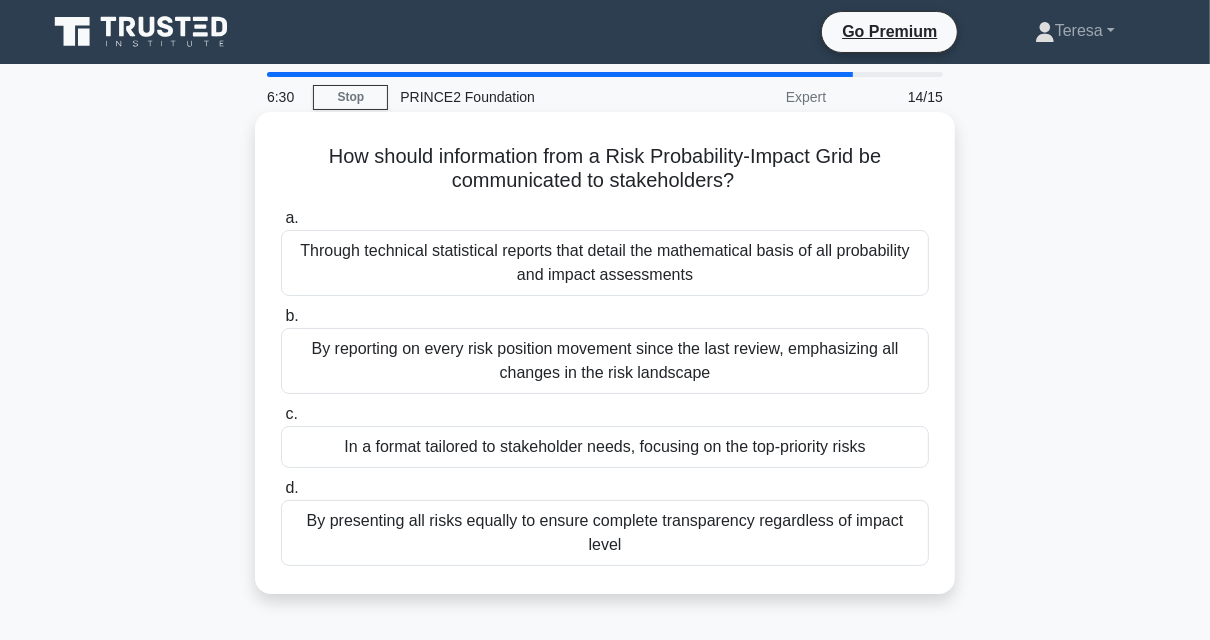 click on "By reporting on every risk position movement since the last review, emphasizing all changes in the risk landscape" at bounding box center (605, 361) 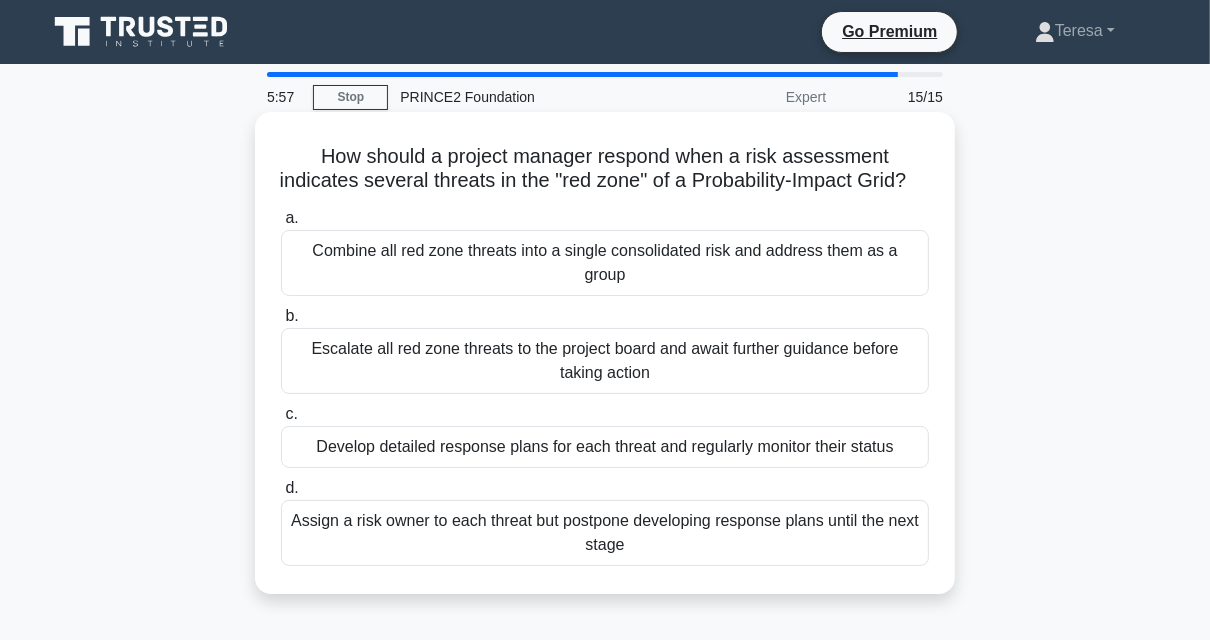 click on "Develop detailed response plans for each threat and regularly monitor their status" at bounding box center (605, 447) 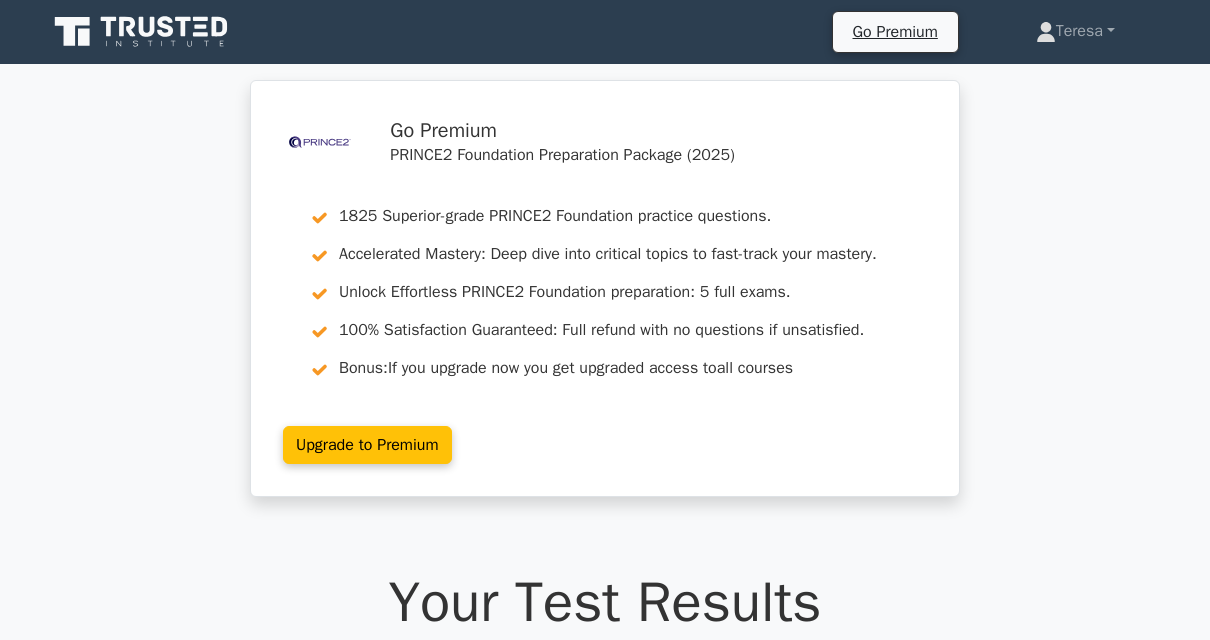 scroll, scrollTop: 0, scrollLeft: 0, axis: both 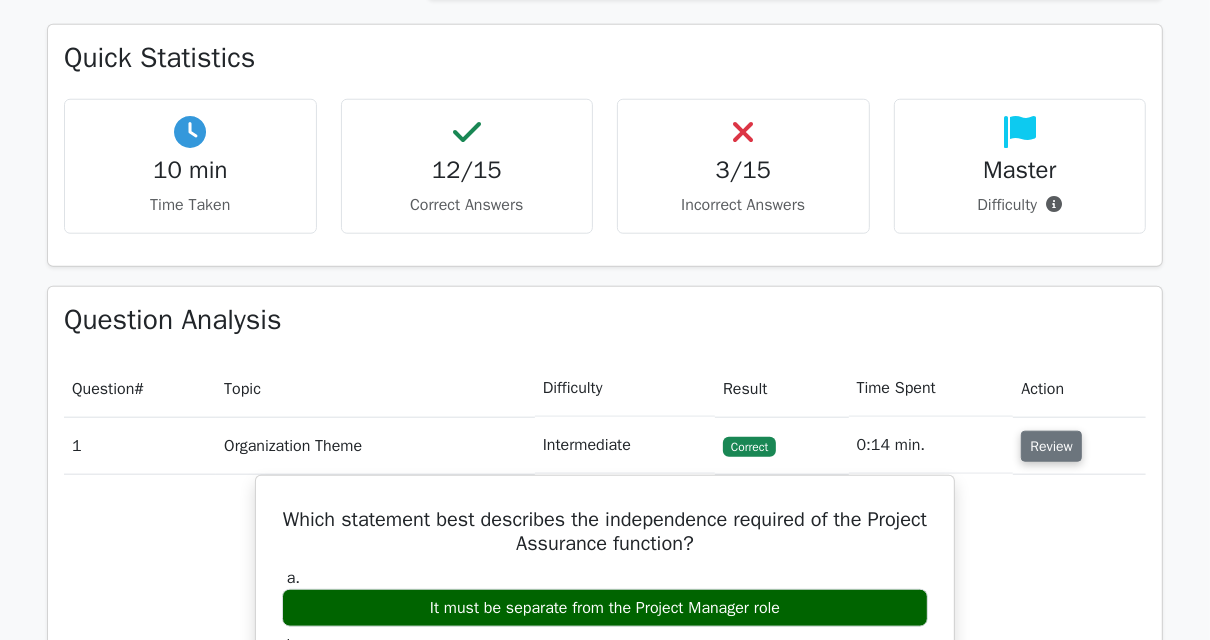 click on "Review" at bounding box center (1051, 446) 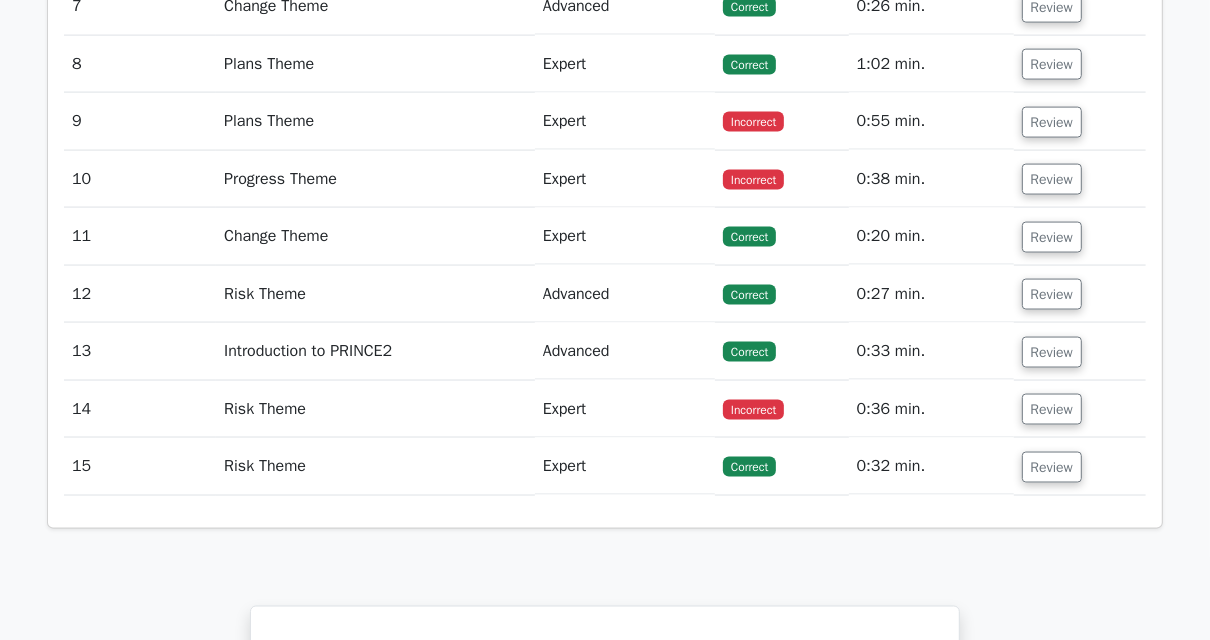 scroll, scrollTop: 2000, scrollLeft: 0, axis: vertical 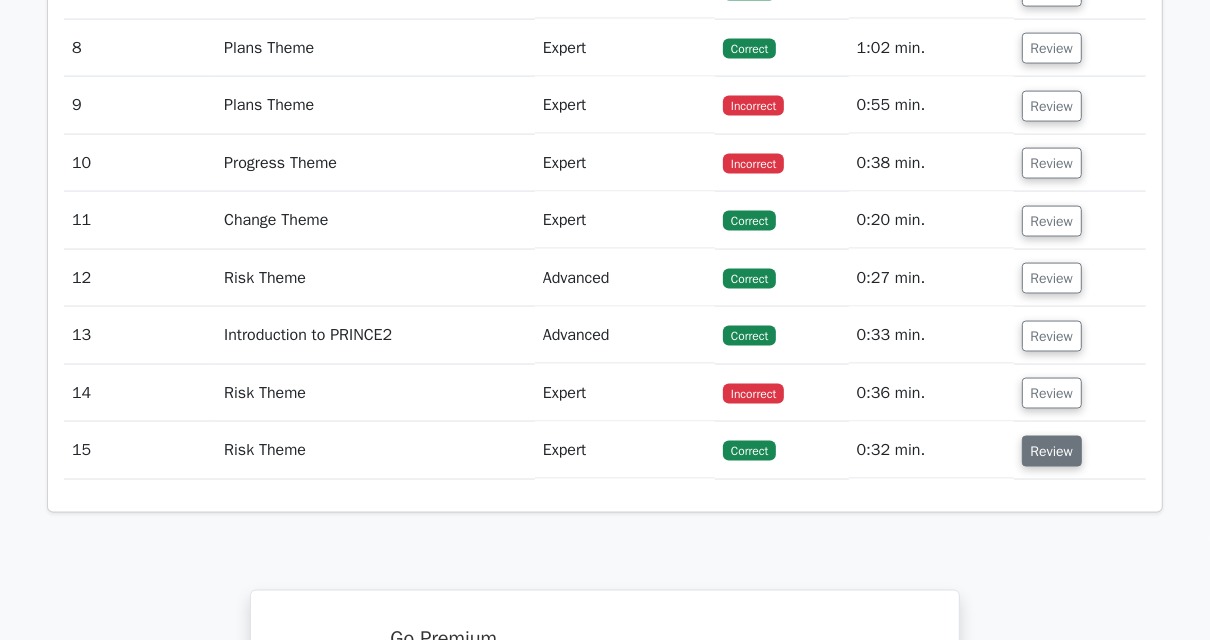 click on "Review" at bounding box center [1052, 451] 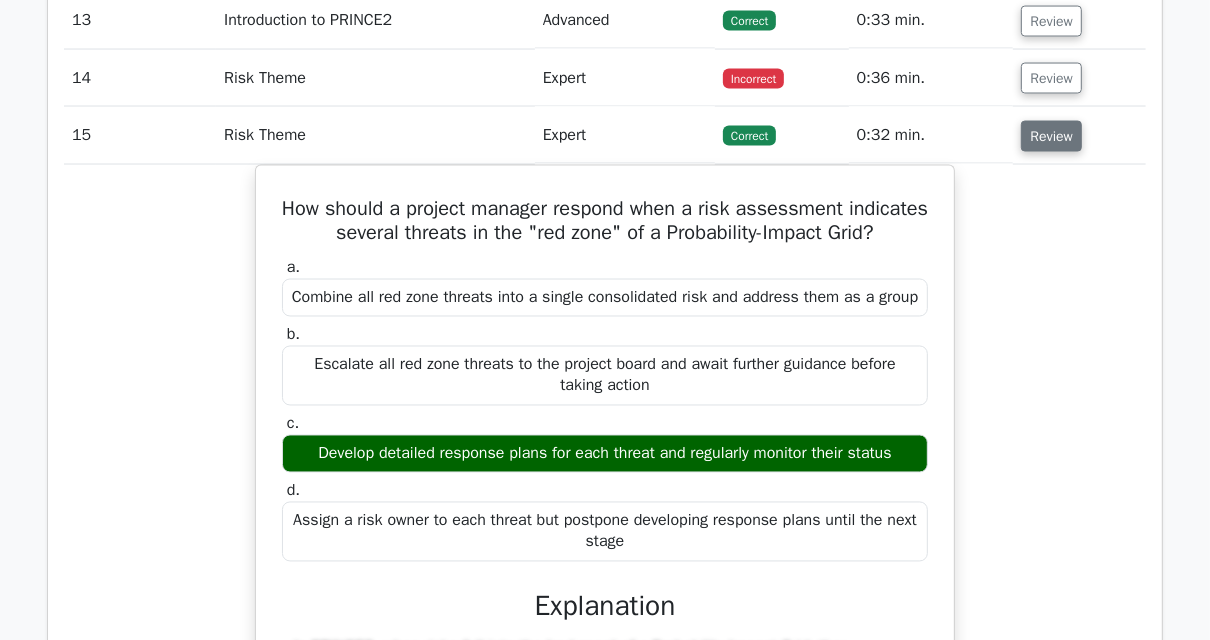 scroll, scrollTop: 2320, scrollLeft: 0, axis: vertical 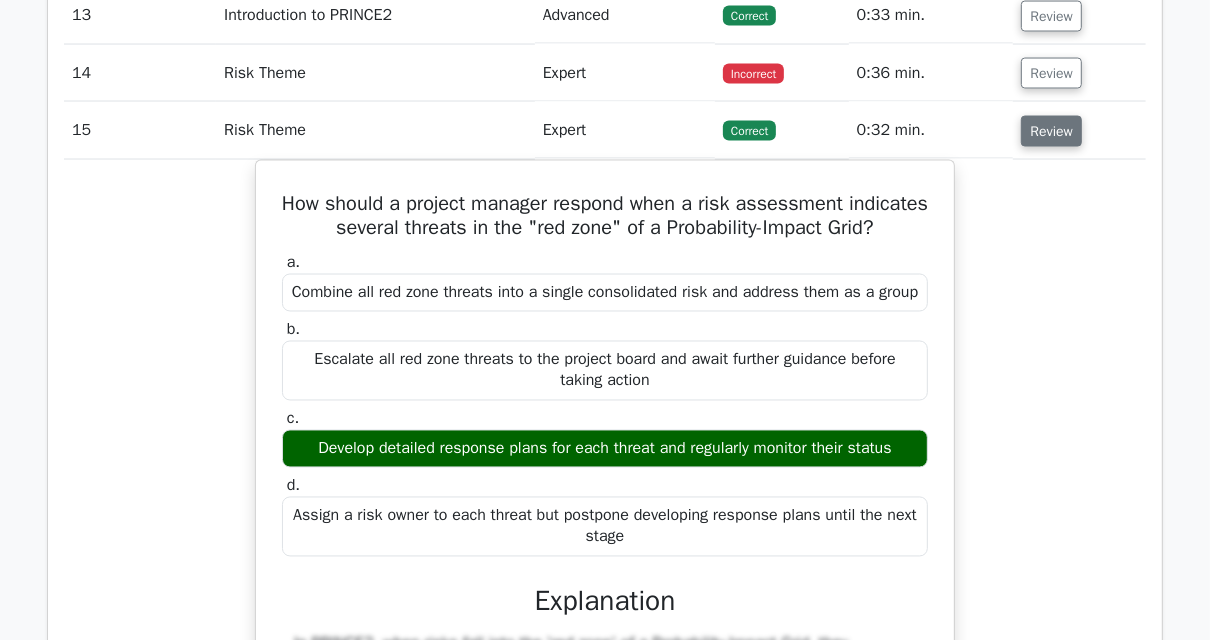 click on "Review" at bounding box center (1051, 131) 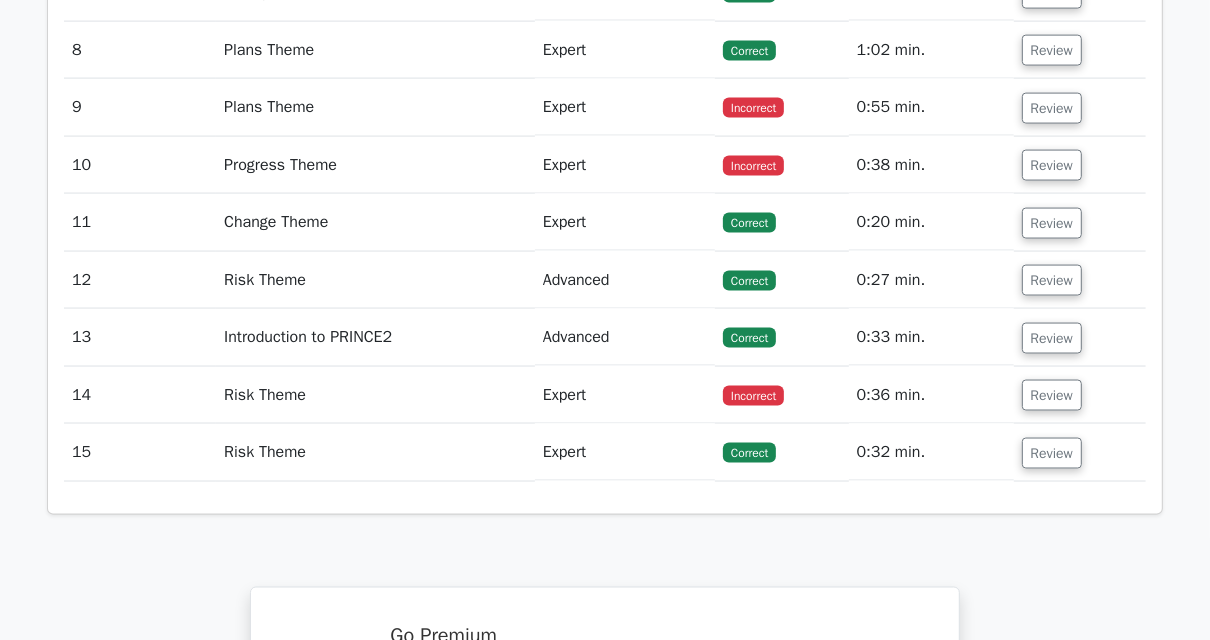 scroll, scrollTop: 2080, scrollLeft: 0, axis: vertical 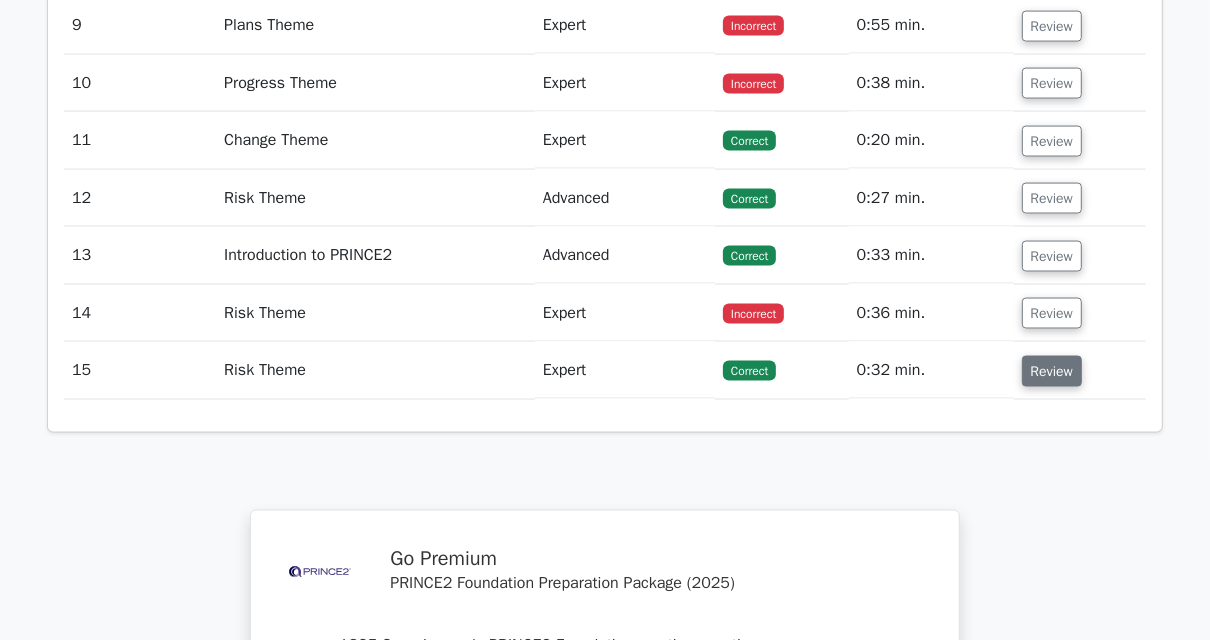 click on "Review" at bounding box center (1052, 371) 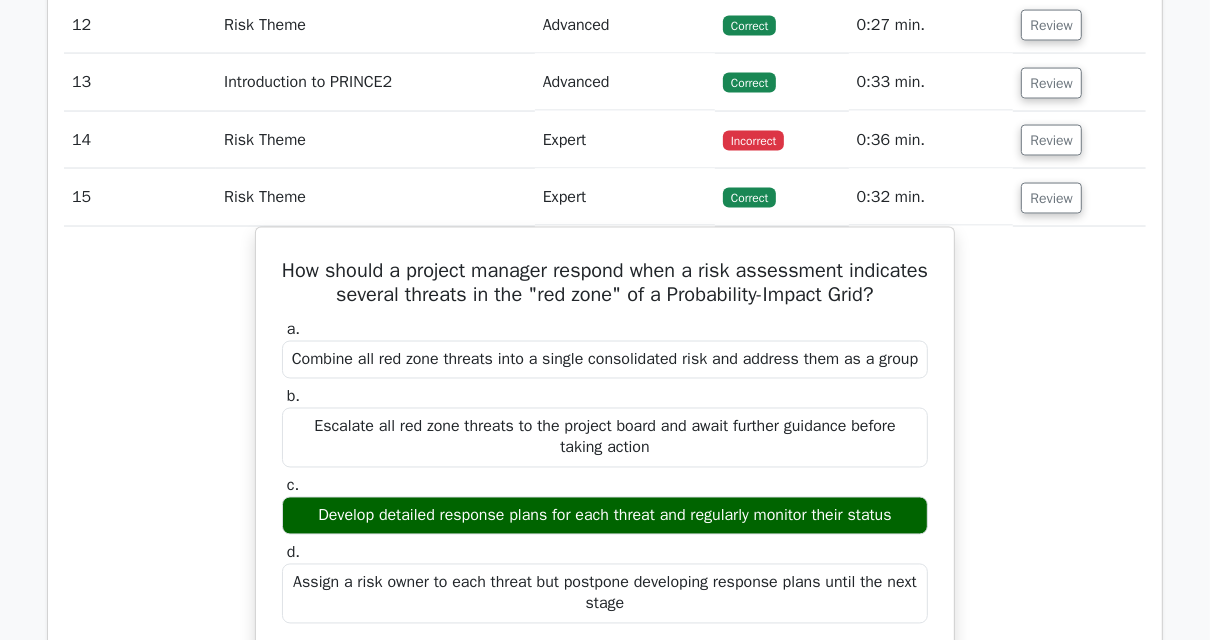 scroll, scrollTop: 2160, scrollLeft: 0, axis: vertical 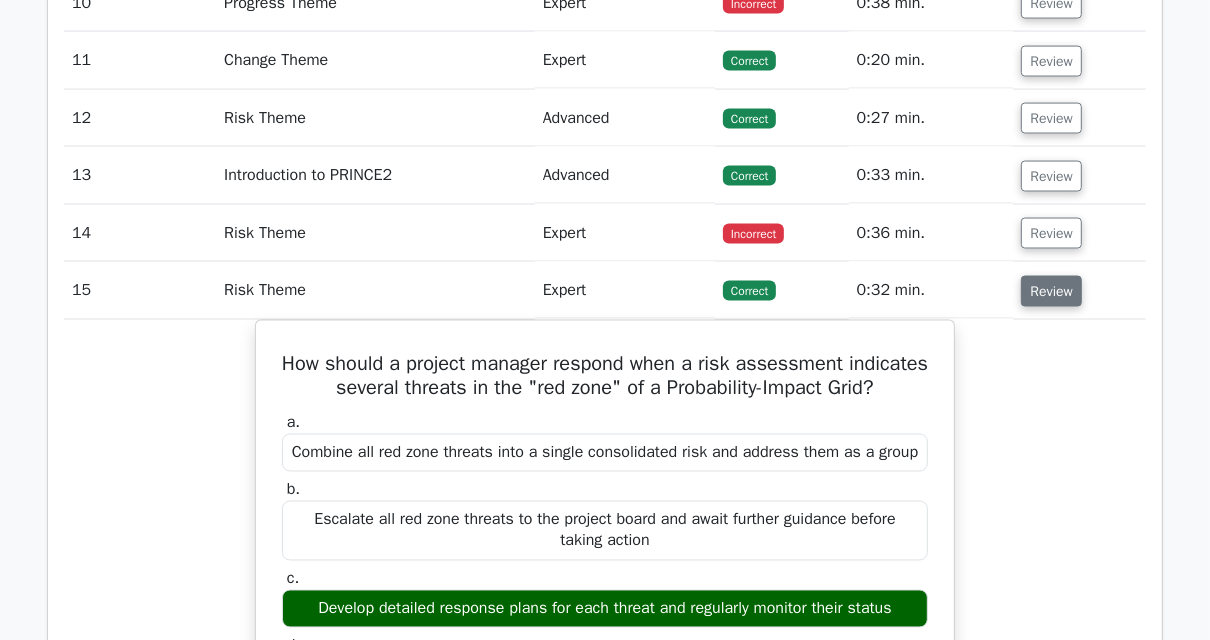 click on "Review" at bounding box center [1051, 291] 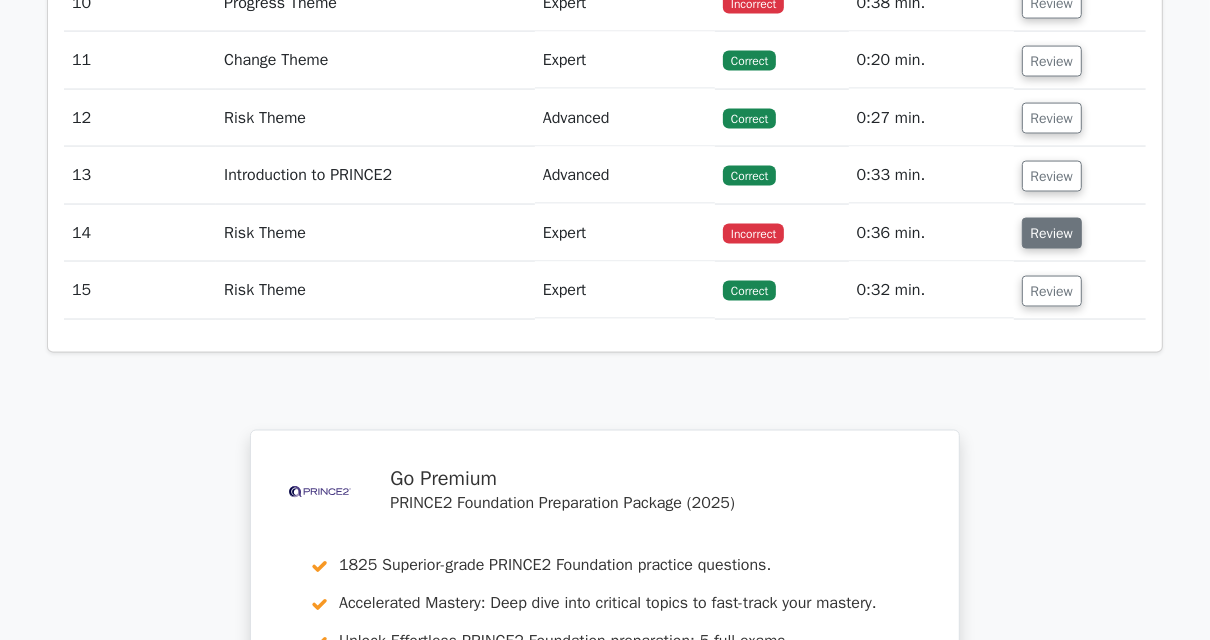 click on "Review" at bounding box center [1052, 233] 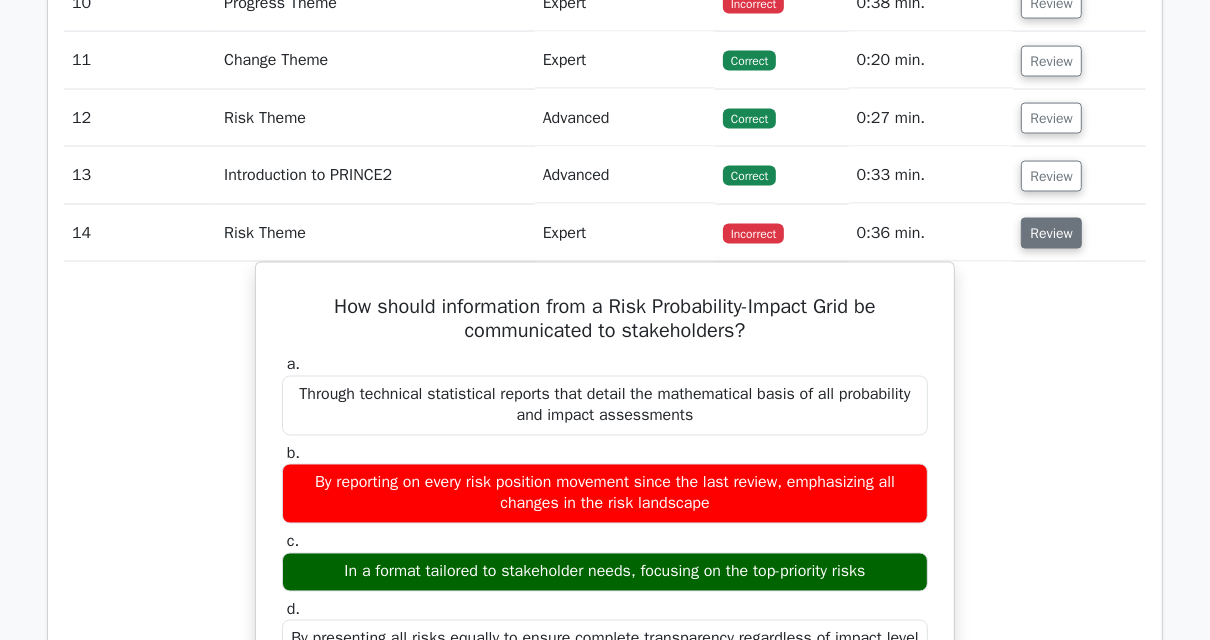 click on "Review" at bounding box center [1051, 233] 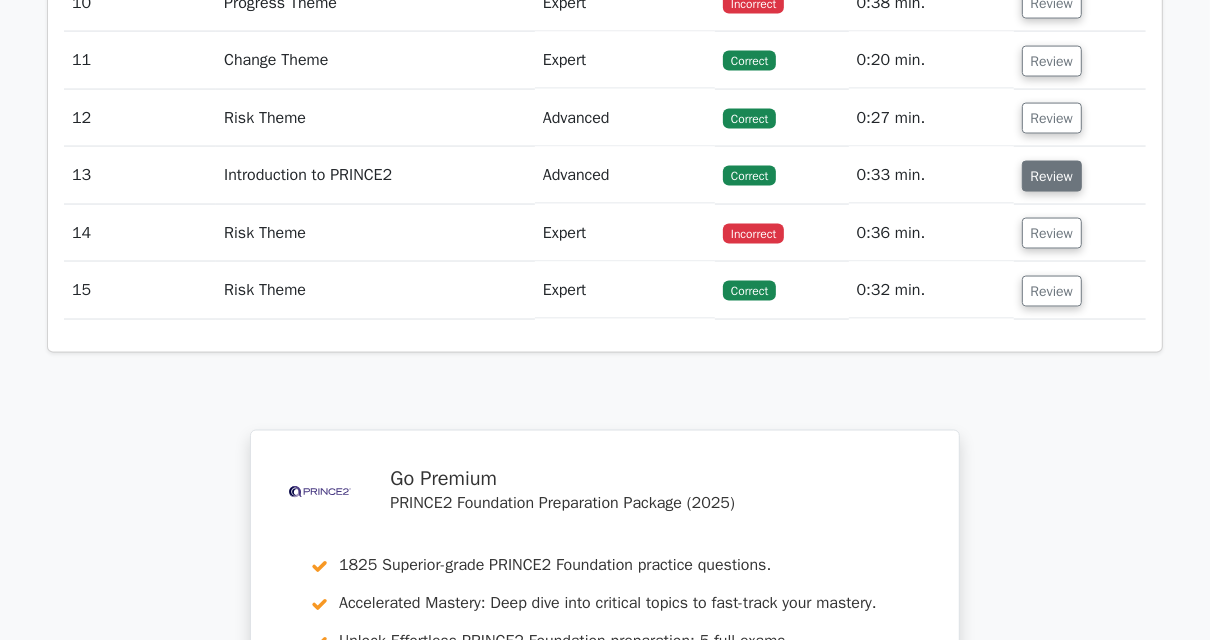 click on "Review" at bounding box center (1052, 176) 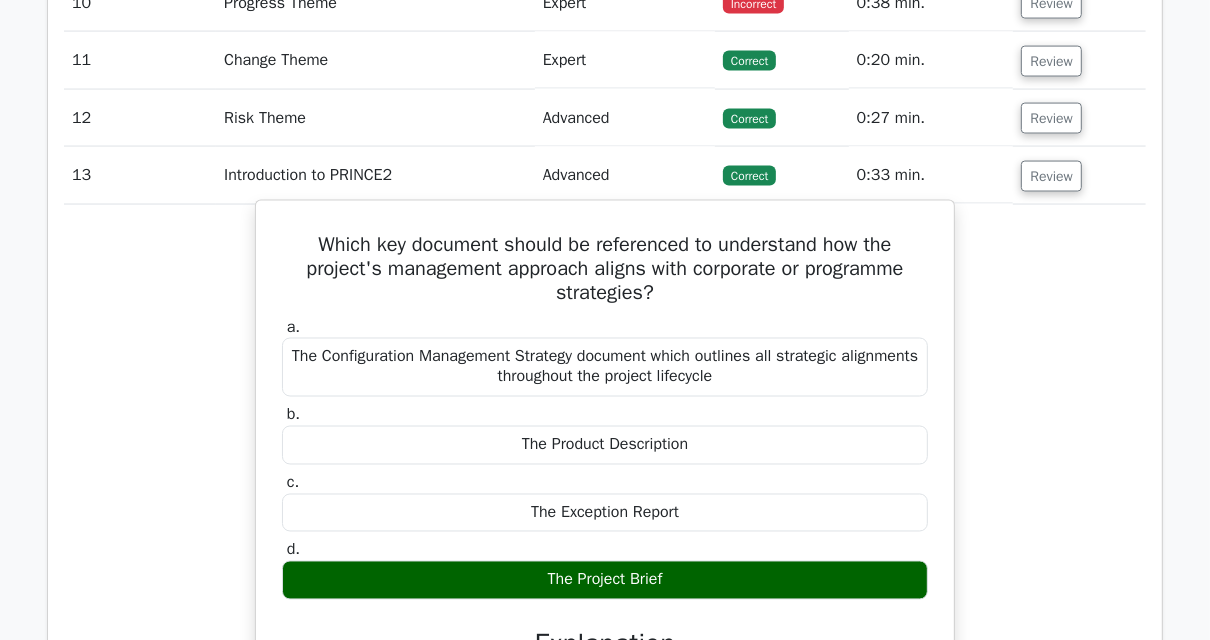 scroll, scrollTop: 2240, scrollLeft: 0, axis: vertical 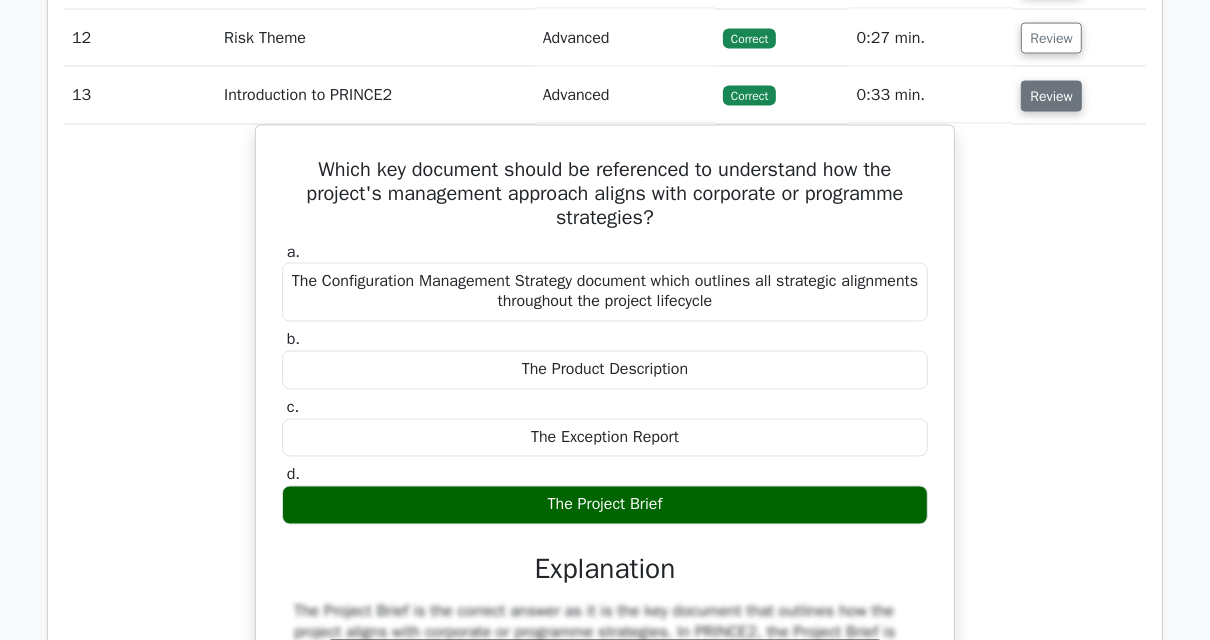 click on "Review" at bounding box center [1051, 96] 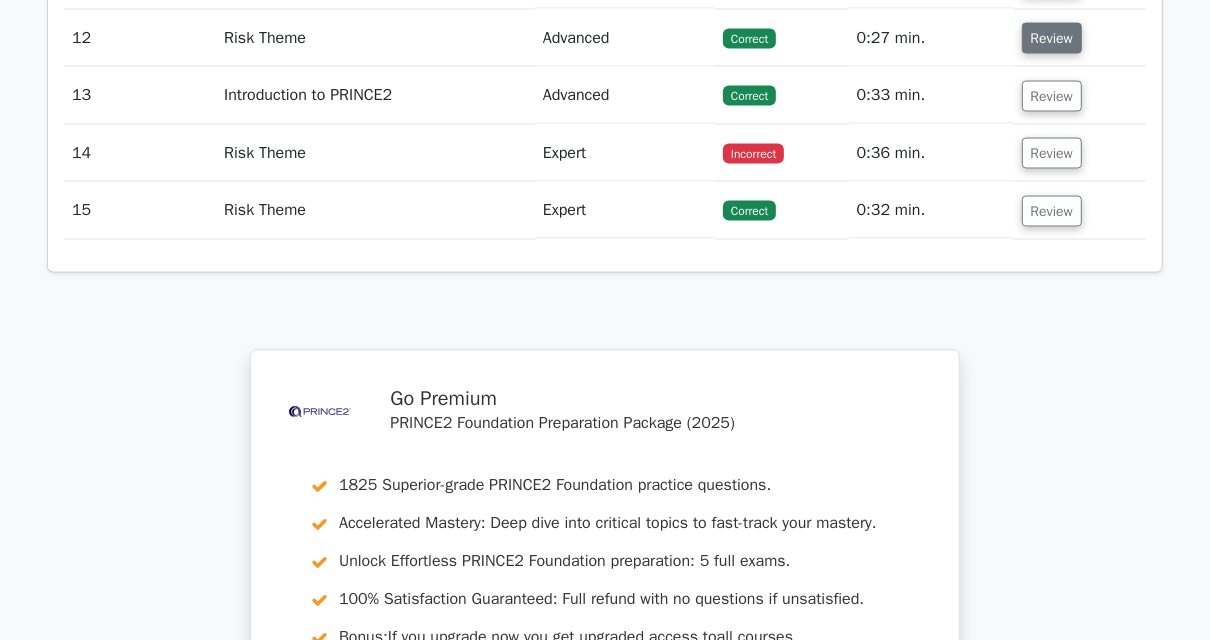 click on "Review" at bounding box center (1052, 38) 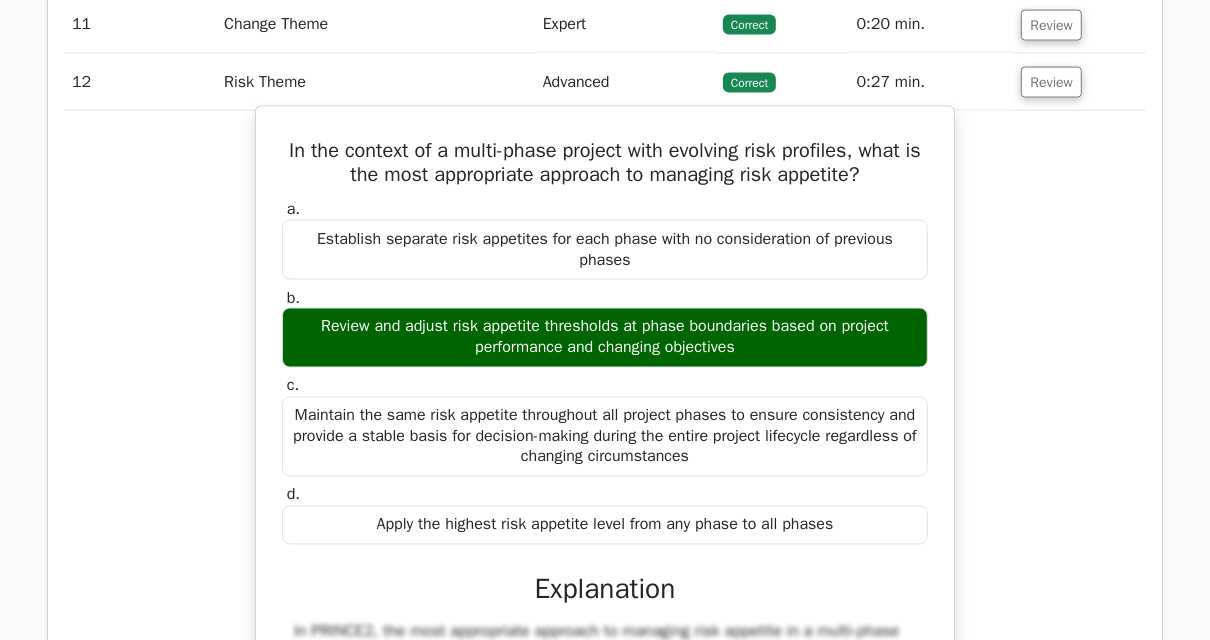 scroll, scrollTop: 2080, scrollLeft: 0, axis: vertical 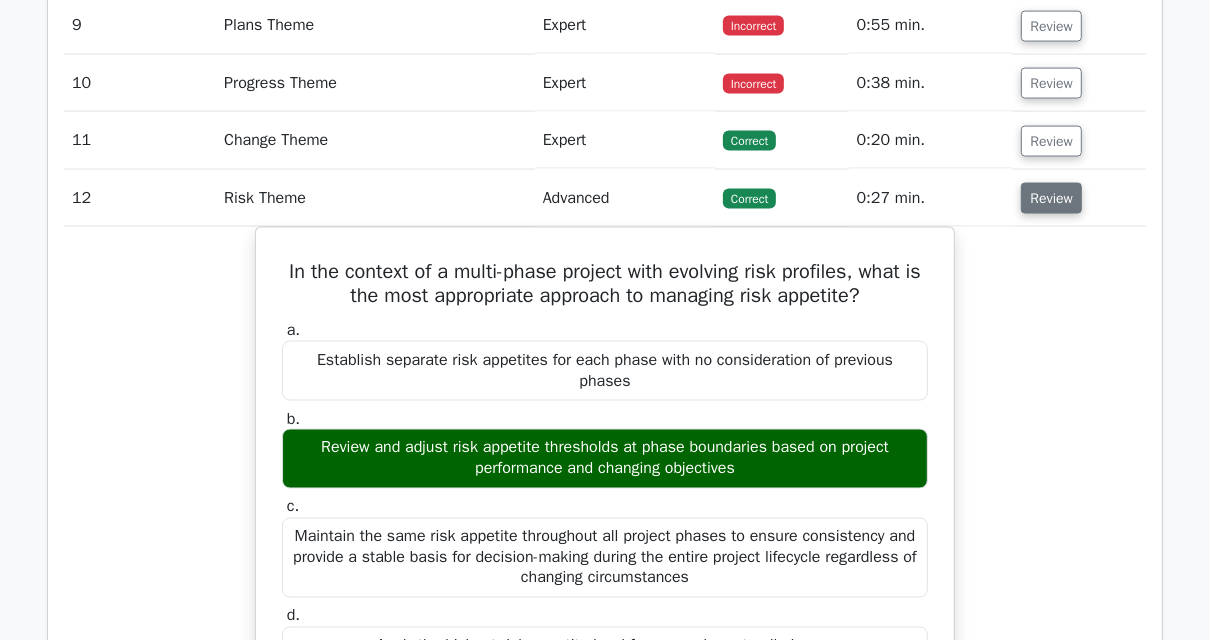 click on "Review" at bounding box center (1051, 198) 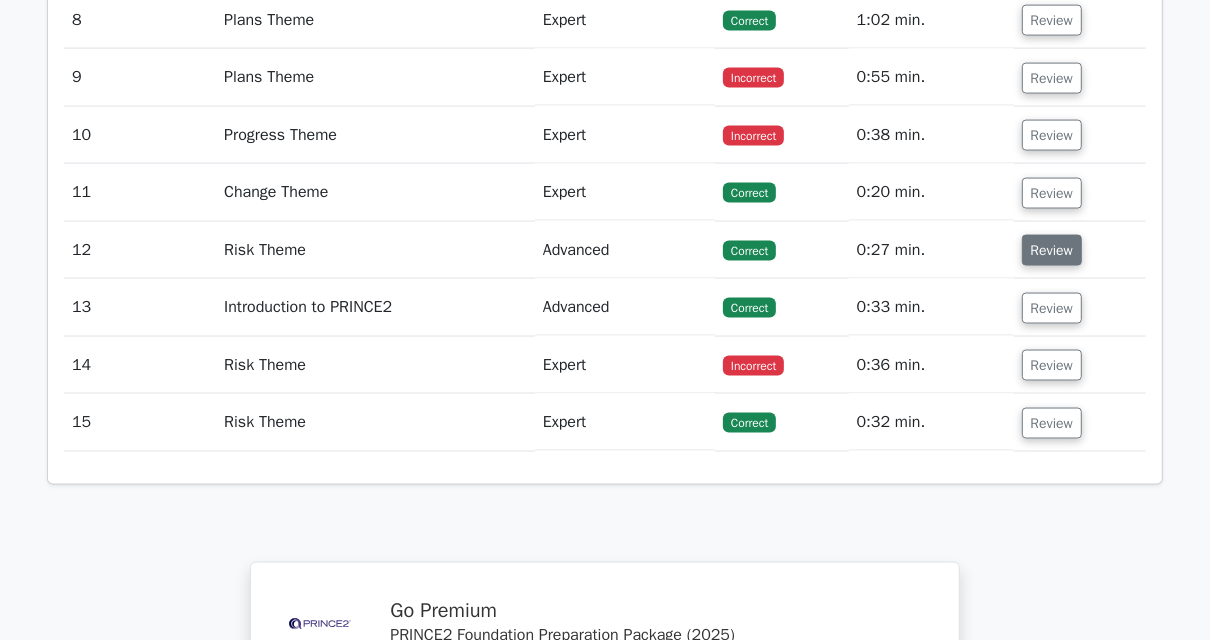 scroll, scrollTop: 2000, scrollLeft: 0, axis: vertical 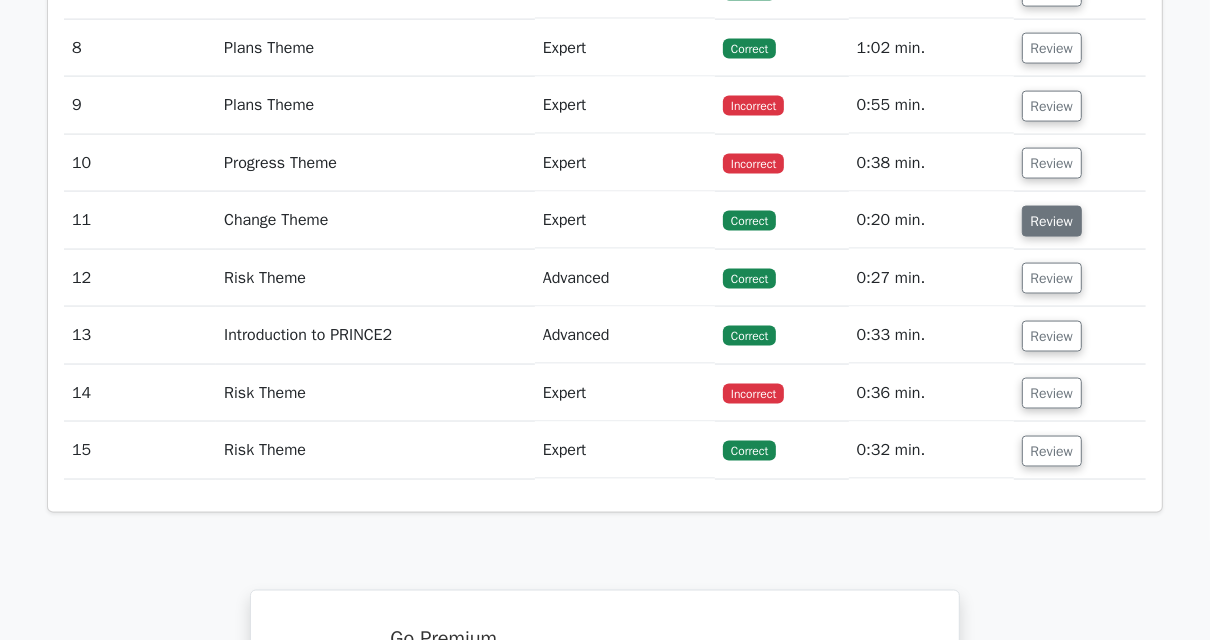 click on "Review" at bounding box center [1052, 221] 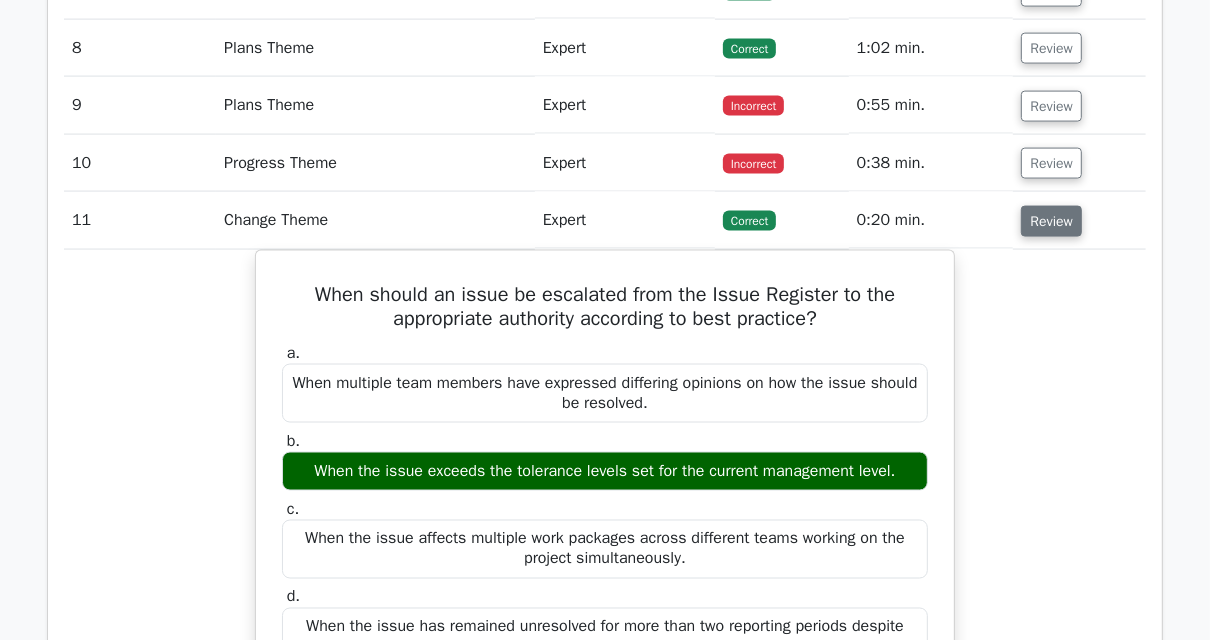 click on "Review" at bounding box center (1051, 221) 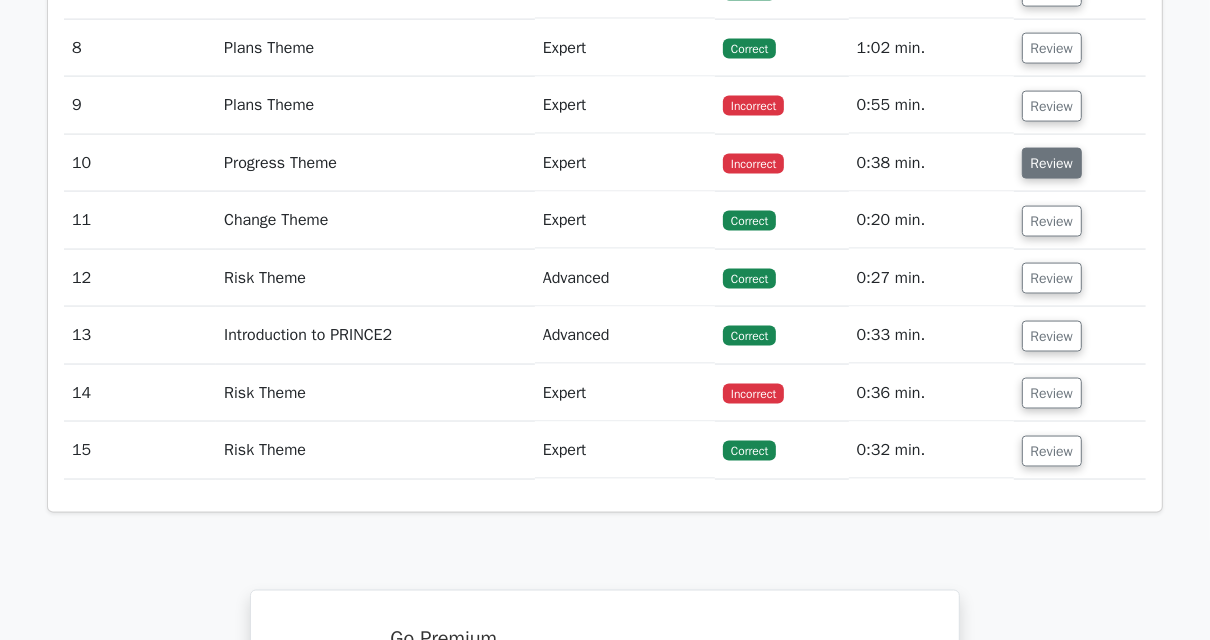 click on "Review" at bounding box center (1052, 163) 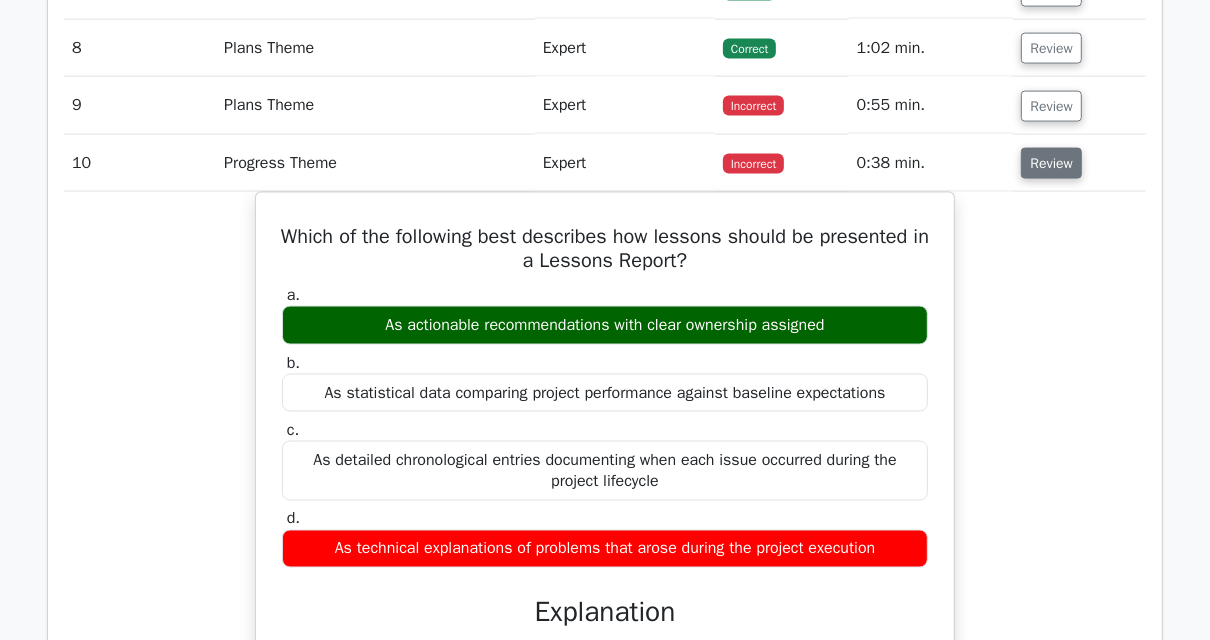 click on "Review" at bounding box center (1051, 163) 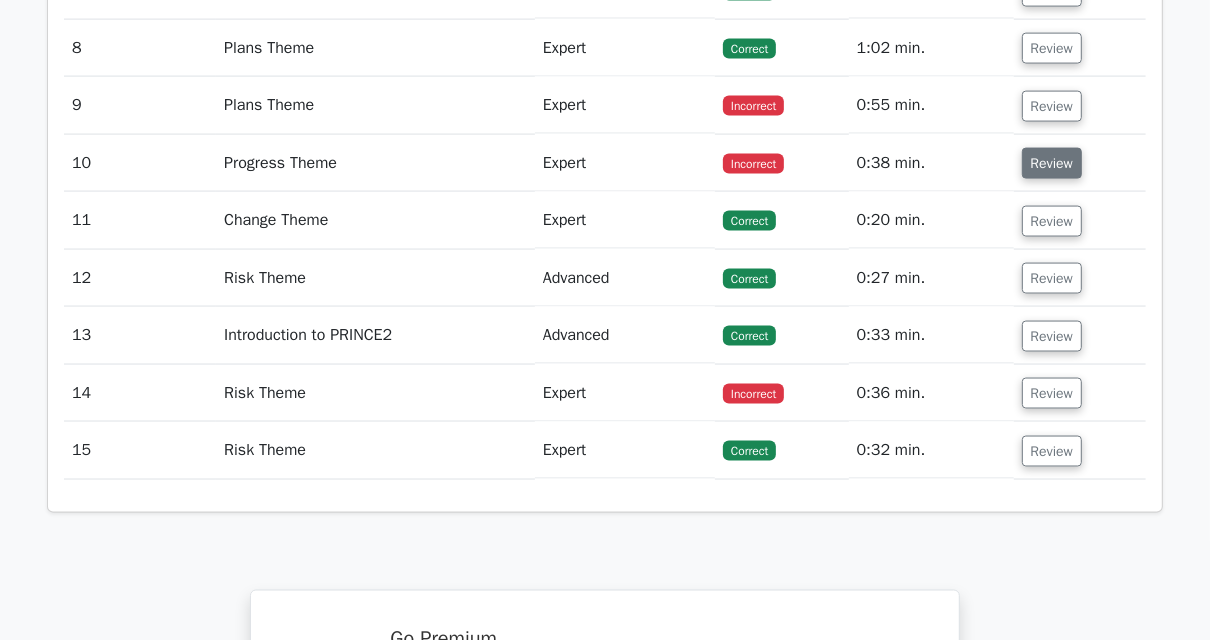 scroll, scrollTop: 1920, scrollLeft: 0, axis: vertical 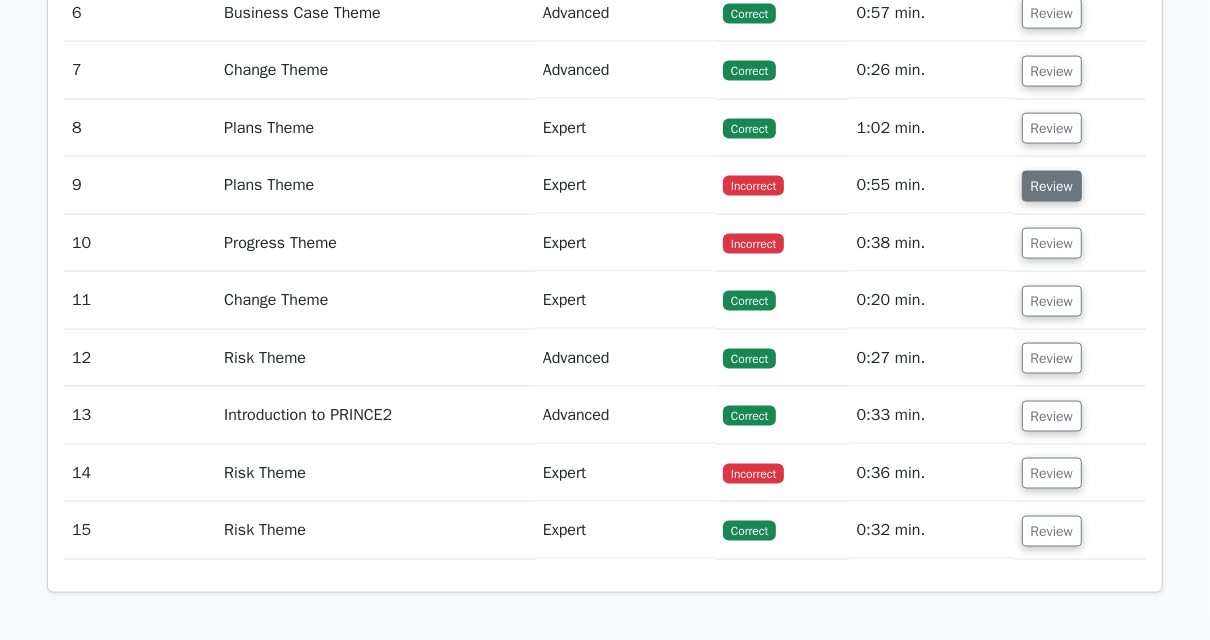 click on "Review" at bounding box center [1052, 186] 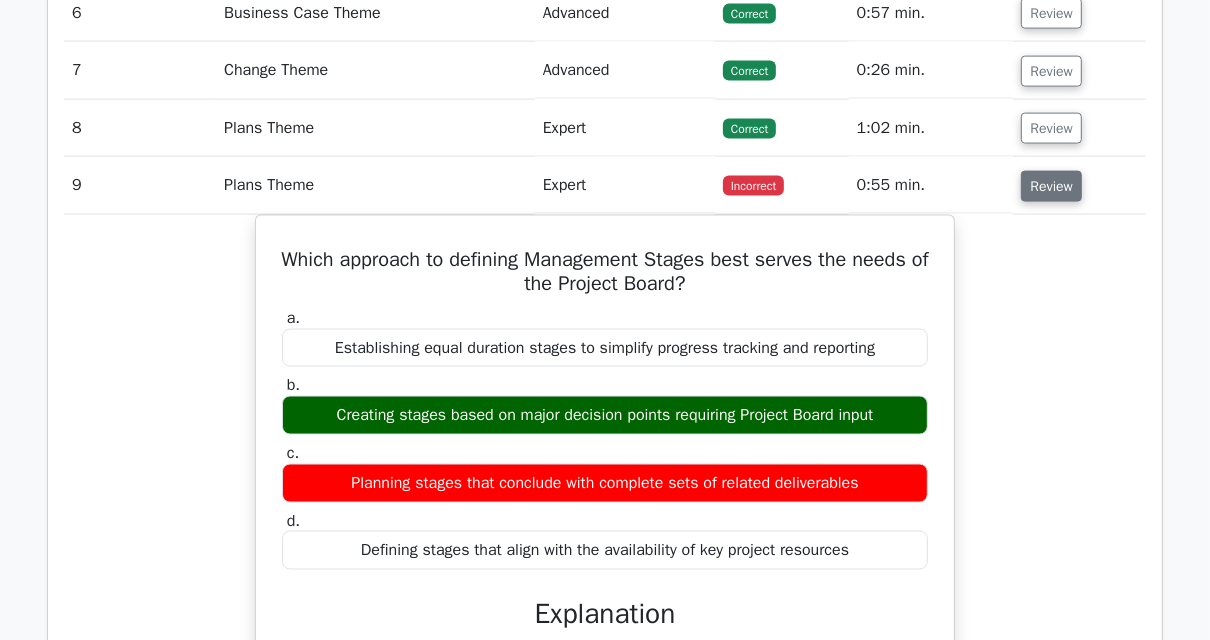 click on "Review" at bounding box center [1051, 186] 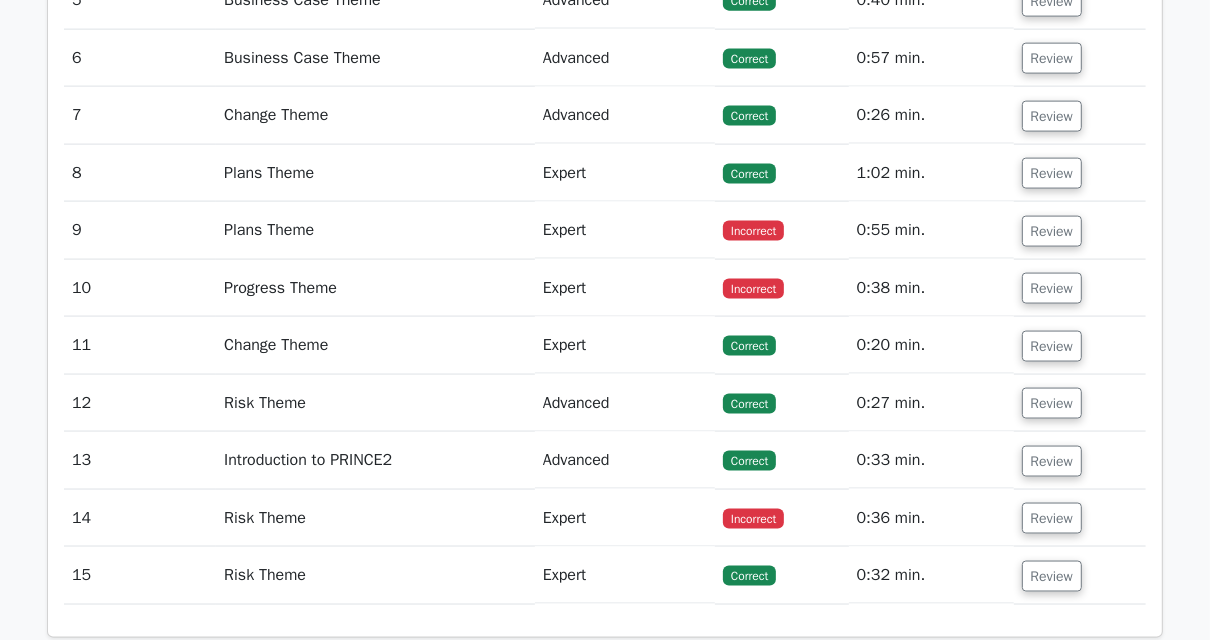 scroll, scrollTop: 1840, scrollLeft: 0, axis: vertical 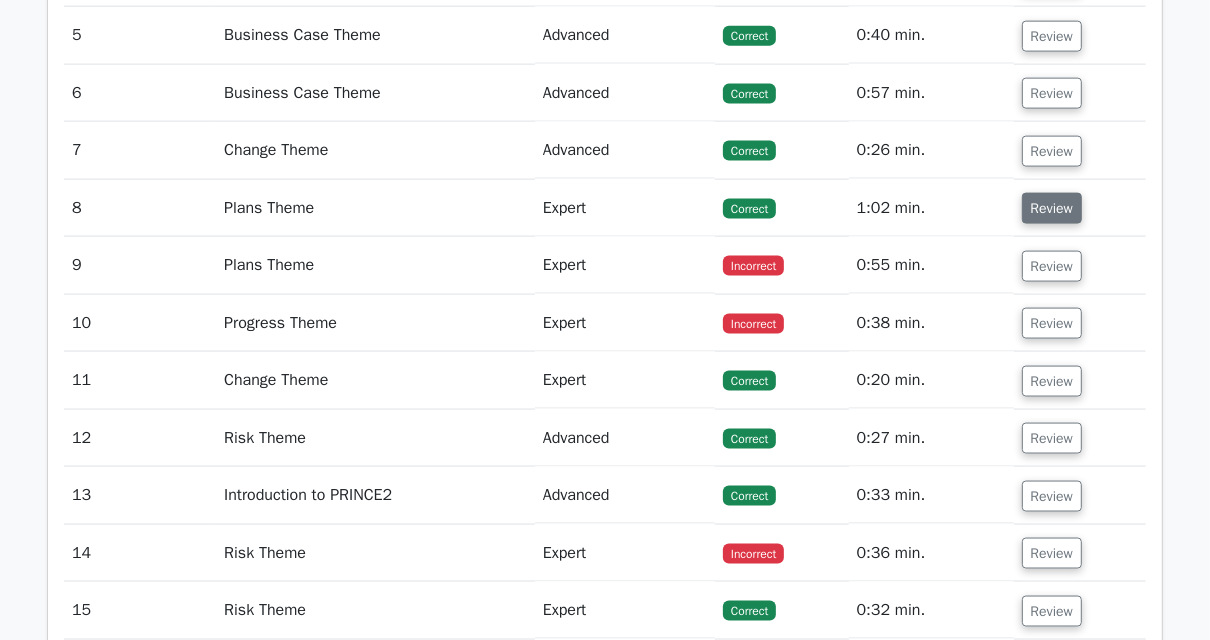 click on "Review" at bounding box center [1052, 208] 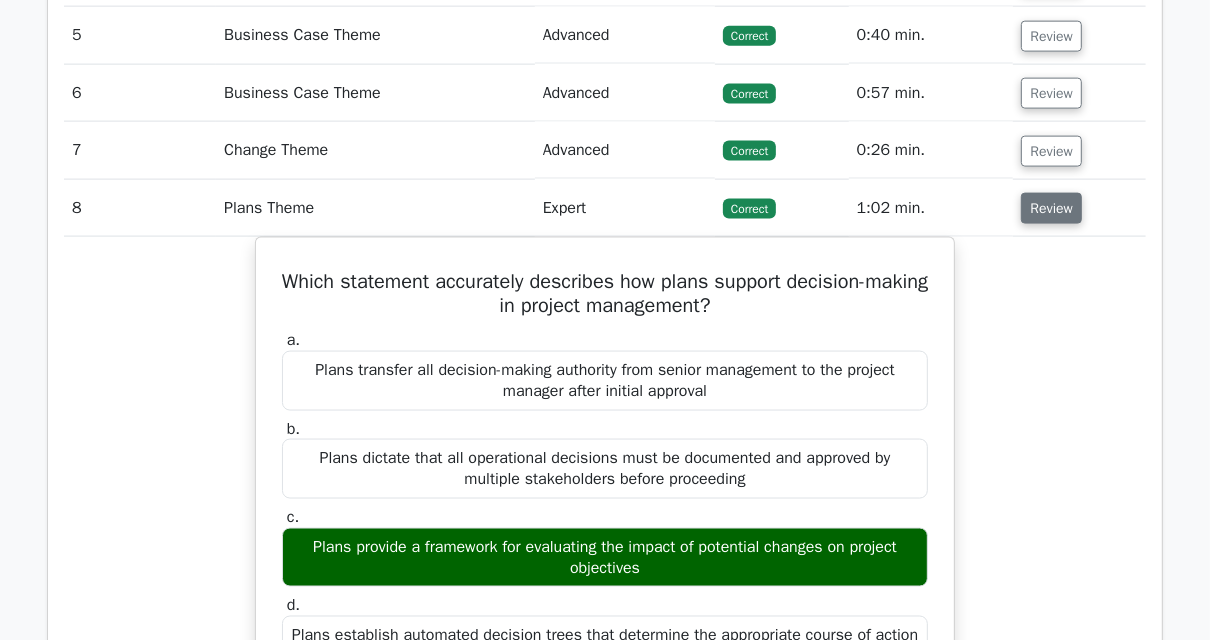 click on "Review" at bounding box center [1051, 208] 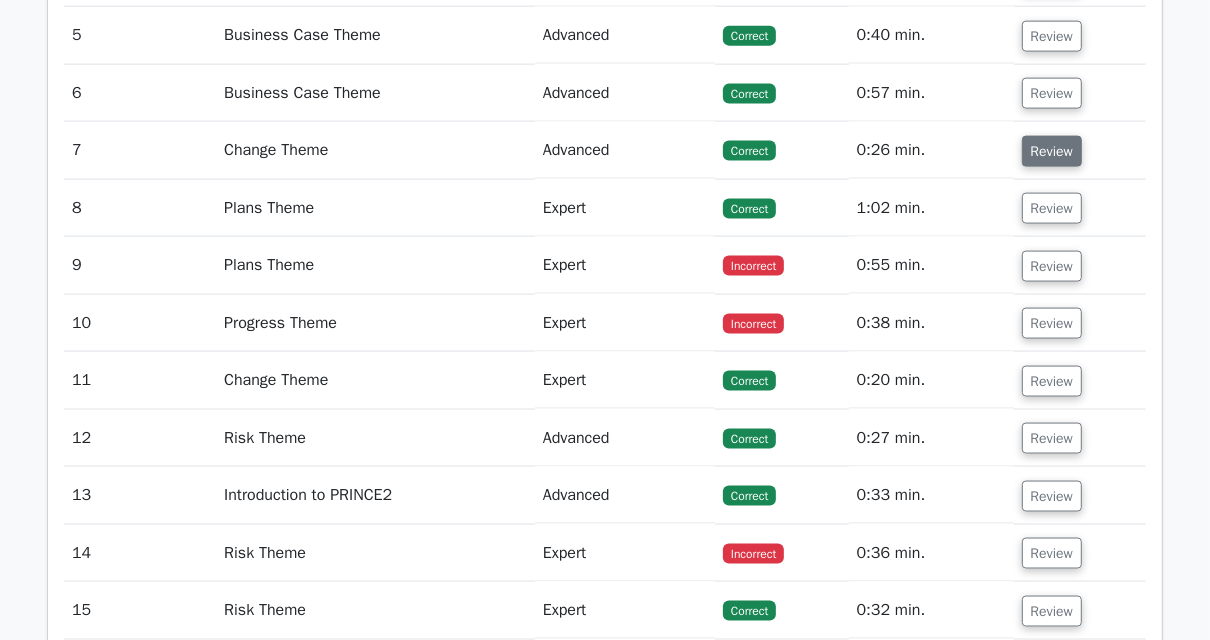 click on "Review" at bounding box center (1052, 151) 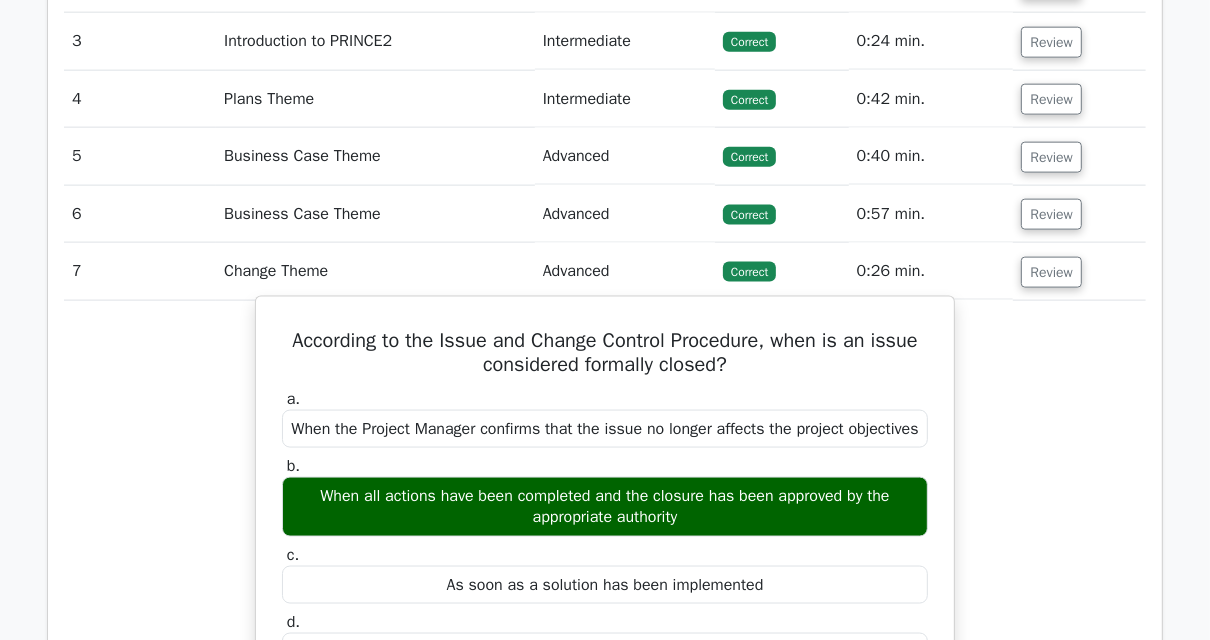 scroll, scrollTop: 1680, scrollLeft: 0, axis: vertical 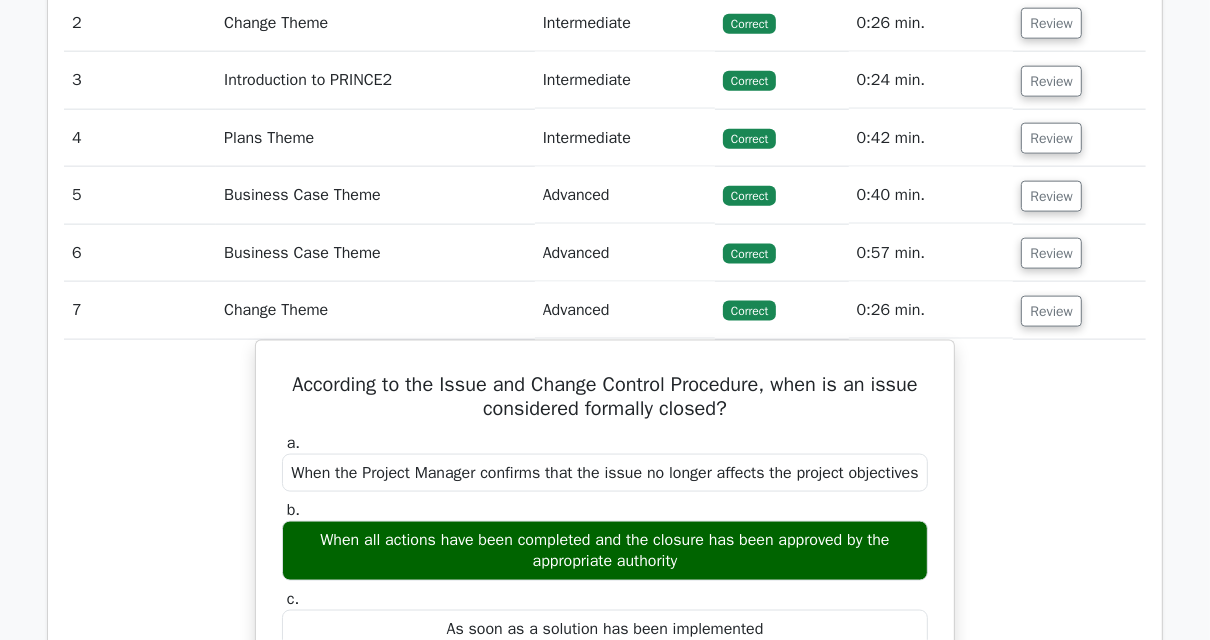 click on "Review" at bounding box center [1079, 310] 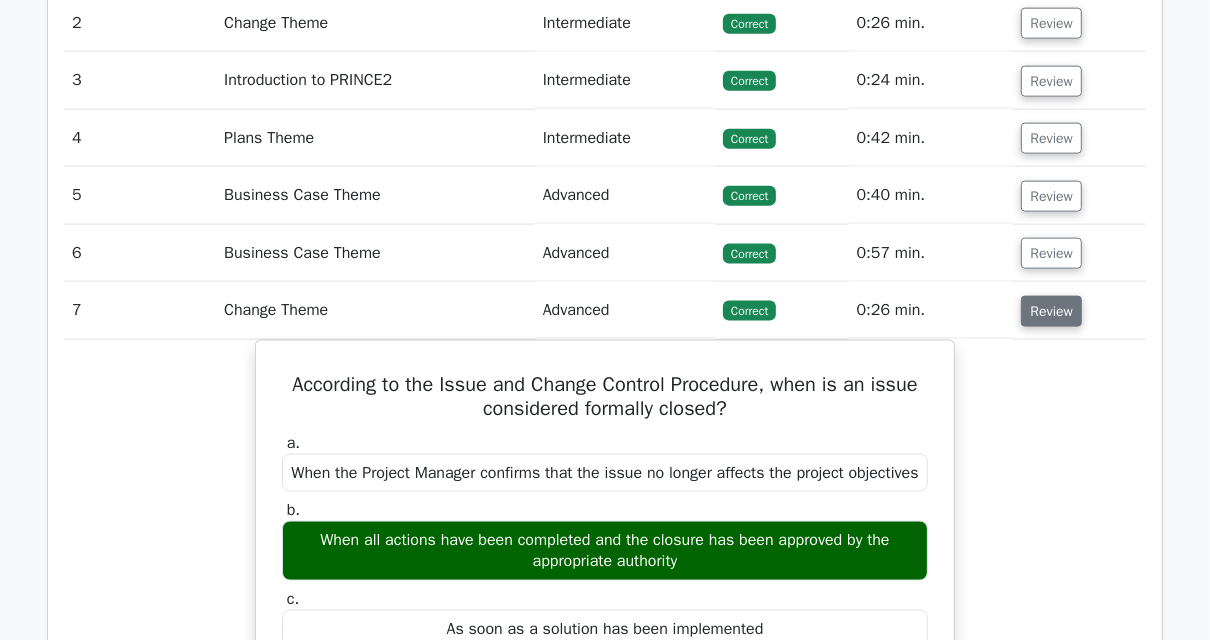 click on "Review" at bounding box center (1051, 311) 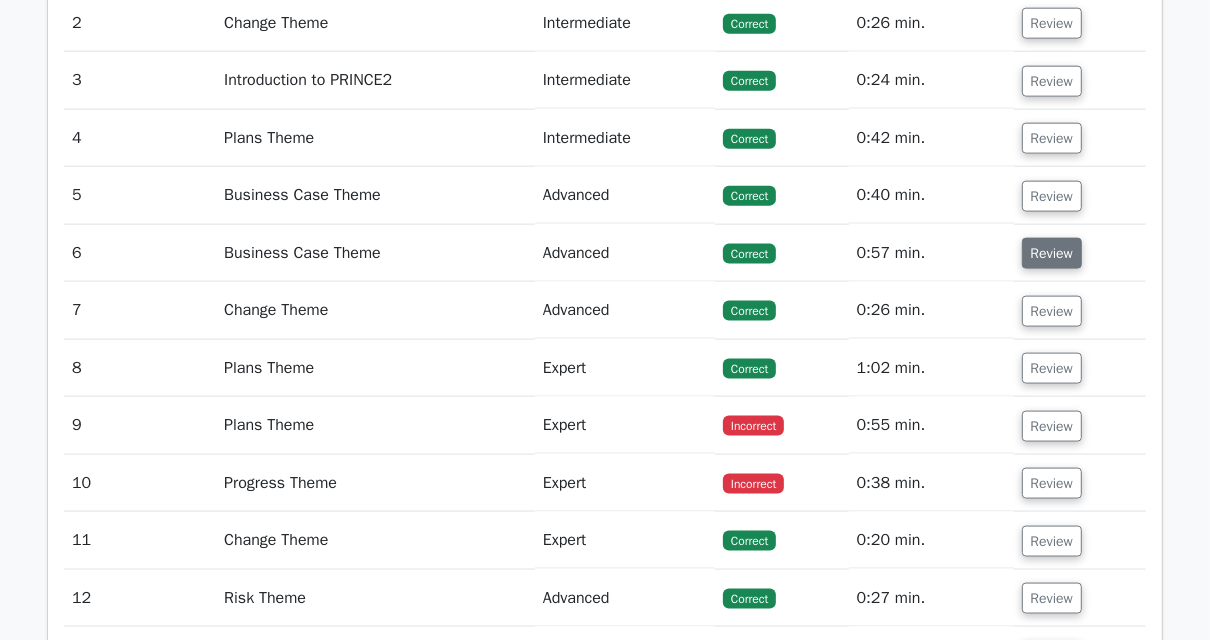 click on "Review" at bounding box center (1052, 253) 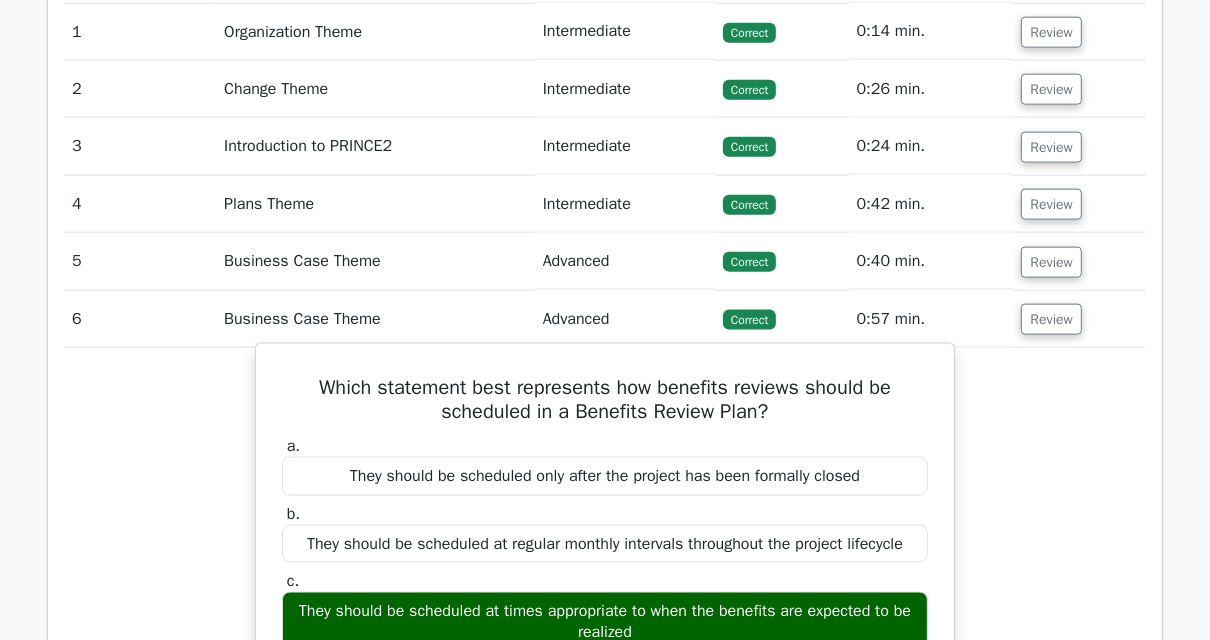 scroll, scrollTop: 1600, scrollLeft: 0, axis: vertical 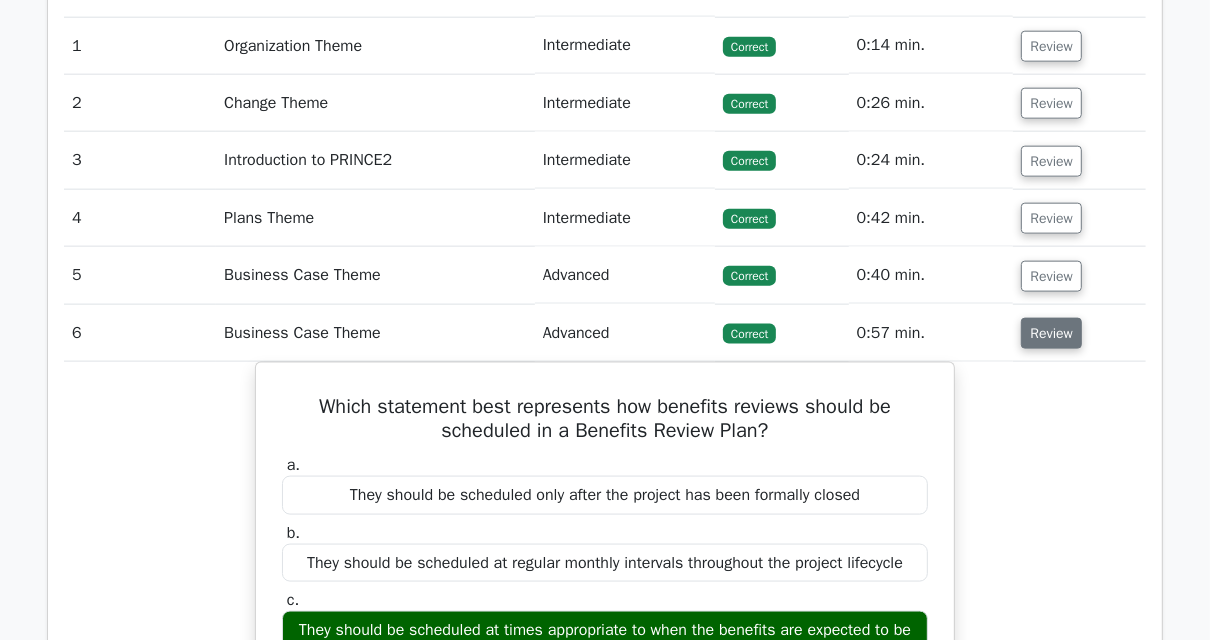 click on "Review" at bounding box center (1051, 333) 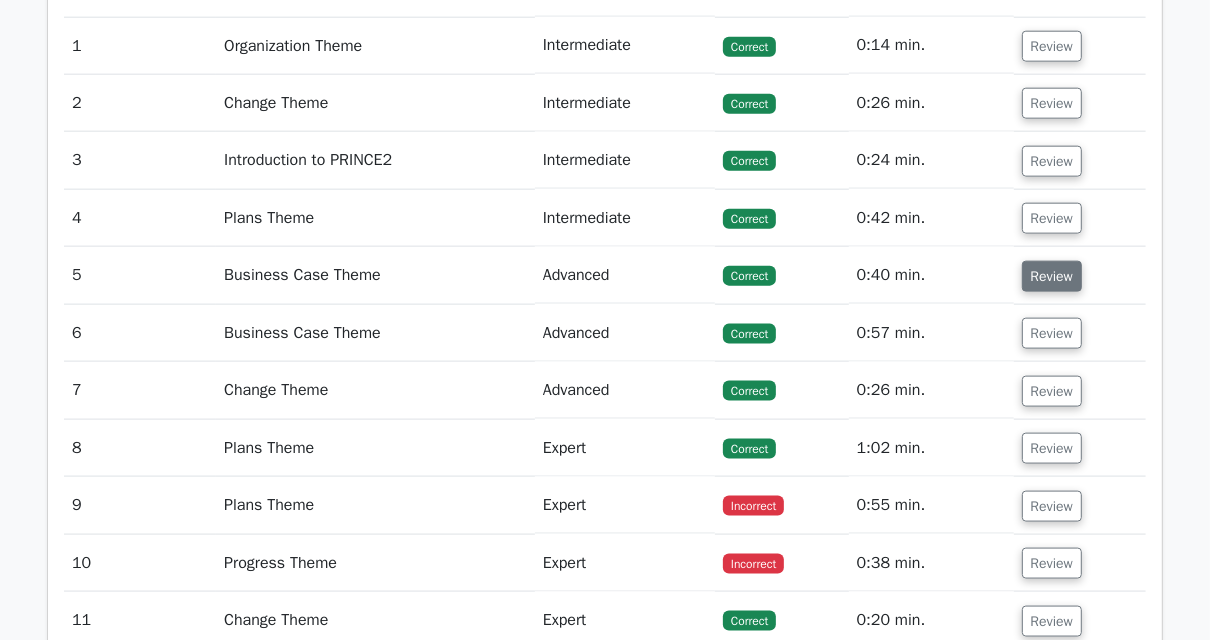 click on "Review" at bounding box center (1052, 276) 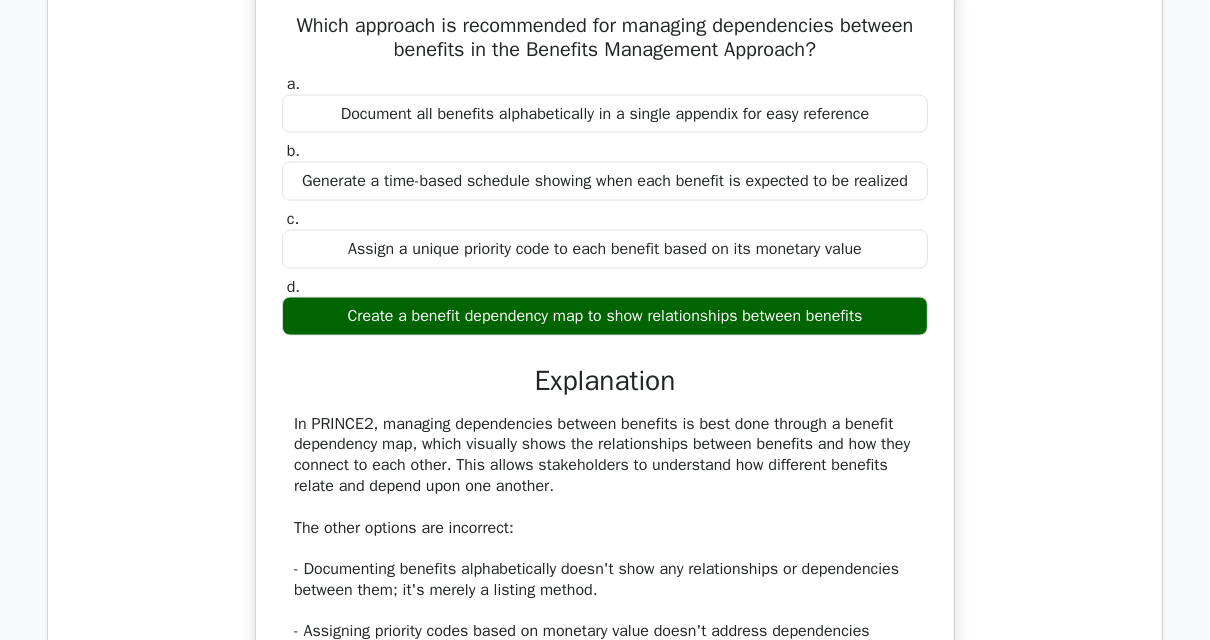scroll, scrollTop: 1920, scrollLeft: 0, axis: vertical 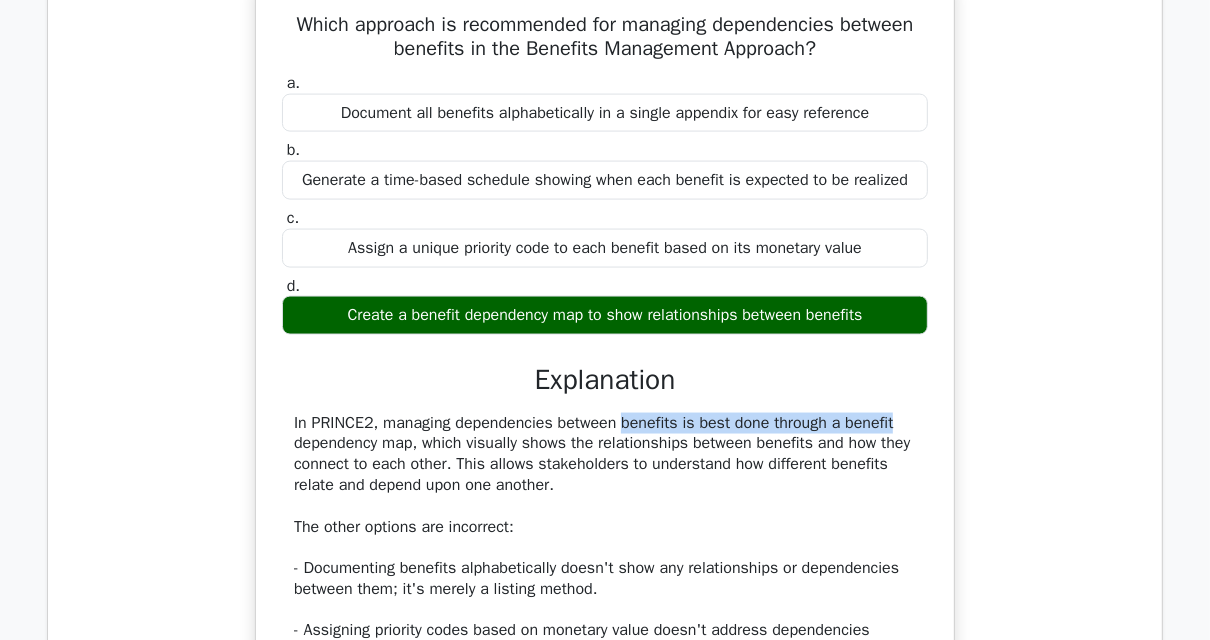 drag, startPoint x: 543, startPoint y: 412, endPoint x: 772, endPoint y: 405, distance: 229.10696 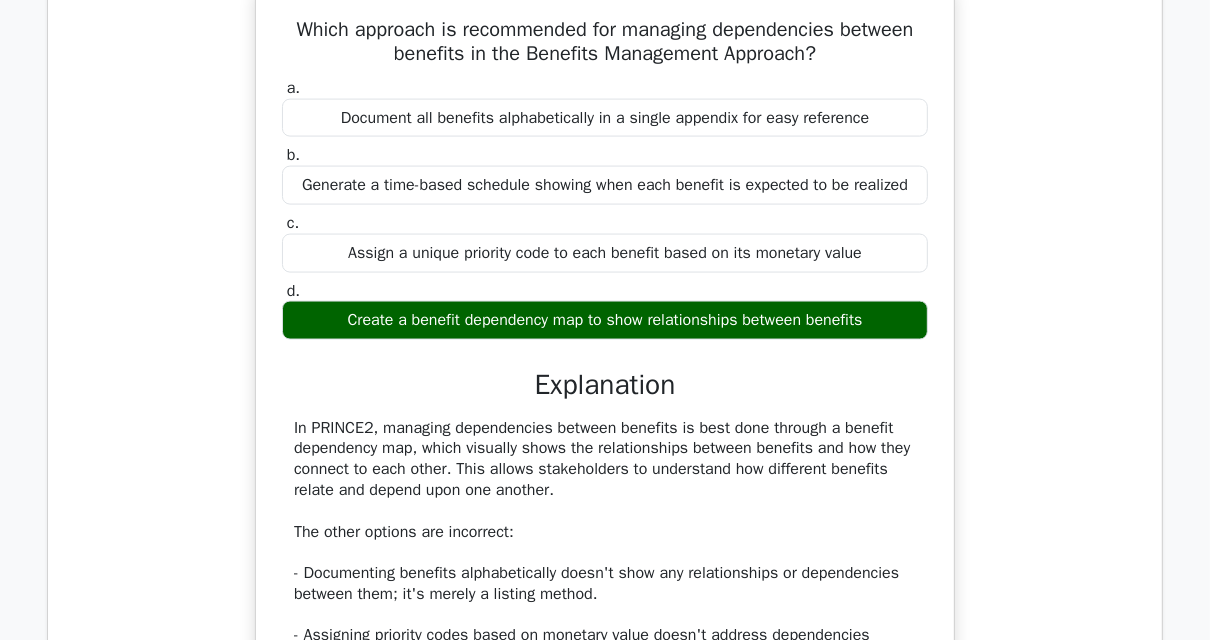 click on "Which approach is recommended for managing dependencies between benefits in the Benefits Management Approach?
a.
Document all benefits alphabetically in a single appendix for easy reference
b.
c. d." at bounding box center (605, 421) 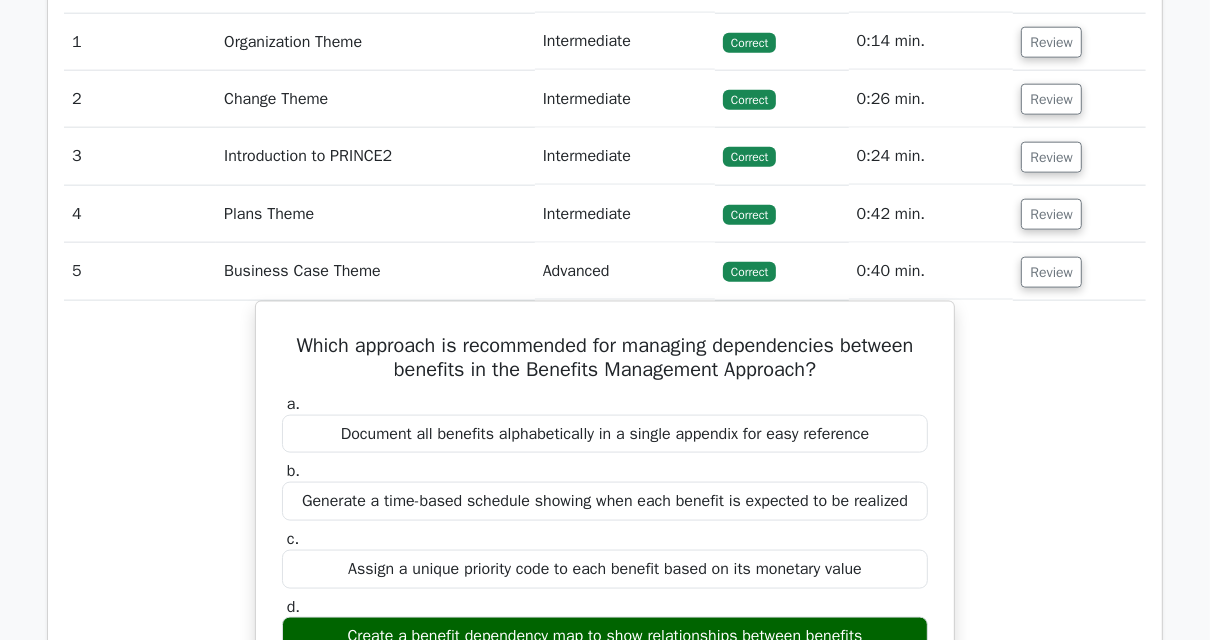 scroll, scrollTop: 1600, scrollLeft: 0, axis: vertical 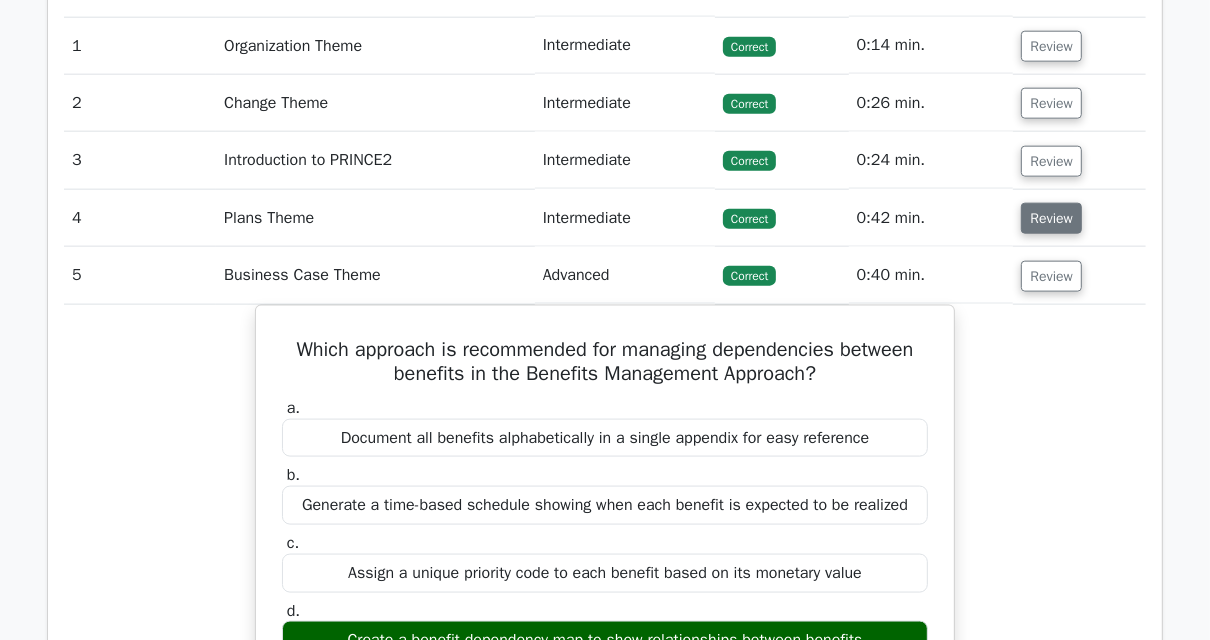 click on "Review" at bounding box center (1051, 218) 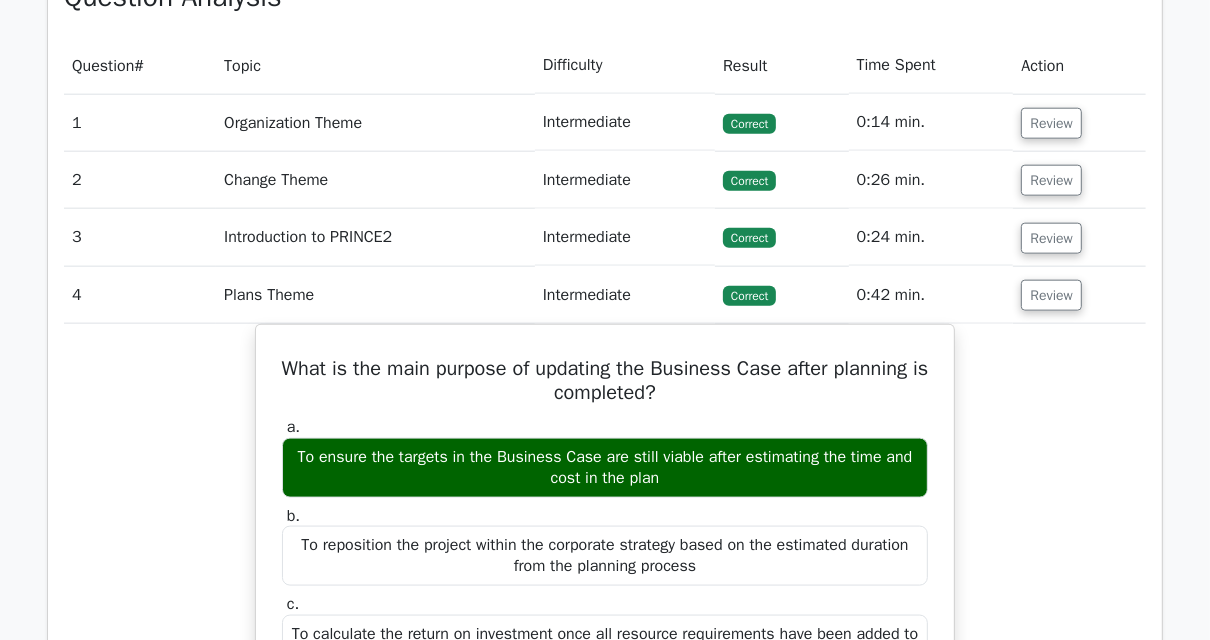 scroll, scrollTop: 1520, scrollLeft: 0, axis: vertical 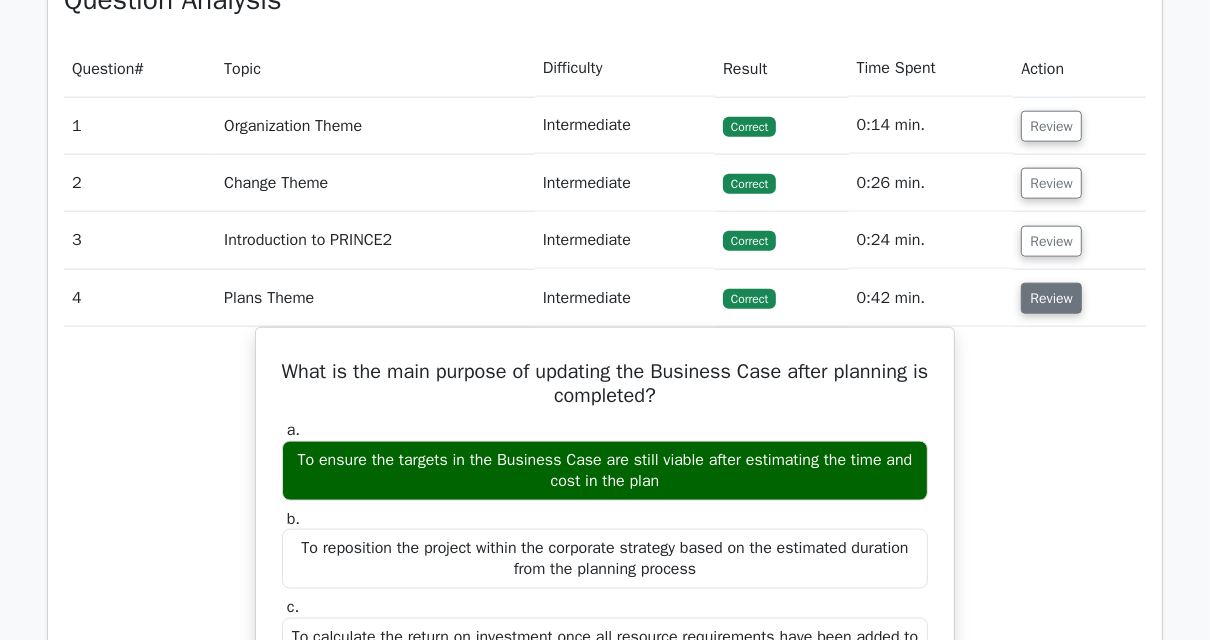 click on "Review" at bounding box center [1051, 298] 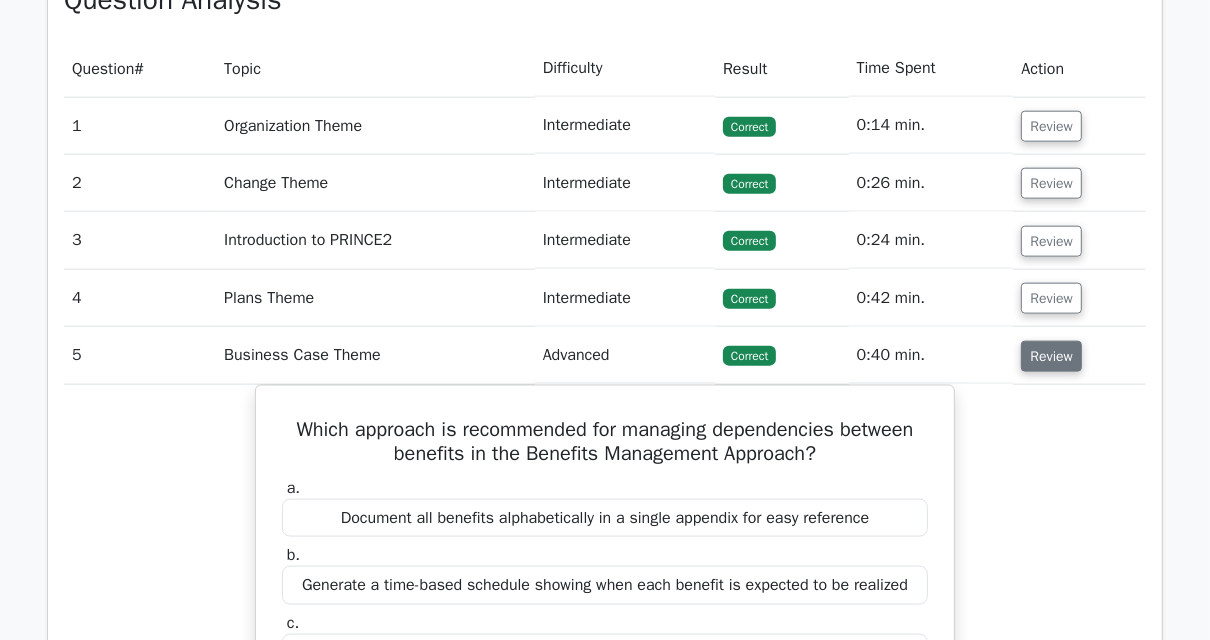 click on "Review" at bounding box center [1051, 356] 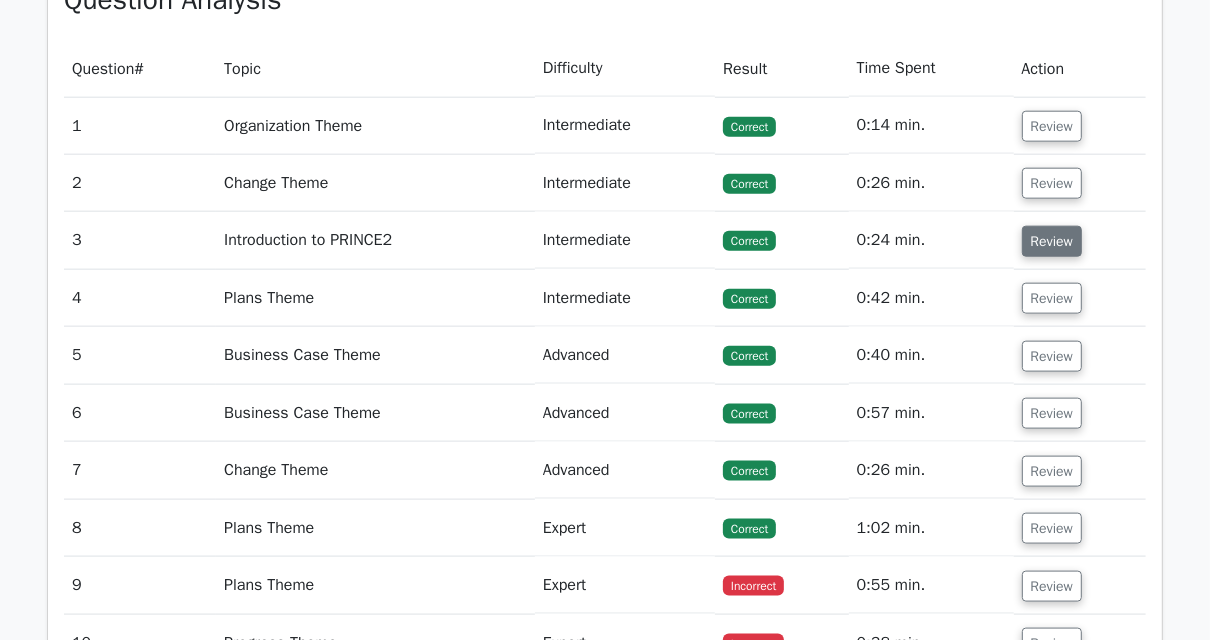click on "Review" at bounding box center [1052, 241] 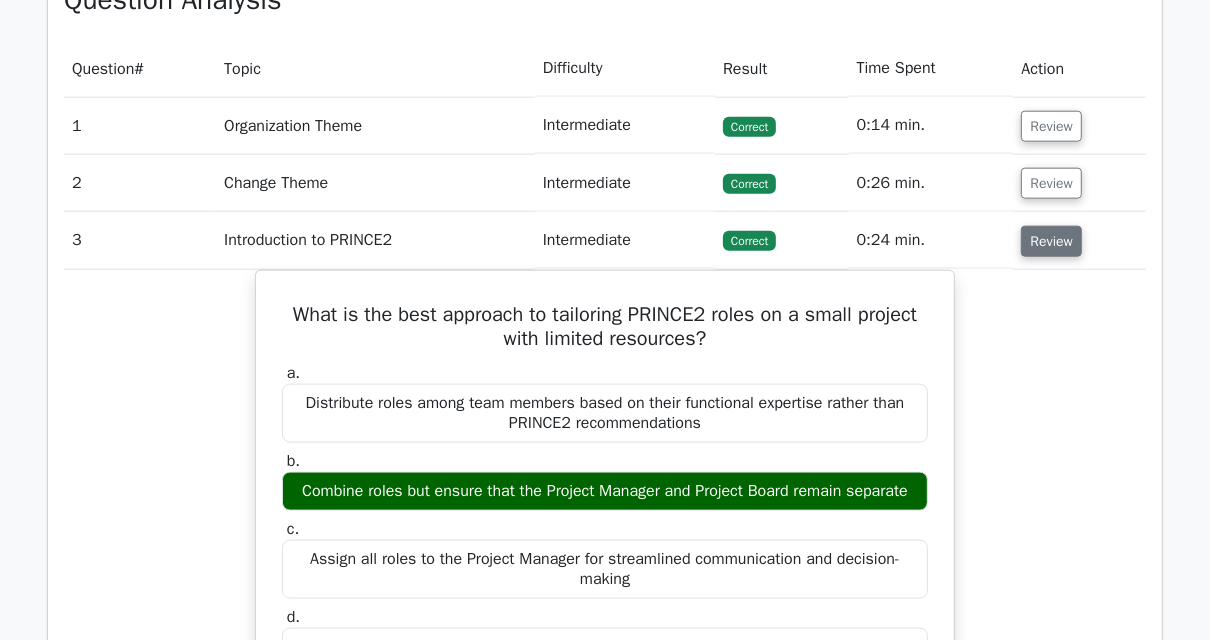 click on "Review" at bounding box center (1051, 241) 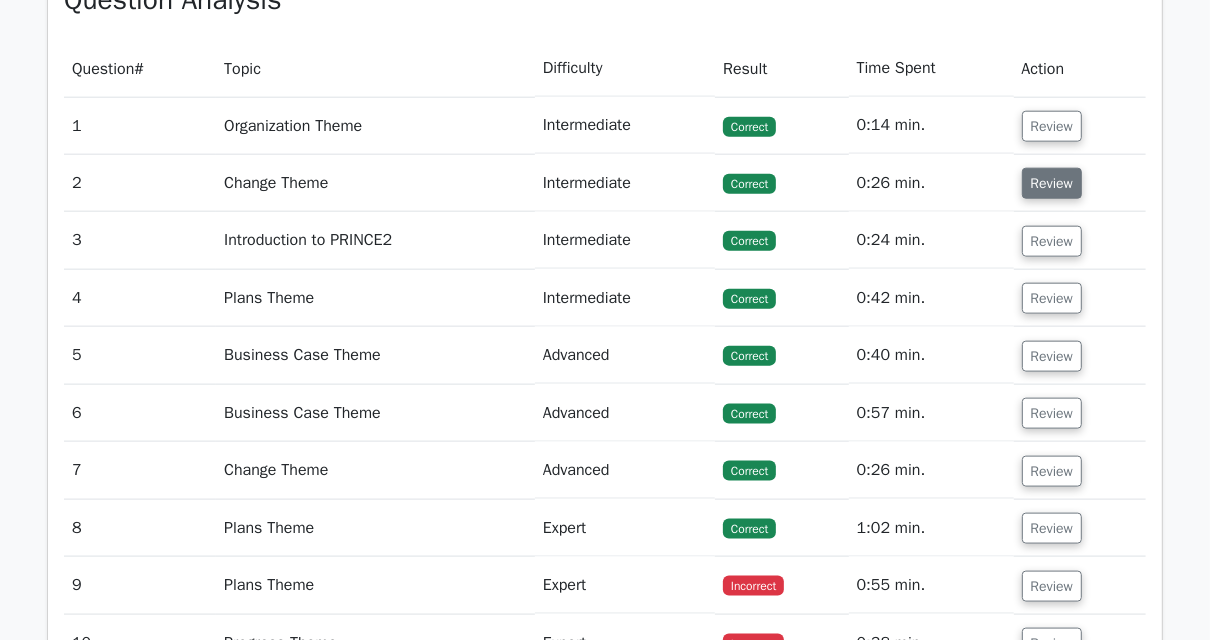 click on "Review" at bounding box center [1052, 183] 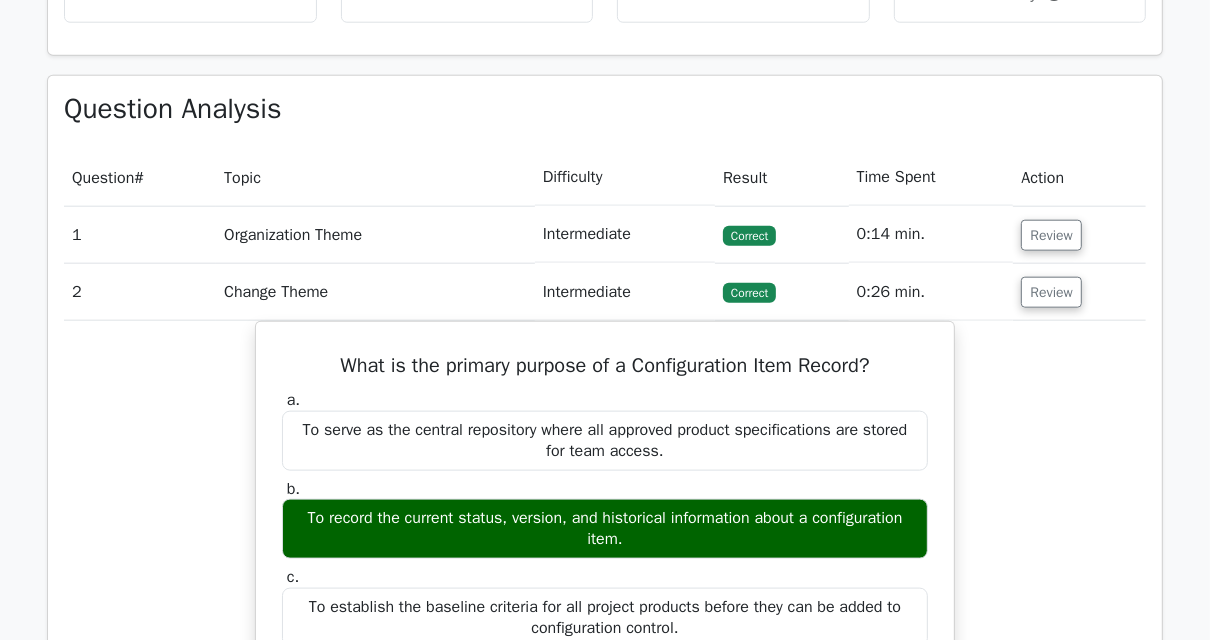 scroll, scrollTop: 1360, scrollLeft: 0, axis: vertical 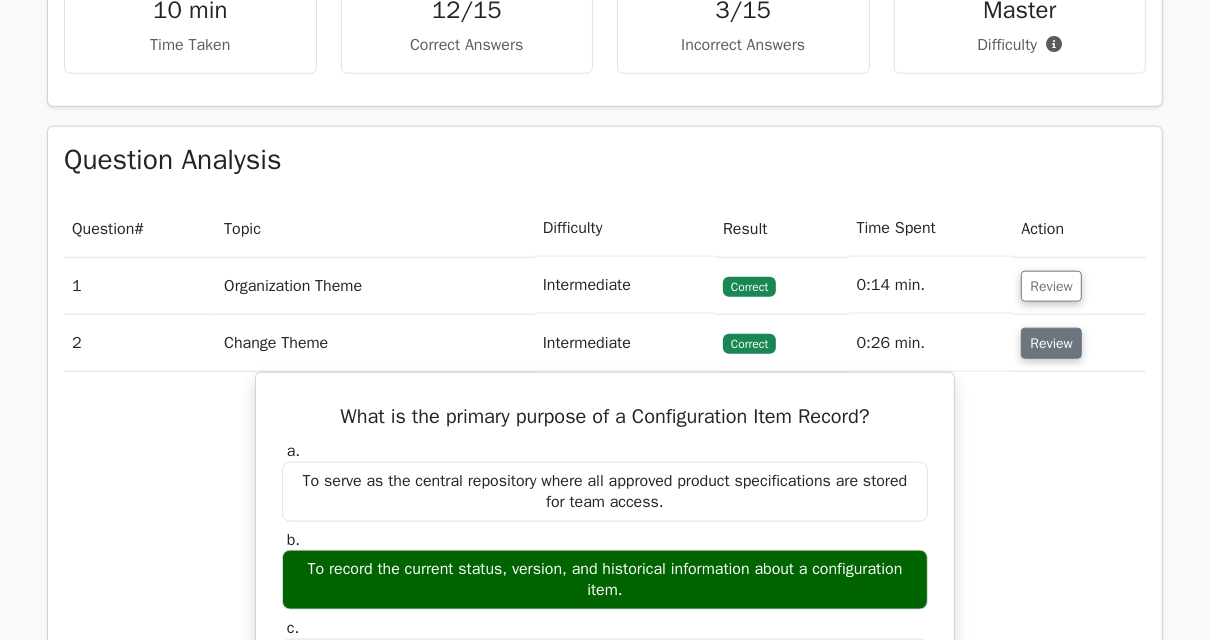click on "Review" at bounding box center [1051, 343] 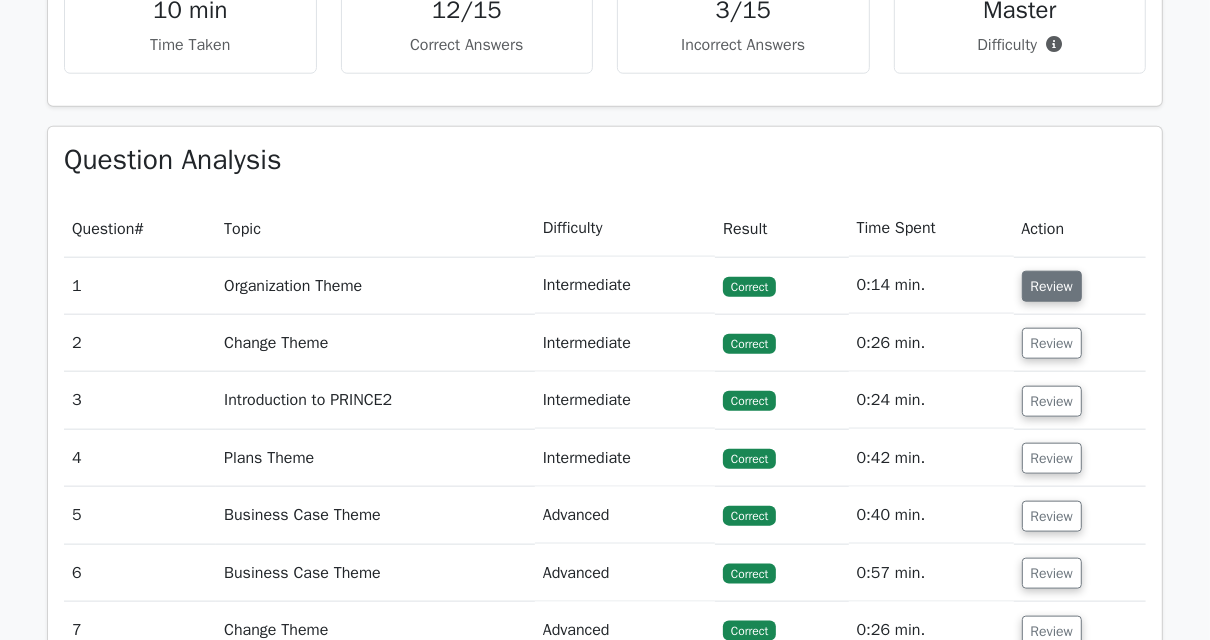 click on "Review" at bounding box center (1052, 286) 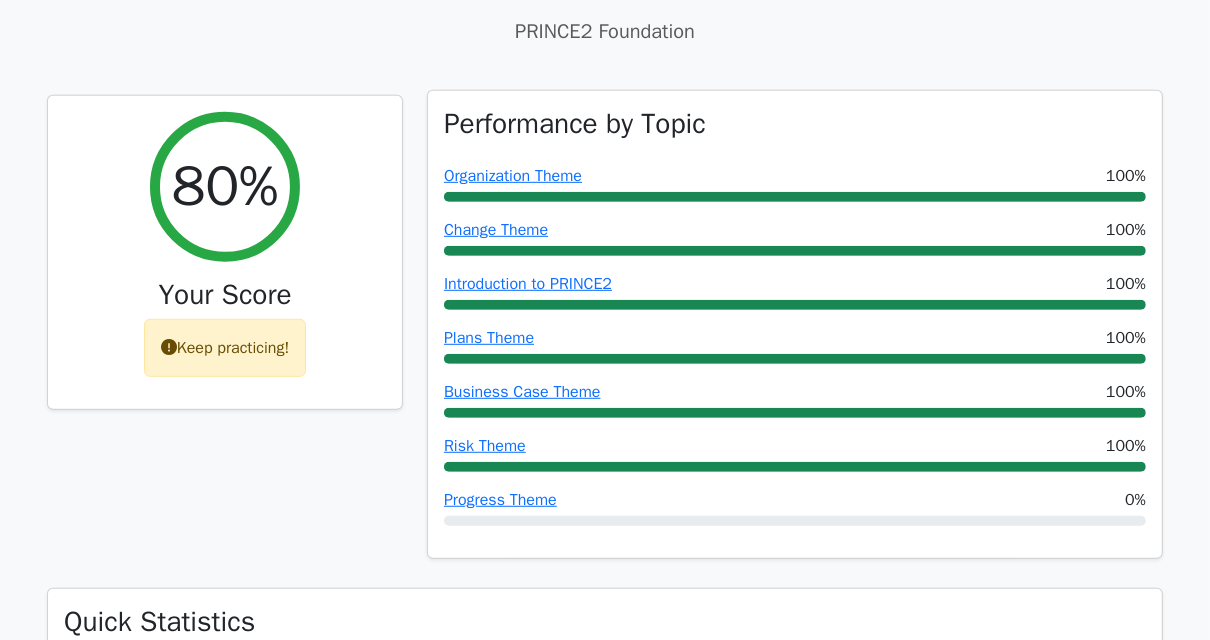 scroll, scrollTop: 640, scrollLeft: 0, axis: vertical 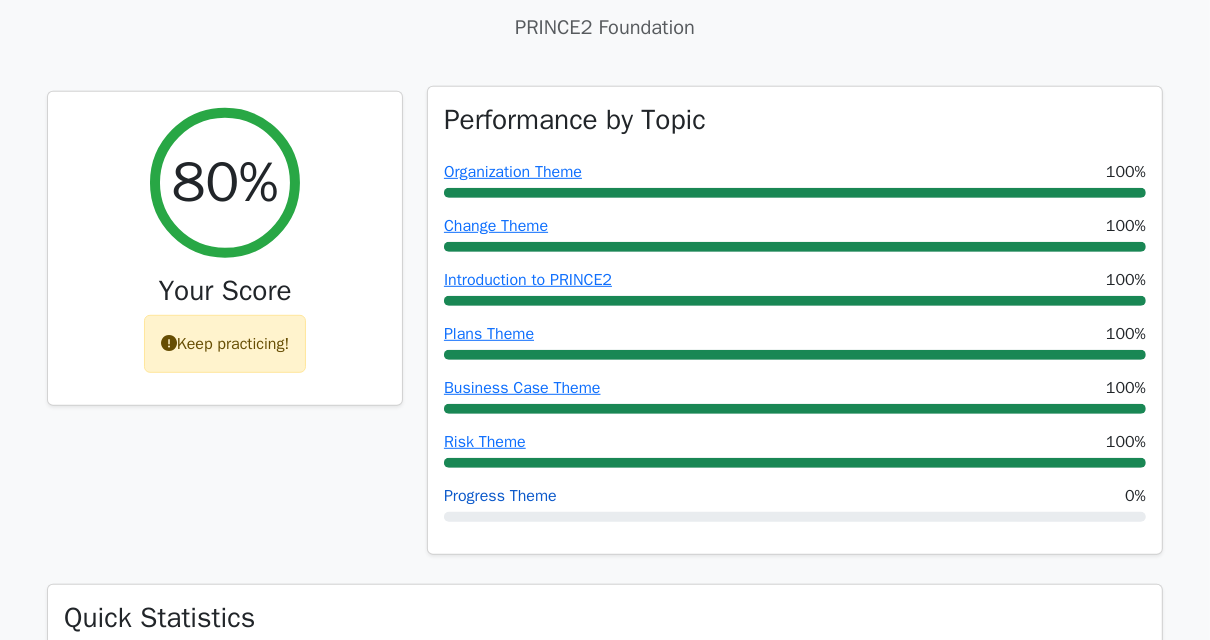 click on "Progress Theme" at bounding box center (500, 496) 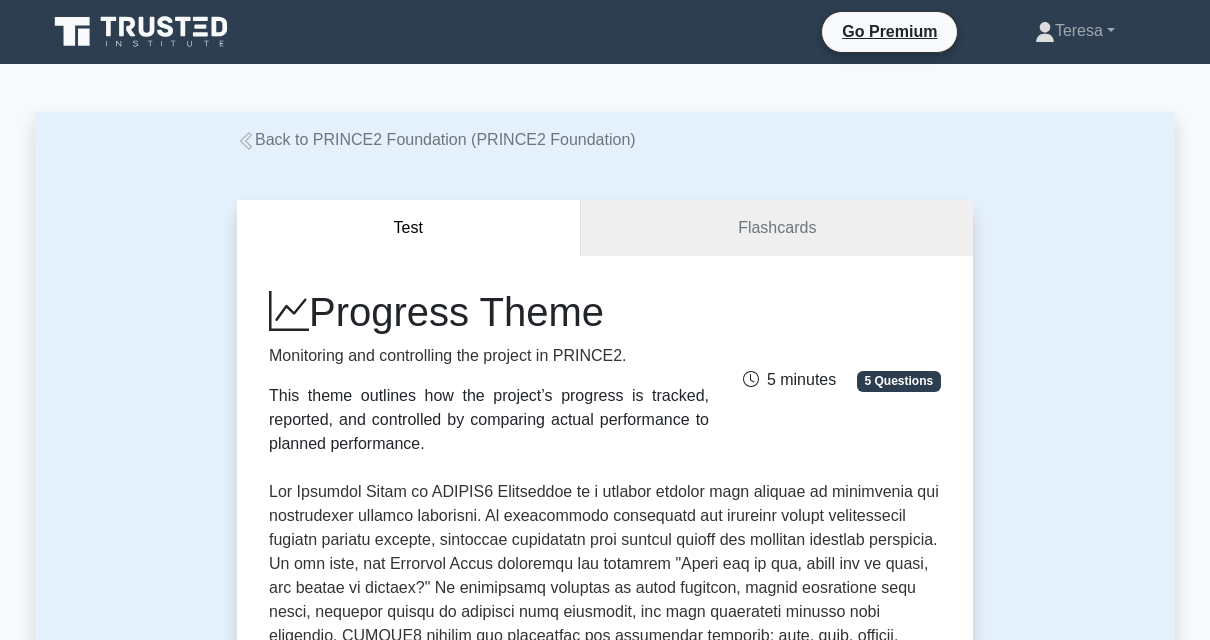 scroll, scrollTop: 0, scrollLeft: 0, axis: both 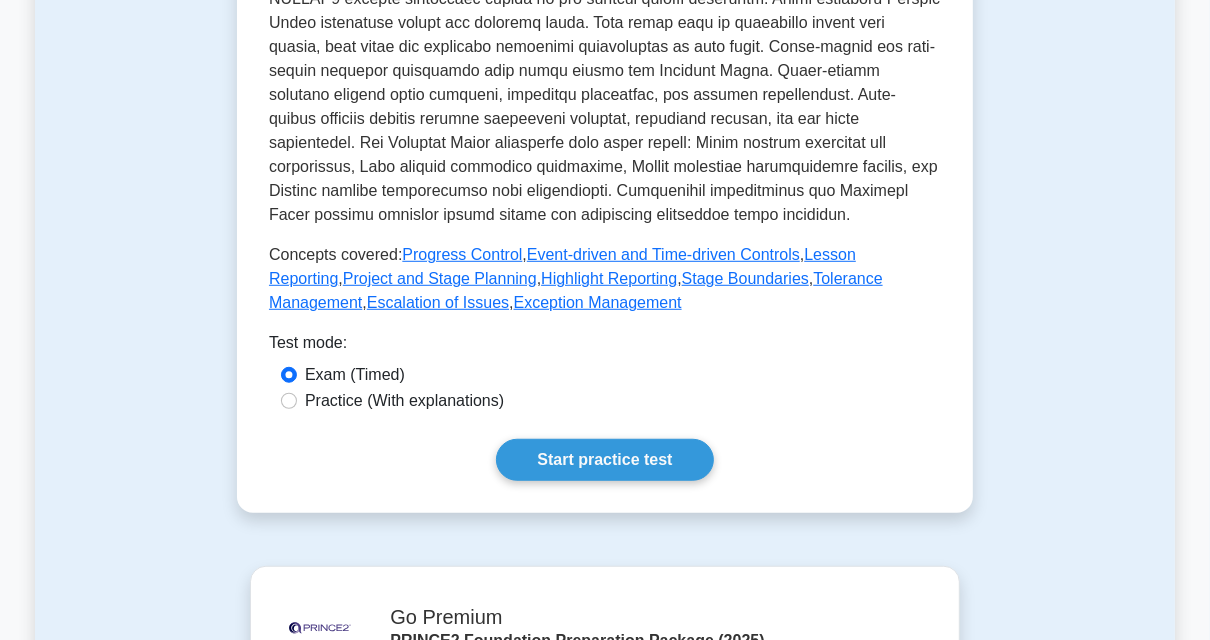 click on "Progress Theme
Monitoring and controlling the project in PRINCE2.
This theme outlines how the project’s progress is tracked, reported, and controlled by comparing actual performance to planned performance.
5 minutes
5 Questions
Concepts covered:  Progress Control ,  Event-driven and Time-driven Controls ,  Lesson Reporting ,  Project and Stage Planning ,  ,  ,  ,  ," at bounding box center [605, -18] 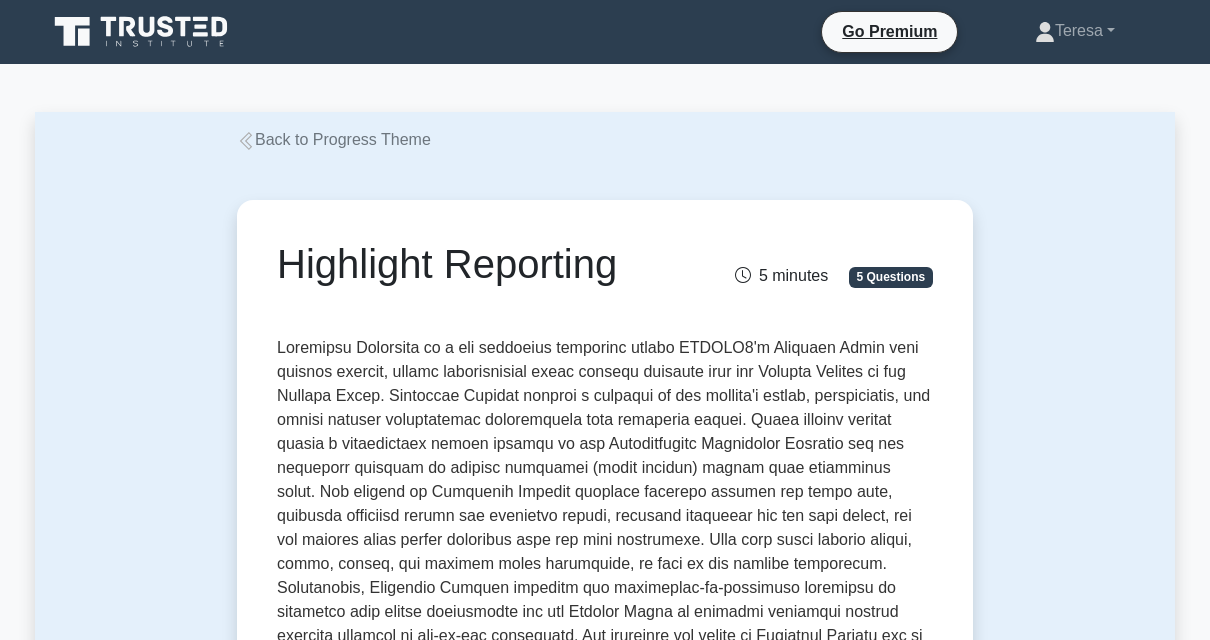 scroll, scrollTop: 0, scrollLeft: 0, axis: both 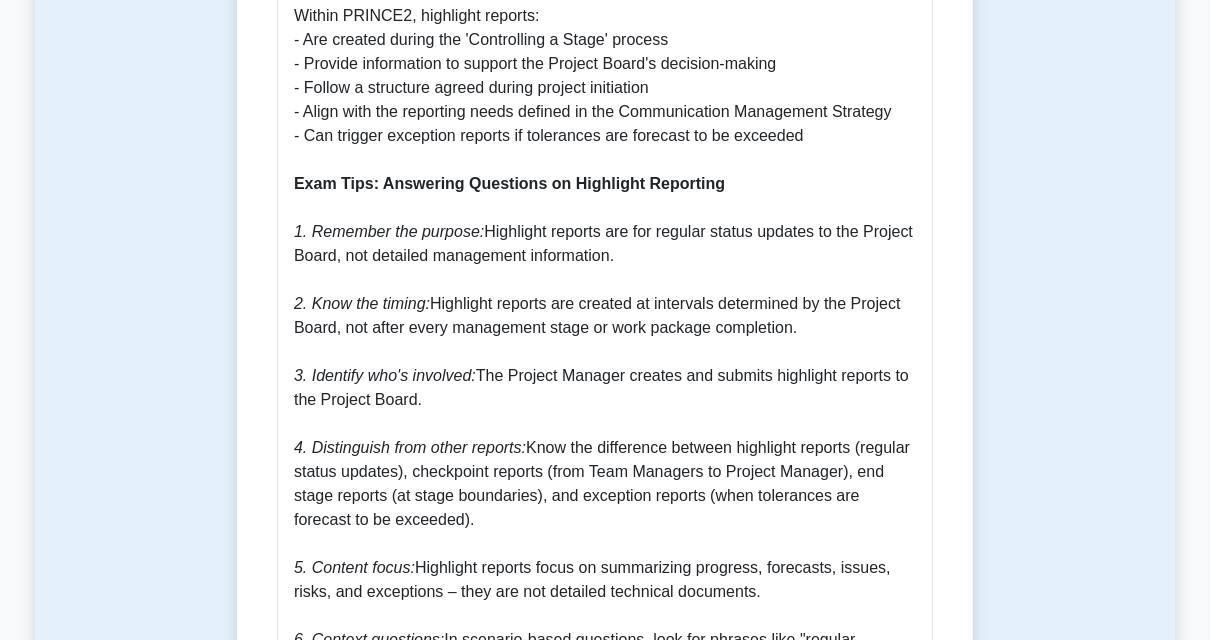 drag, startPoint x: 481, startPoint y: 261, endPoint x: 651, endPoint y: 273, distance: 170.423 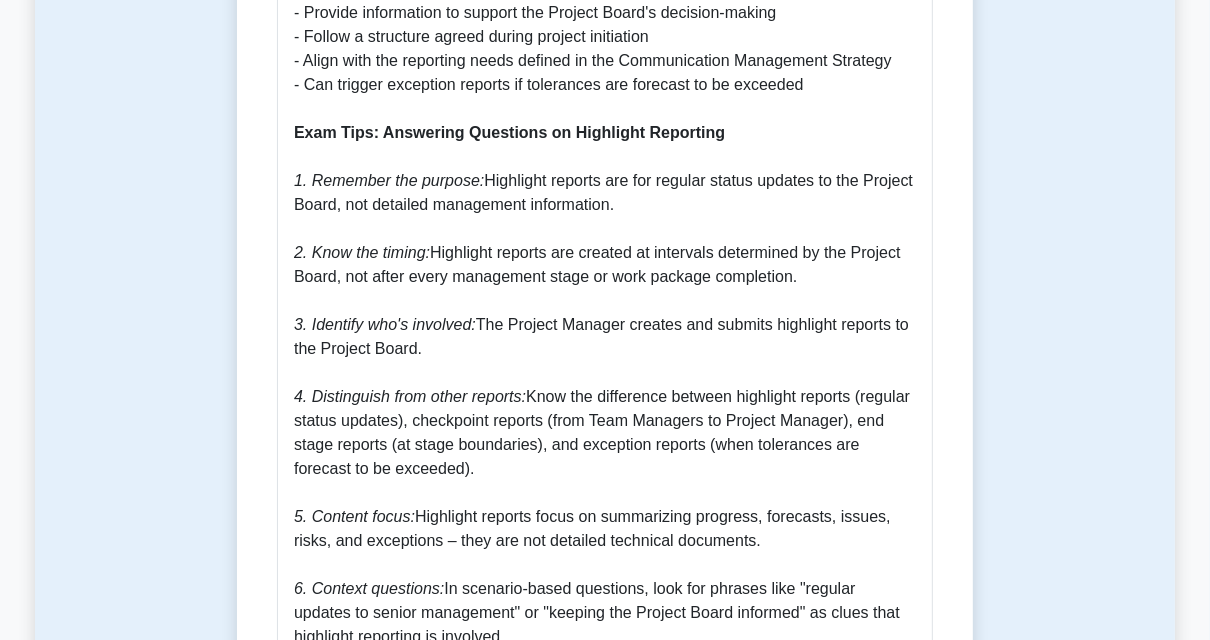 scroll, scrollTop: 1840, scrollLeft: 0, axis: vertical 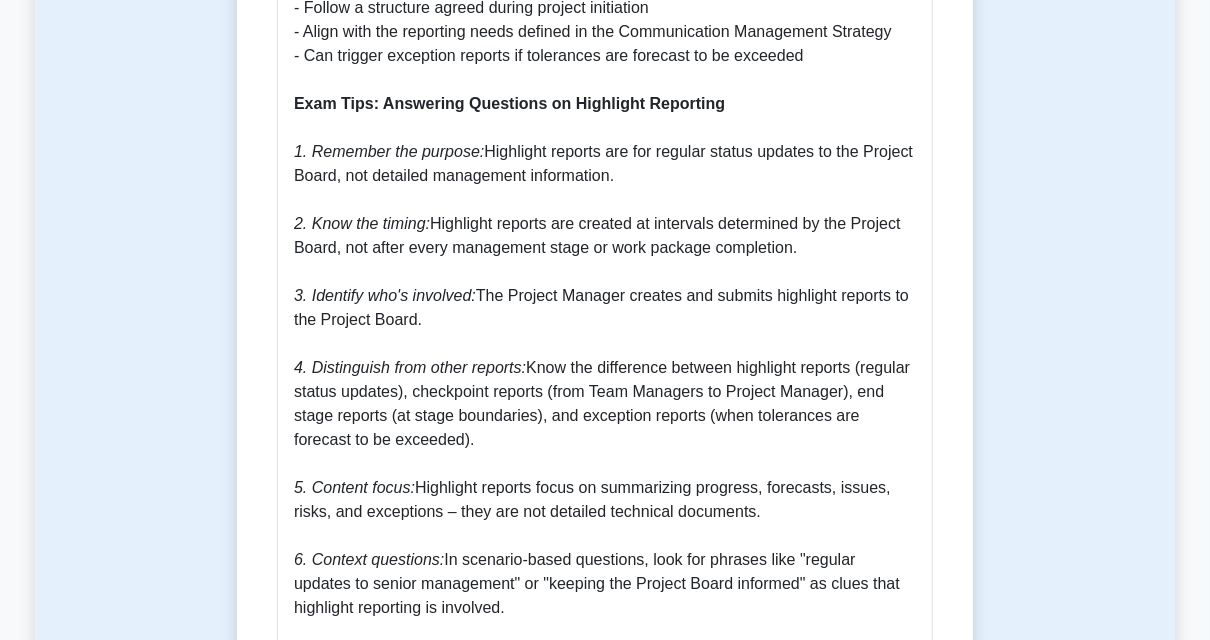drag, startPoint x: 479, startPoint y: 319, endPoint x: 509, endPoint y: 347, distance: 41.036568 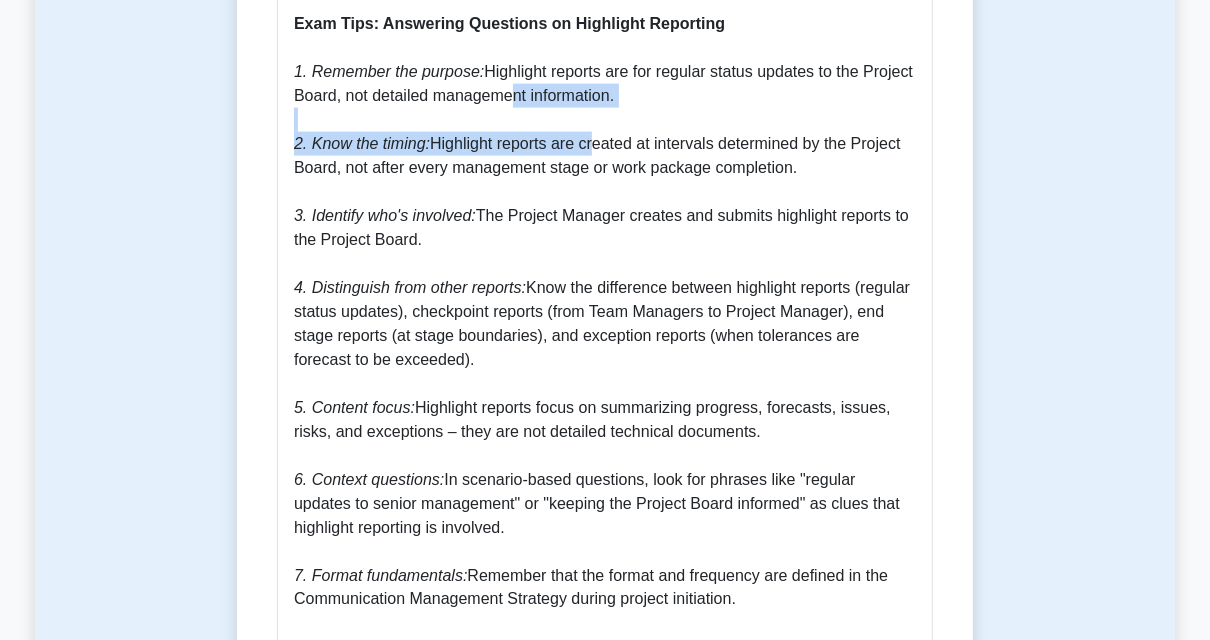 drag, startPoint x: 507, startPoint y: 119, endPoint x: 578, endPoint y: 176, distance: 91.04944 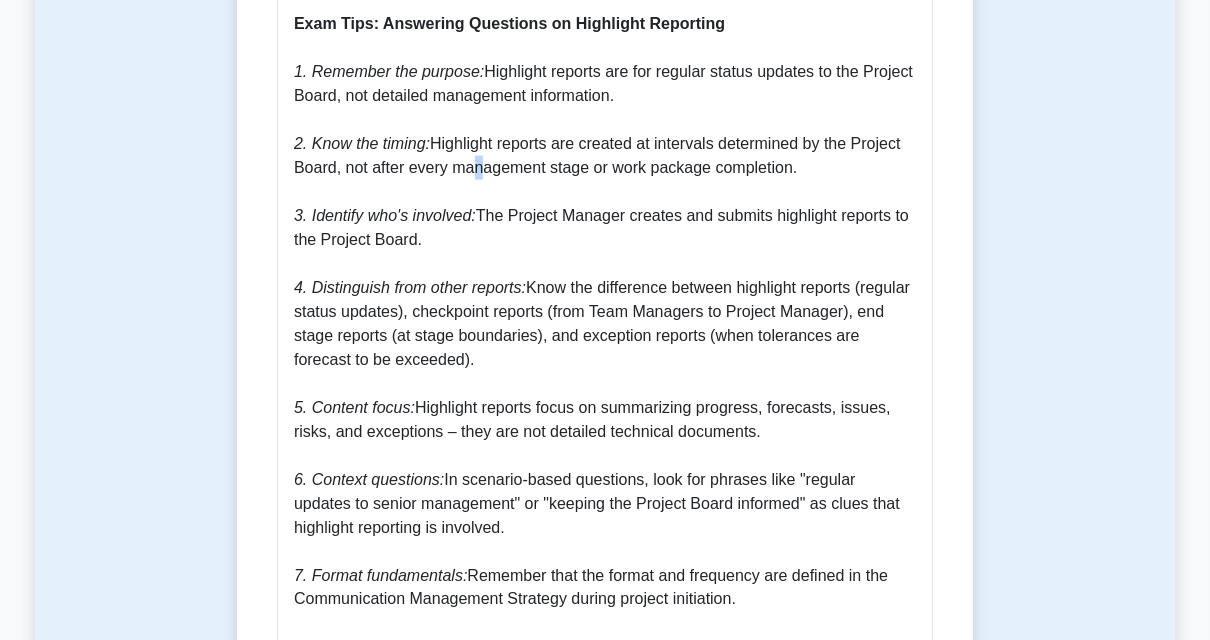drag, startPoint x: 578, startPoint y: 176, endPoint x: 458, endPoint y: 188, distance: 120.59851 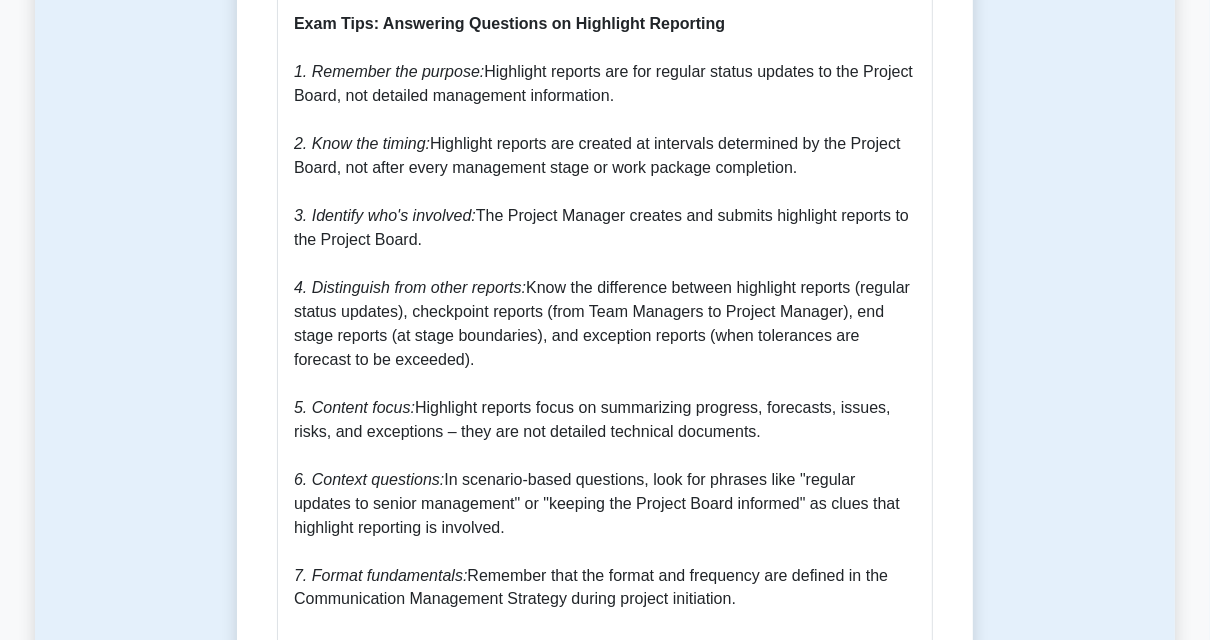 drag, startPoint x: 458, startPoint y: 188, endPoint x: 402, endPoint y: 202, distance: 57.72348 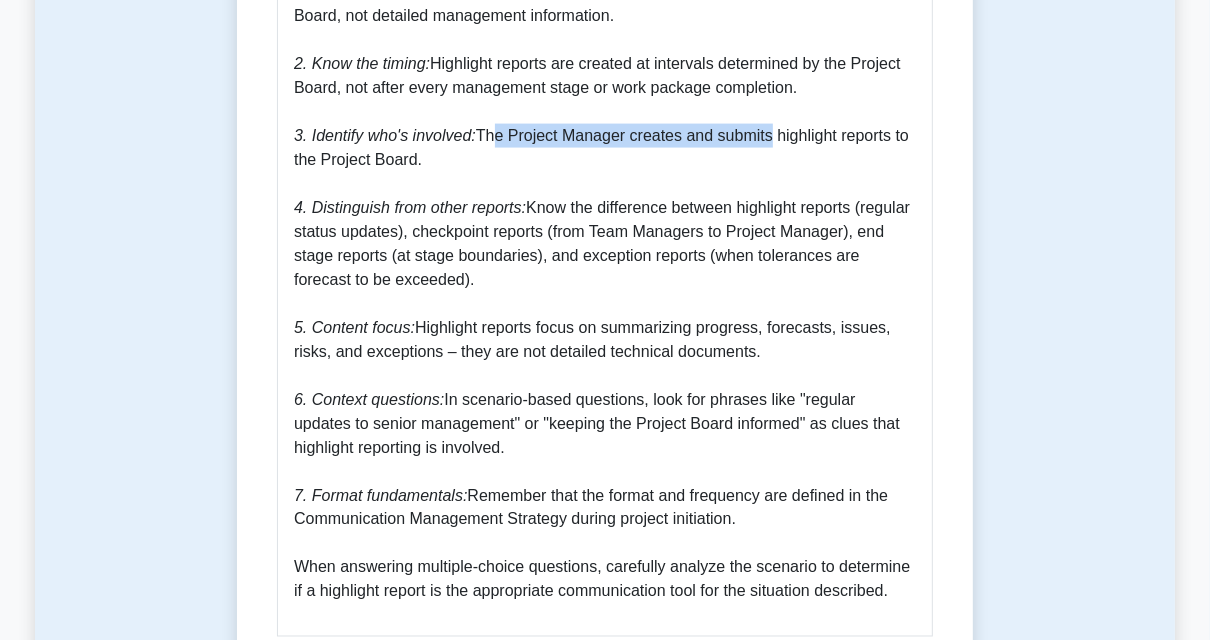 drag, startPoint x: 480, startPoint y: 162, endPoint x: 759, endPoint y: 171, distance: 279.1451 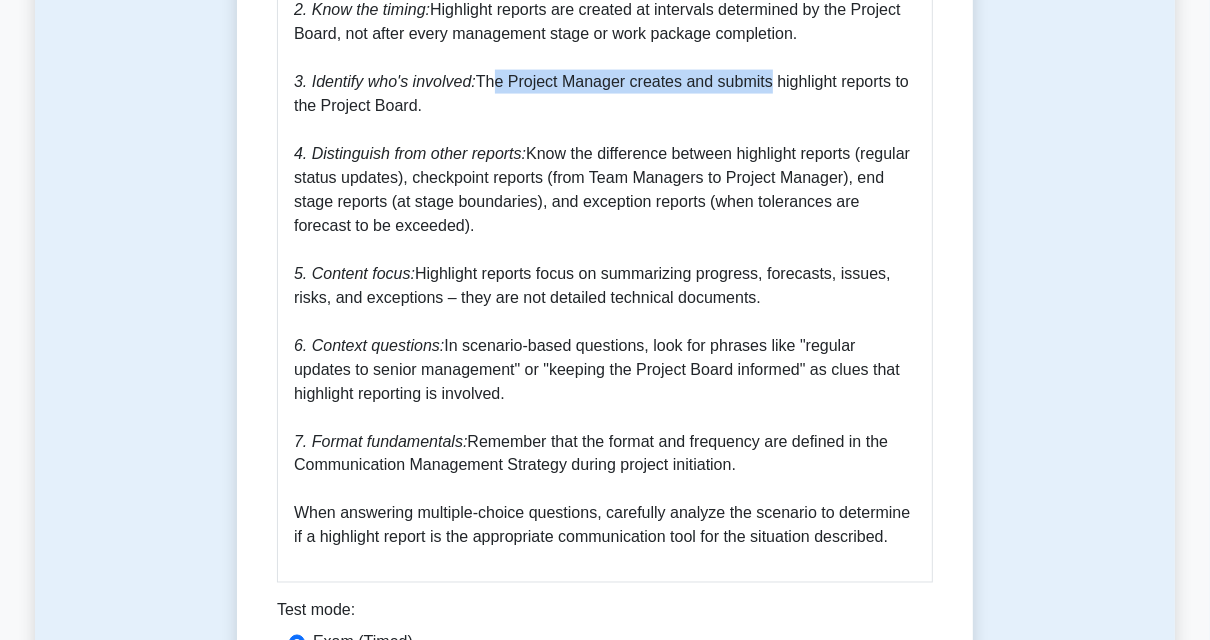 scroll, scrollTop: 2080, scrollLeft: 0, axis: vertical 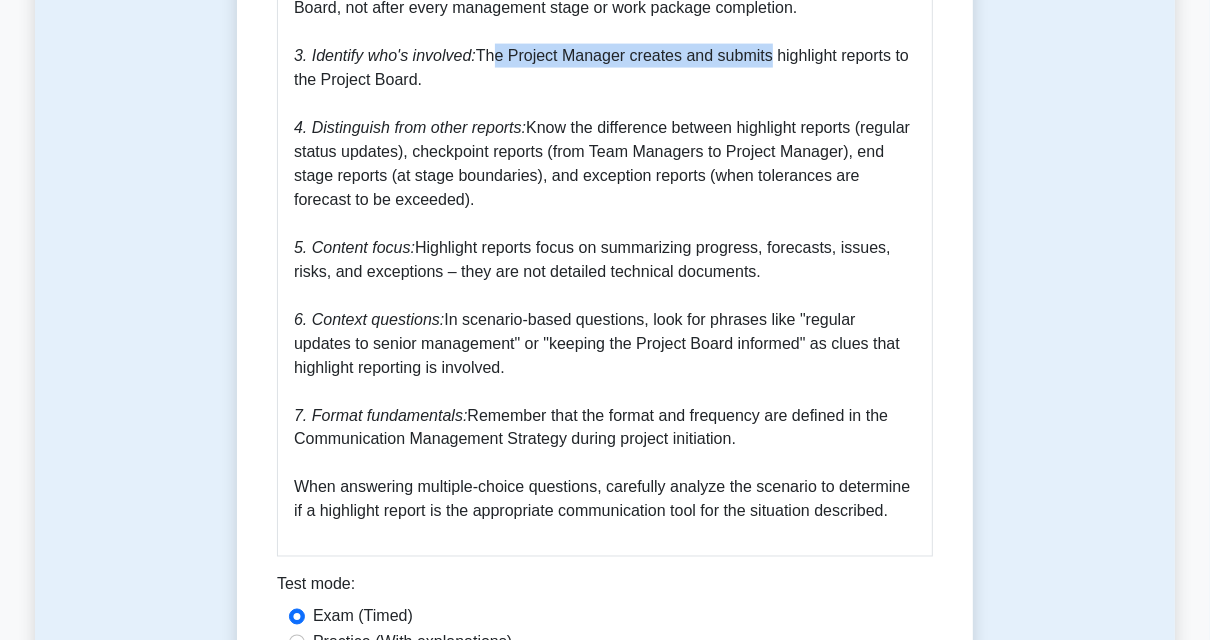 drag, startPoint x: 529, startPoint y: 157, endPoint x: 507, endPoint y: 224, distance: 70.5195 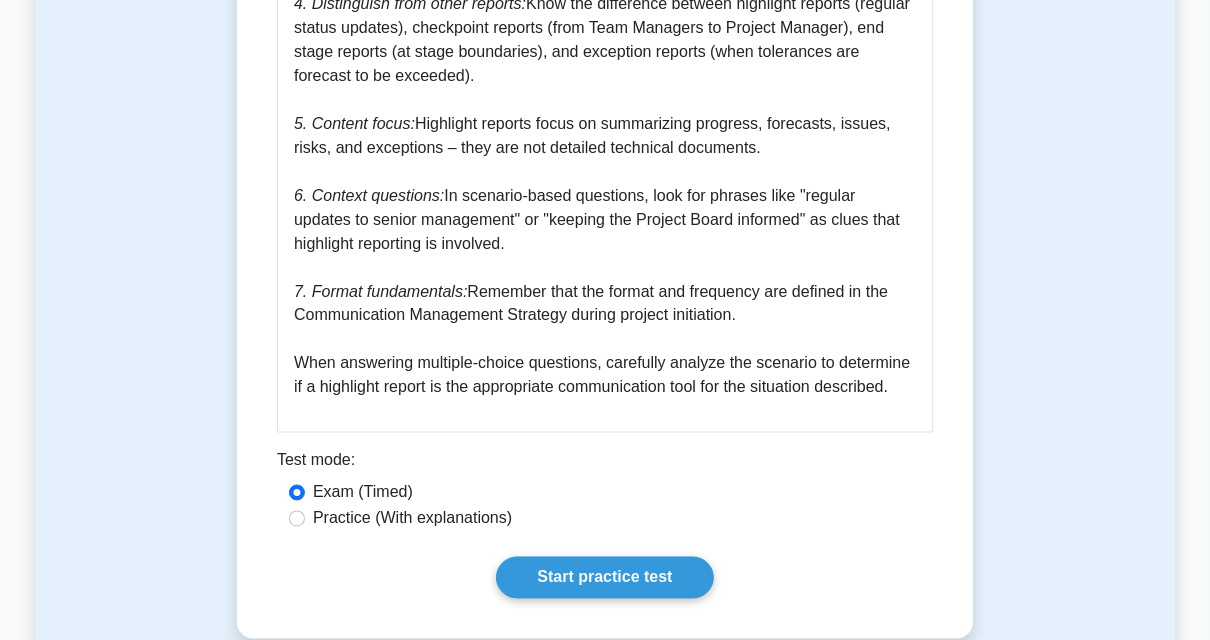 scroll, scrollTop: 2240, scrollLeft: 0, axis: vertical 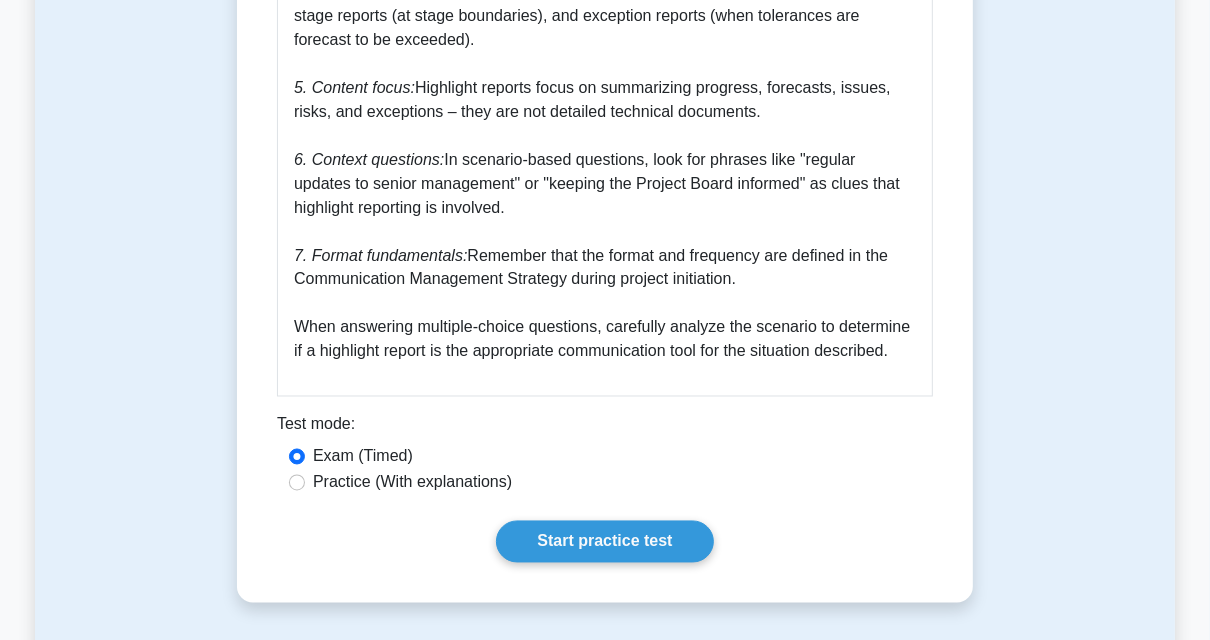 click on "What is Highlight Reporting? Highlight reporting is a key element of the Progress theme in PRINCE2. It is a formal report from the Project Manager to the Project Board providing a summary of the project's status at regular intervals defined by the Project Board. Why is Highlight Reporting Important? Highlight reports serve as a vital communication tool that: - Keeps the Project Board informed about project progress - Provides early warning of potential problems or deviations from plans - Reduces the need for frequent meetings with the Project Board - Creates an audit trail of project progress - Ensures that stakeholders are kept informed at the right level of detail How Highlight Reporting Works Highlight reports typically include: - Period covered by the report - Overall project status (often using Red-Amber-Green indicators) - Summary of progress during the period - Products completed in the period - Products to be completed in the next period - Issues and risks requiring attention - Recommendations" at bounding box center [605, -464] 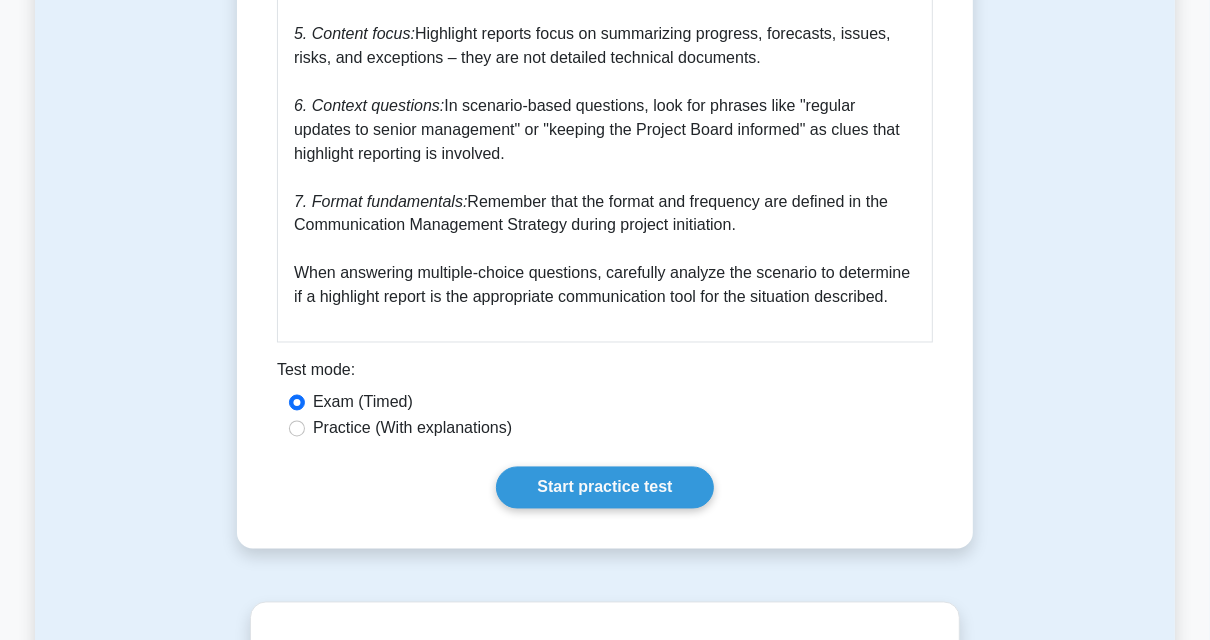 scroll, scrollTop: 2320, scrollLeft: 0, axis: vertical 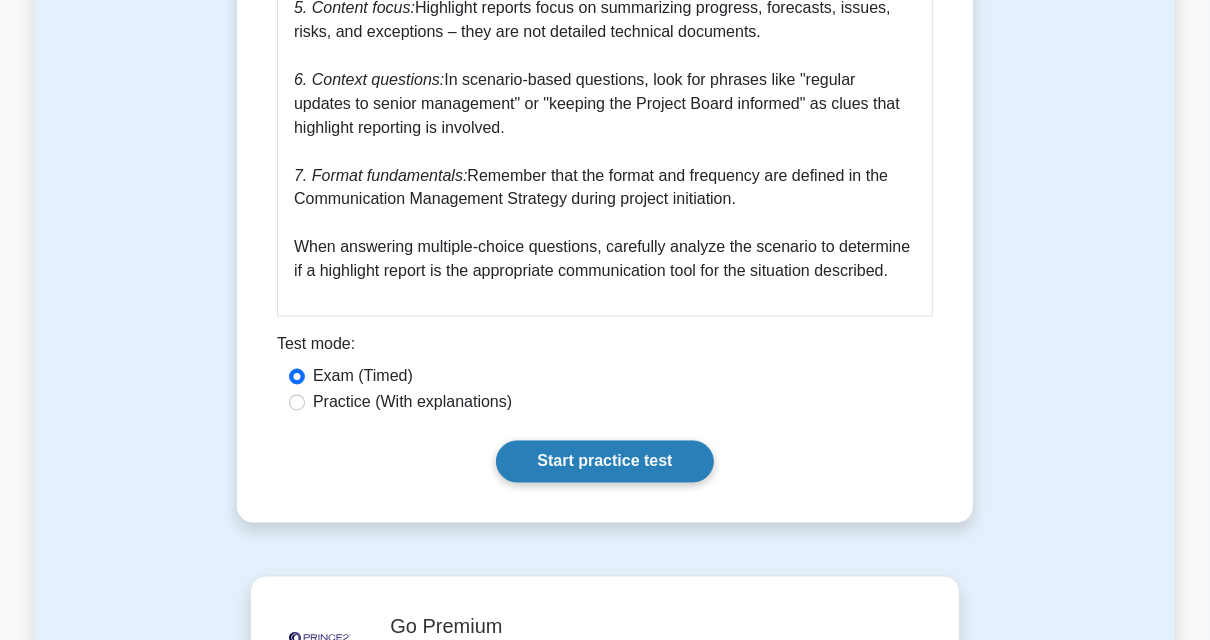 click on "Start practice test" at bounding box center [604, 462] 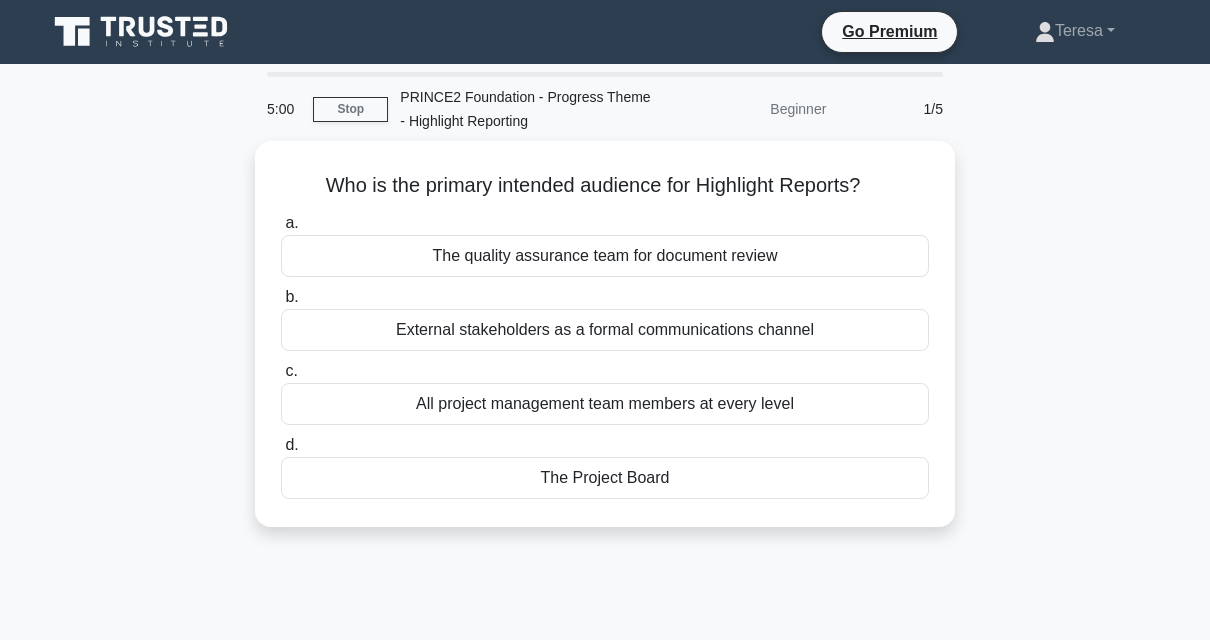 scroll, scrollTop: 0, scrollLeft: 0, axis: both 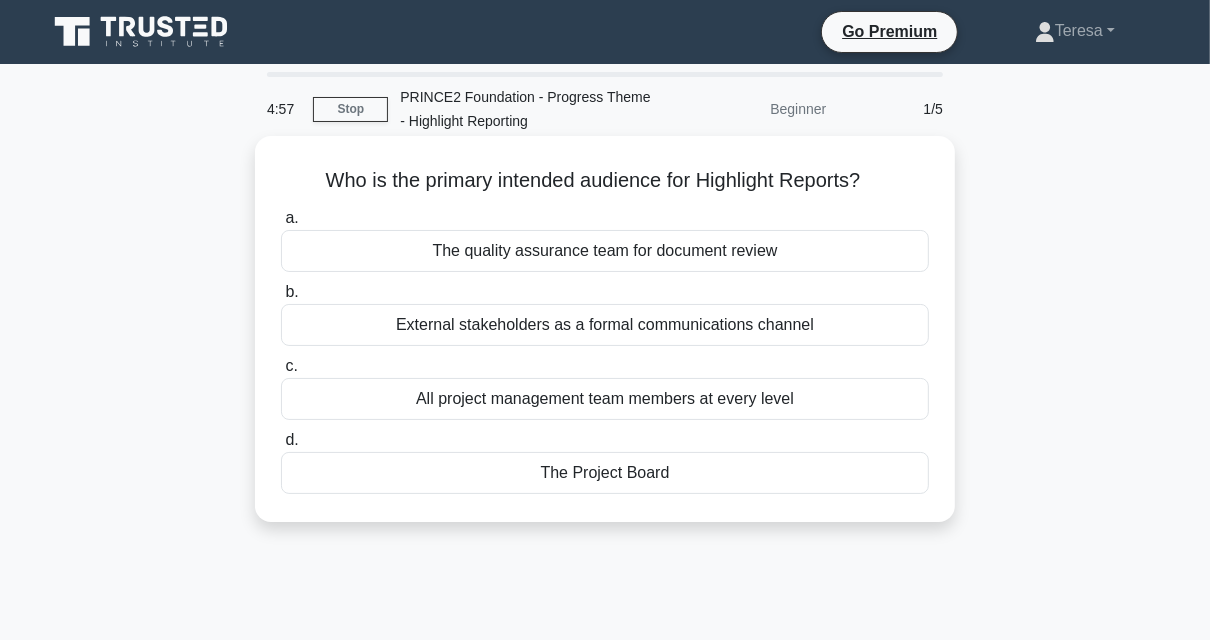 click on "The Project Board" at bounding box center (605, 473) 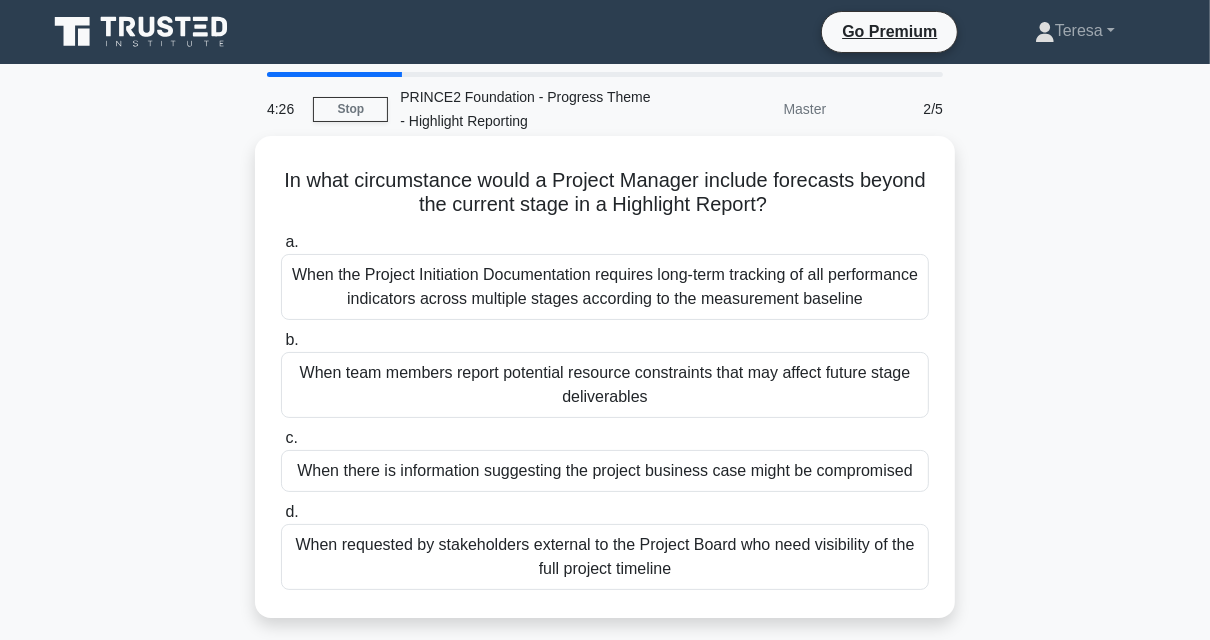 click on "When there is information suggesting the project business case might be compromised" at bounding box center [605, 471] 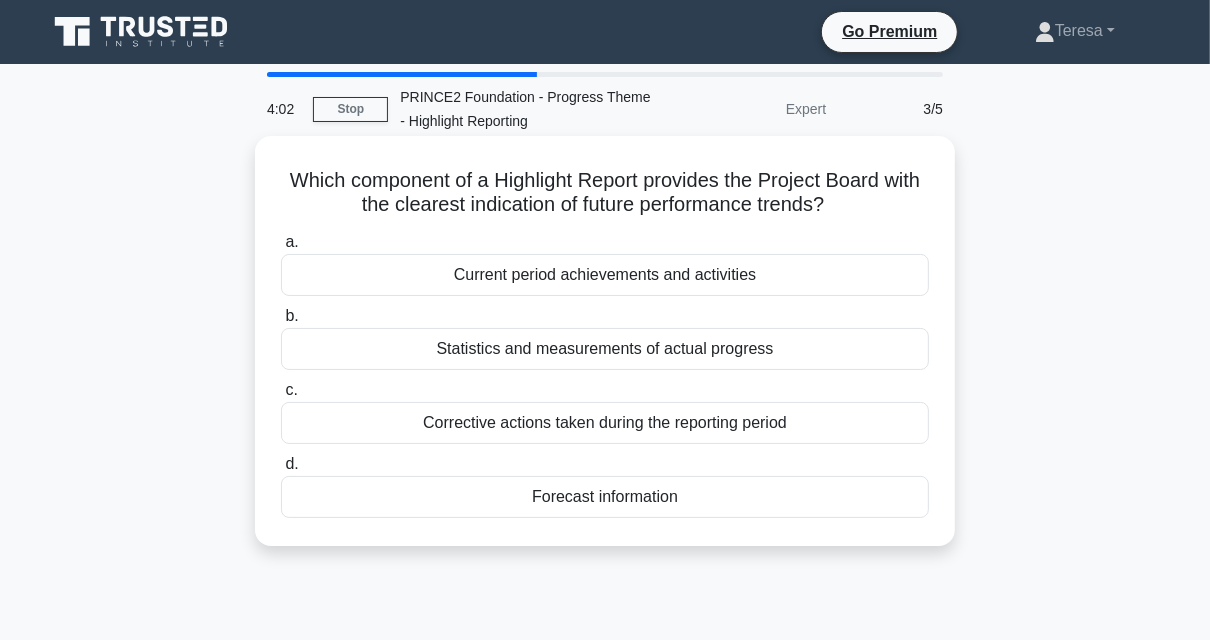 click on "Forecast information" at bounding box center [605, 497] 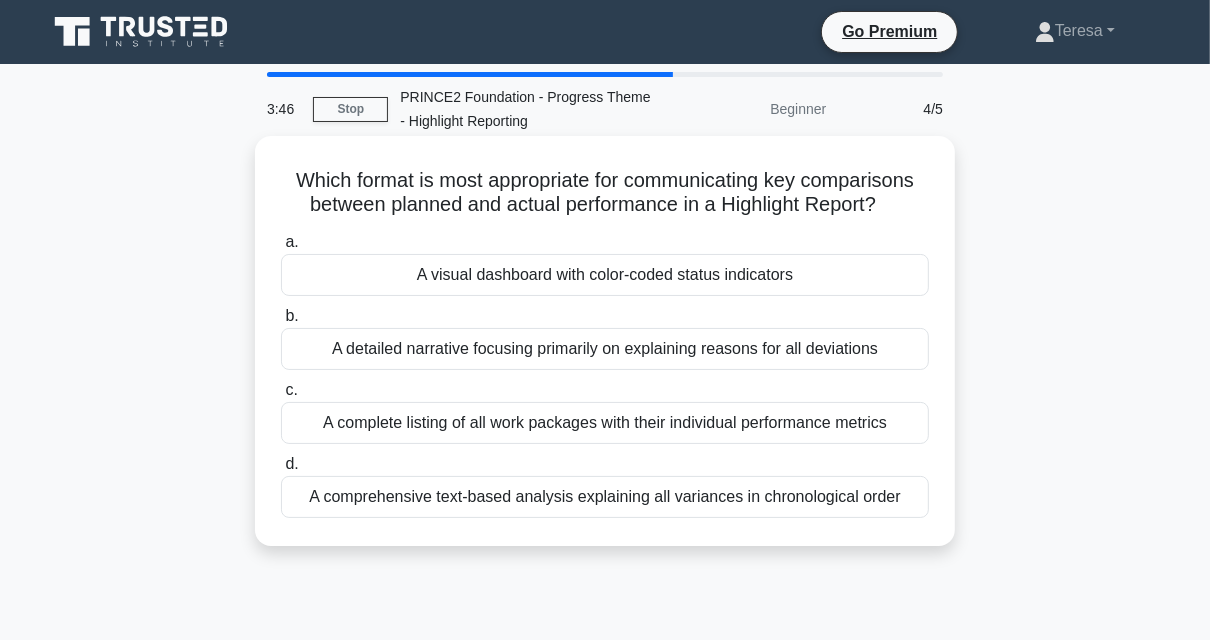 click on "A complete listing of all work packages with their individual performance metrics" at bounding box center [605, 423] 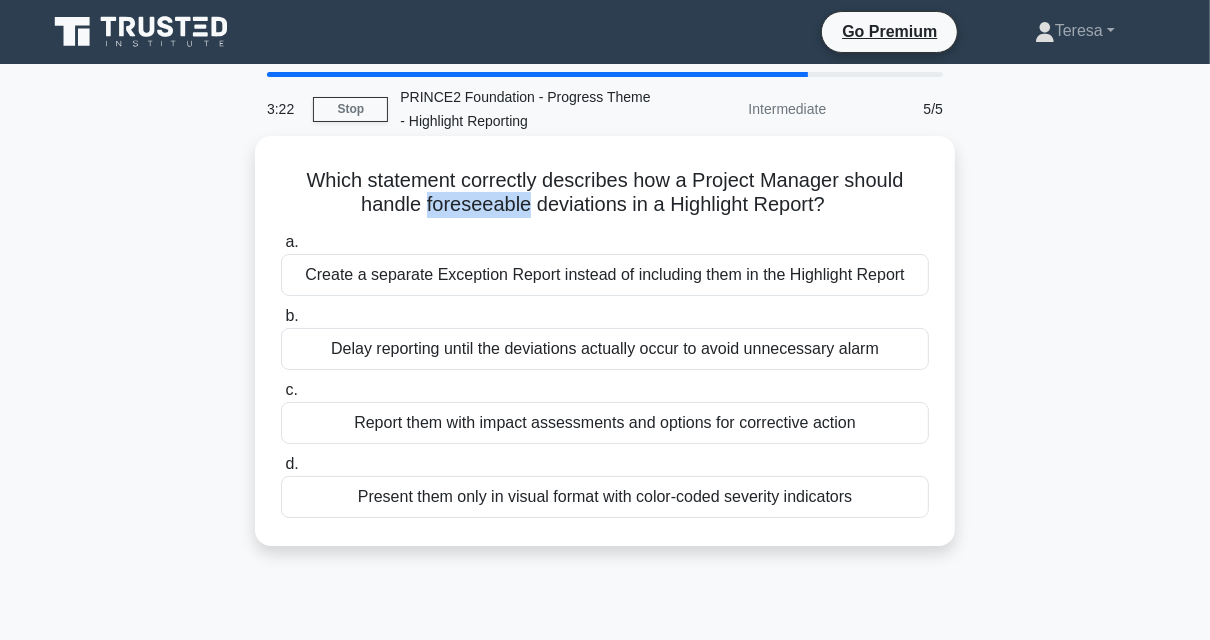 drag, startPoint x: 421, startPoint y: 206, endPoint x: 526, endPoint y: 204, distance: 105.01904 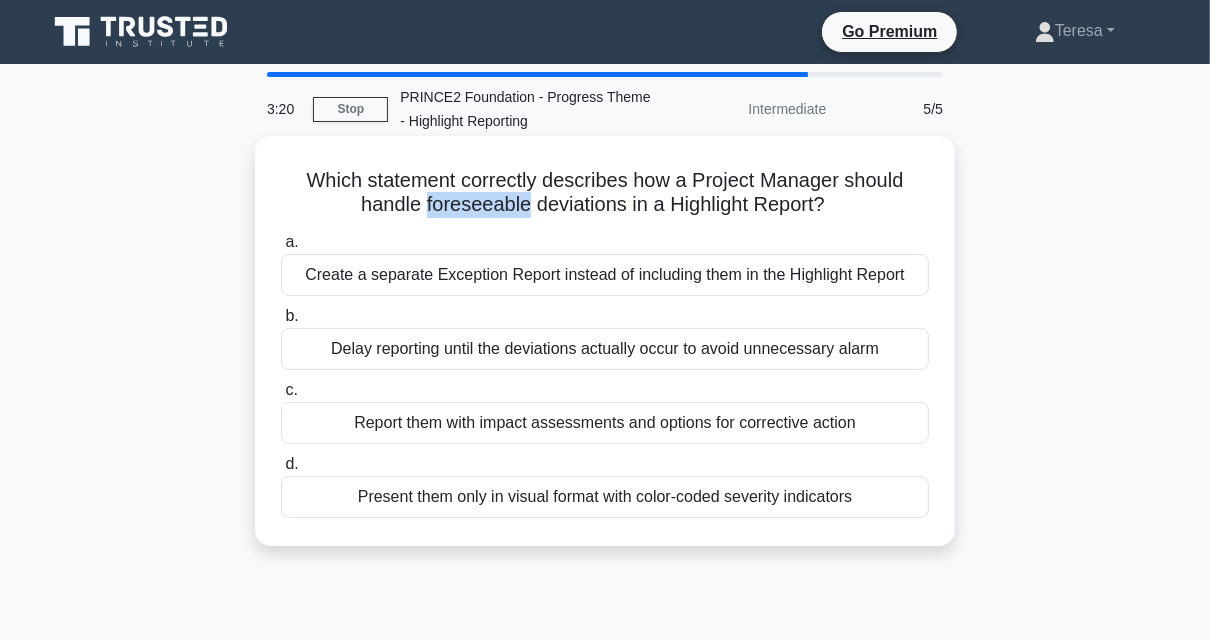 copy on "foreseeable" 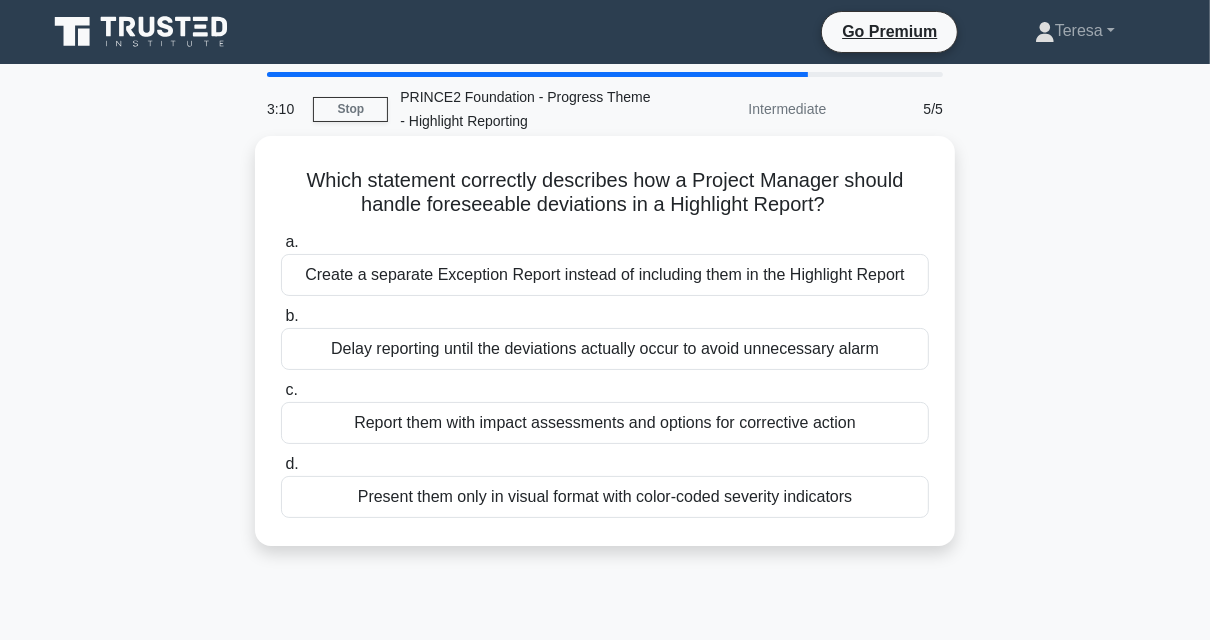 click on "Create a separate Exception Report instead of including them in the Highlight Report" at bounding box center [605, 275] 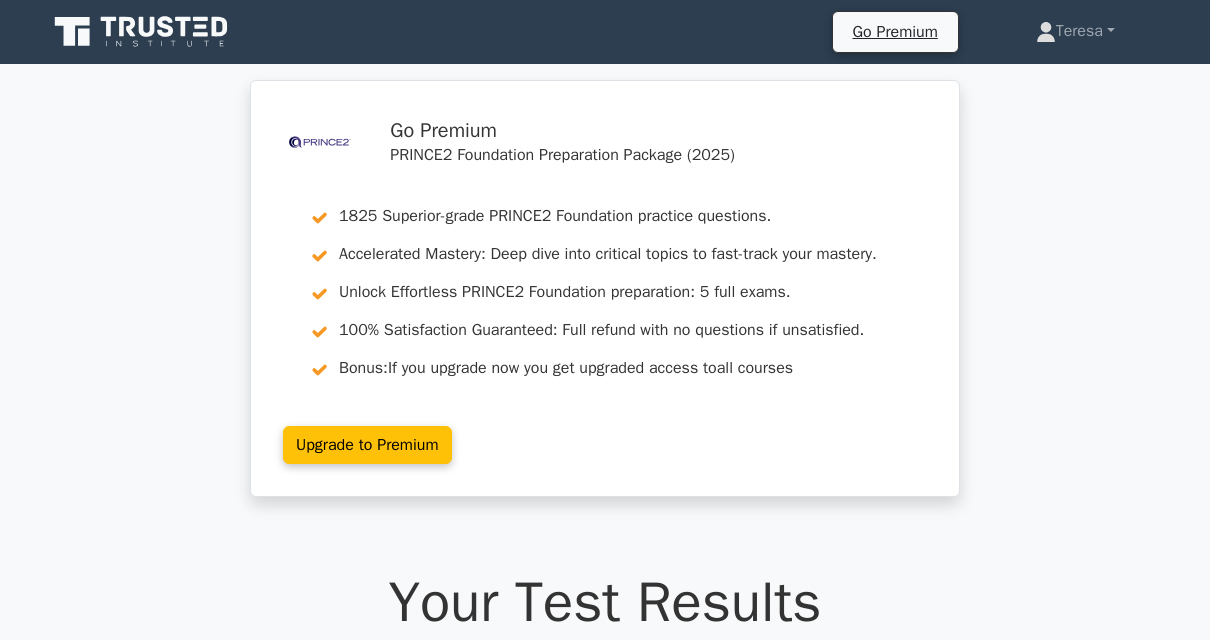 scroll, scrollTop: 0, scrollLeft: 0, axis: both 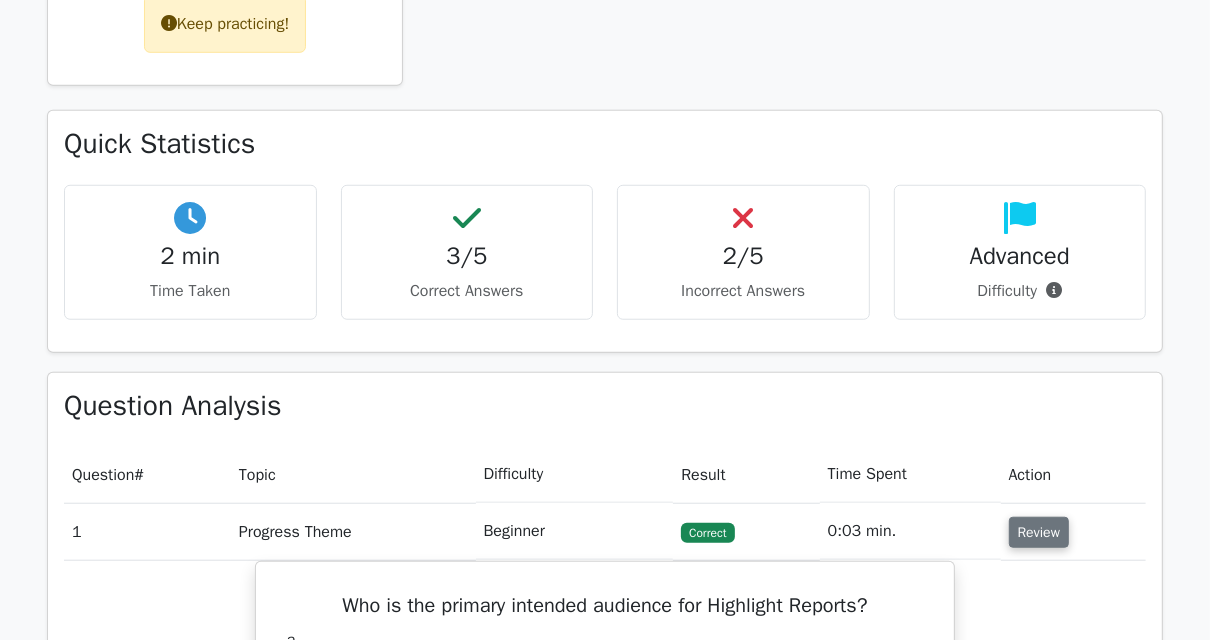click on "Review" at bounding box center [1039, 532] 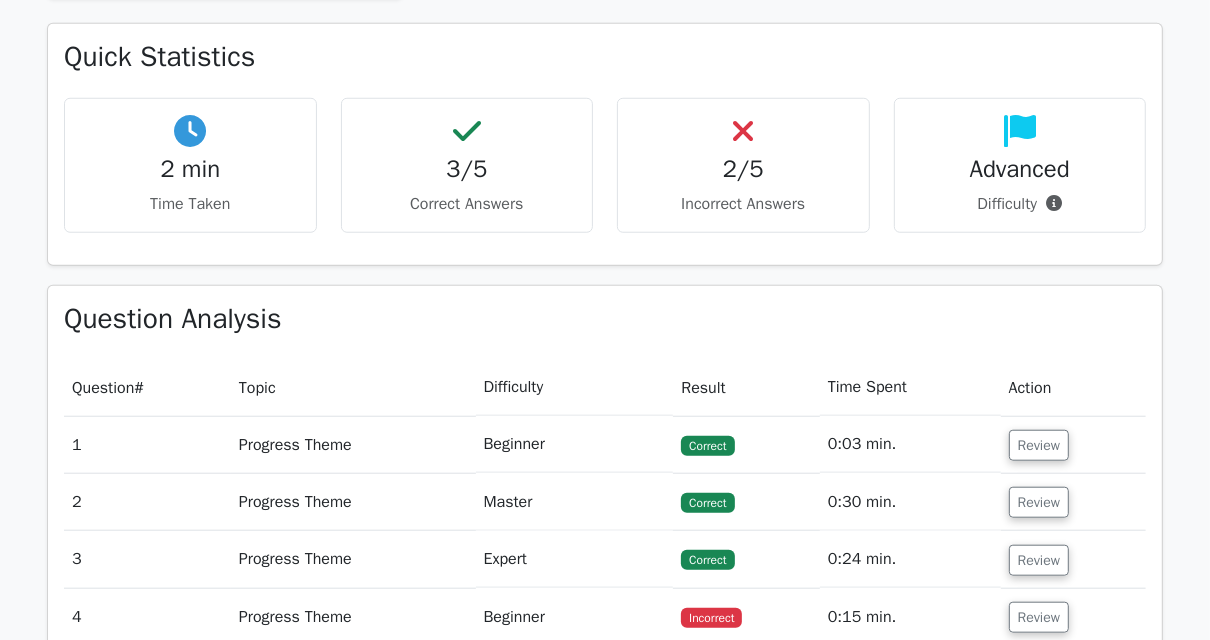 scroll, scrollTop: 1200, scrollLeft: 0, axis: vertical 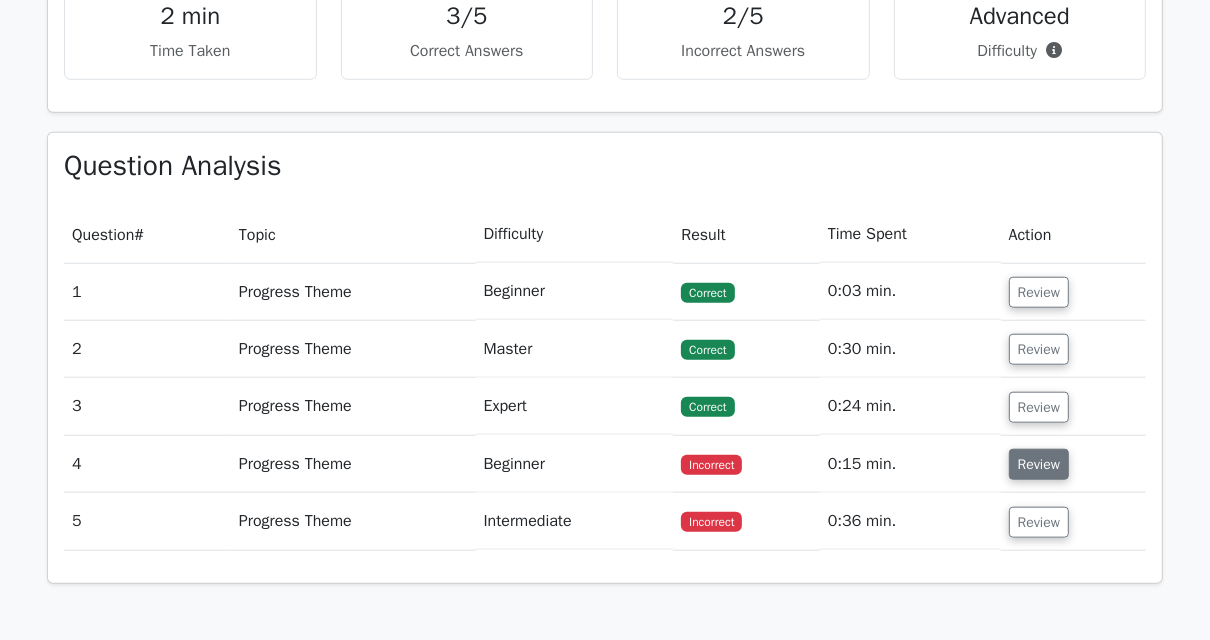 click on "Review" at bounding box center (1039, 464) 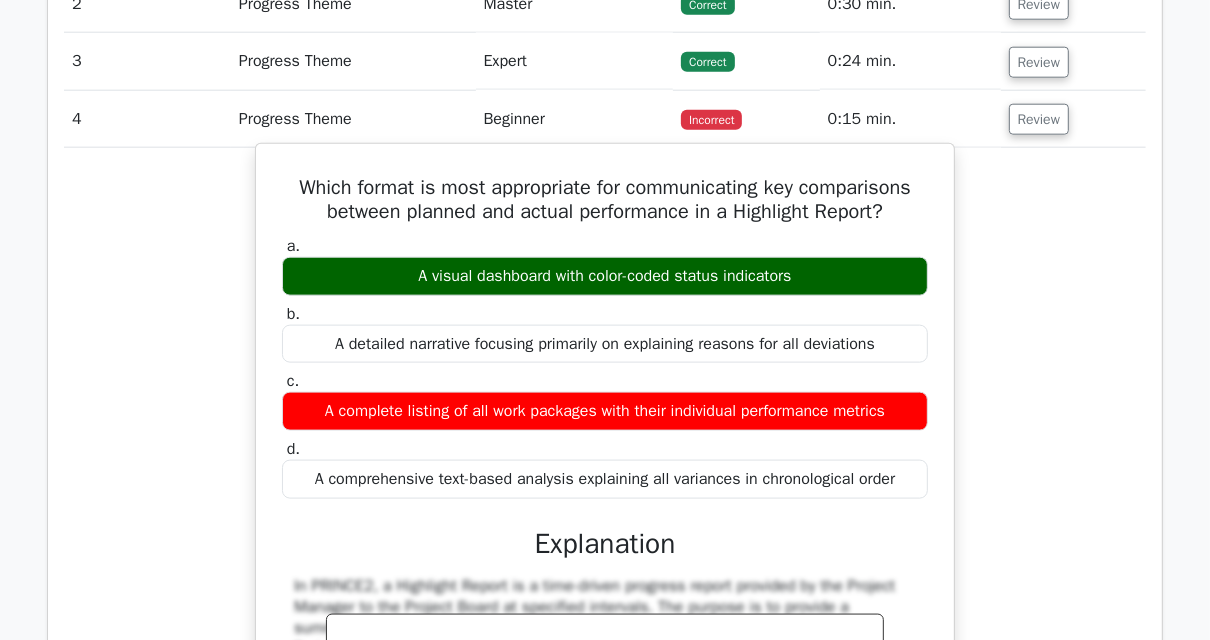 scroll, scrollTop: 1520, scrollLeft: 0, axis: vertical 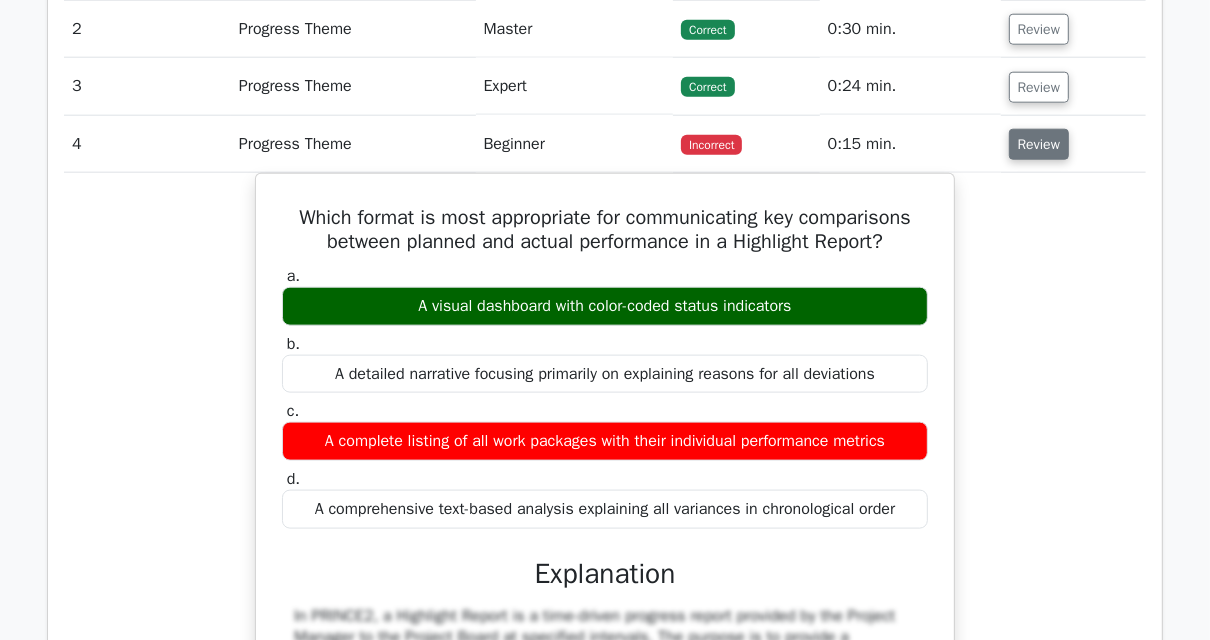 click on "Review" at bounding box center (1039, 144) 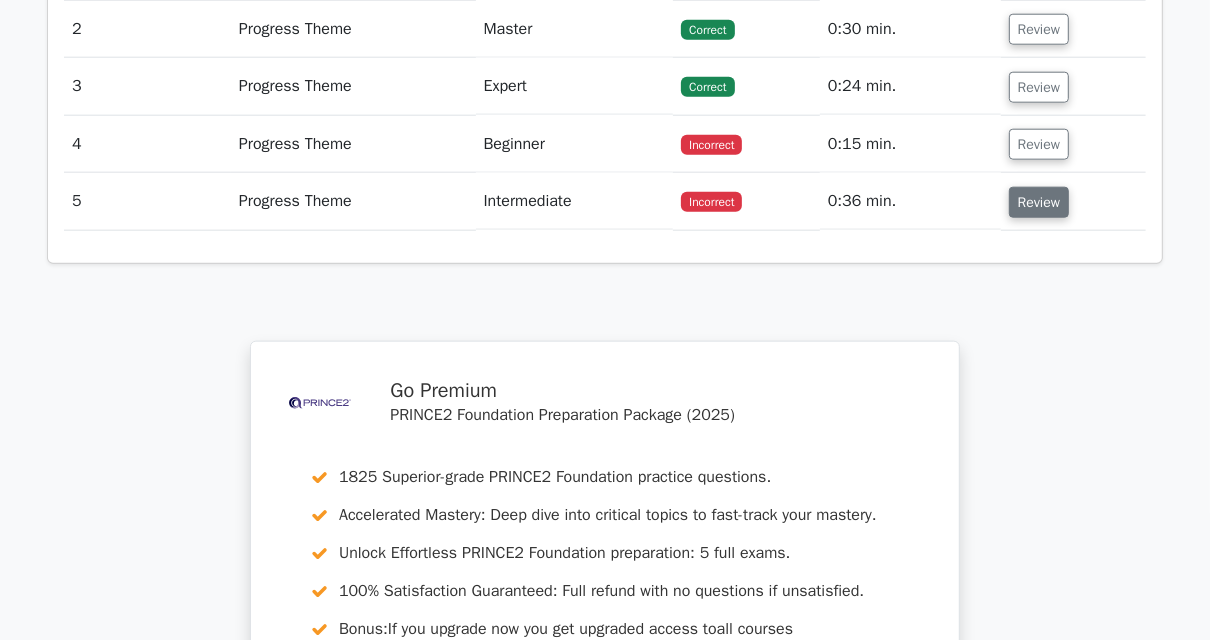 click on "Review" at bounding box center (1039, 202) 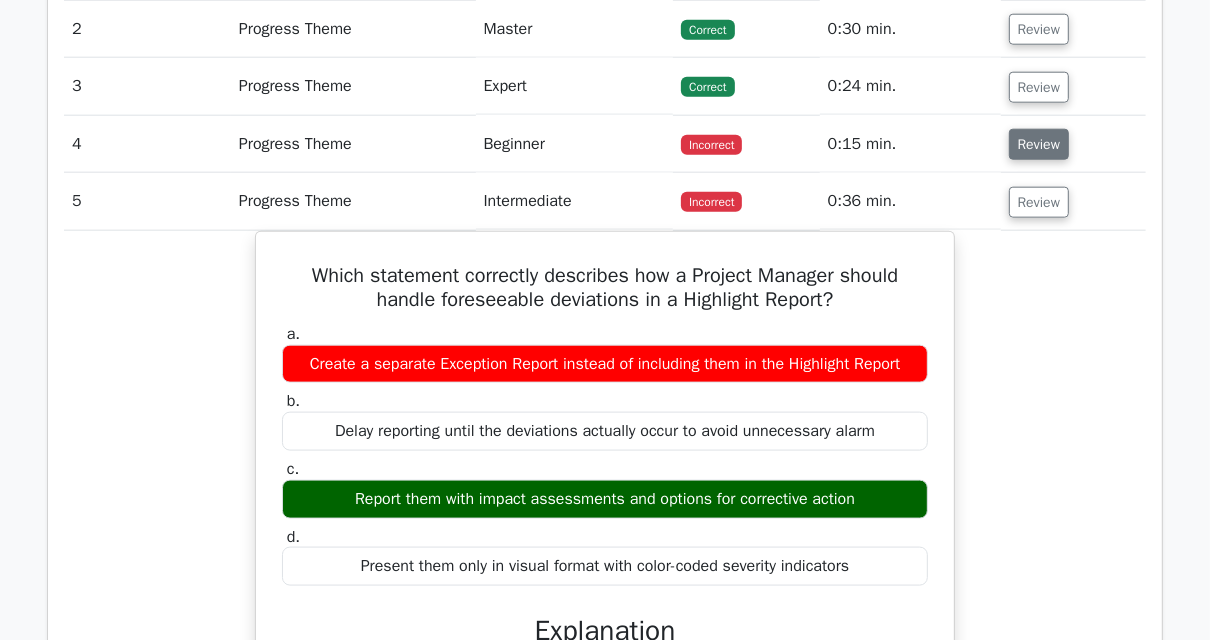 click on "Review" at bounding box center (1039, 144) 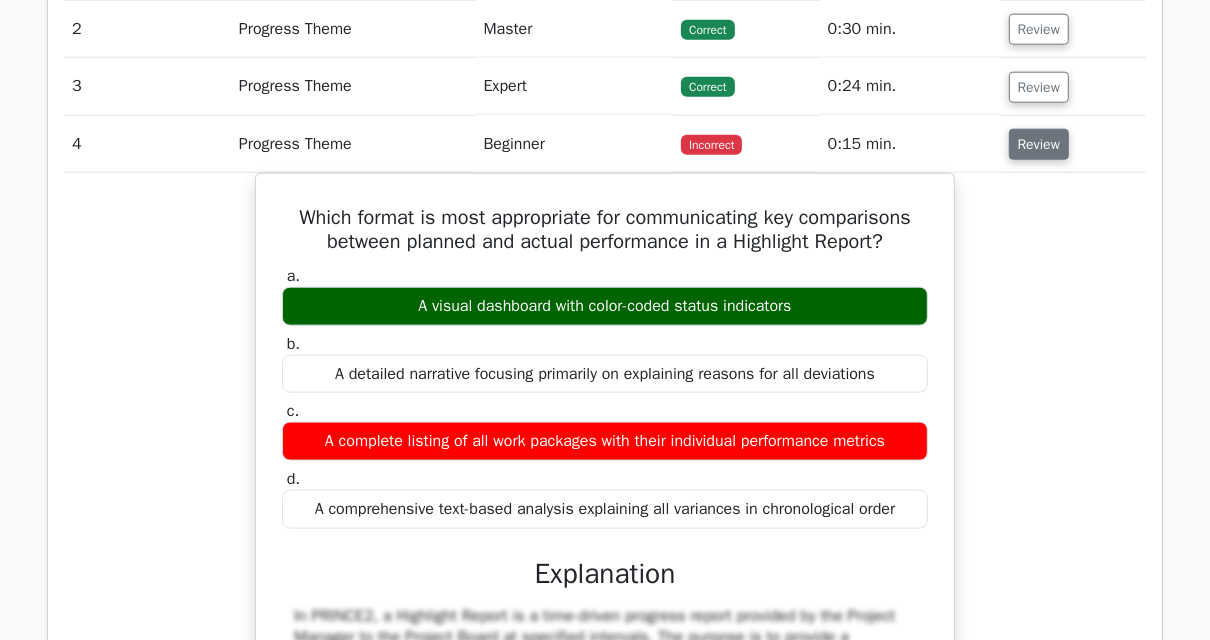 click on "Review" at bounding box center [1039, 144] 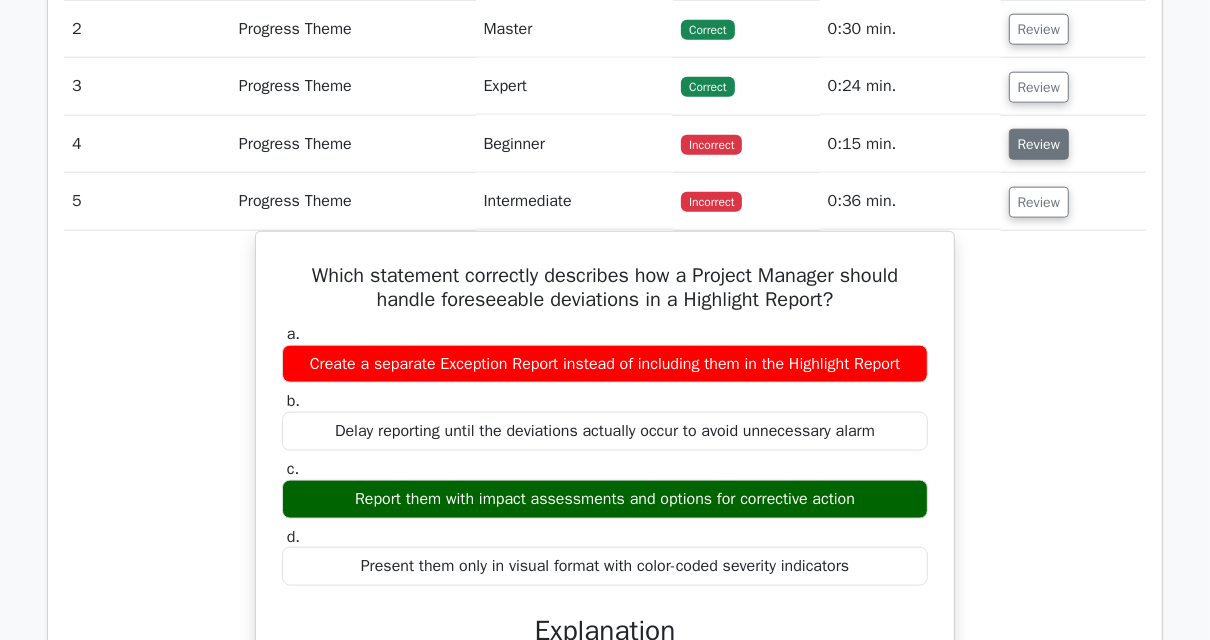 click on "Review" at bounding box center (1039, 144) 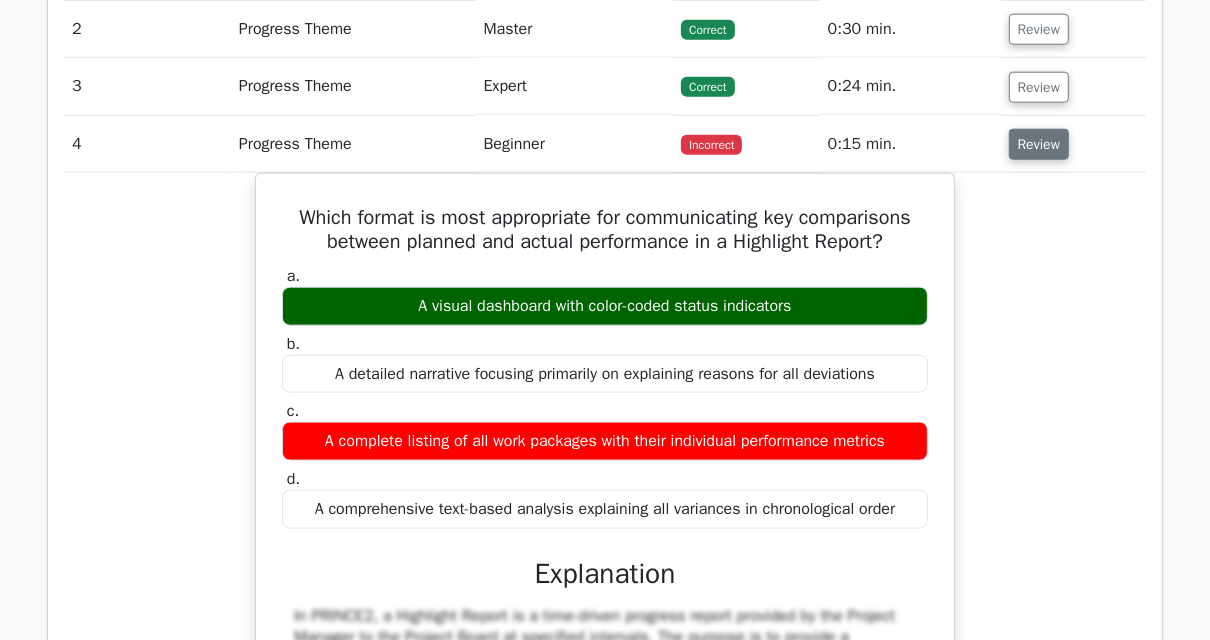 click on "Review" at bounding box center (1039, 144) 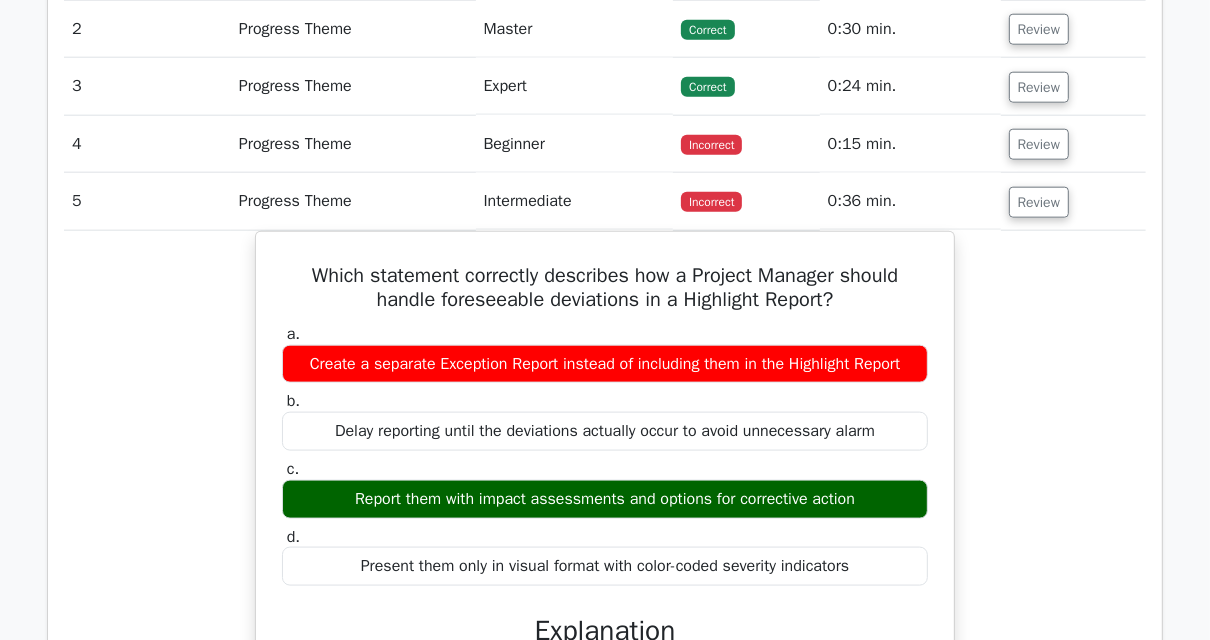 click on "Review" at bounding box center [1039, 202] 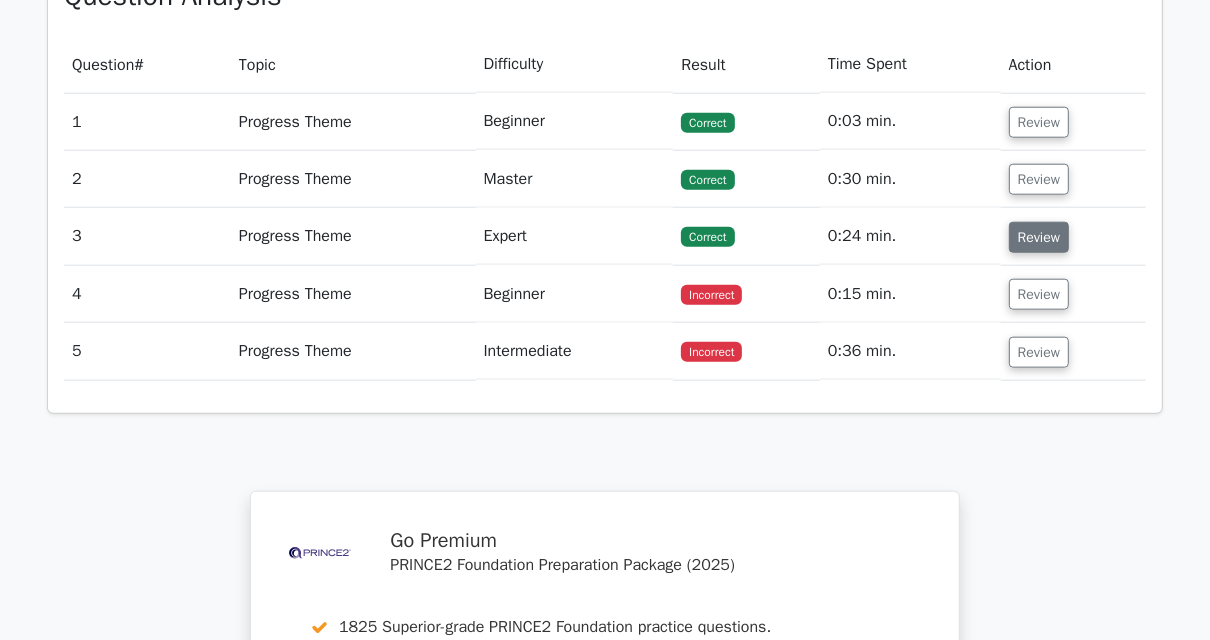 scroll, scrollTop: 1360, scrollLeft: 0, axis: vertical 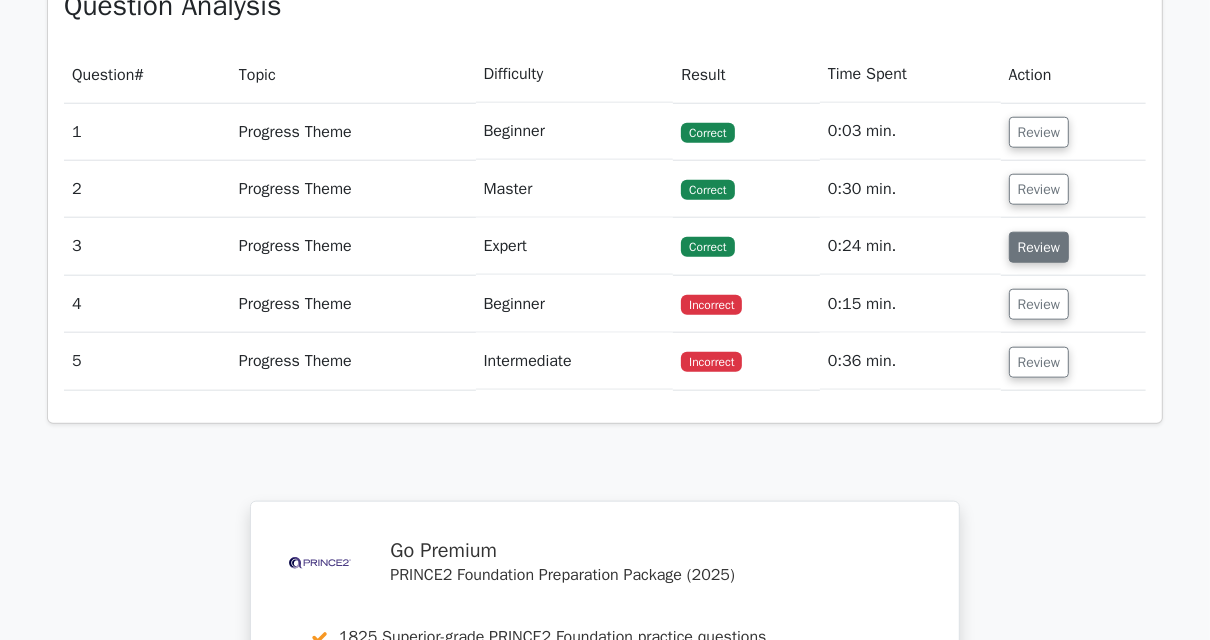 click on "Review" at bounding box center (1039, 247) 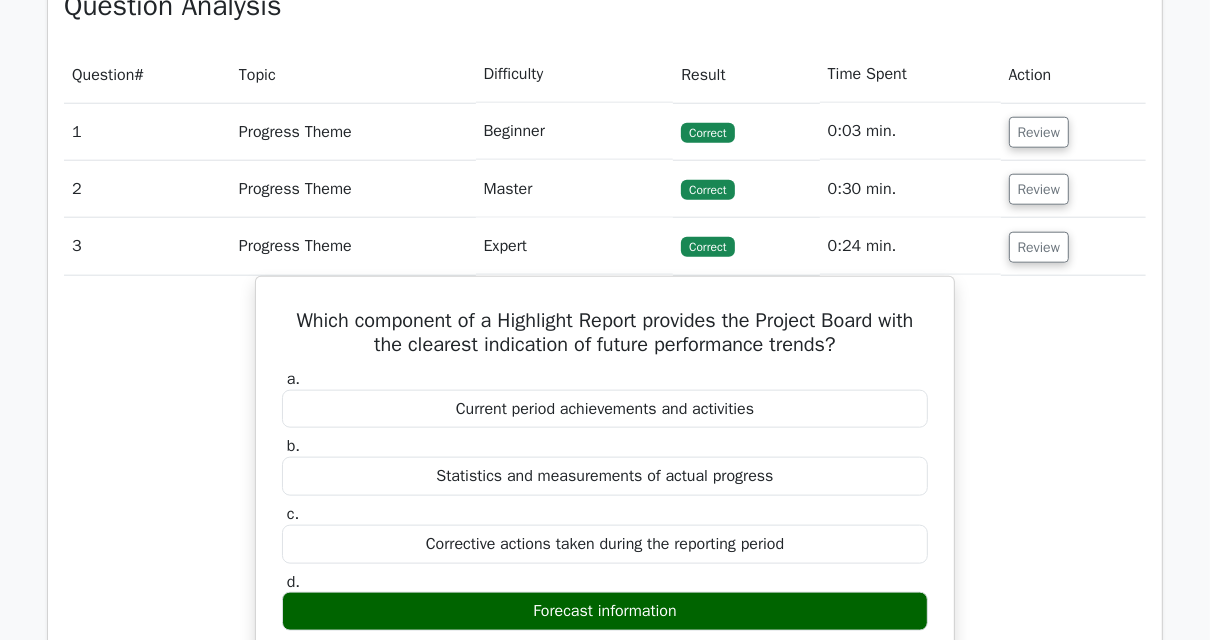 click on "Review" at bounding box center (1073, 246) 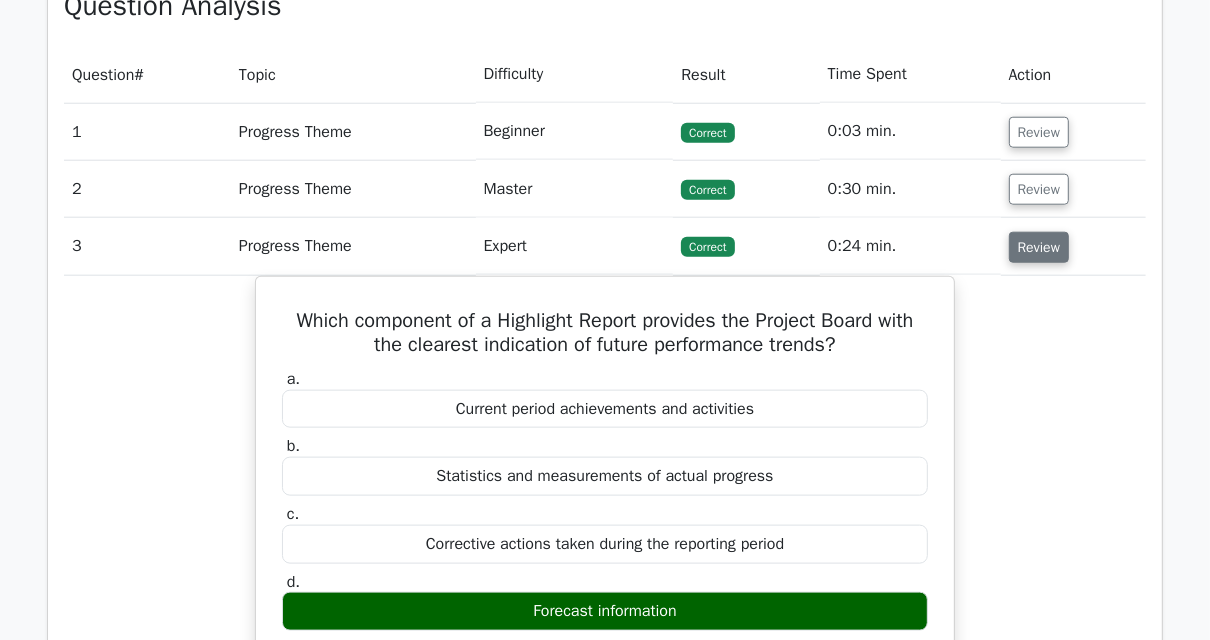 click on "Review" at bounding box center [1039, 247] 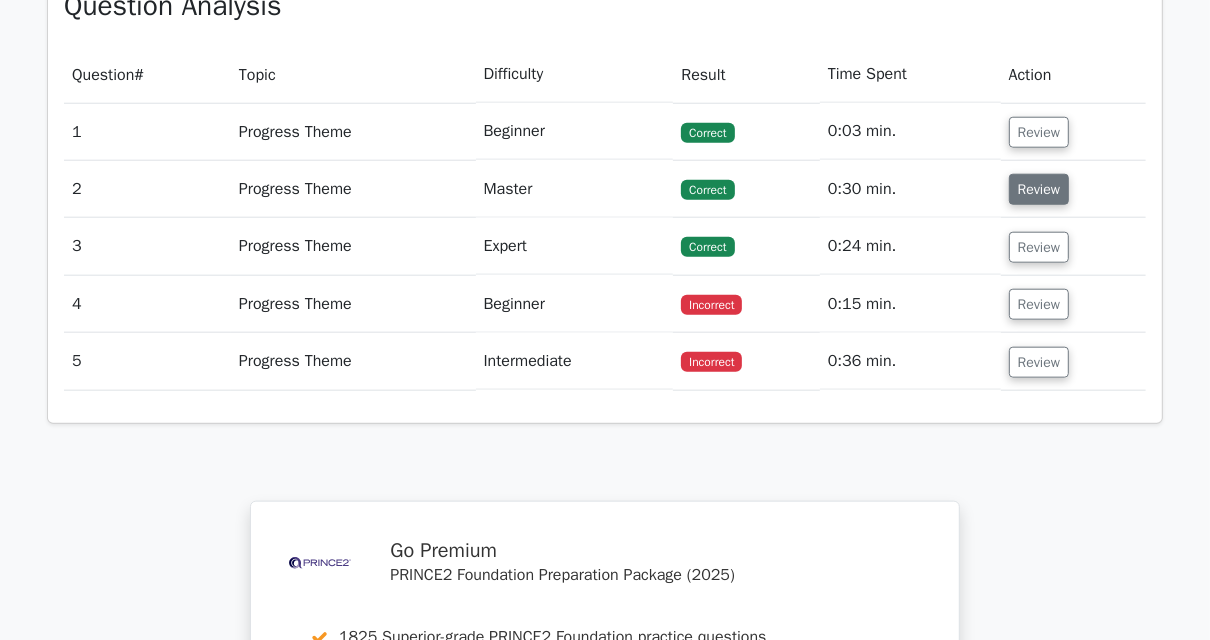 click on "Review" at bounding box center (1039, 189) 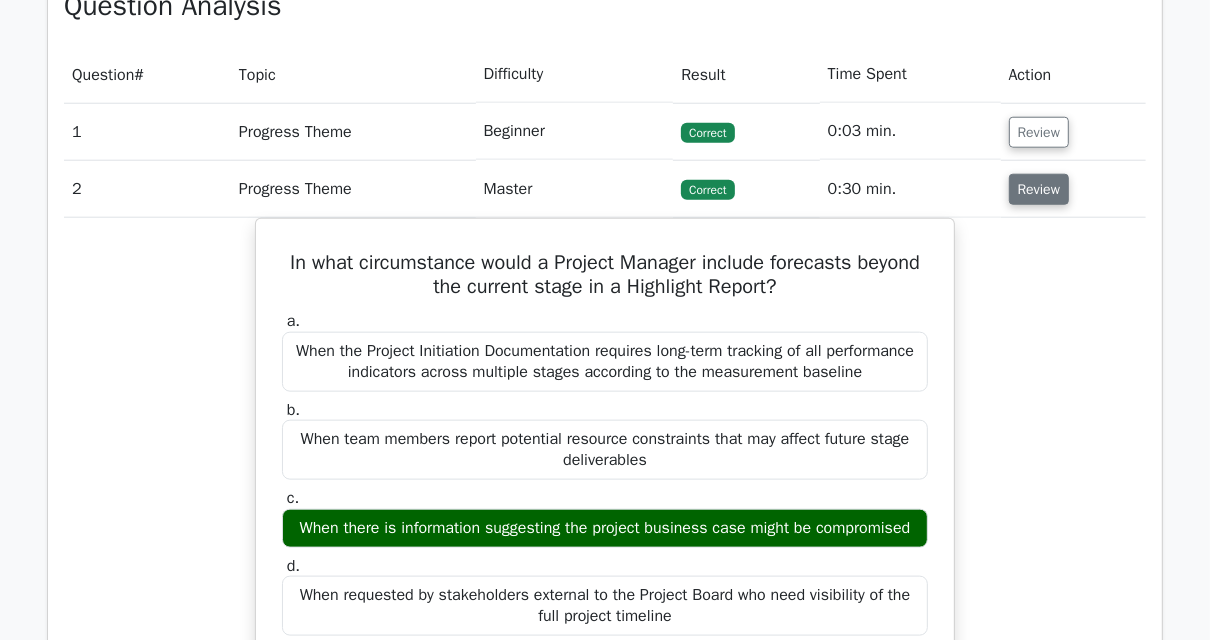 click on "Review" at bounding box center (1039, 189) 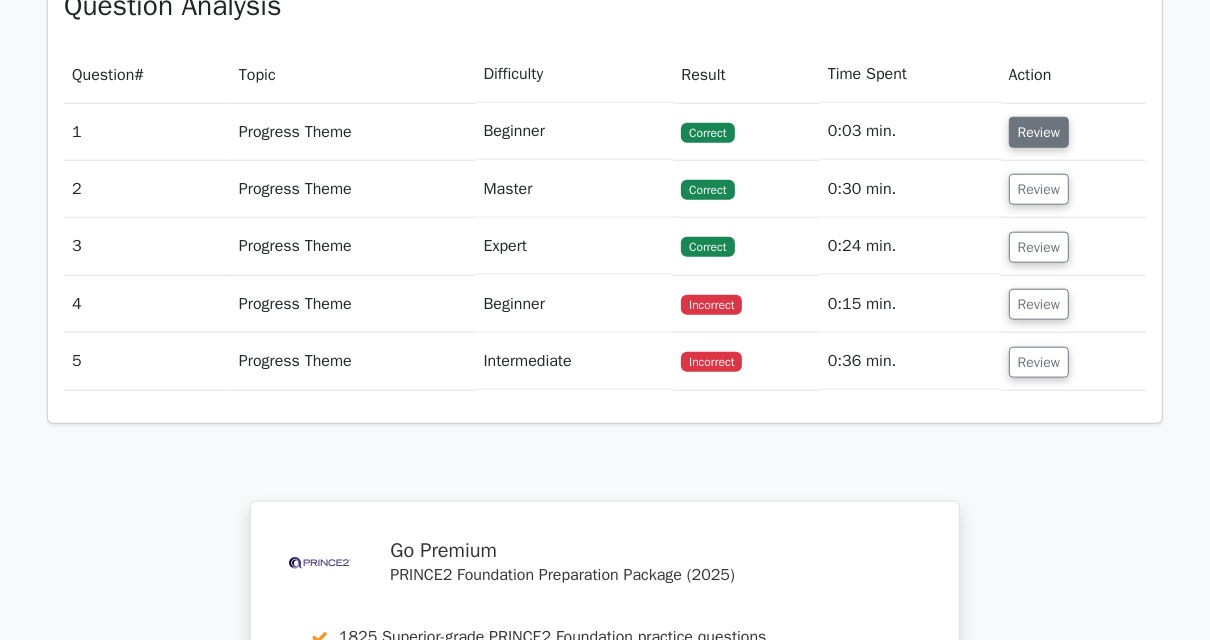 click on "Review" at bounding box center [1039, 132] 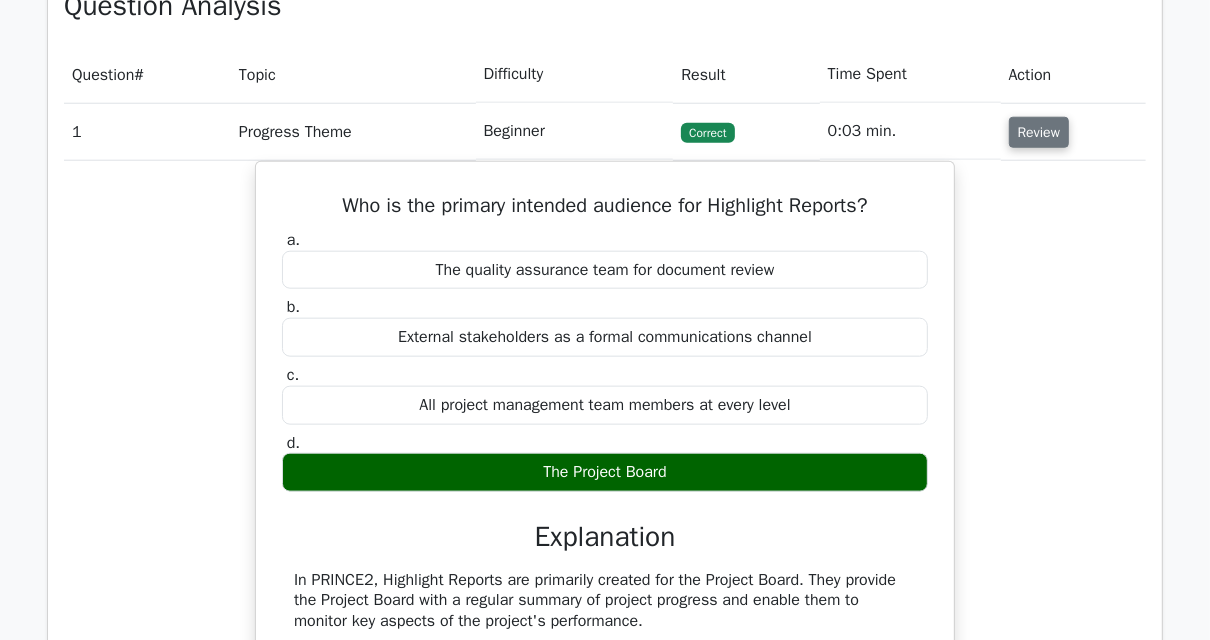 click on "Review" at bounding box center [1039, 132] 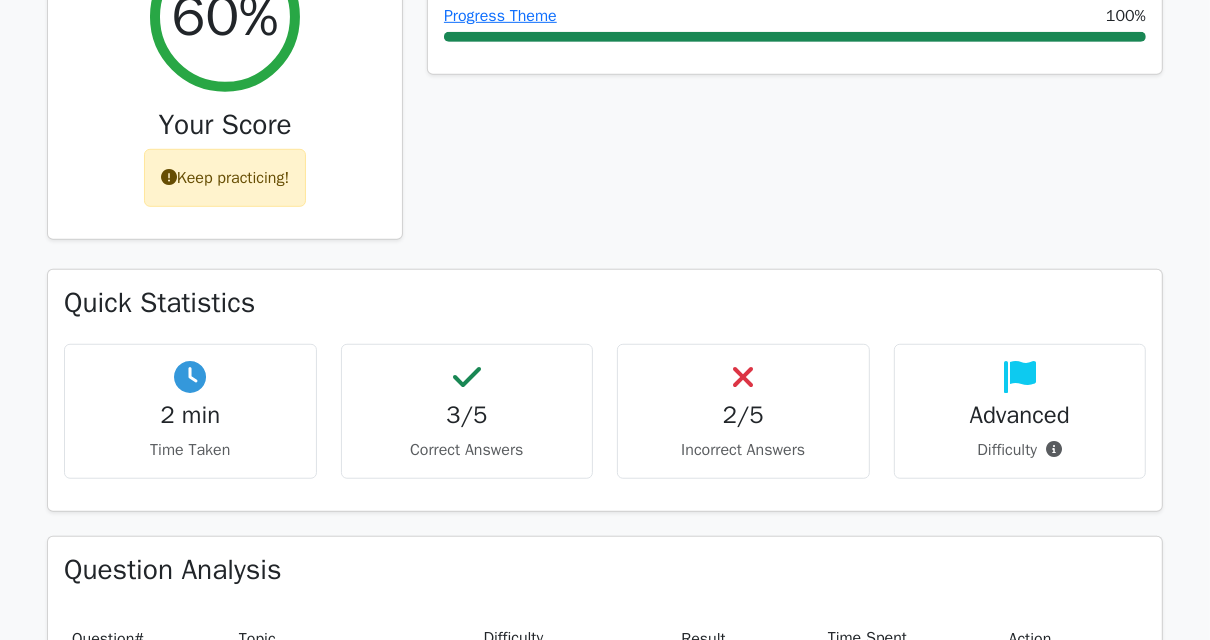 scroll, scrollTop: 800, scrollLeft: 0, axis: vertical 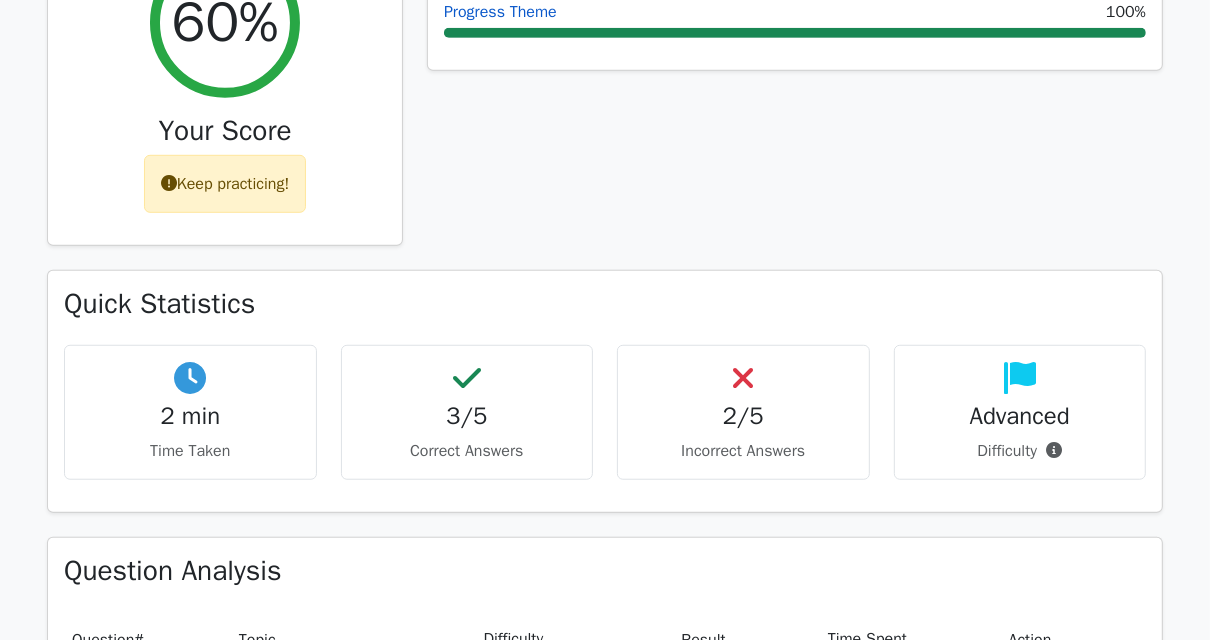 click on "Progress Theme" at bounding box center [500, 12] 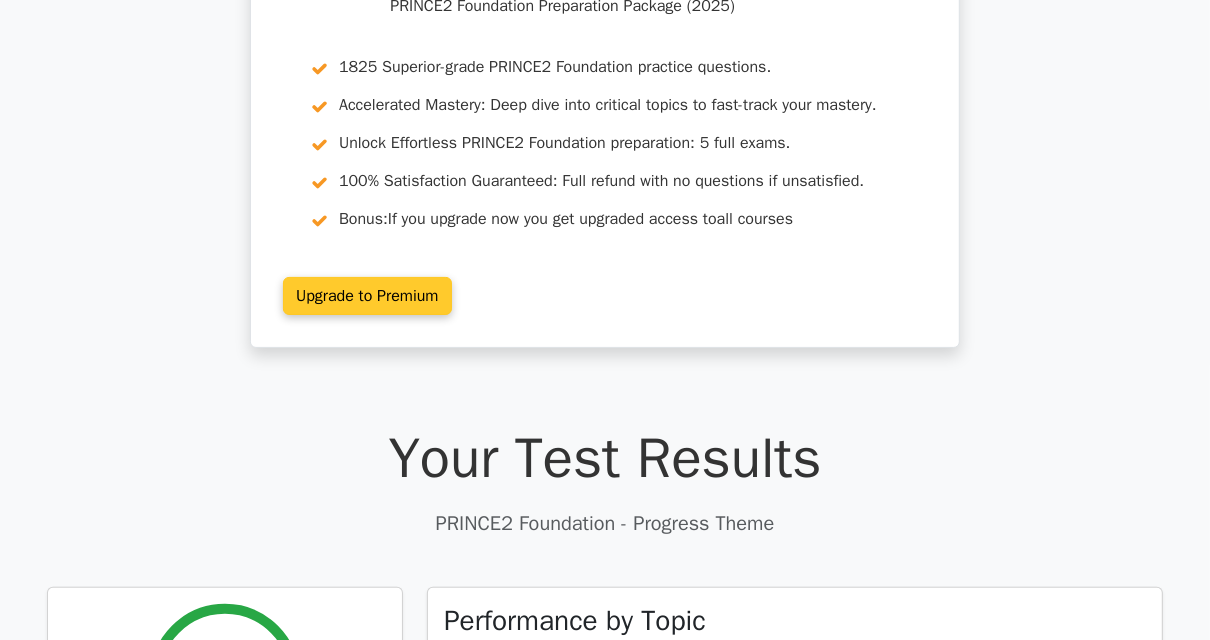scroll, scrollTop: 720, scrollLeft: 0, axis: vertical 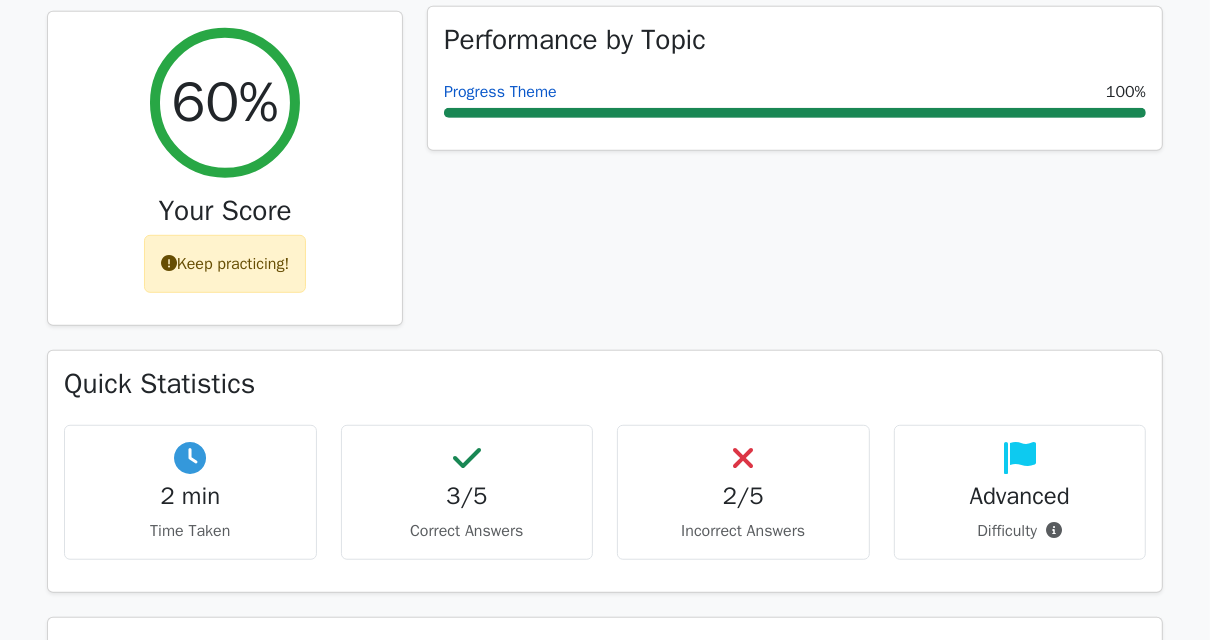 click on "Progress Theme" at bounding box center (500, 92) 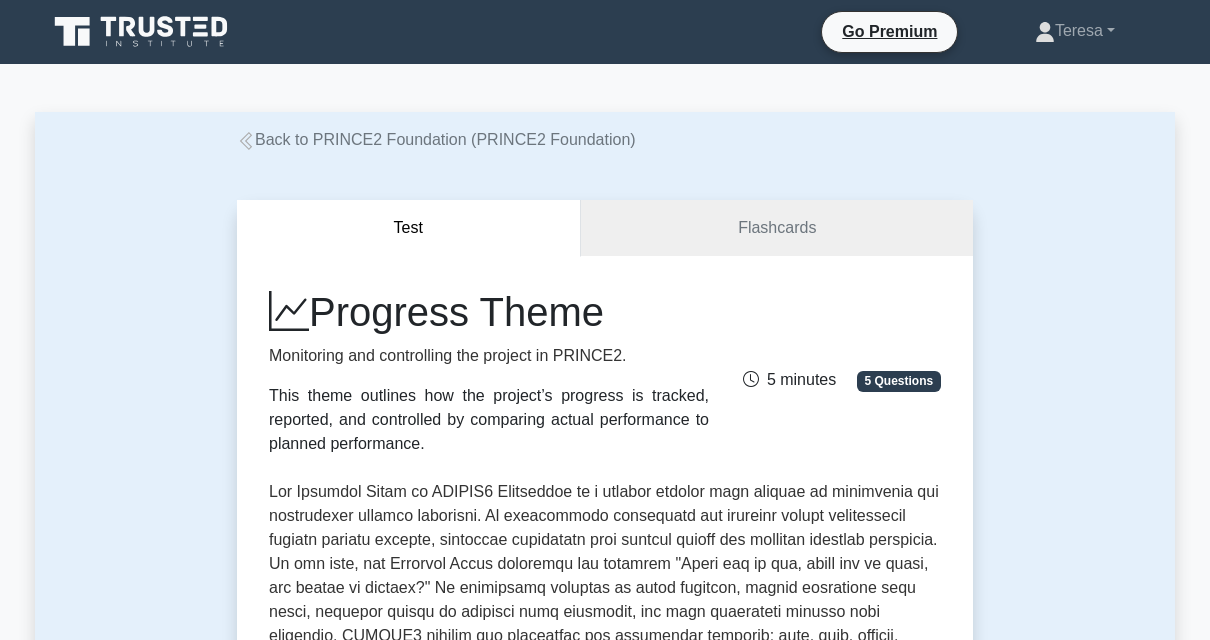 scroll, scrollTop: 0, scrollLeft: 0, axis: both 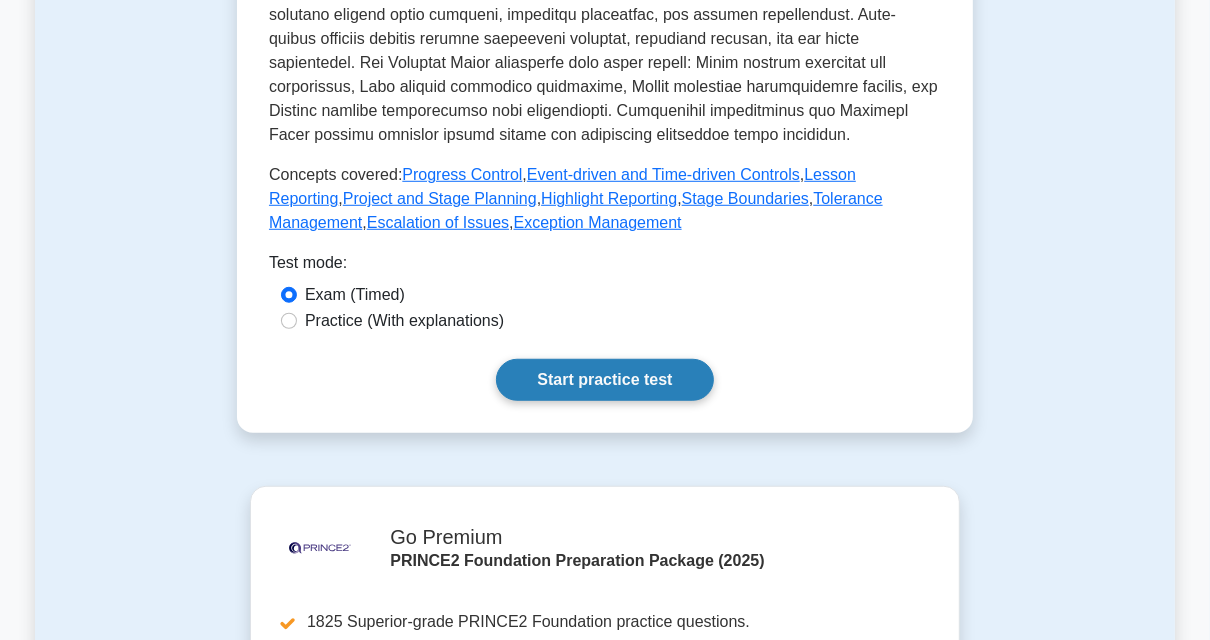 click on "Start practice test" at bounding box center (604, 380) 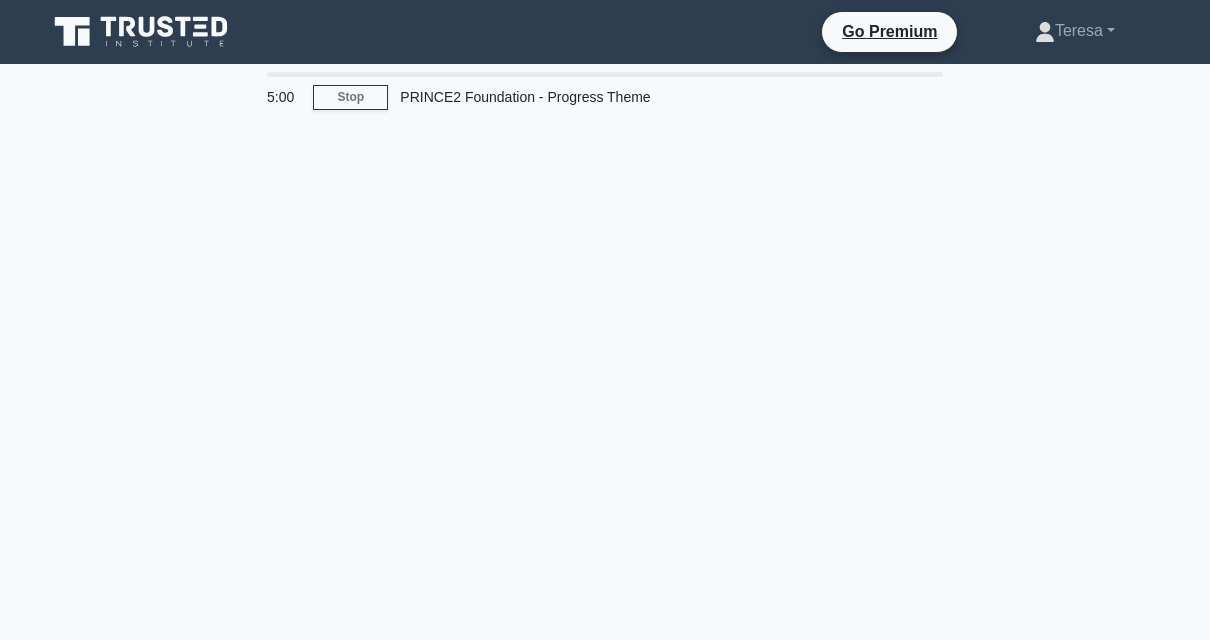 scroll, scrollTop: 0, scrollLeft: 0, axis: both 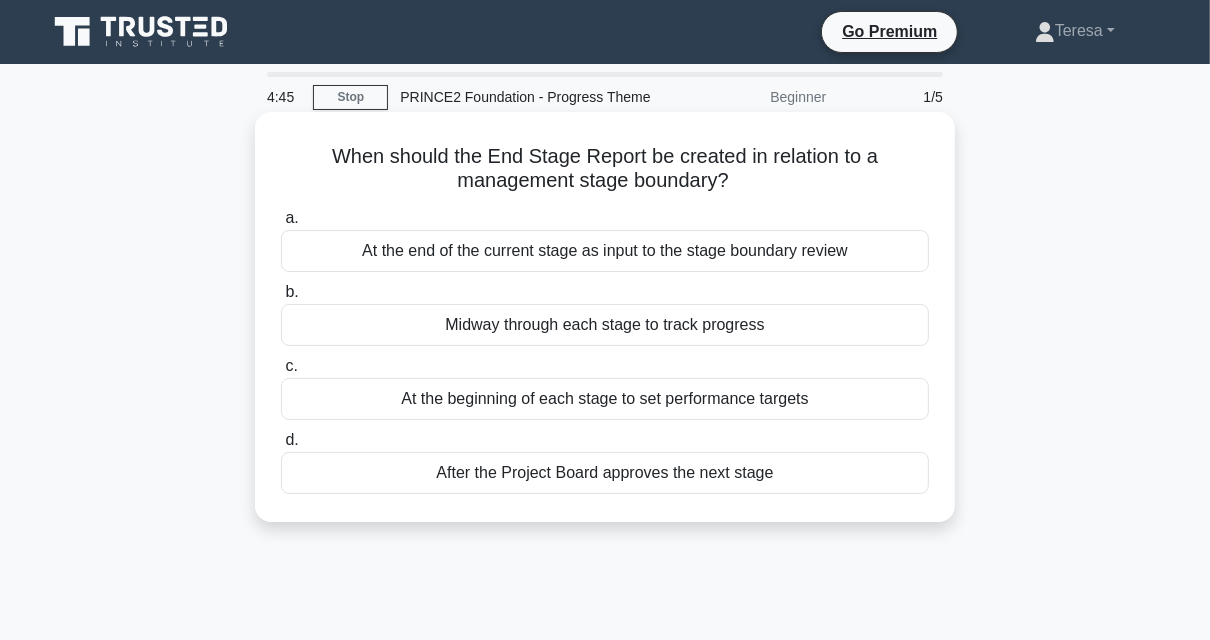 click on "At the end of the current stage as input to the stage boundary review" at bounding box center (605, 251) 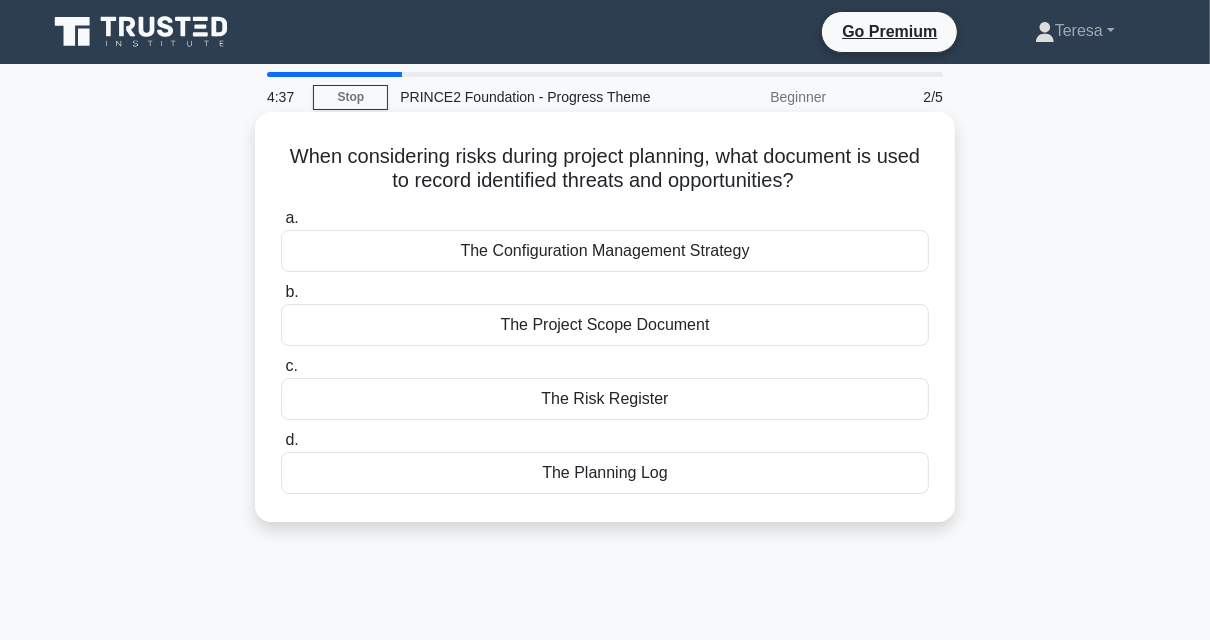 drag, startPoint x: 552, startPoint y: 160, endPoint x: 824, endPoint y: 185, distance: 273.14648 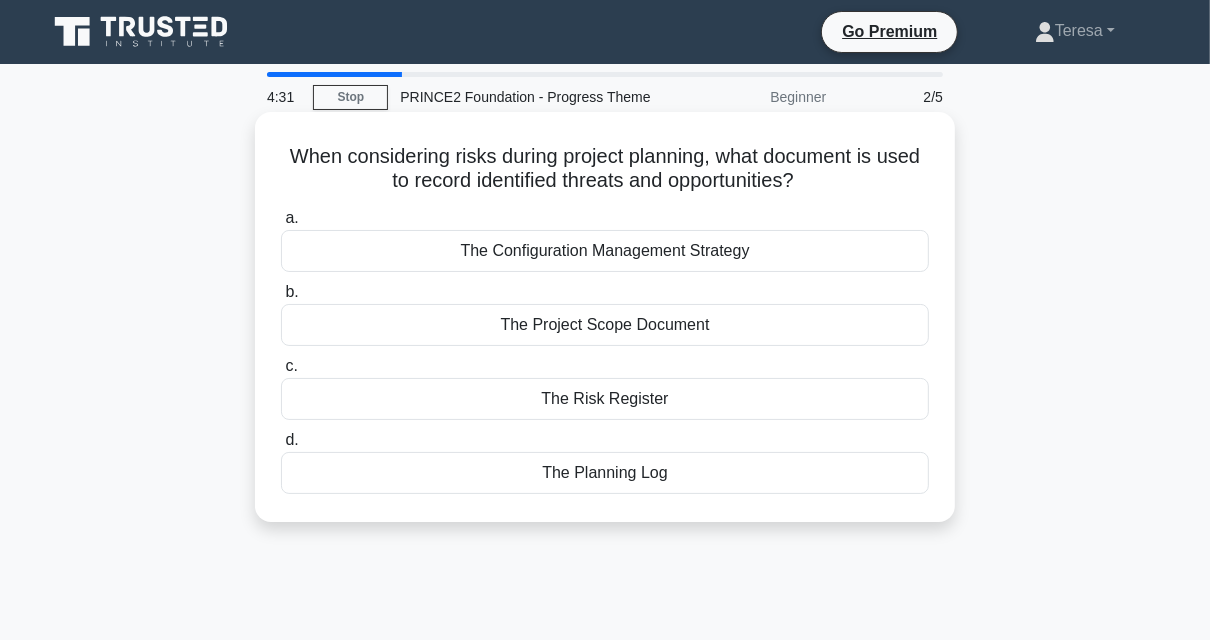 click on "The Risk Register" at bounding box center [605, 399] 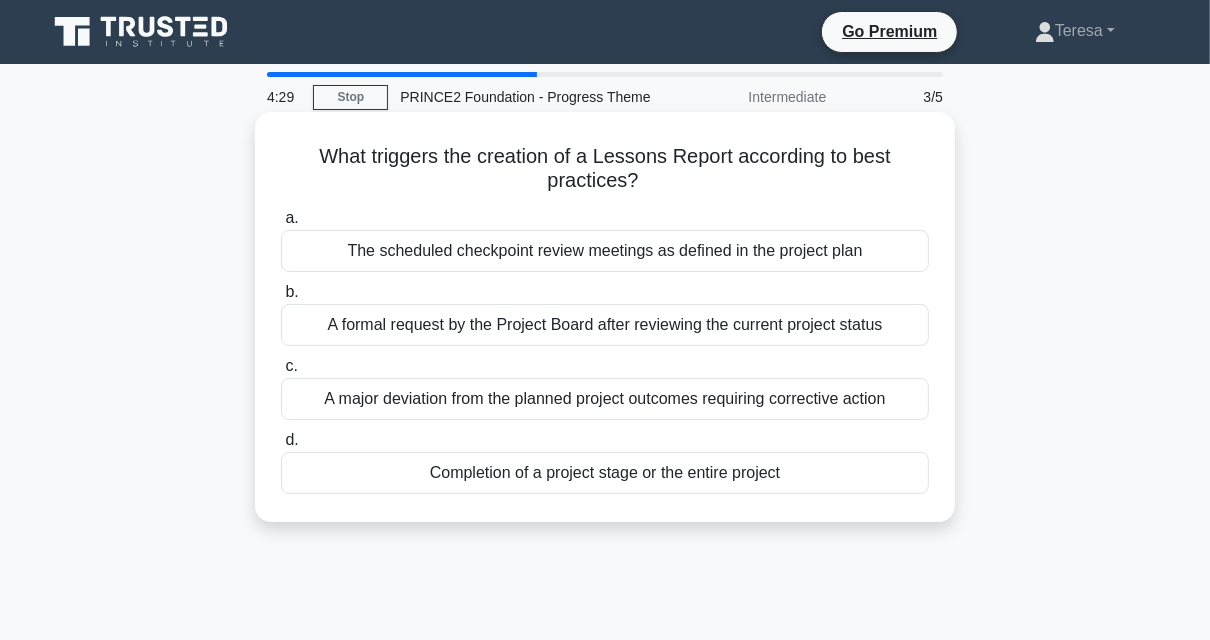 drag, startPoint x: 360, startPoint y: 152, endPoint x: 649, endPoint y: 172, distance: 289.69122 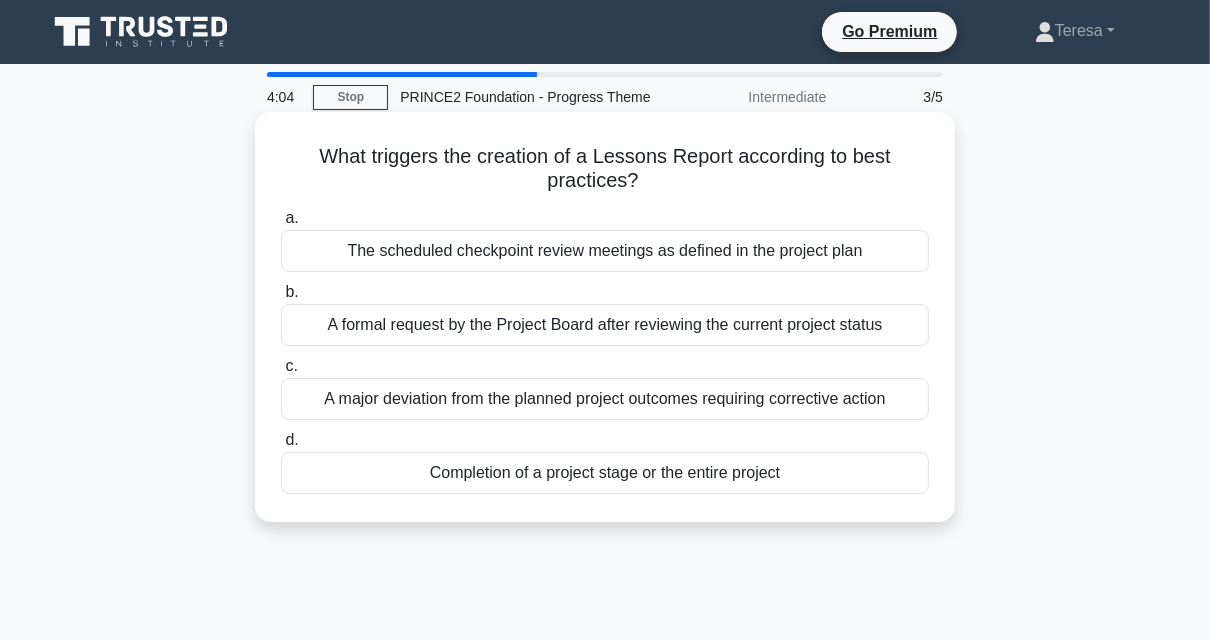 click on "The scheduled checkpoint review meetings as defined in the project plan" at bounding box center (605, 251) 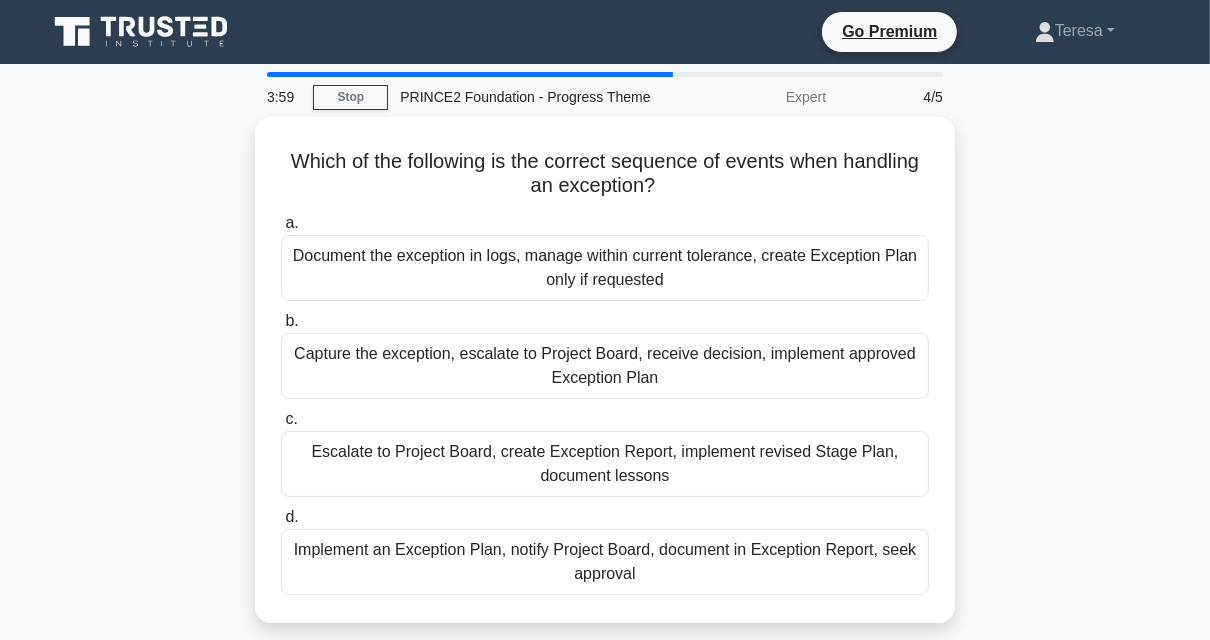 scroll, scrollTop: 80, scrollLeft: 0, axis: vertical 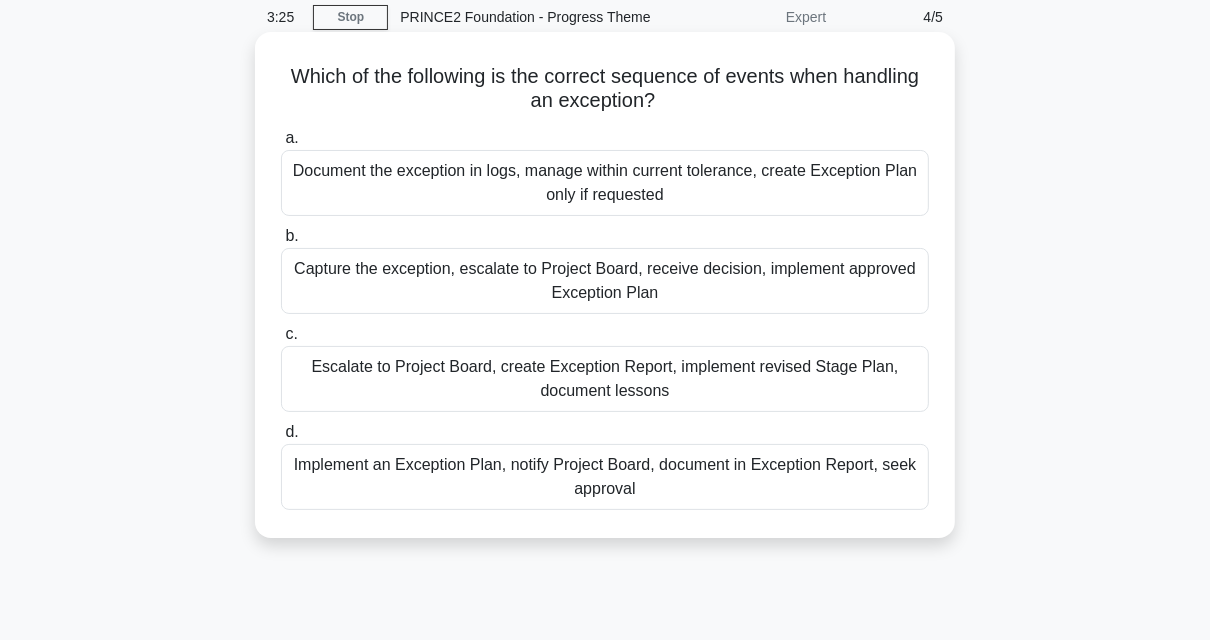click on "Document the exception in logs, manage within current tolerance, create Exception Plan only if requested" at bounding box center (605, 183) 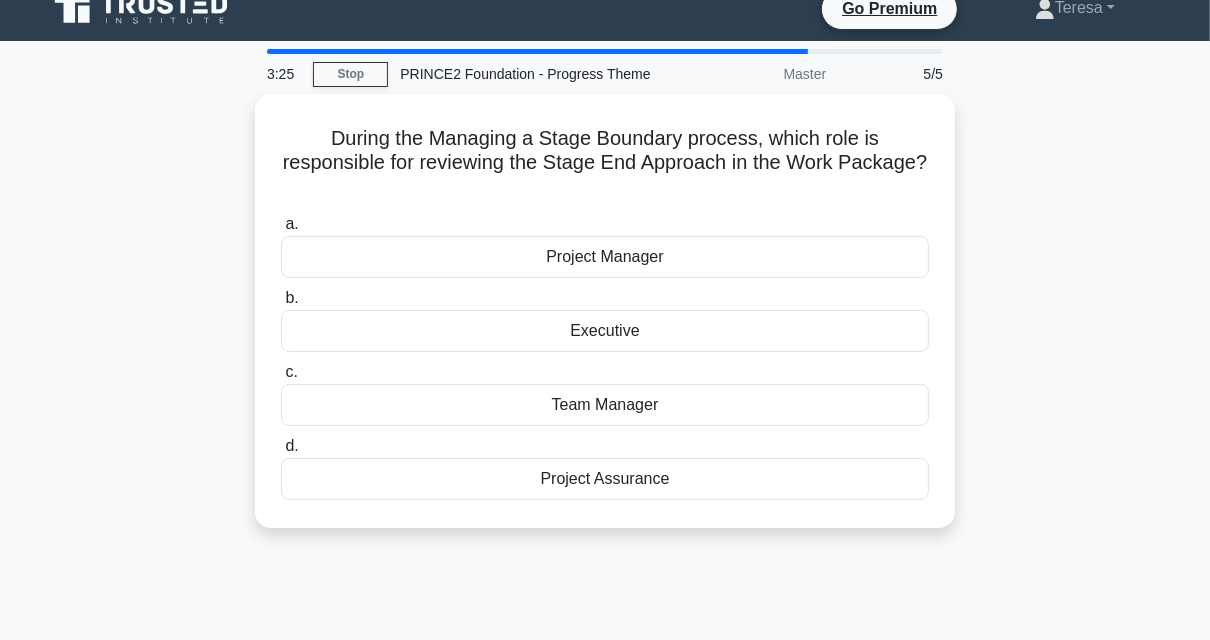 scroll, scrollTop: 0, scrollLeft: 0, axis: both 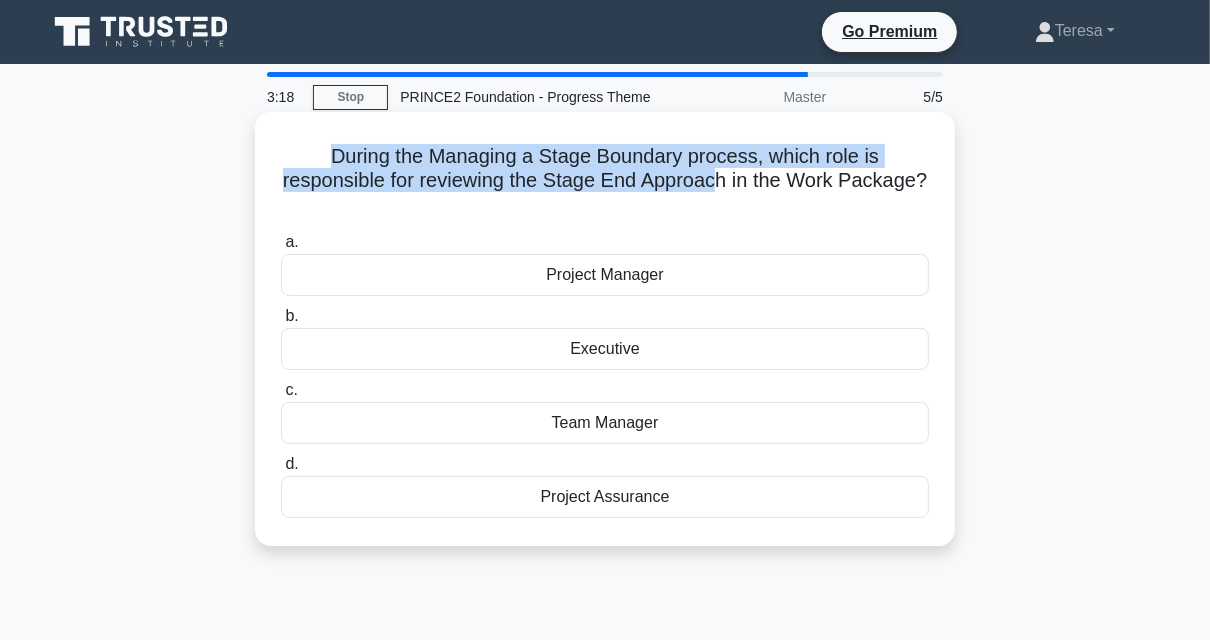 drag, startPoint x: 345, startPoint y: 164, endPoint x: 767, endPoint y: 186, distance: 422.57306 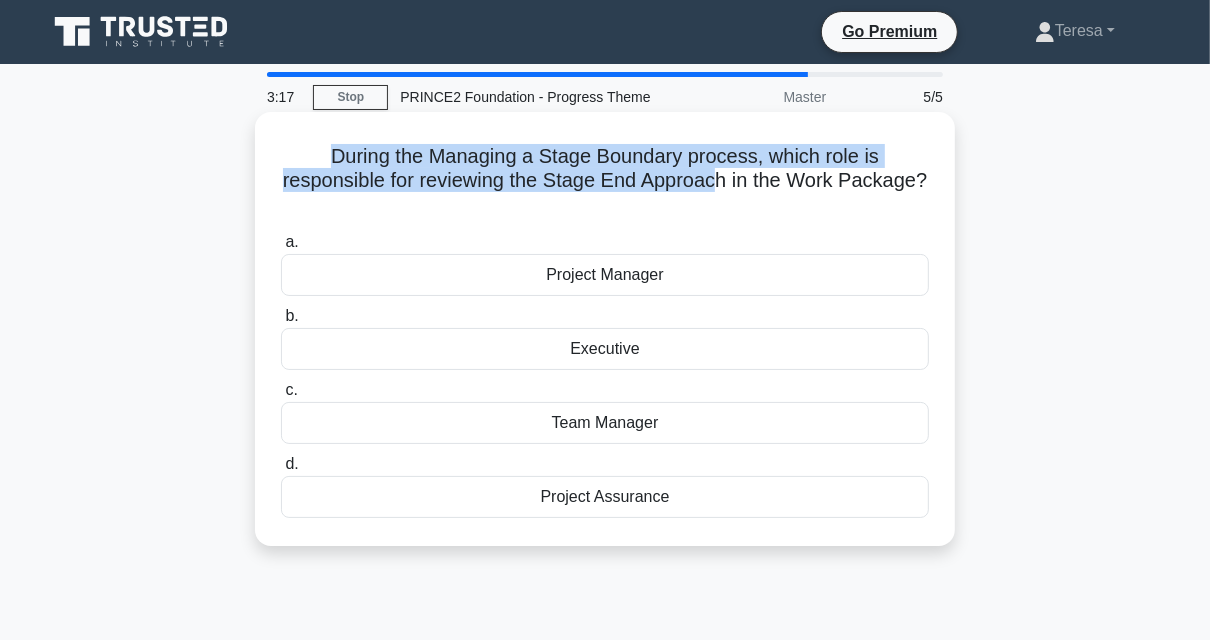 click on "During the Managing a Stage Boundary process, which role is responsible for reviewing the Stage End Approach in the Work Package?
.spinner_0XTQ{transform-origin:center;animation:spinner_y6GP .75s linear infinite}@keyframes spinner_y6GP{100%{transform:rotate(360deg)}}" at bounding box center [605, 181] 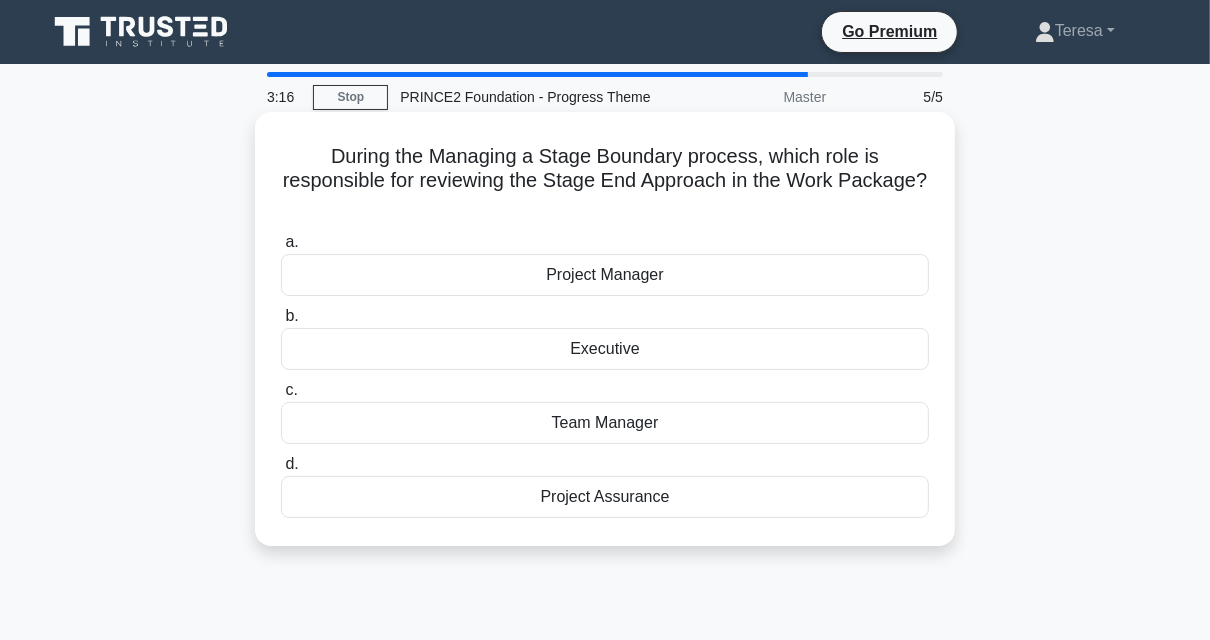 click on "During the Managing a Stage Boundary process, which role is responsible for reviewing the Stage End Approach in the Work Package?
.spinner_0XTQ{transform-origin:center;animation:spinner_y6GP .75s linear infinite}@keyframes spinner_y6GP{100%{transform:rotate(360deg)}}" at bounding box center [605, 181] 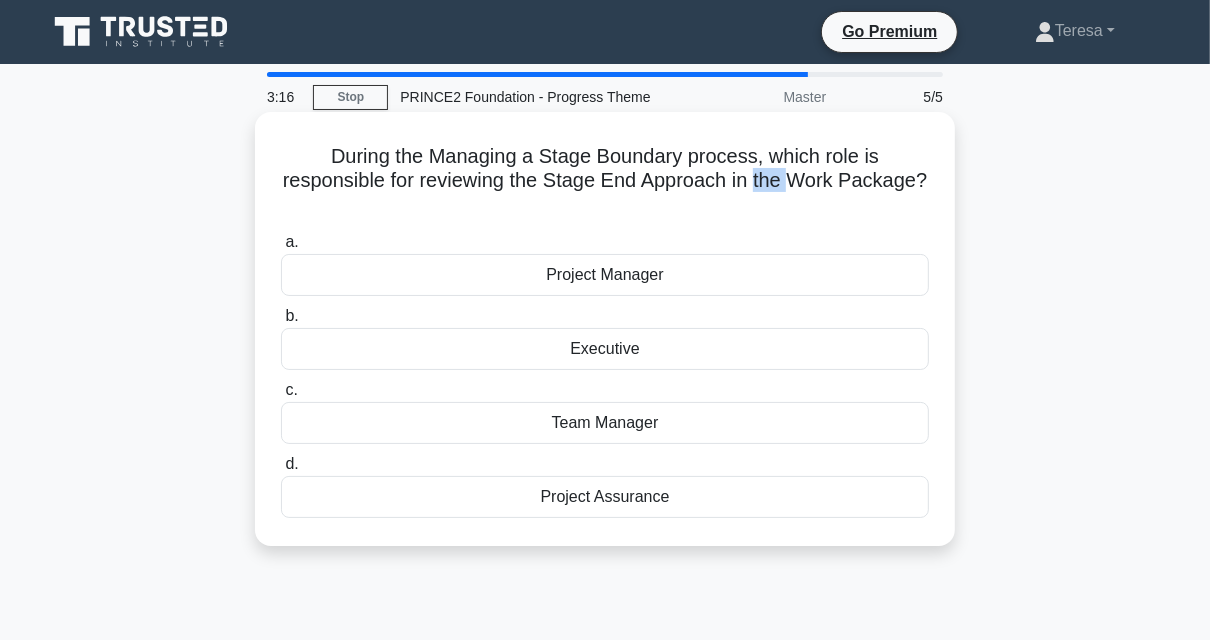 click on "During the Managing a Stage Boundary process, which role is responsible for reviewing the Stage End Approach in the Work Package?
.spinner_0XTQ{transform-origin:center;animation:spinner_y6GP .75s linear infinite}@keyframes spinner_y6GP{100%{transform:rotate(360deg)}}" at bounding box center (605, 181) 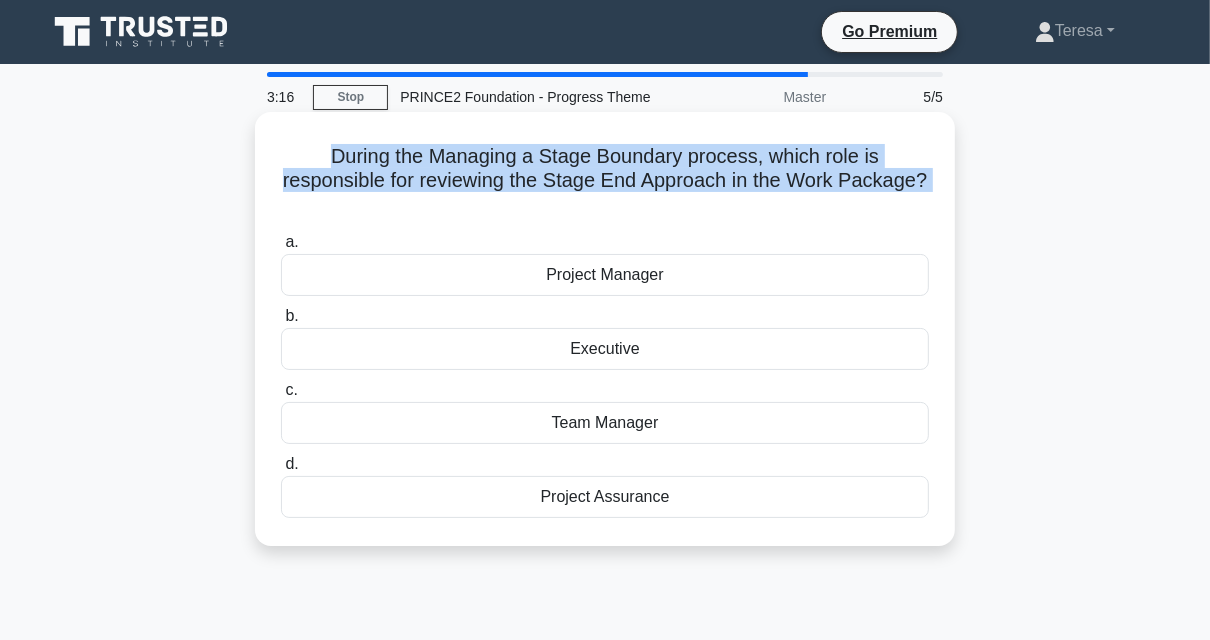 click on "During the Managing a Stage Boundary process, which role is responsible for reviewing the Stage End Approach in the Work Package?
.spinner_0XTQ{transform-origin:center;animation:spinner_y6GP .75s linear infinite}@keyframes spinner_y6GP{100%{transform:rotate(360deg)}}" at bounding box center (605, 181) 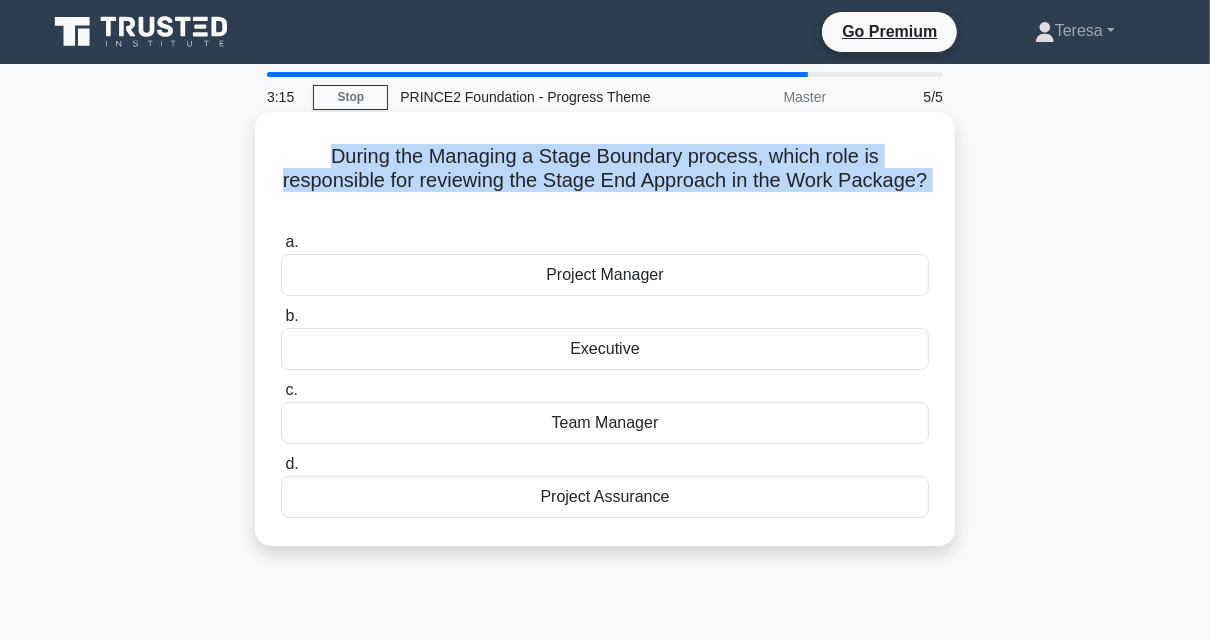 click on "During the Managing a Stage Boundary process, which role is responsible for reviewing the Stage End Approach in the Work Package?
.spinner_0XTQ{transform-origin:center;animation:spinner_y6GP .75s linear infinite}@keyframes spinner_y6GP{100%{transform:rotate(360deg)}}" at bounding box center [605, 181] 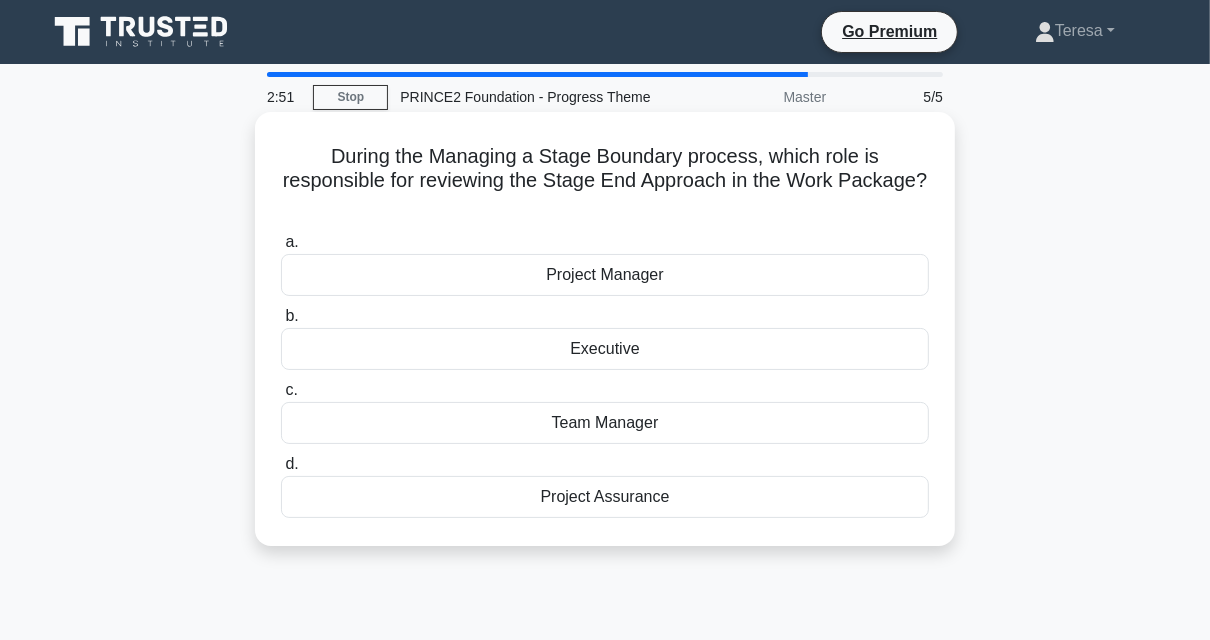 click on "Project Manager" at bounding box center [605, 275] 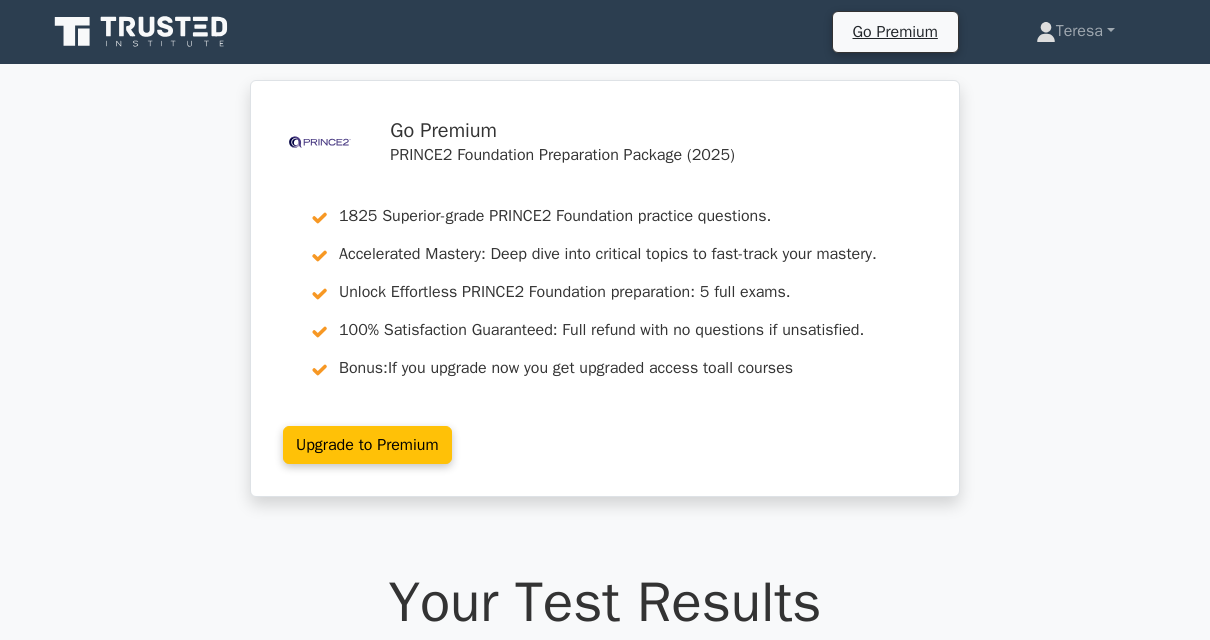 scroll, scrollTop: 0, scrollLeft: 0, axis: both 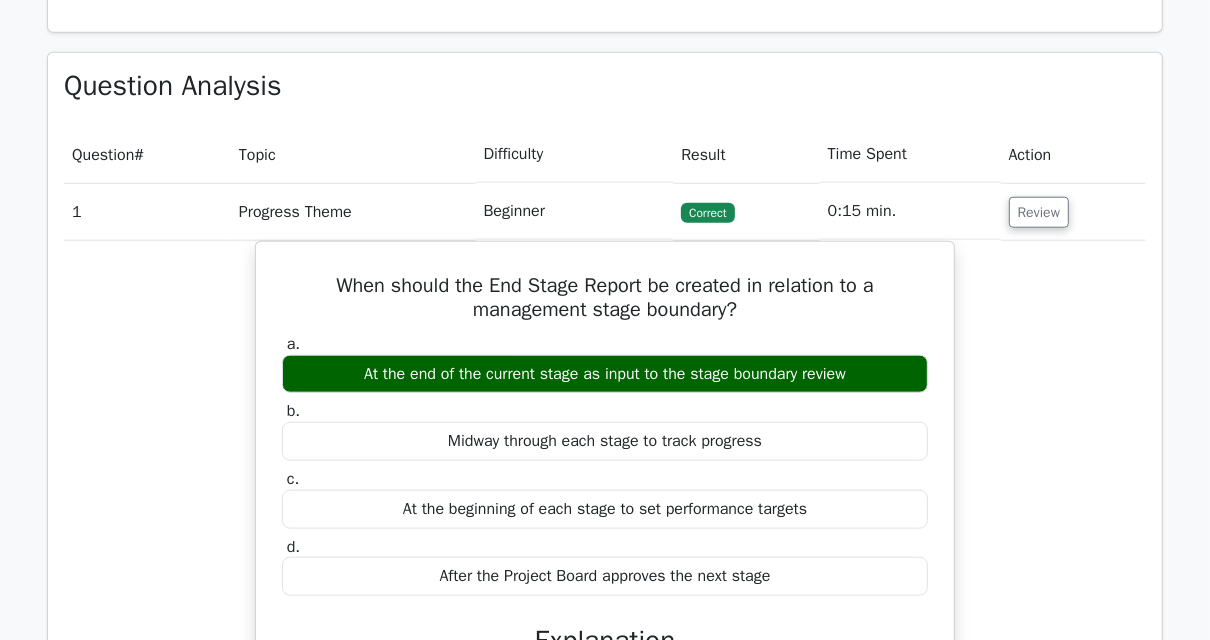 click on "Review" at bounding box center [1073, 211] 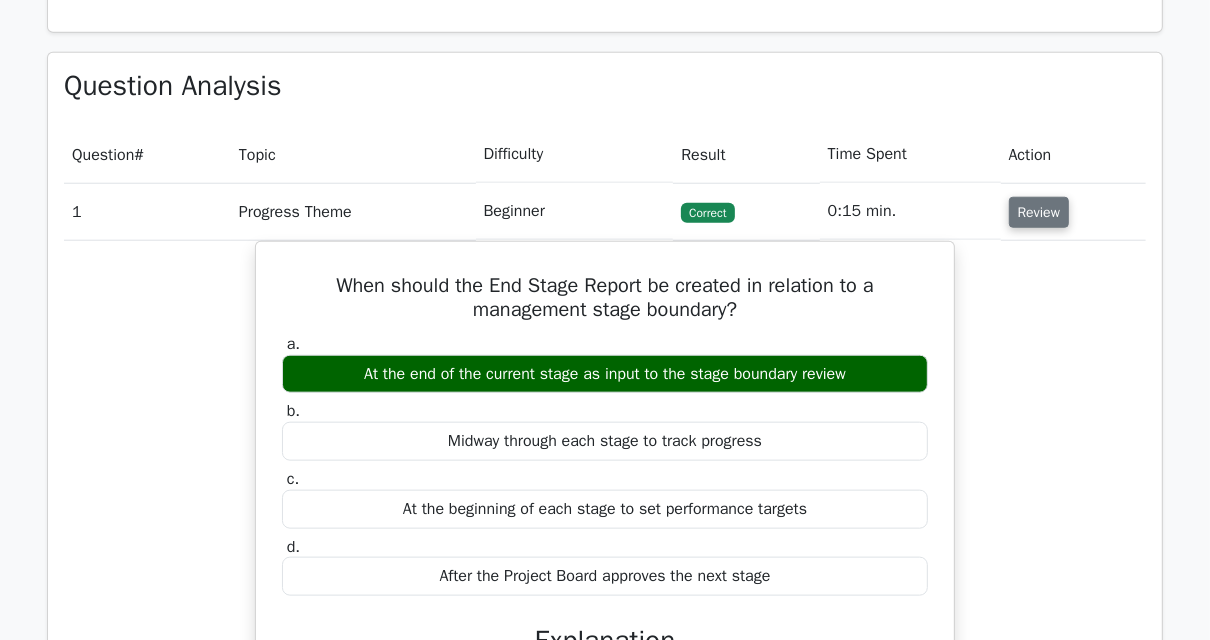 click on "Review" at bounding box center [1039, 212] 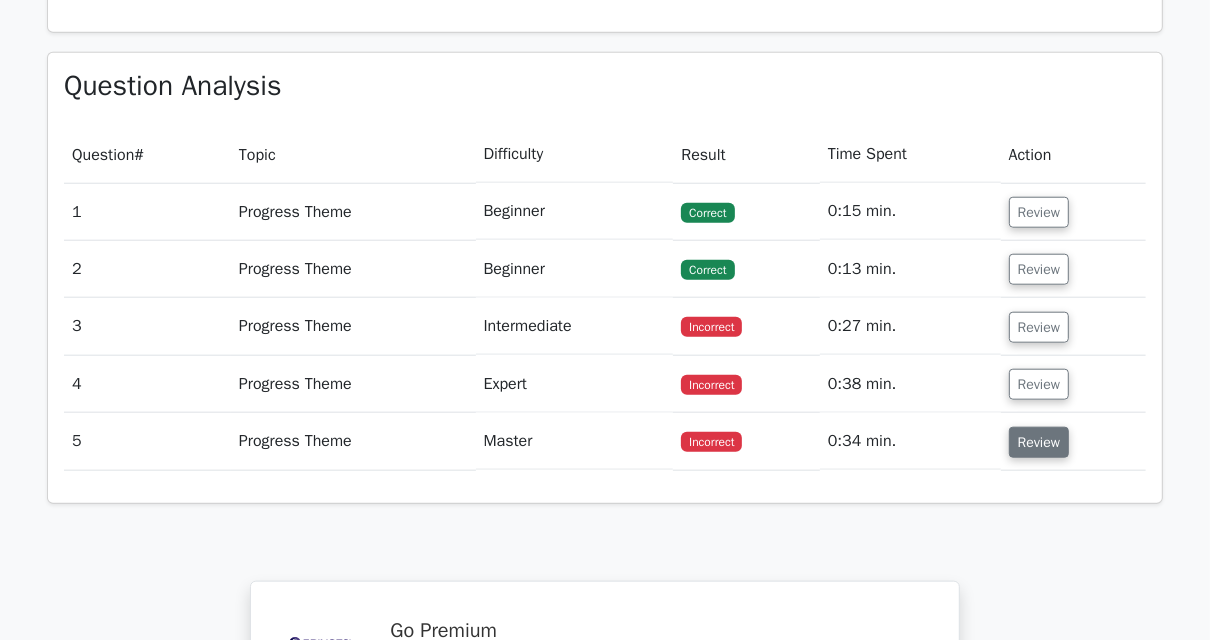 click on "Review" at bounding box center (1039, 442) 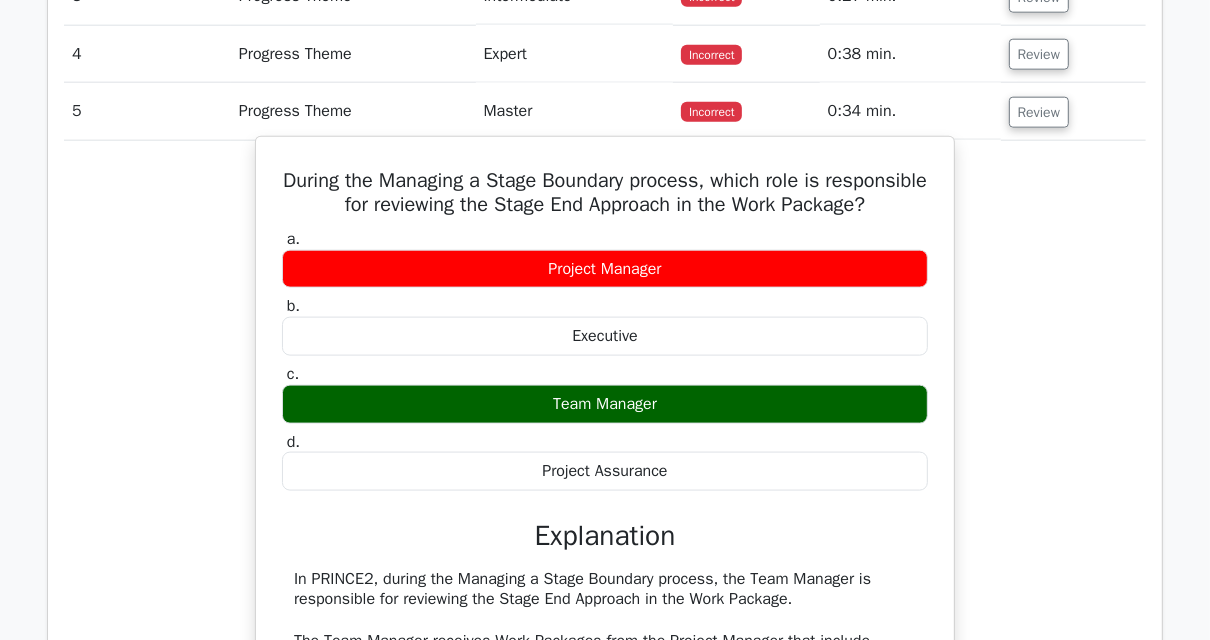scroll, scrollTop: 1760, scrollLeft: 0, axis: vertical 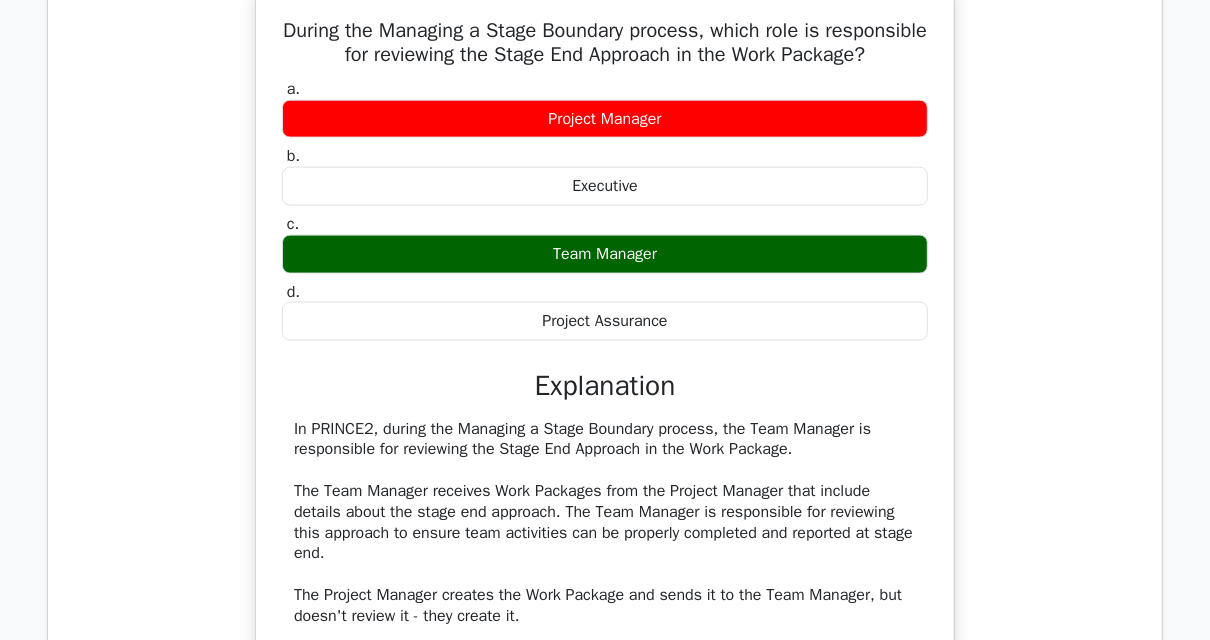 drag, startPoint x: 357, startPoint y: 448, endPoint x: 821, endPoint y: 465, distance: 464.3113 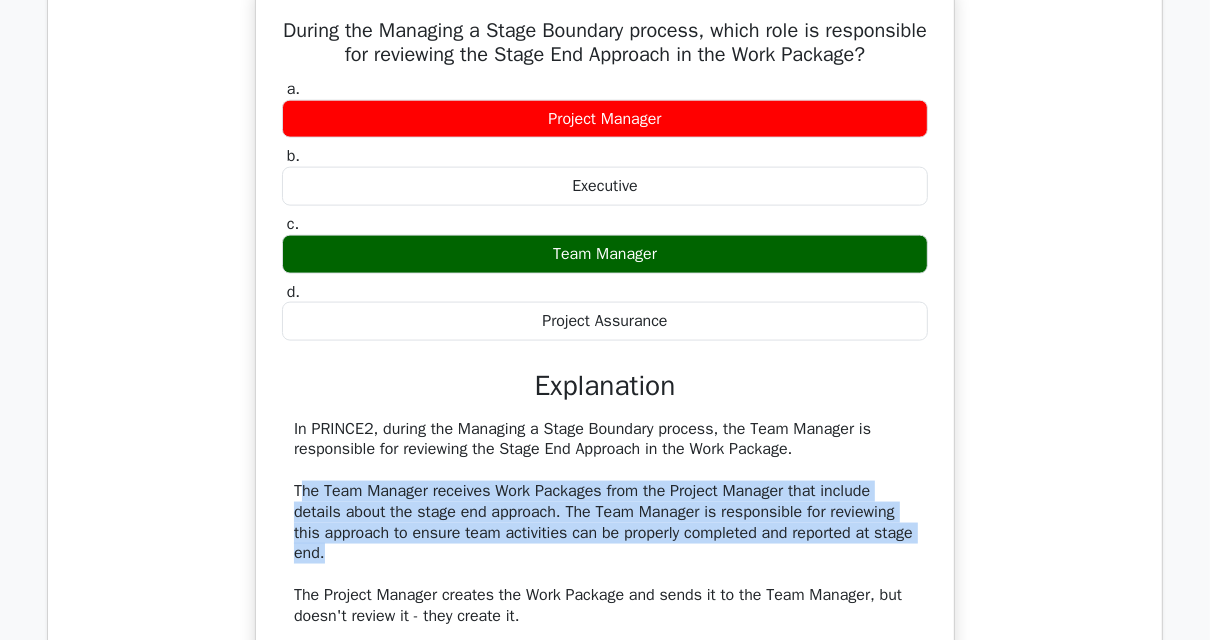 drag, startPoint x: 302, startPoint y: 510, endPoint x: 401, endPoint y: 568, distance: 114.73883 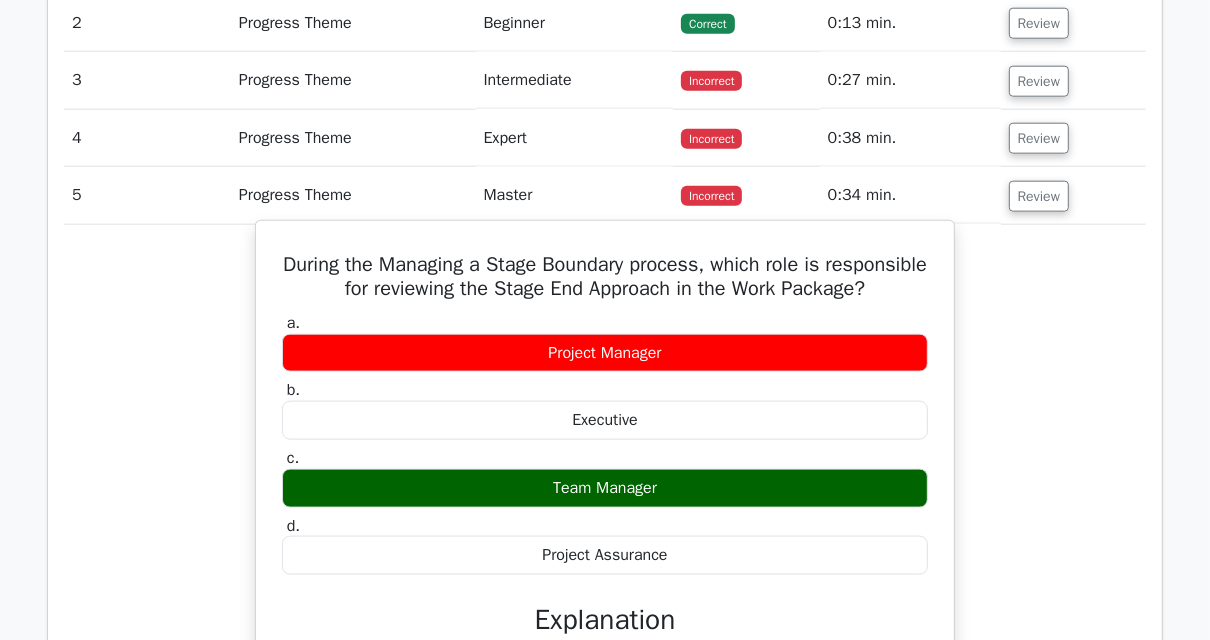 scroll, scrollTop: 1440, scrollLeft: 0, axis: vertical 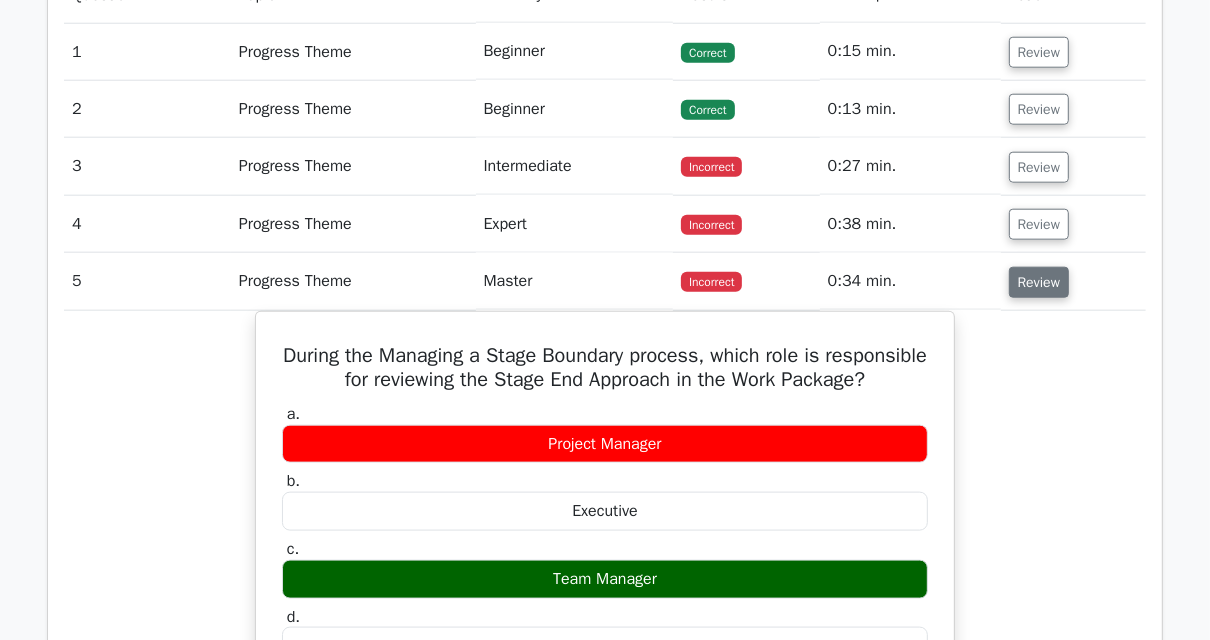 click on "Review" at bounding box center [1039, 282] 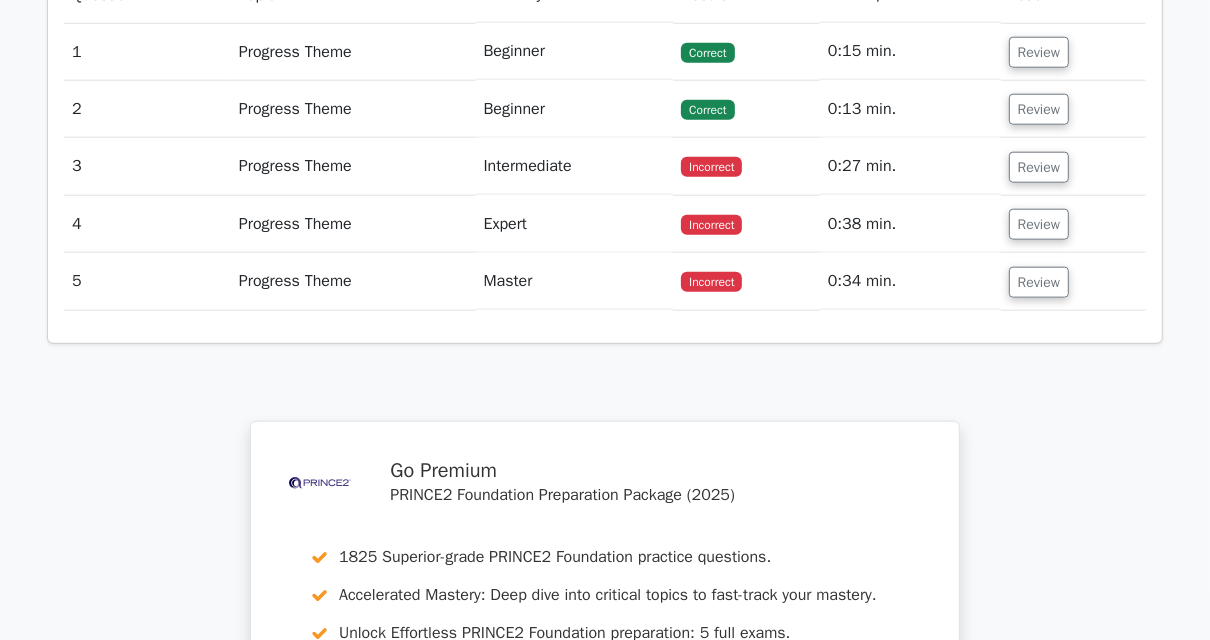 click on "Review" at bounding box center [1073, 224] 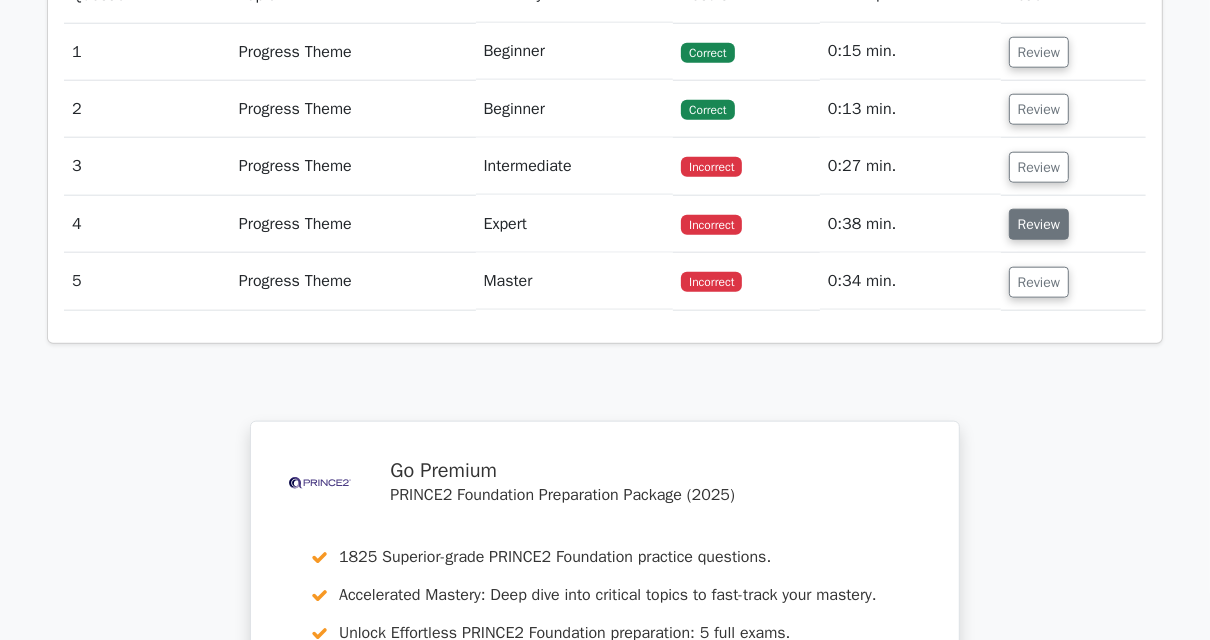 click on "Review" at bounding box center (1039, 224) 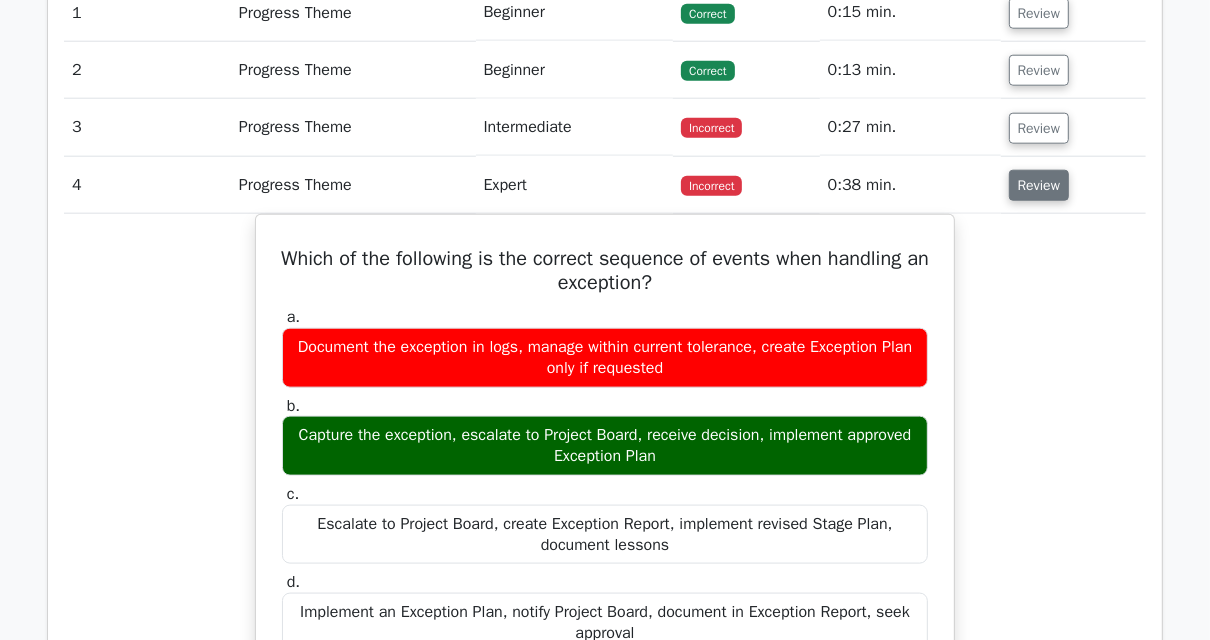 scroll, scrollTop: 1440, scrollLeft: 0, axis: vertical 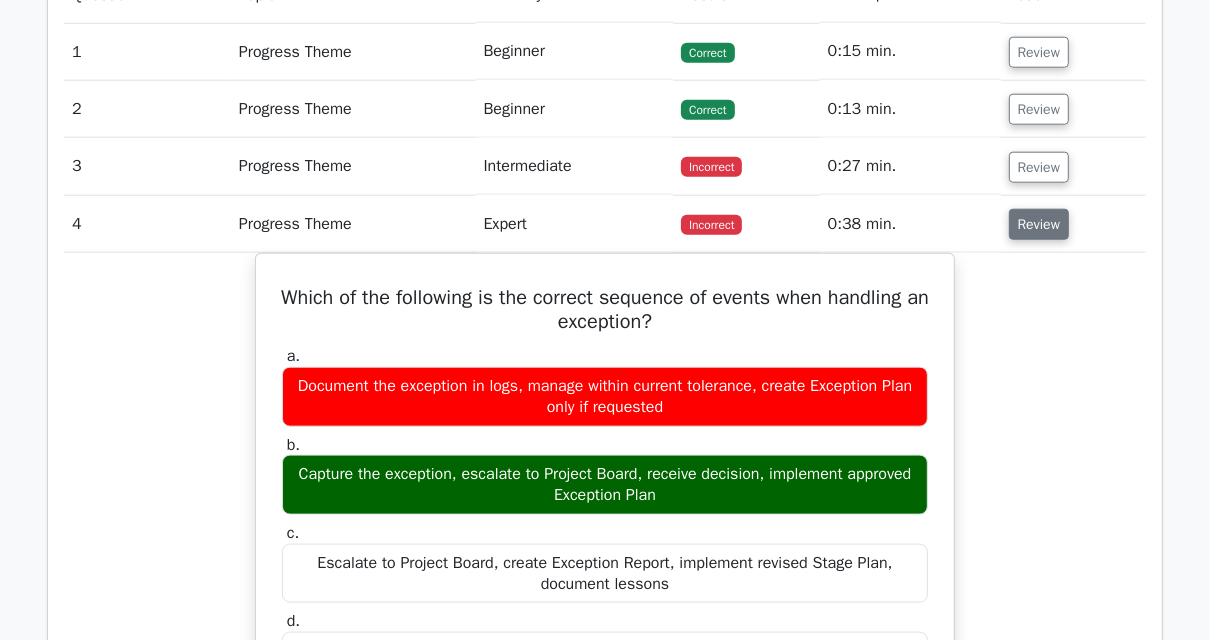 click on "Review" at bounding box center (1039, 224) 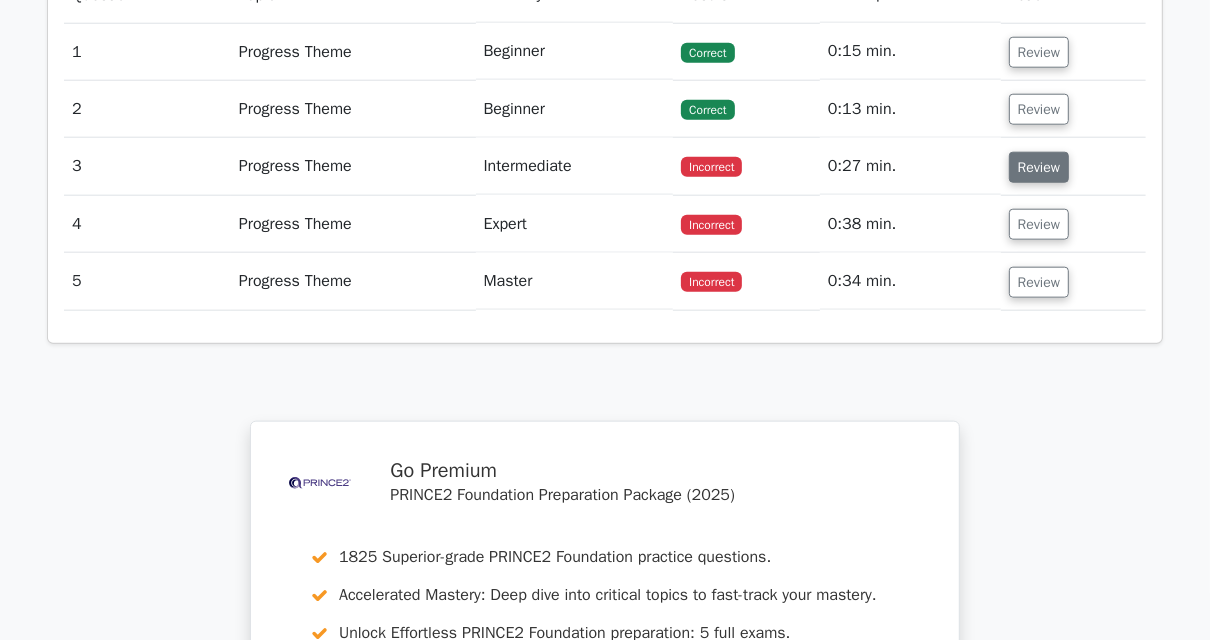 click on "Review" at bounding box center (1039, 167) 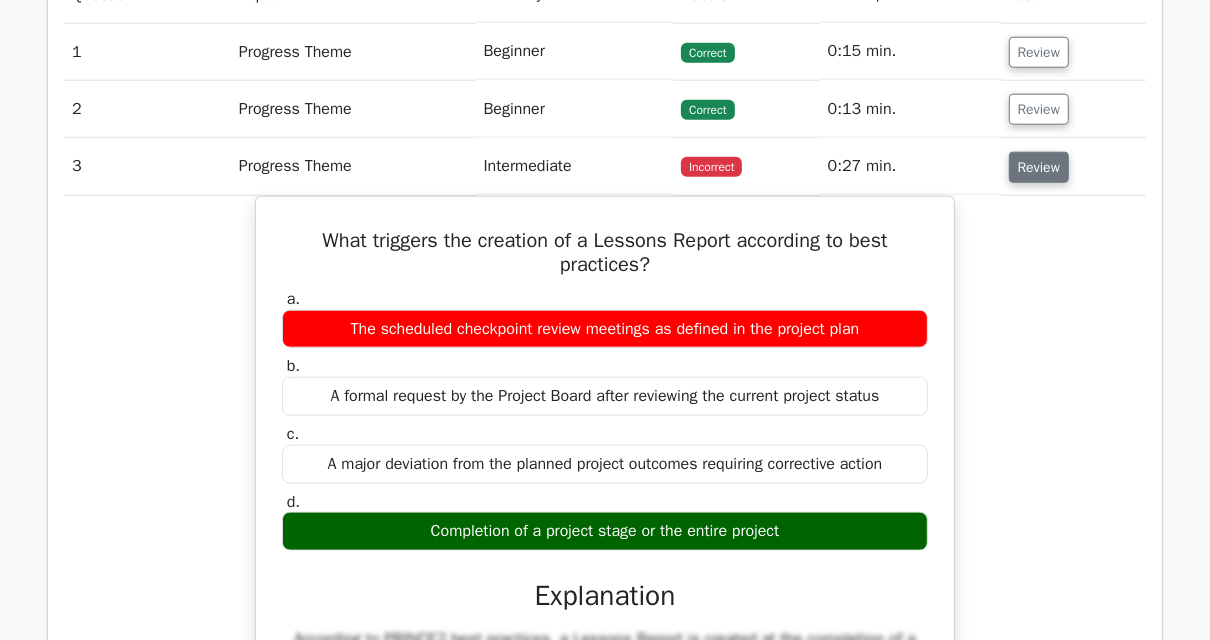 click on "Review" at bounding box center [1039, 167] 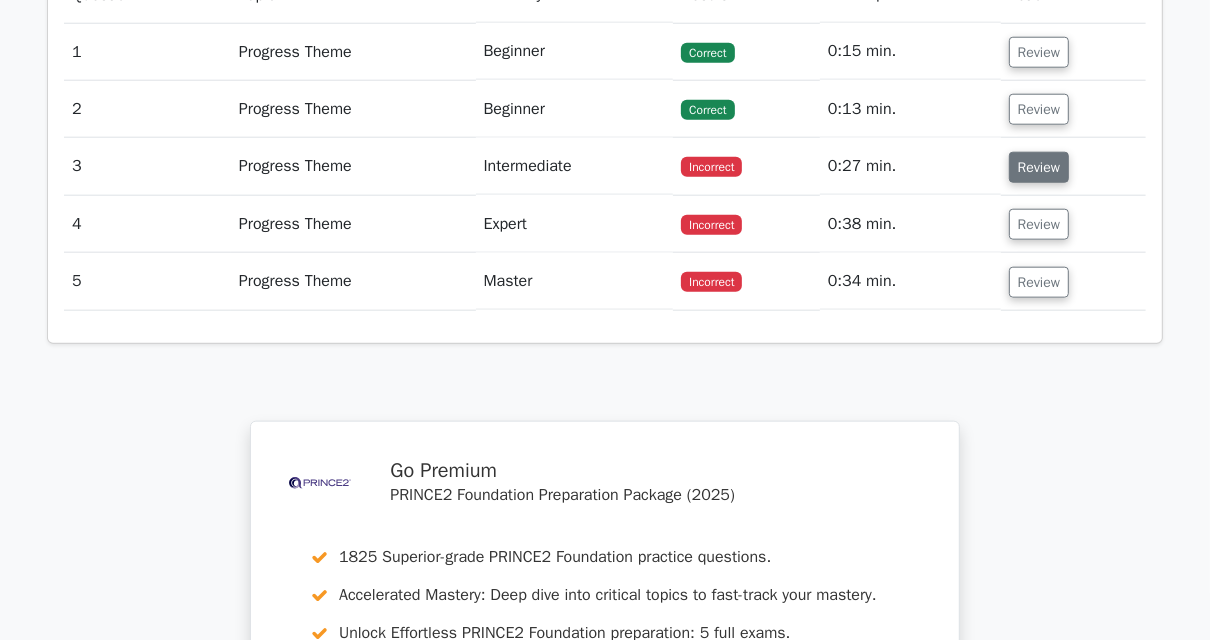 click on "Review" at bounding box center [1039, 167] 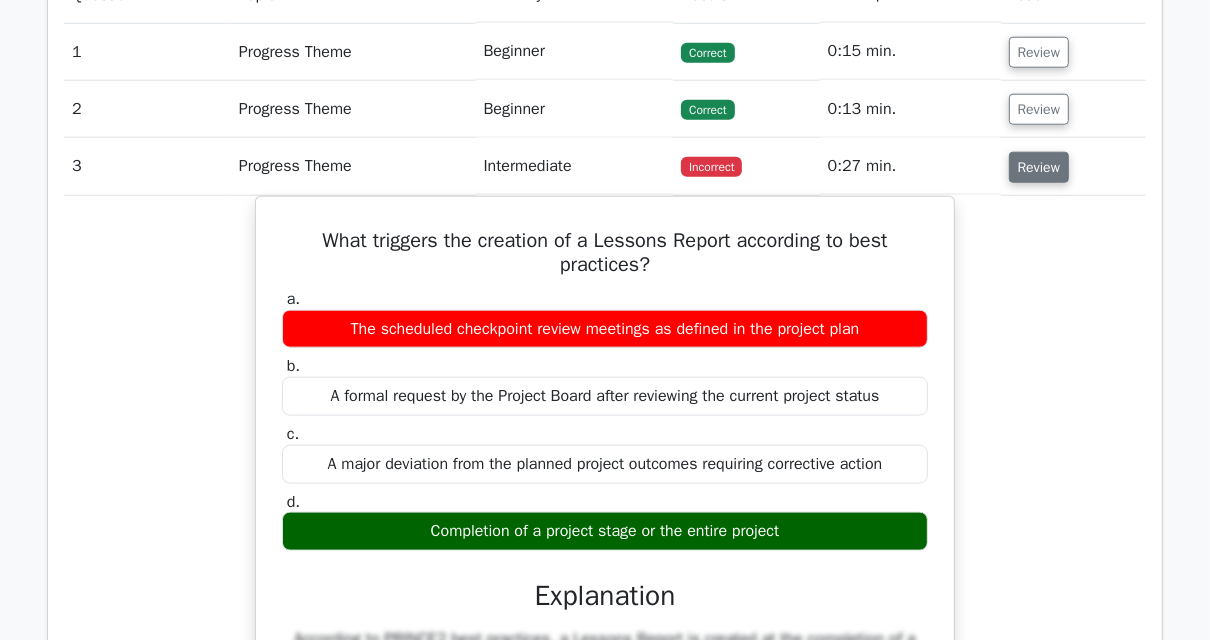 click on "Review" at bounding box center [1039, 167] 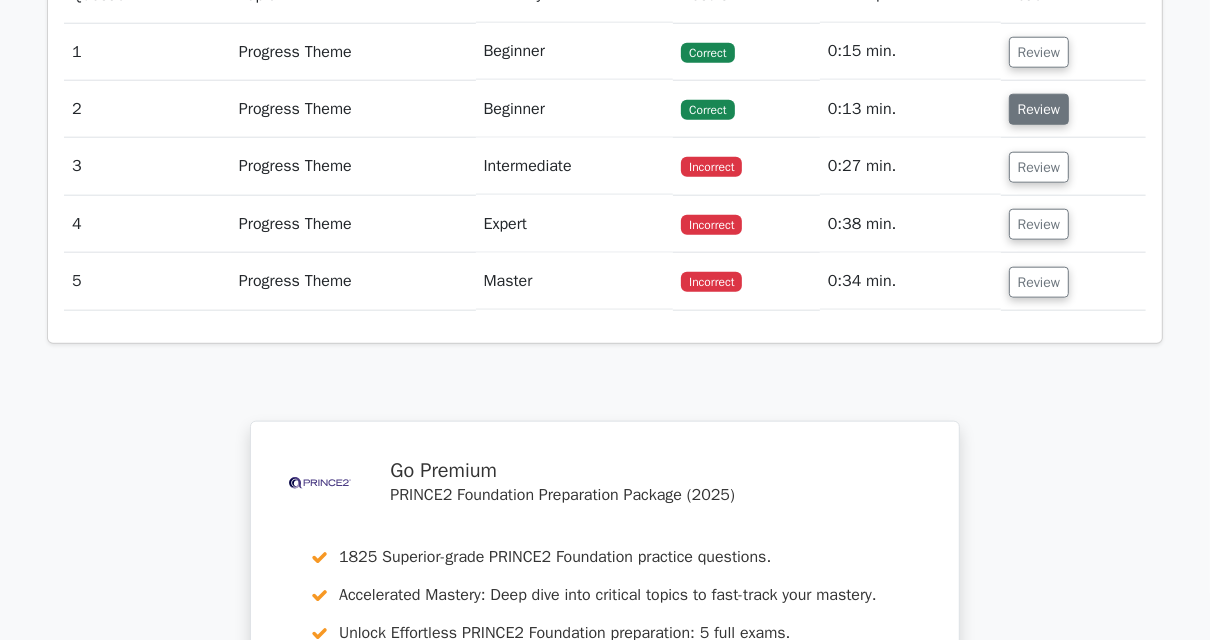 click on "Review" at bounding box center [1039, 109] 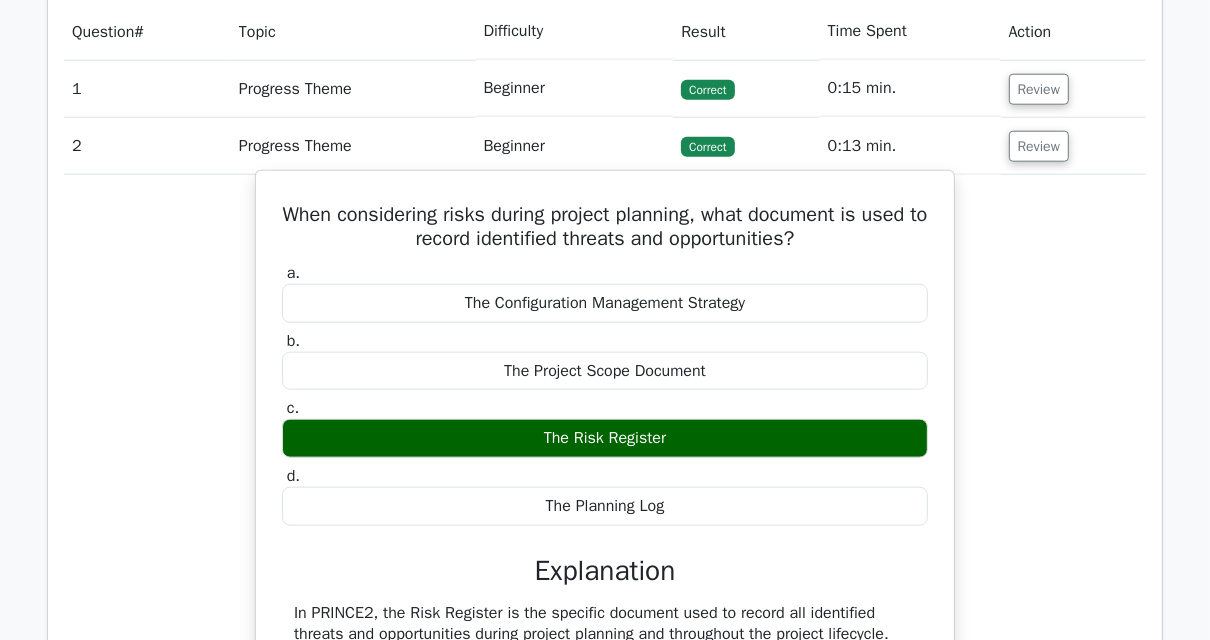 scroll, scrollTop: 1440, scrollLeft: 0, axis: vertical 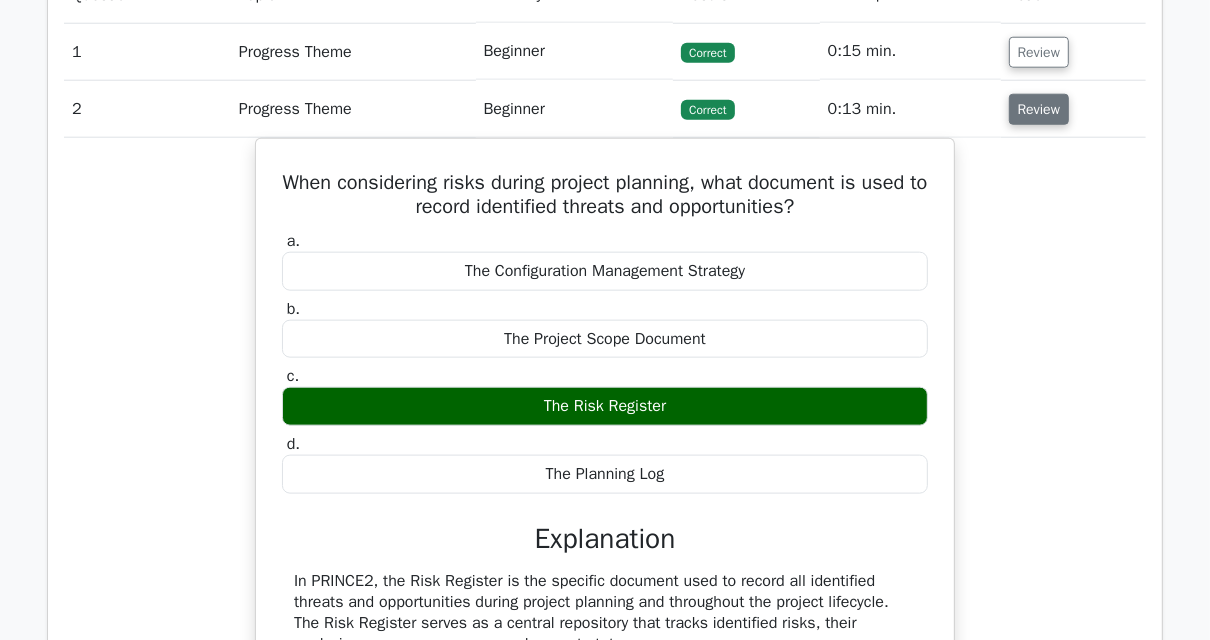 click on "Review" at bounding box center [1039, 109] 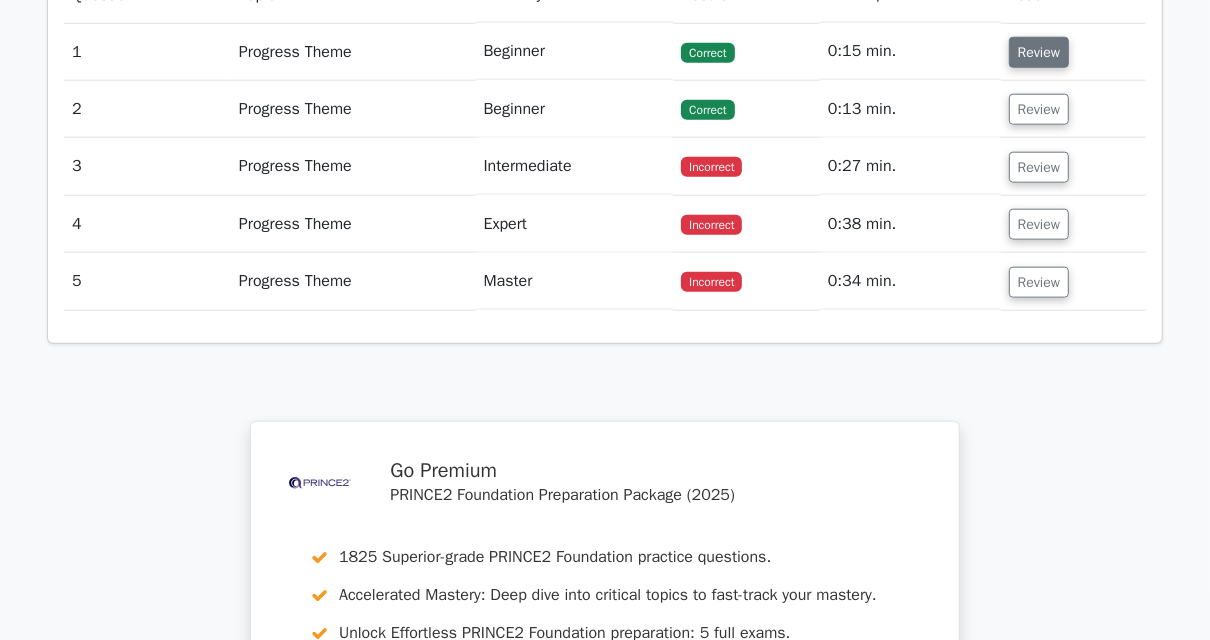 click on "Review" at bounding box center (1039, 52) 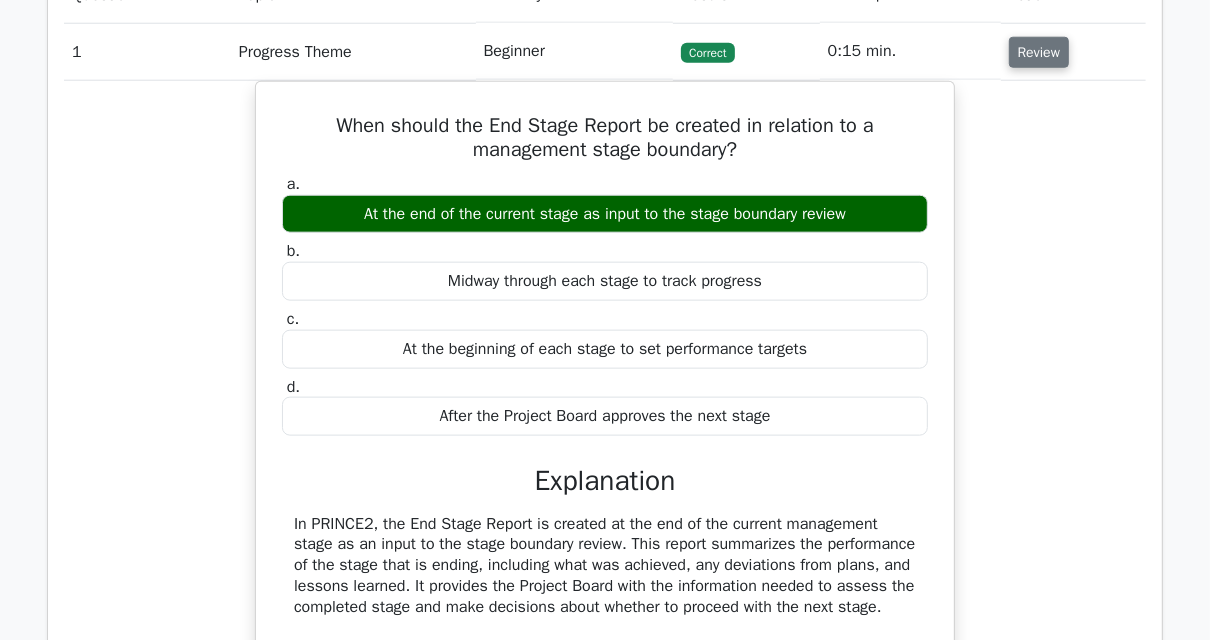 click on "Review" at bounding box center [1039, 52] 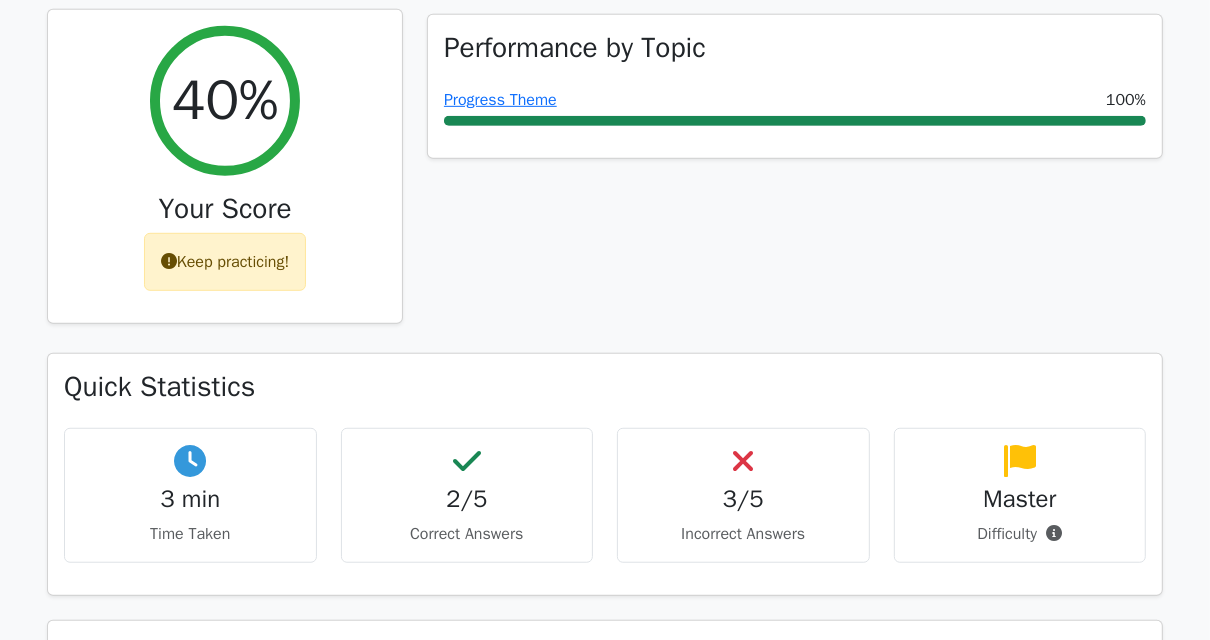 scroll, scrollTop: 640, scrollLeft: 0, axis: vertical 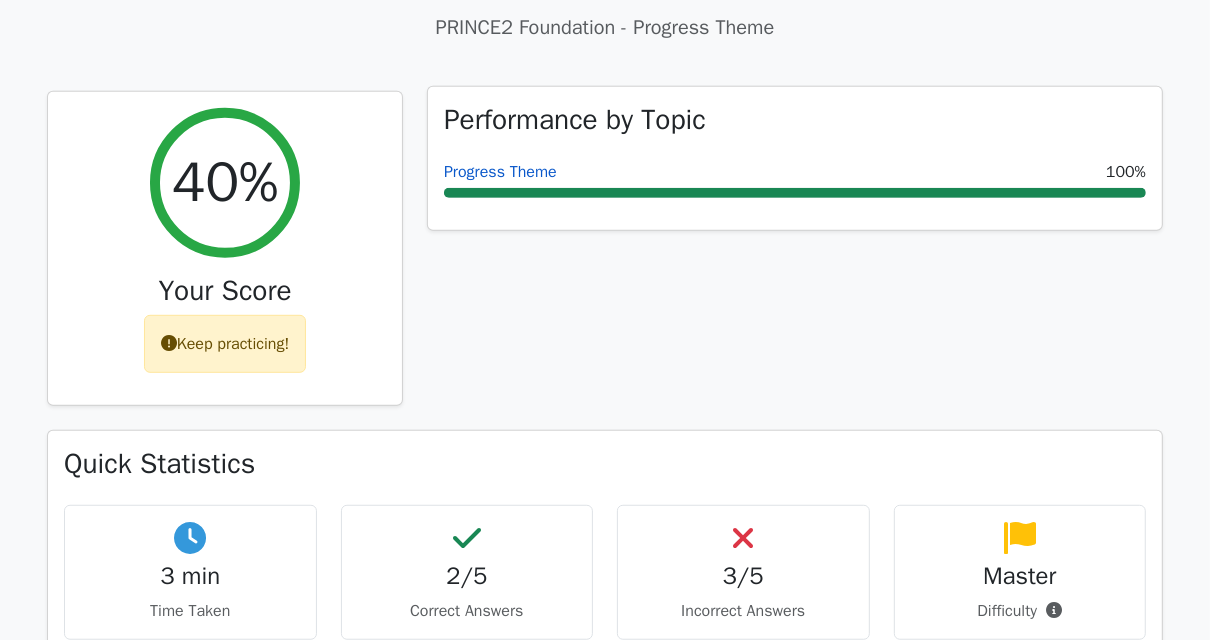 click on "Progress Theme" at bounding box center (500, 172) 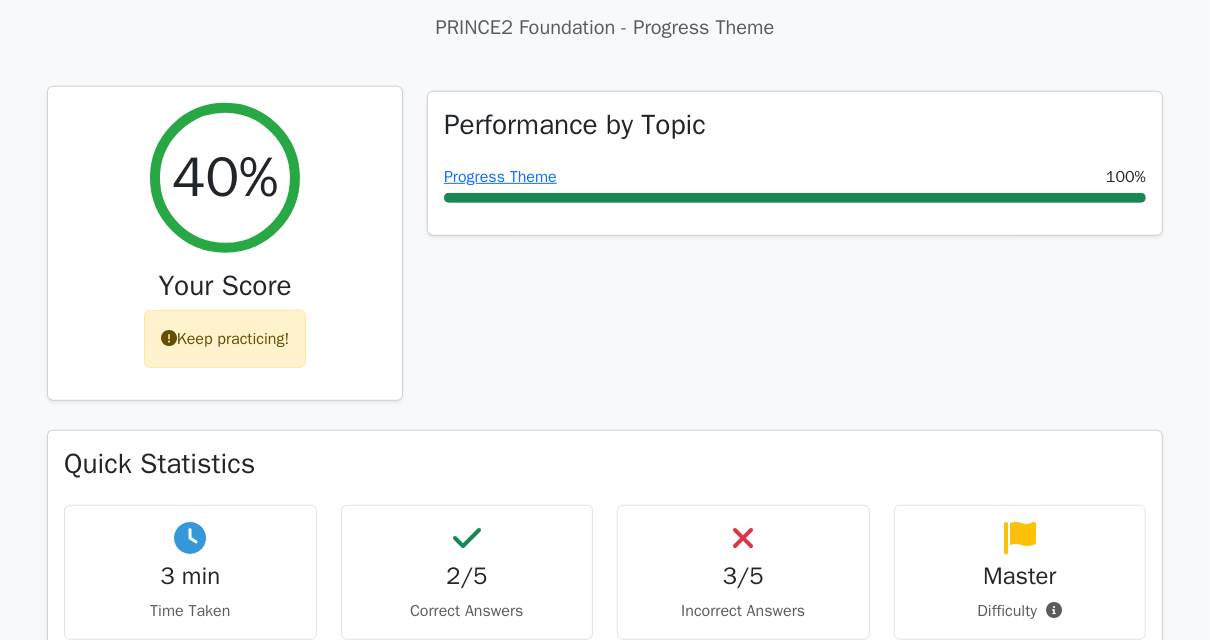 scroll, scrollTop: 480, scrollLeft: 0, axis: vertical 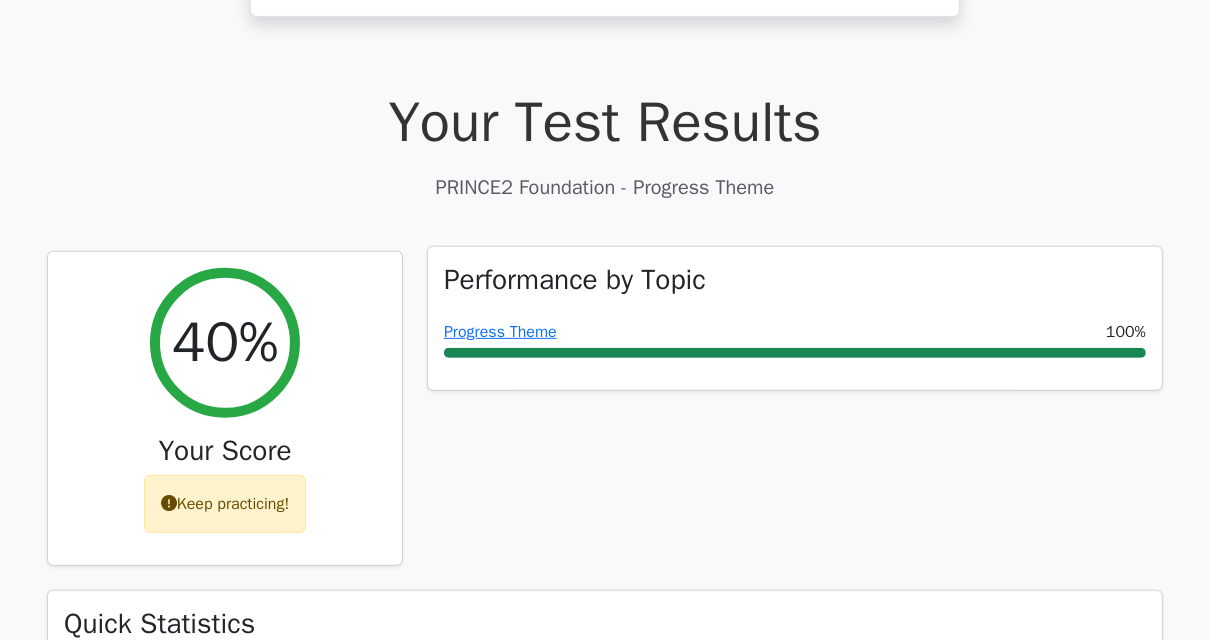 click on "Performance by Topic
Progress Theme
100%" at bounding box center (795, 319) 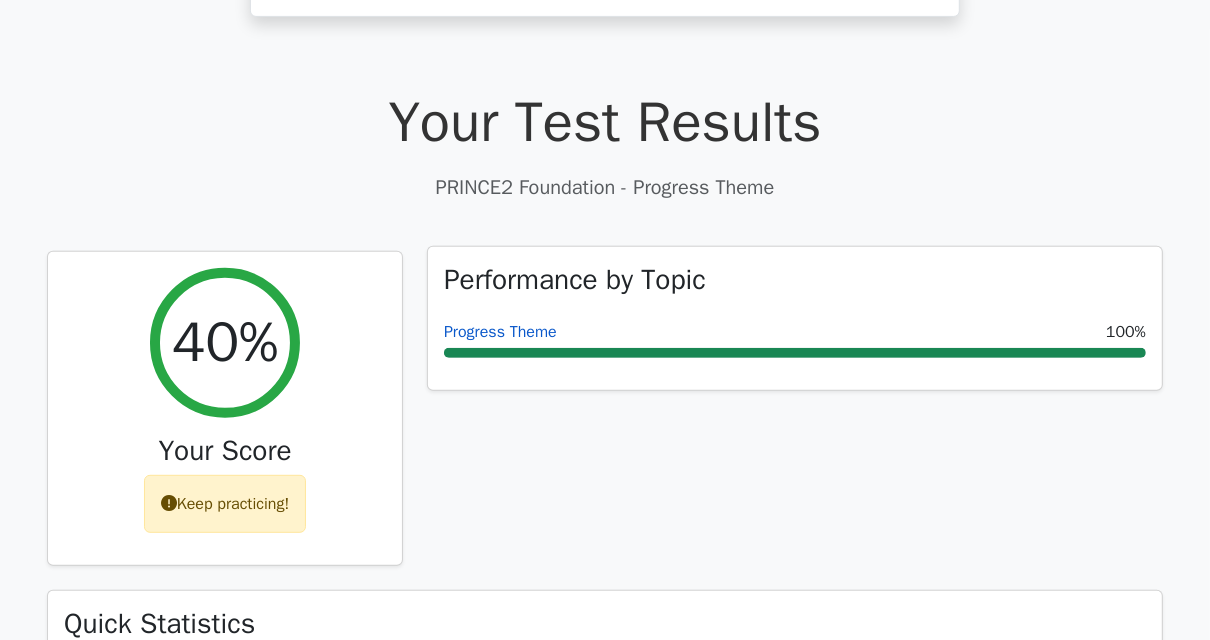 click on "Progress Theme" at bounding box center (500, 332) 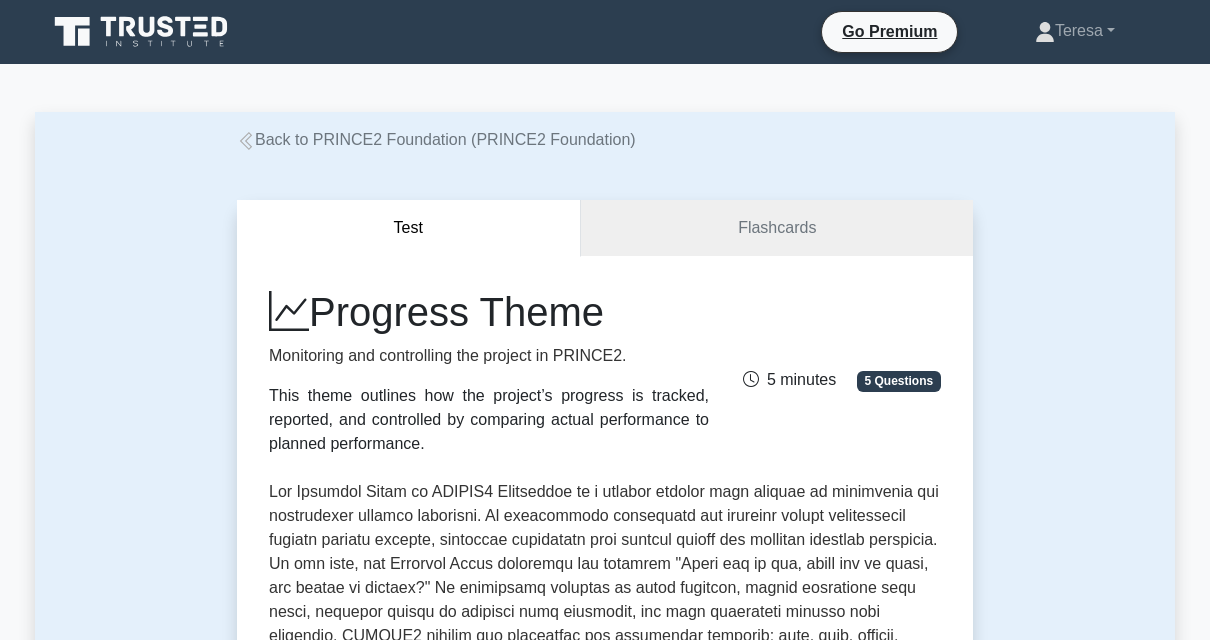 scroll, scrollTop: 0, scrollLeft: 0, axis: both 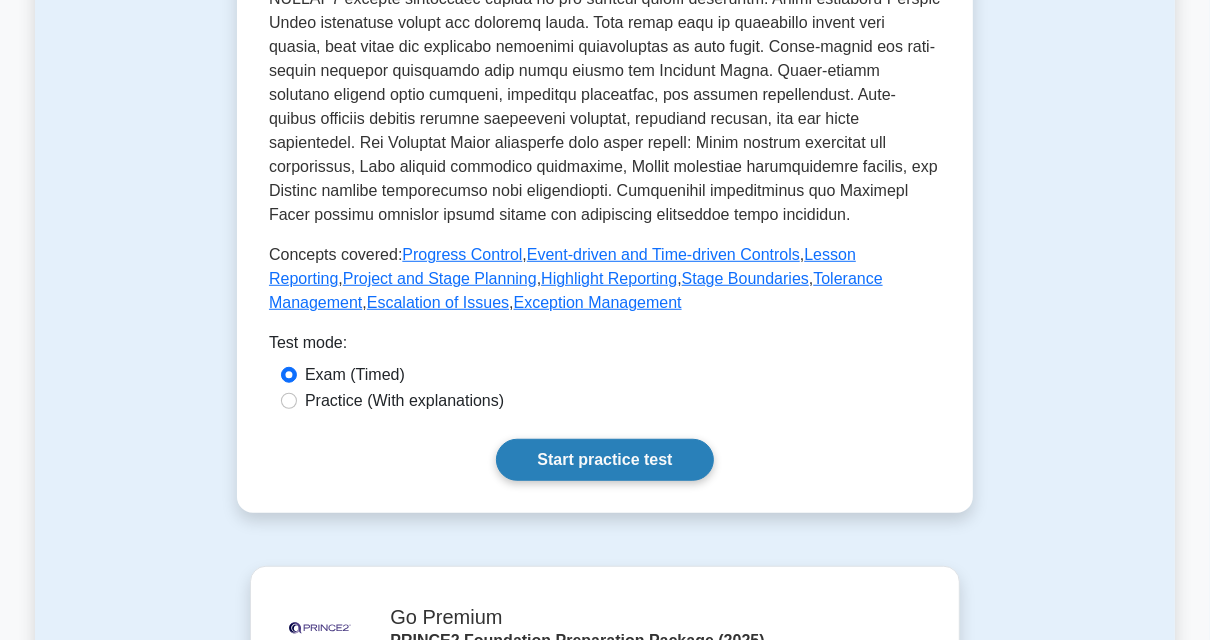 click on "Start practice test" at bounding box center (604, 460) 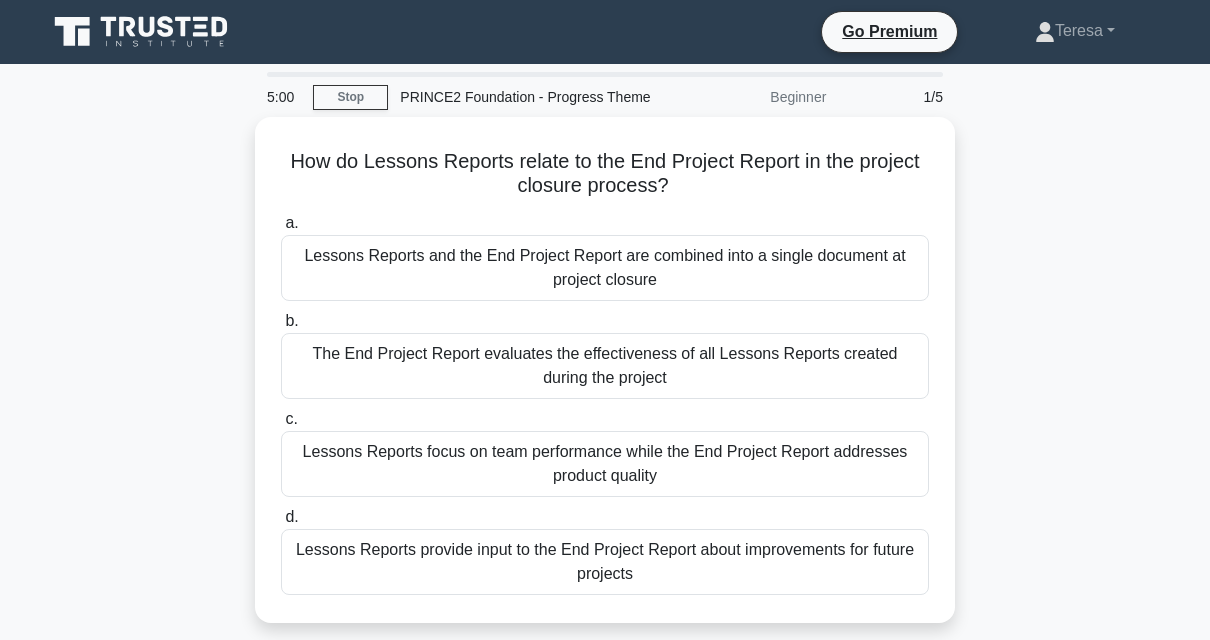 scroll, scrollTop: 0, scrollLeft: 0, axis: both 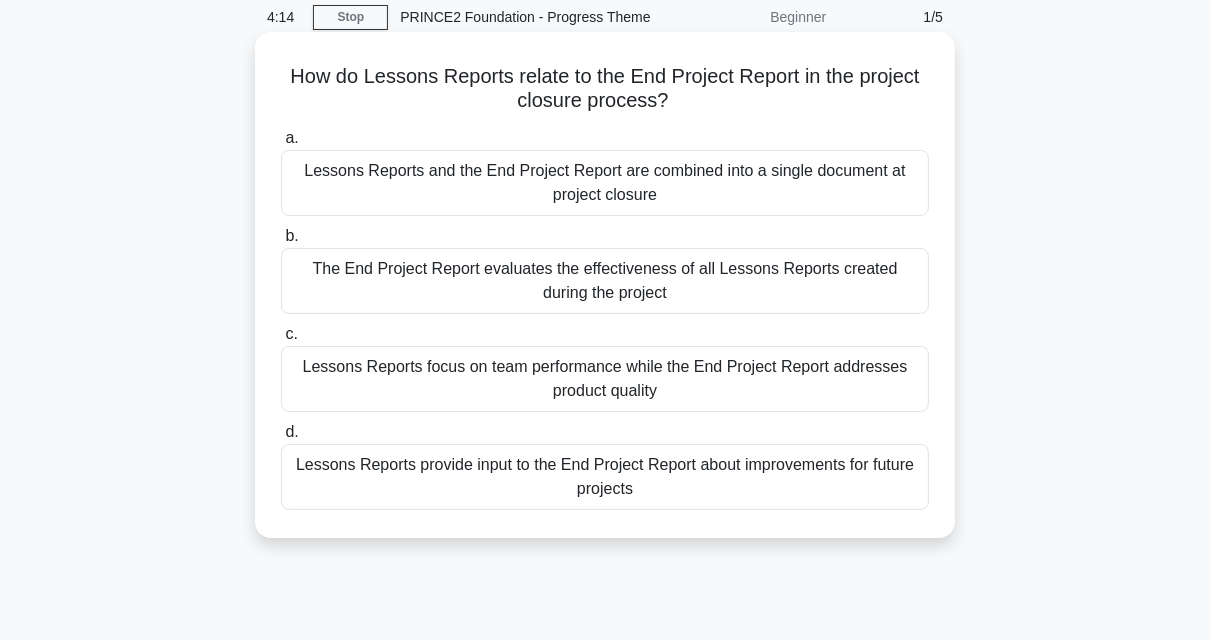 click on "Lessons Reports provide input to the End Project Report about improvements for future projects" at bounding box center (605, 477) 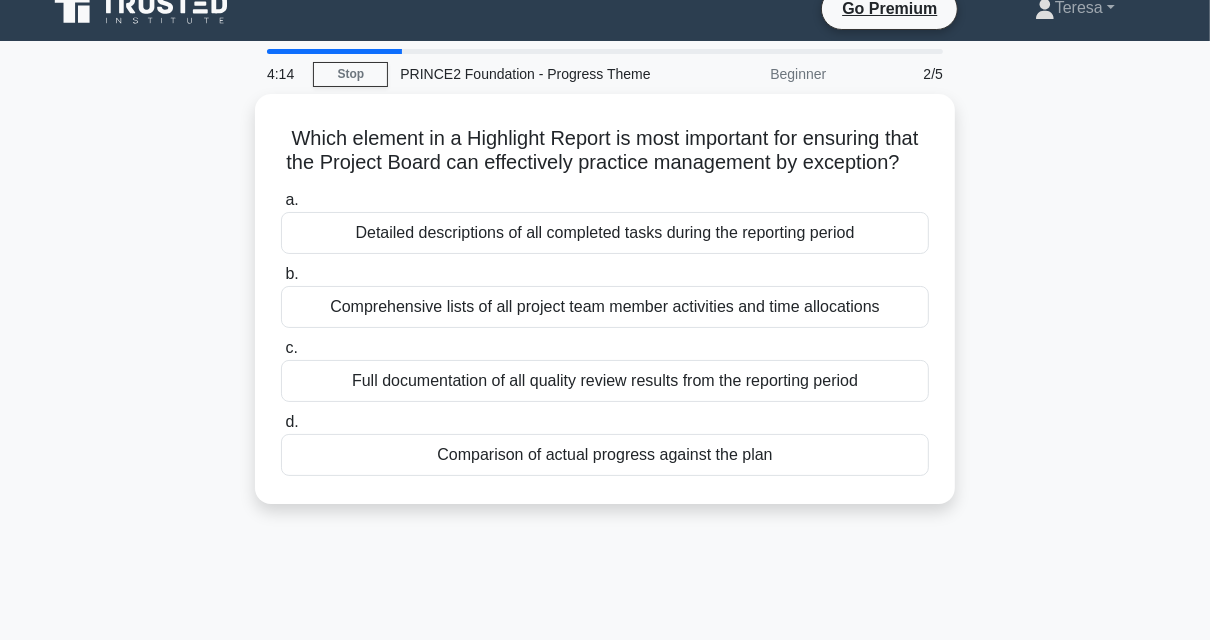 scroll, scrollTop: 0, scrollLeft: 0, axis: both 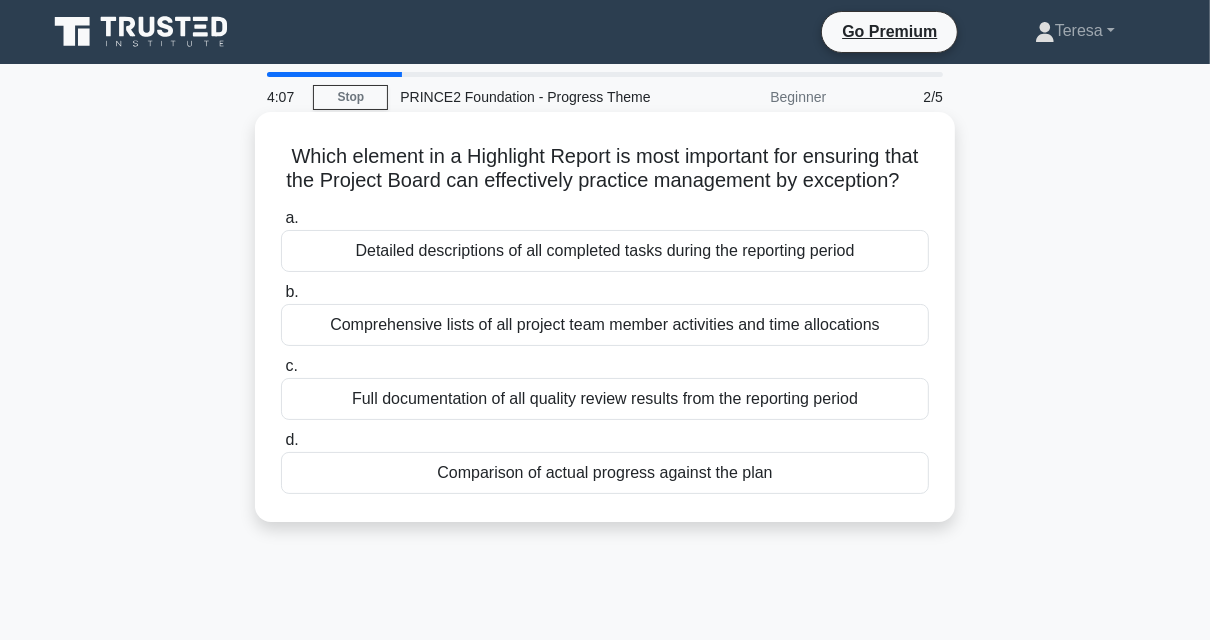 drag, startPoint x: 296, startPoint y: 157, endPoint x: 747, endPoint y: 202, distance: 453.23944 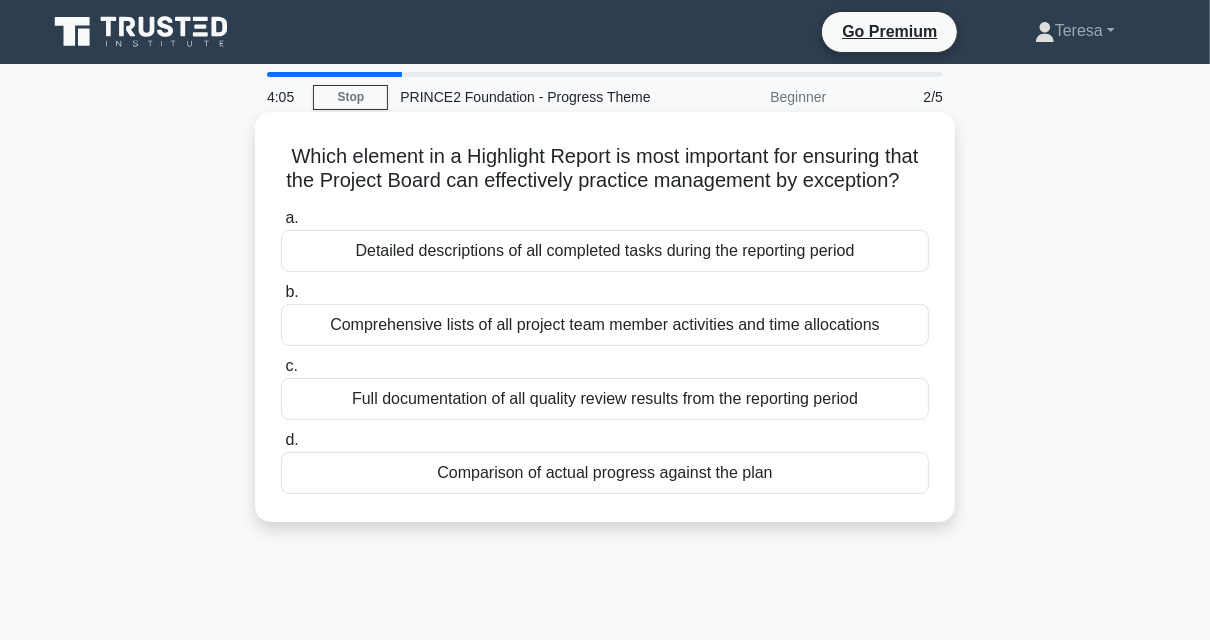 drag, startPoint x: 747, startPoint y: 202, endPoint x: 630, endPoint y: 213, distance: 117.51595 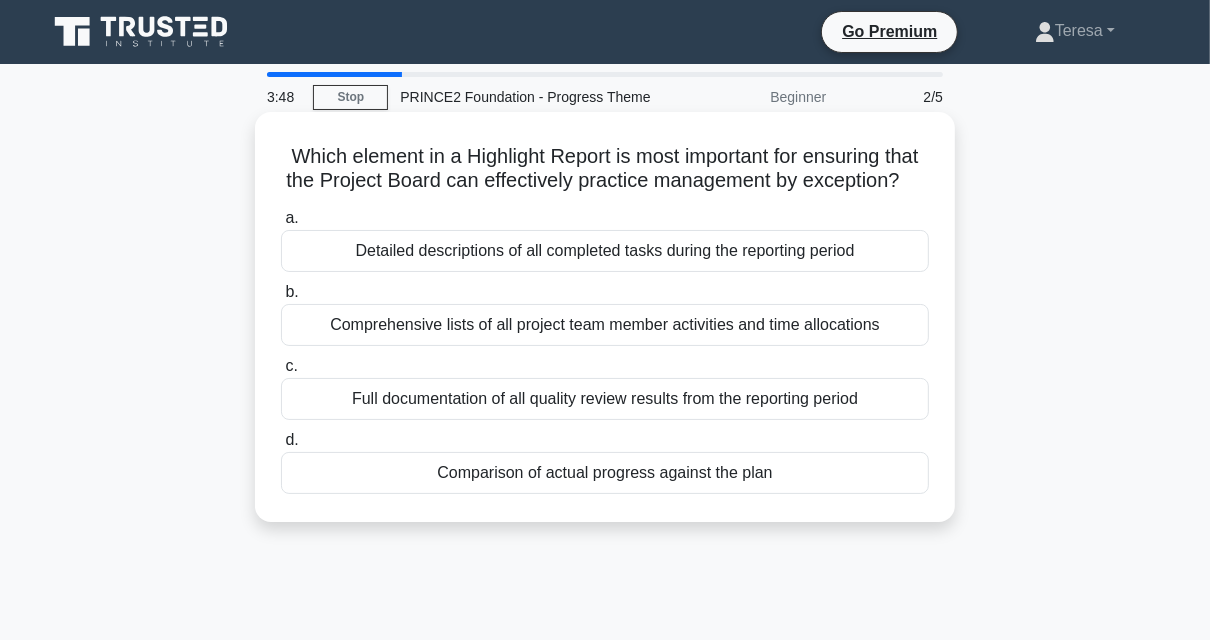 click on "Comparison of actual progress against the plan" at bounding box center (605, 473) 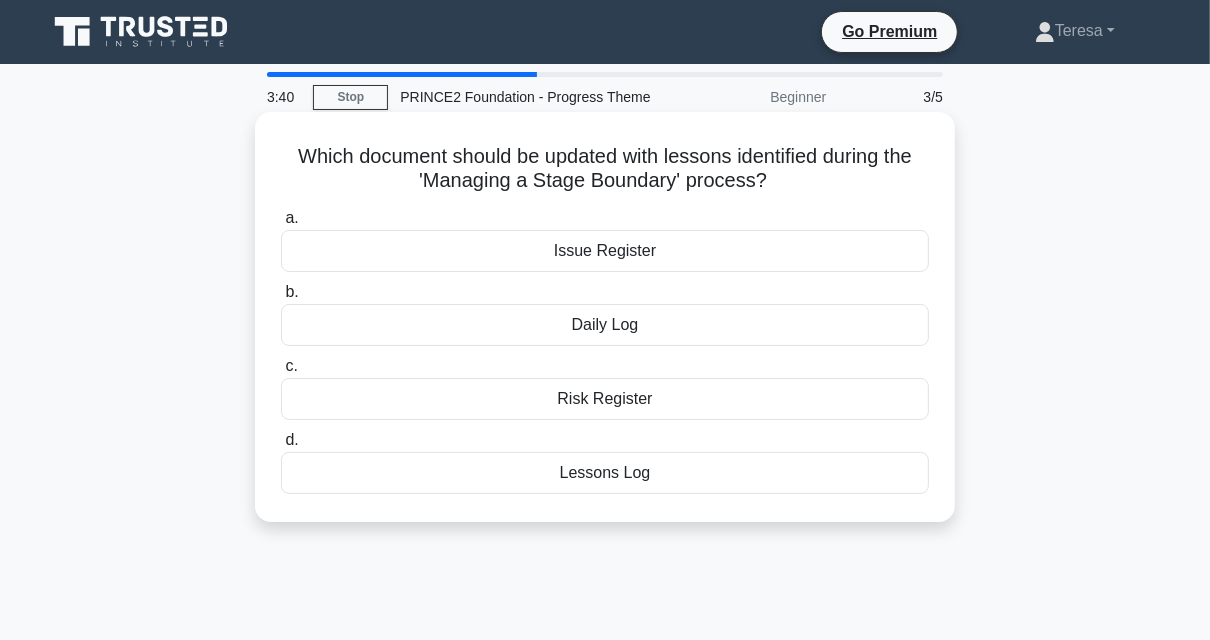 drag, startPoint x: 388, startPoint y: 160, endPoint x: 806, endPoint y: 172, distance: 418.1722 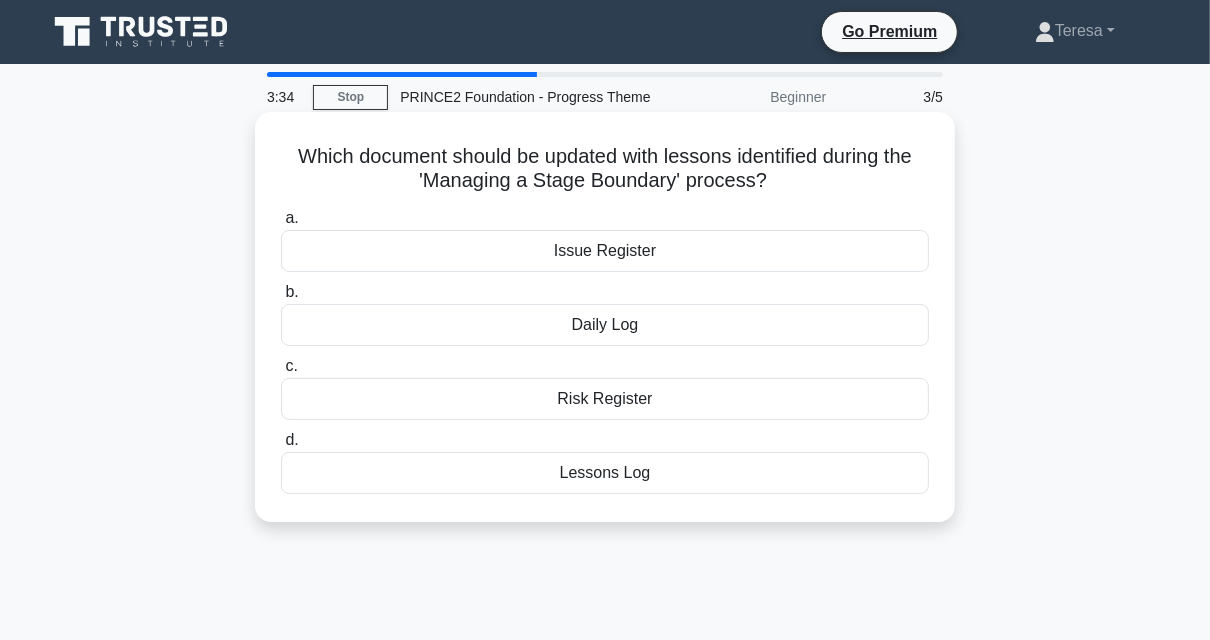 click on "Lessons Log" at bounding box center [605, 473] 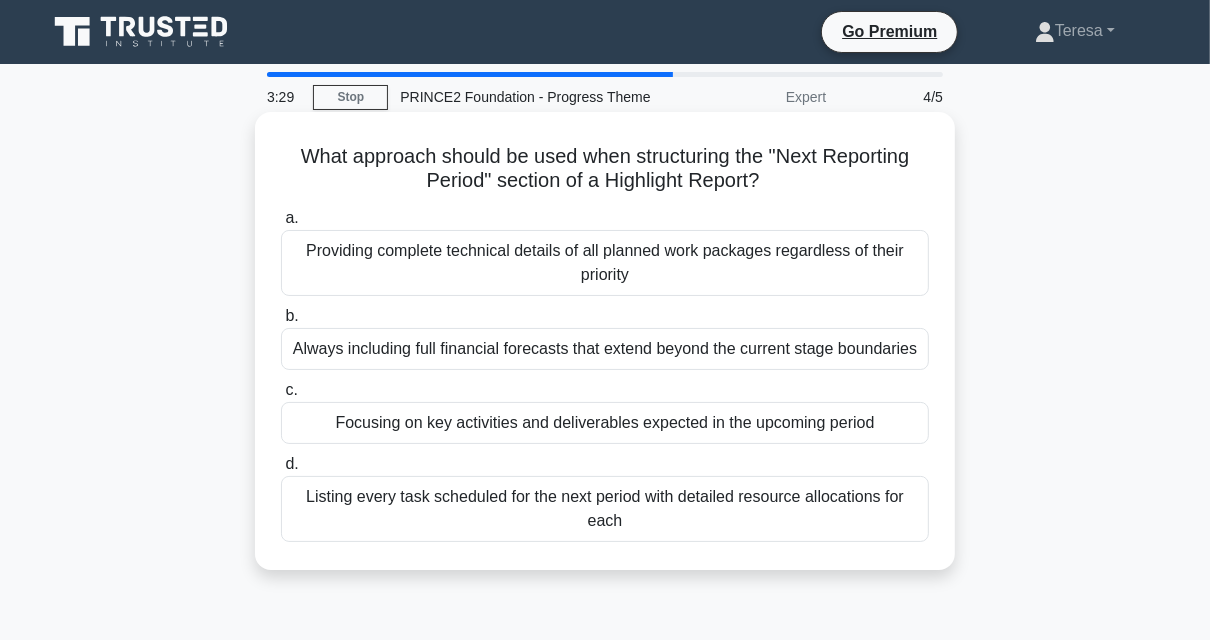 drag, startPoint x: 292, startPoint y: 153, endPoint x: 777, endPoint y: 172, distance: 485.372 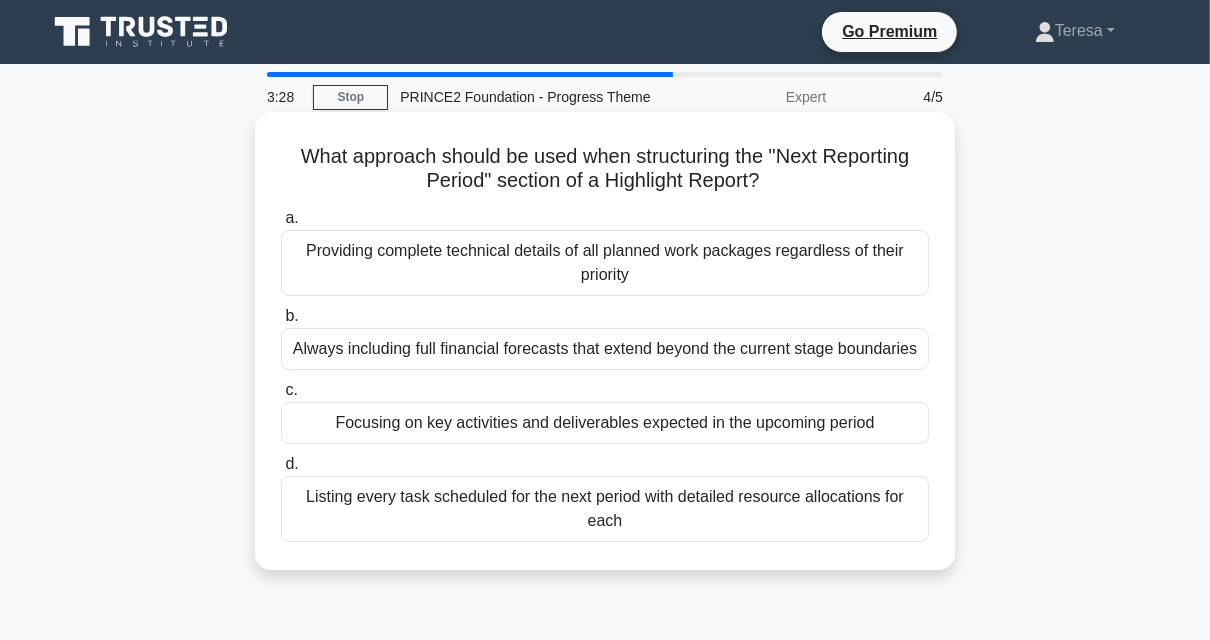 drag, startPoint x: 777, startPoint y: 172, endPoint x: 683, endPoint y: 181, distance: 94.42987 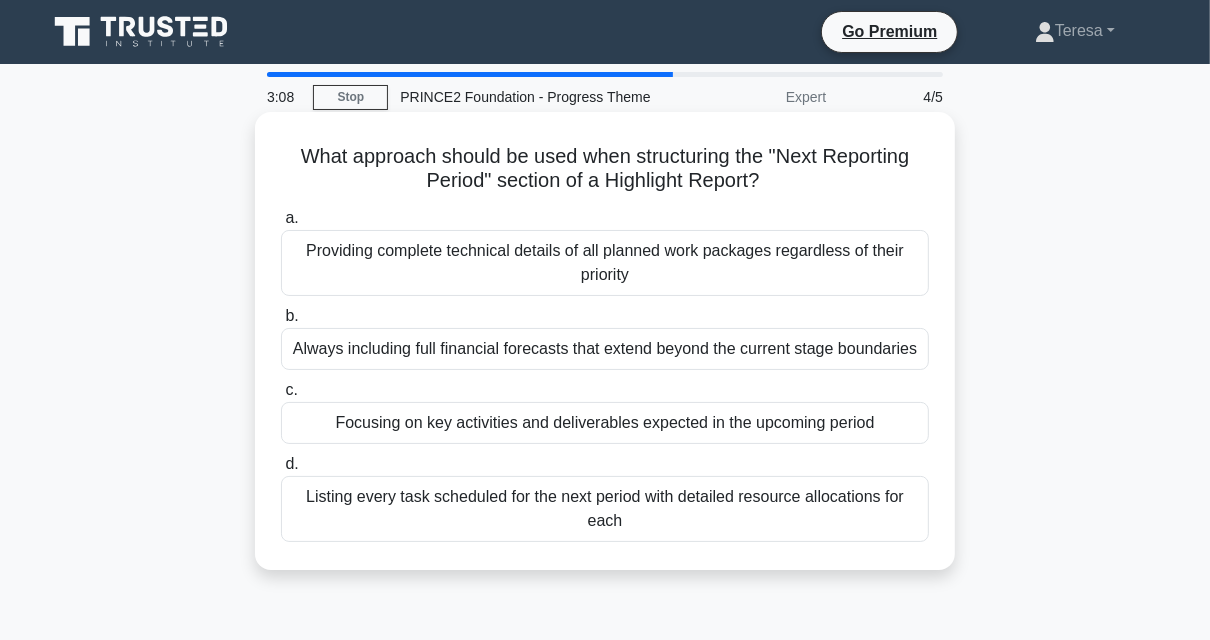click on "Focusing on key activities and deliverables expected in the upcoming period" at bounding box center (605, 423) 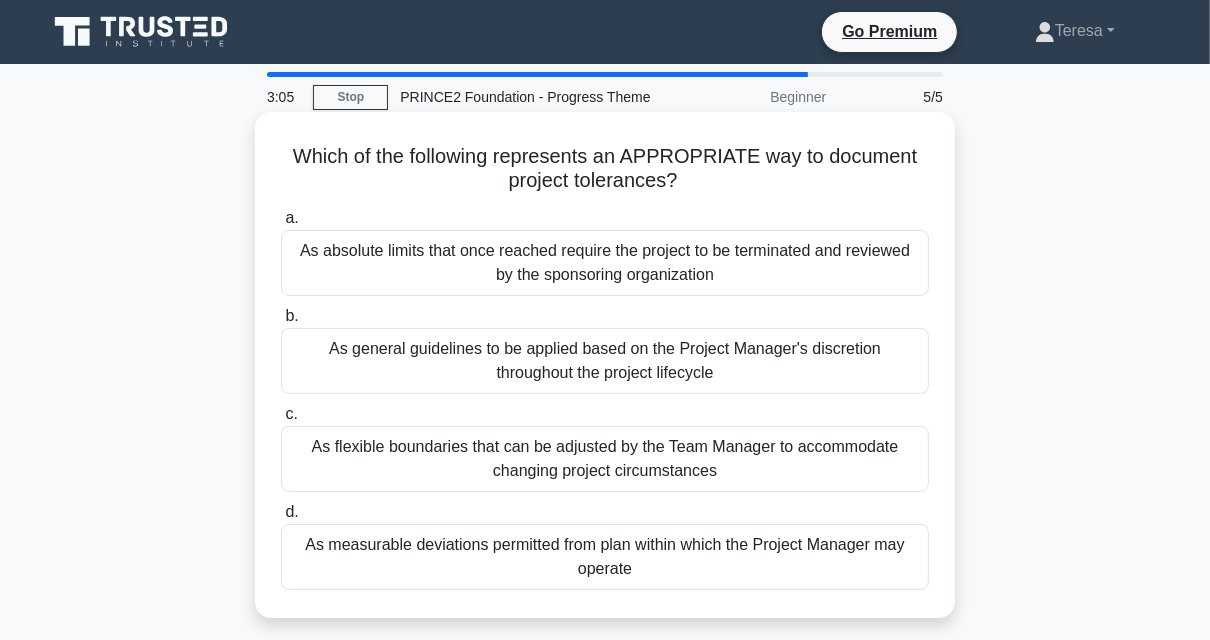 drag, startPoint x: 306, startPoint y: 160, endPoint x: 806, endPoint y: 177, distance: 500.2889 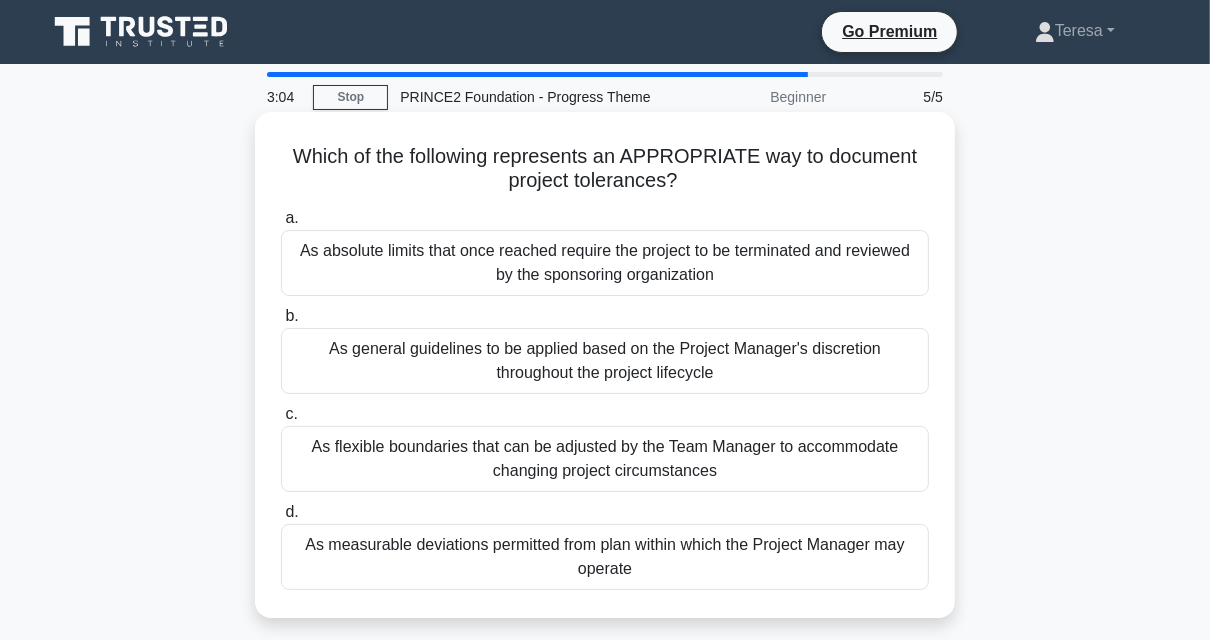 click on "Which of the following represents an APPROPRIATE way to document project tolerances?
.spinner_0XTQ{transform-origin:center;animation:spinner_y6GP .75s linear infinite}@keyframes spinner_y6GP{100%{transform:rotate(360deg)}}" at bounding box center [605, 169] 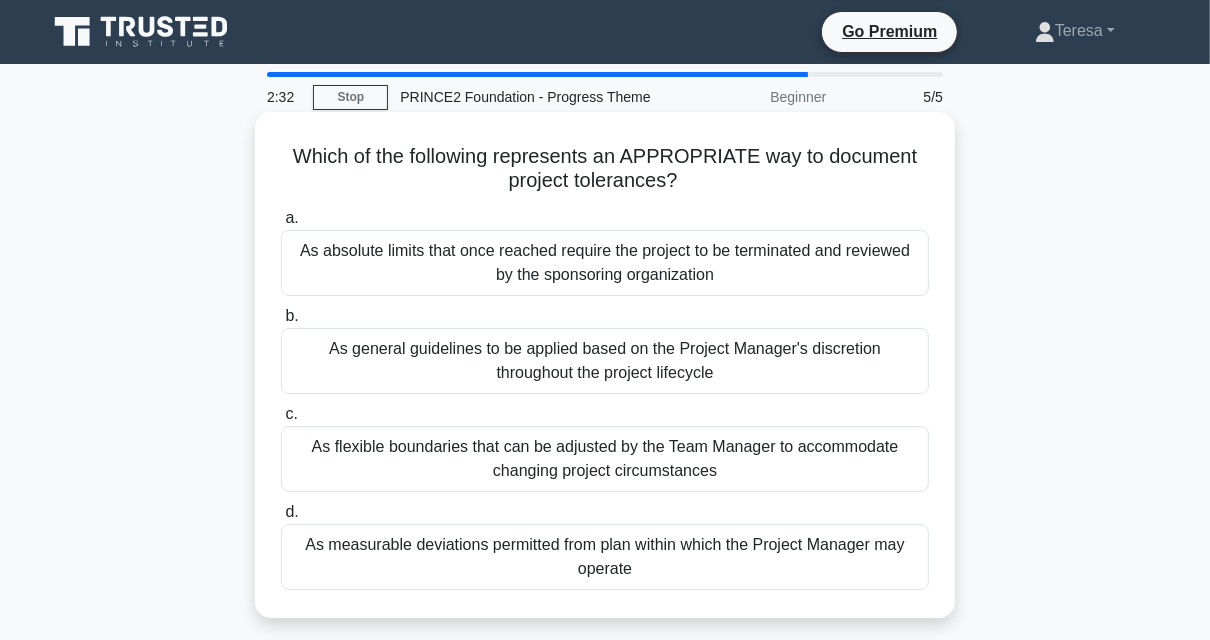 click on "As measurable deviations permitted from plan within which the Project Manager may operate" at bounding box center (605, 557) 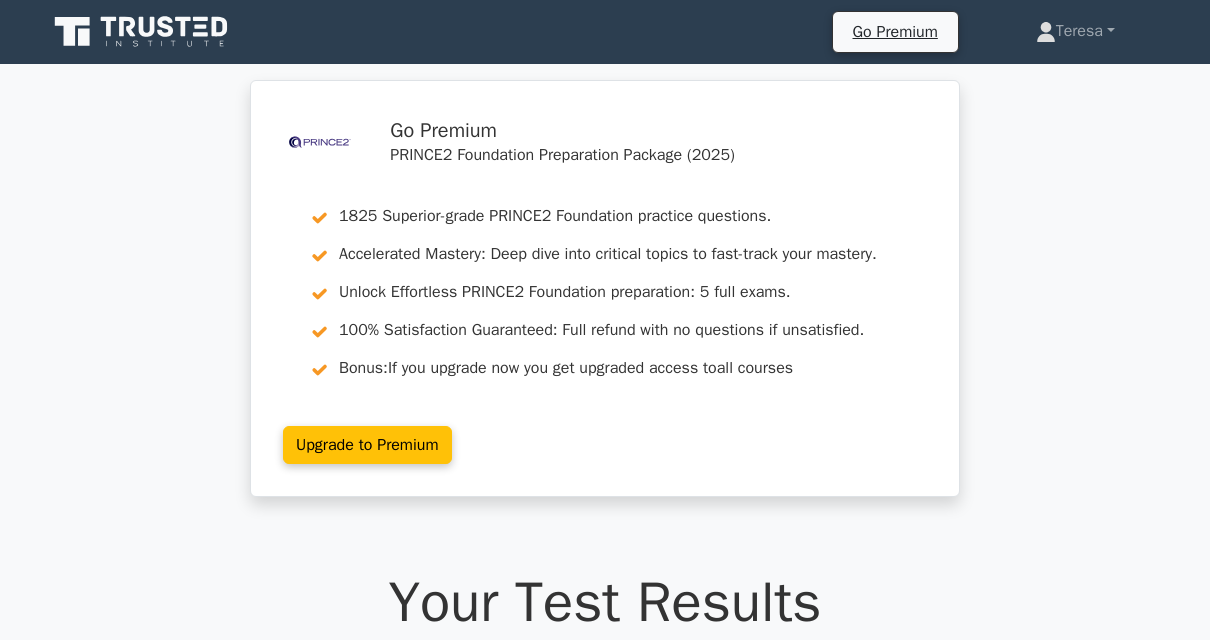 scroll, scrollTop: 0, scrollLeft: 0, axis: both 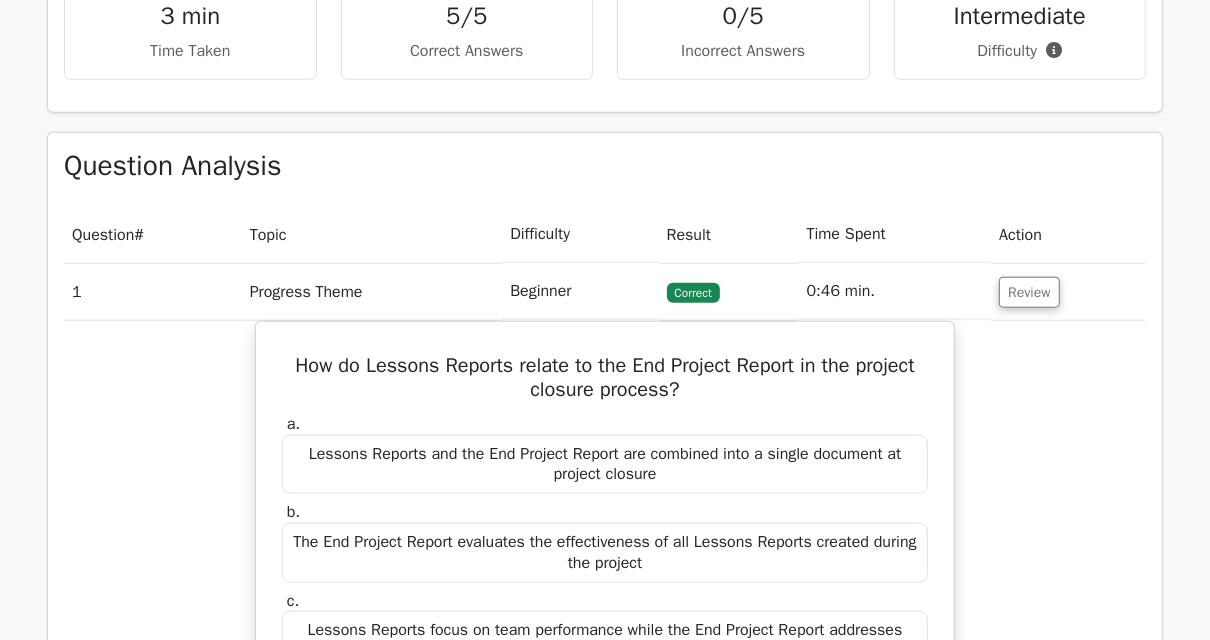 click on "Review" at bounding box center [1068, 291] 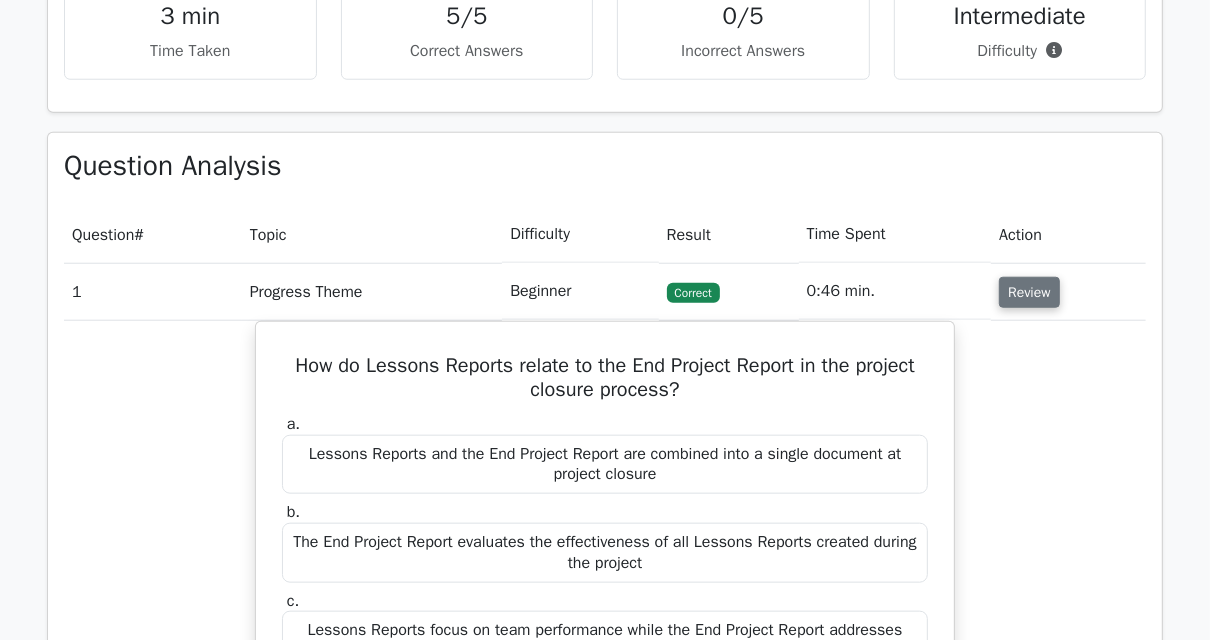 click on "Review" at bounding box center (1029, 292) 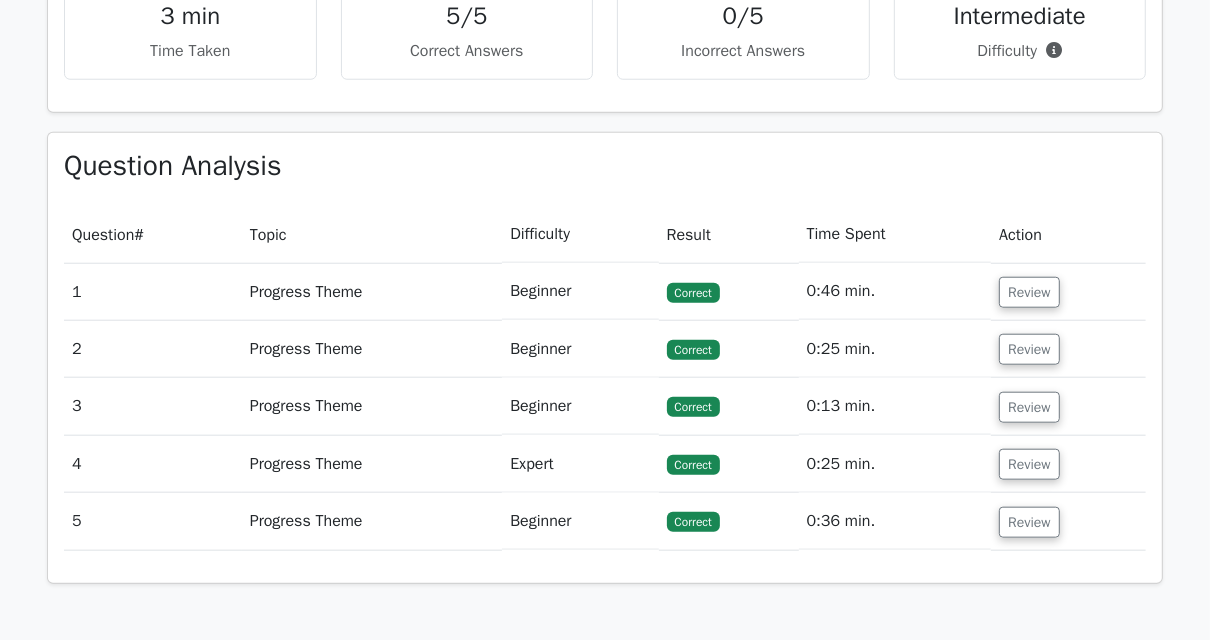 scroll, scrollTop: 1280, scrollLeft: 0, axis: vertical 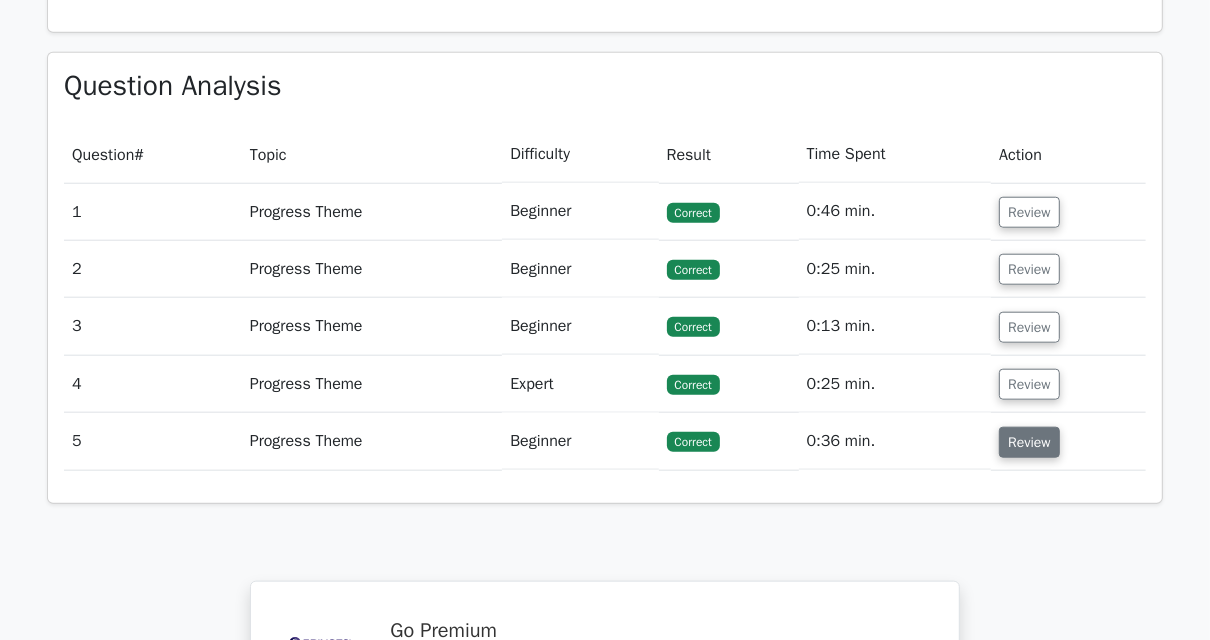 click on "Review" at bounding box center (1029, 442) 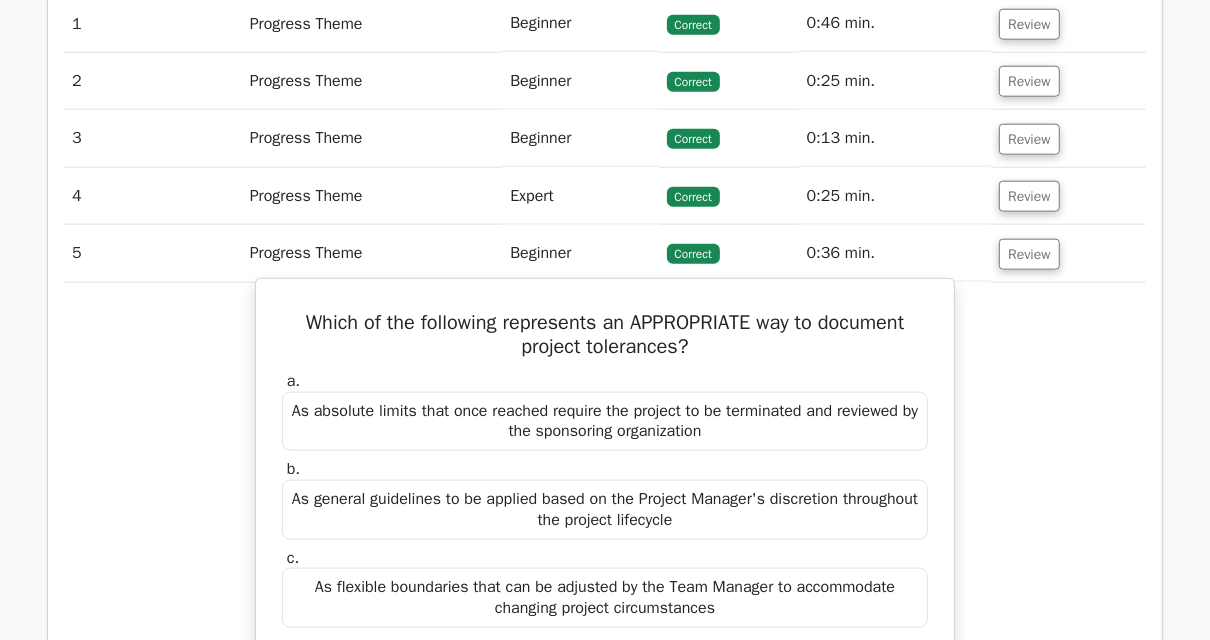 scroll, scrollTop: 1360, scrollLeft: 0, axis: vertical 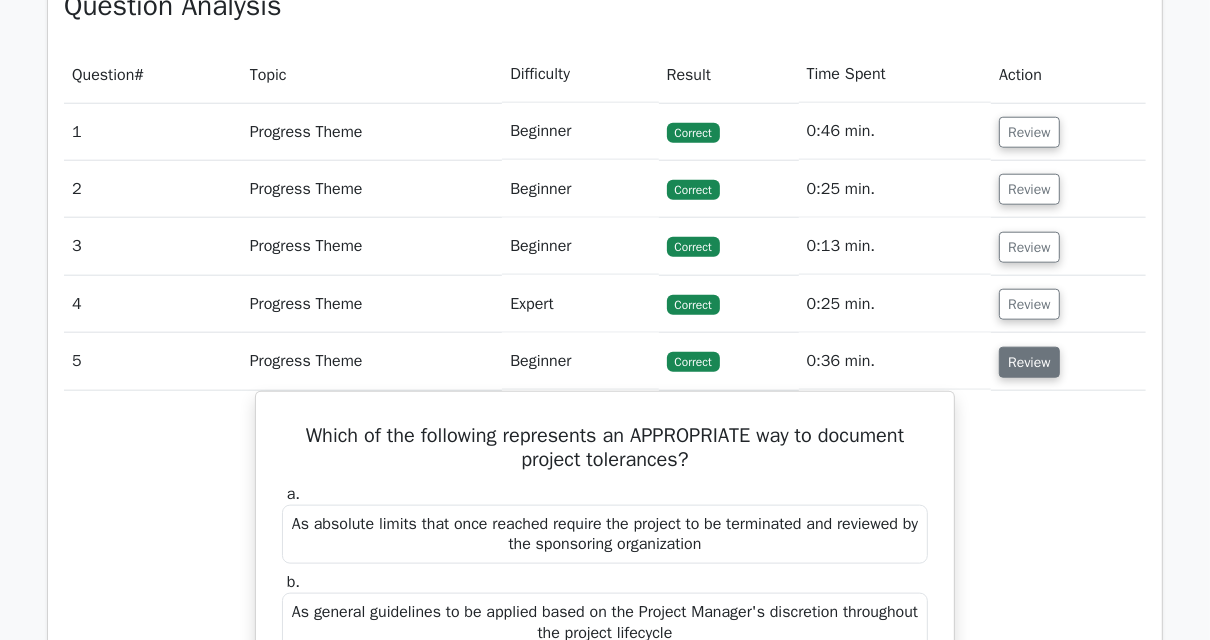click on "Review" at bounding box center (1029, 362) 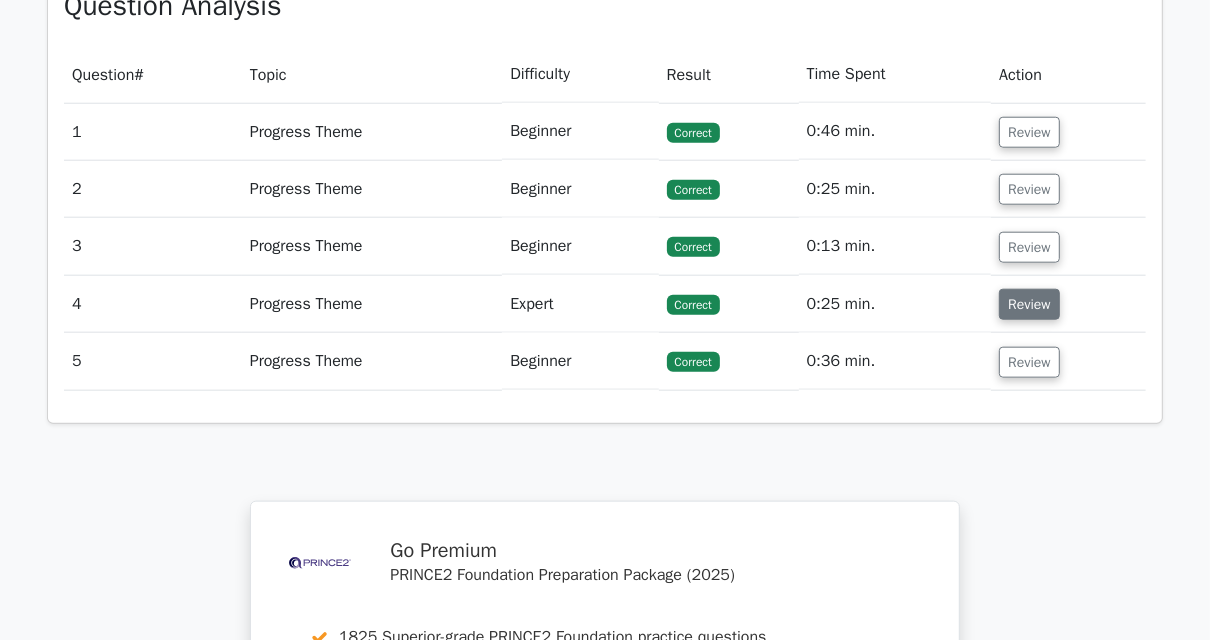 click on "Review" at bounding box center [1029, 304] 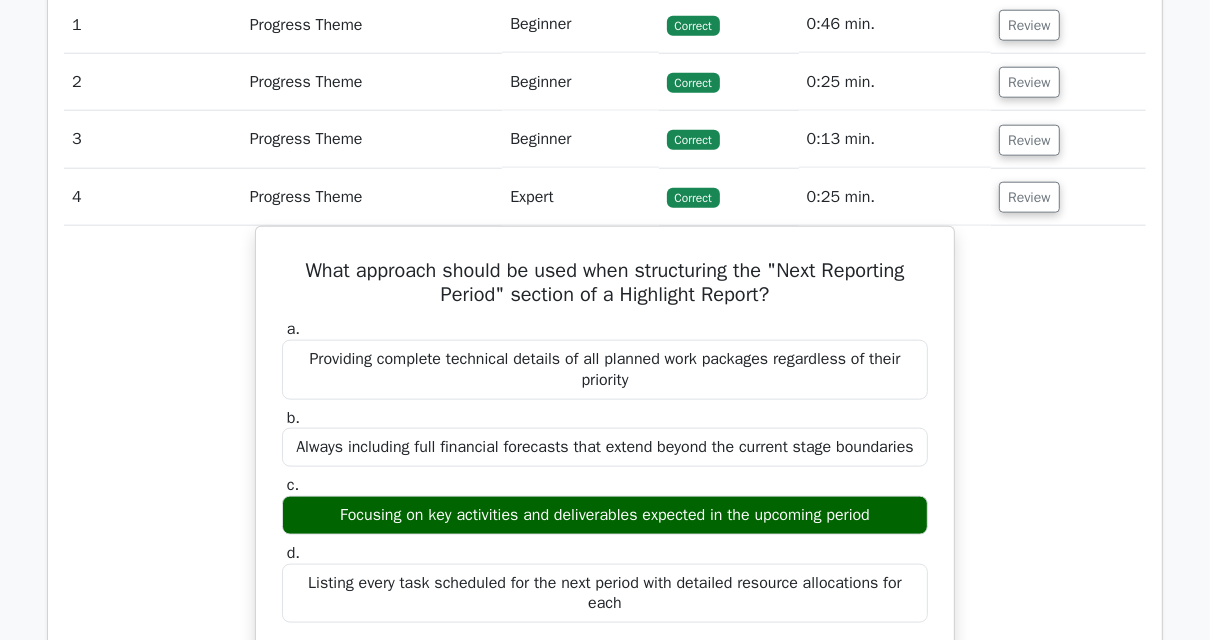 scroll, scrollTop: 1440, scrollLeft: 0, axis: vertical 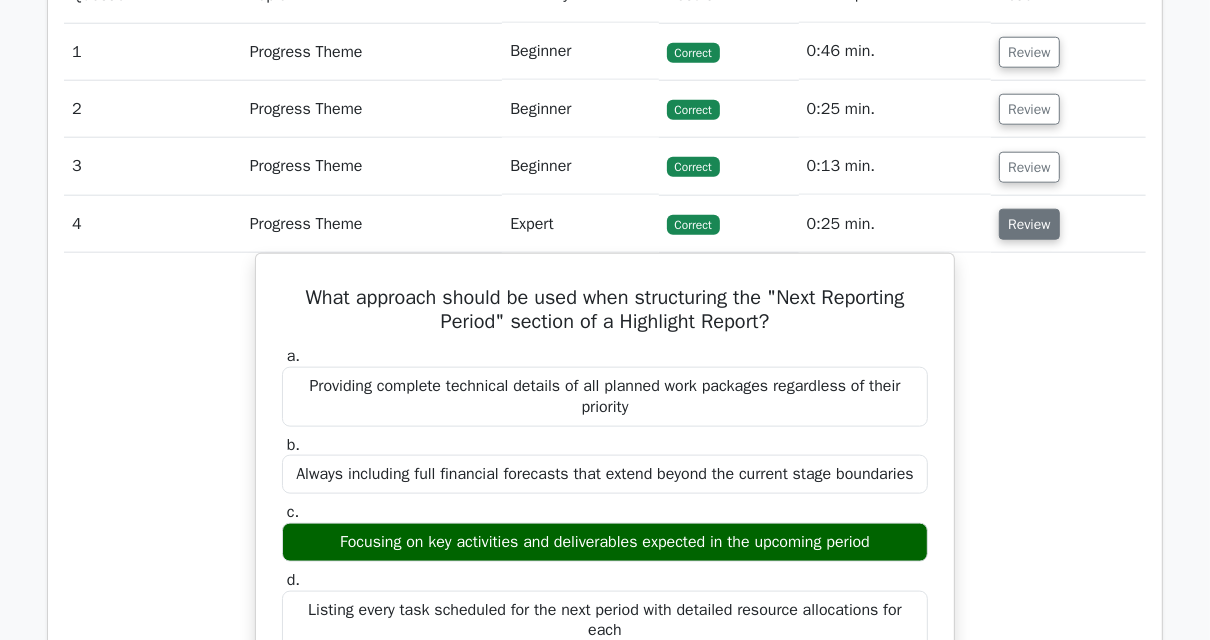 click on "Review" at bounding box center [1029, 224] 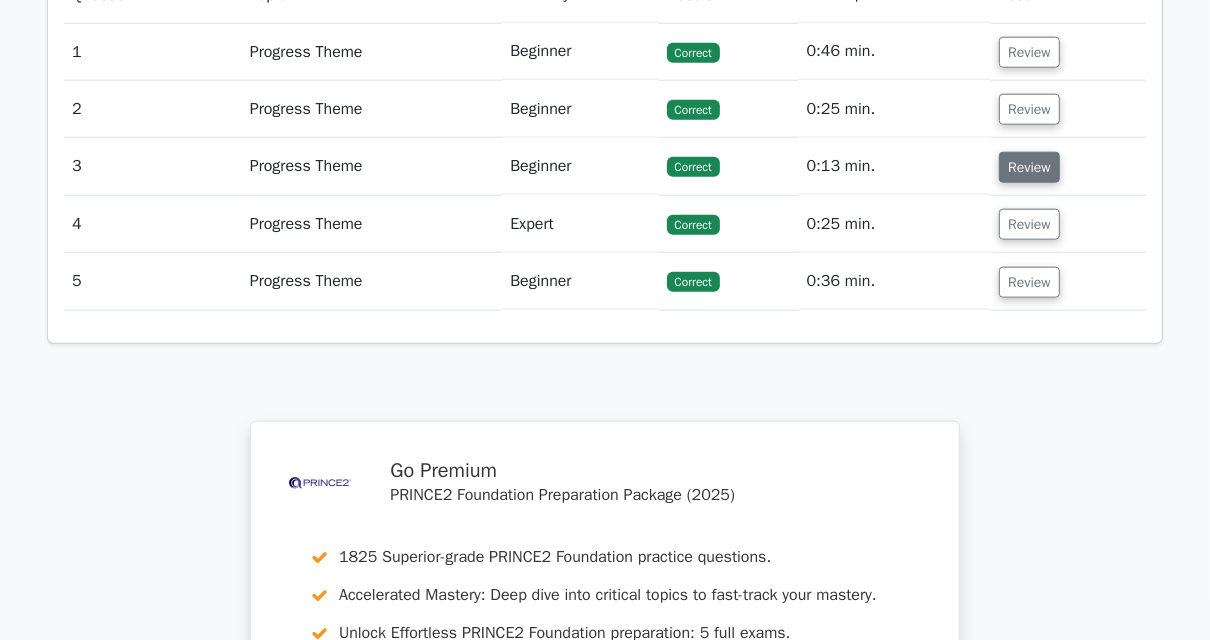 click on "Review" at bounding box center [1029, 167] 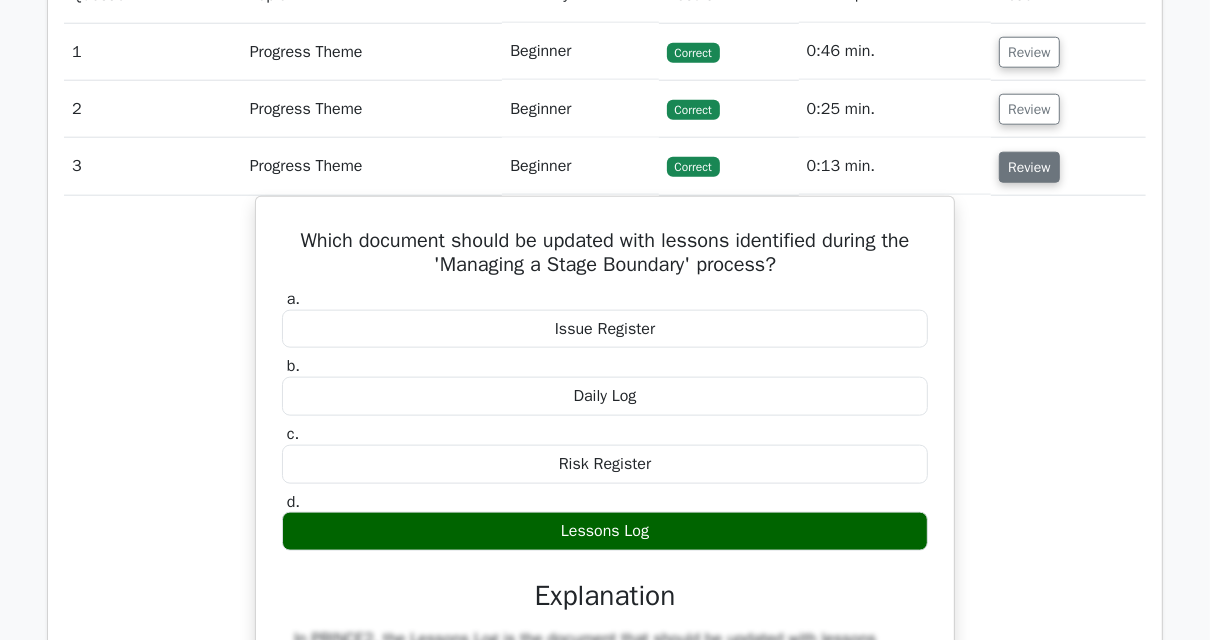 click on "Review" at bounding box center (1029, 167) 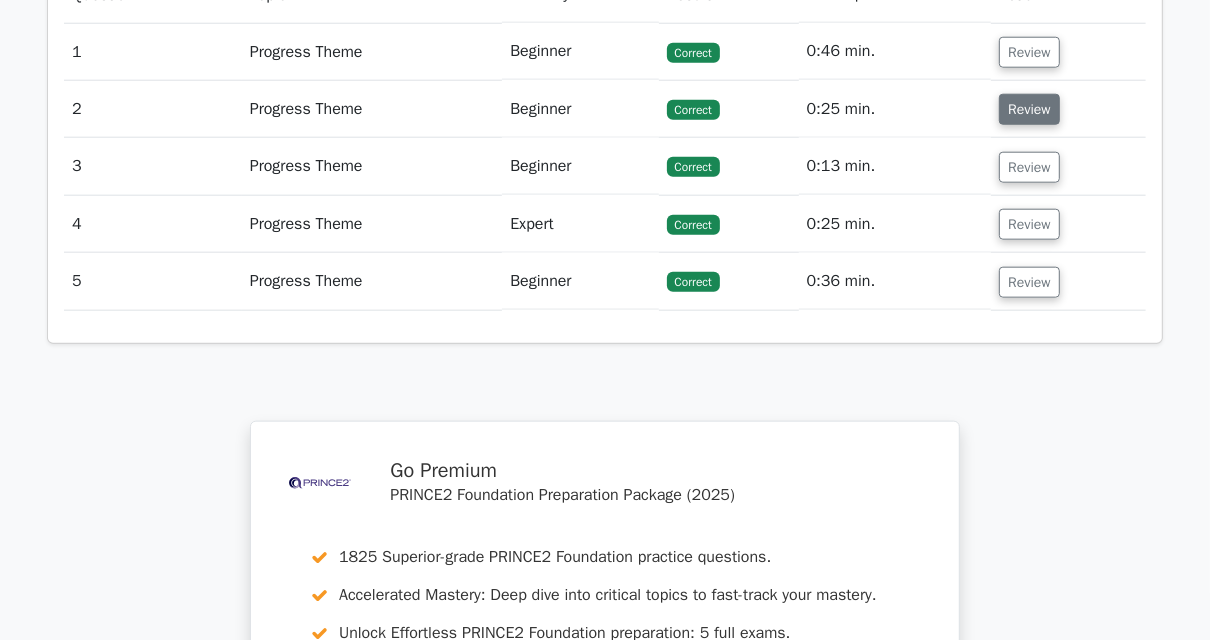 click on "Review" at bounding box center [1029, 109] 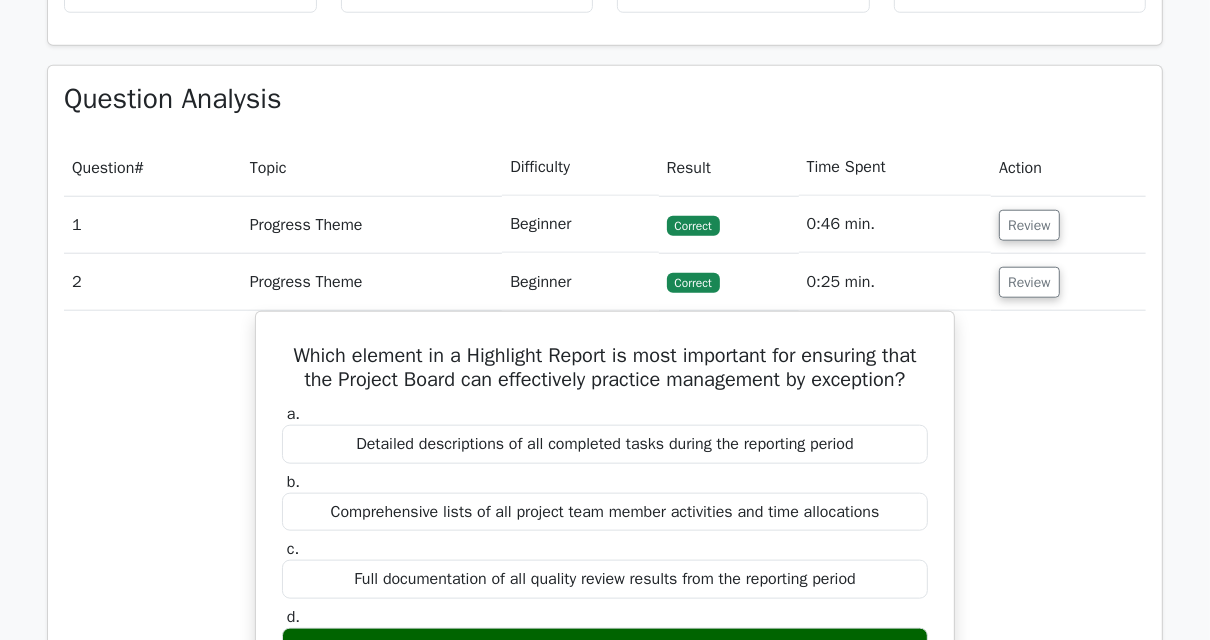 scroll, scrollTop: 1200, scrollLeft: 0, axis: vertical 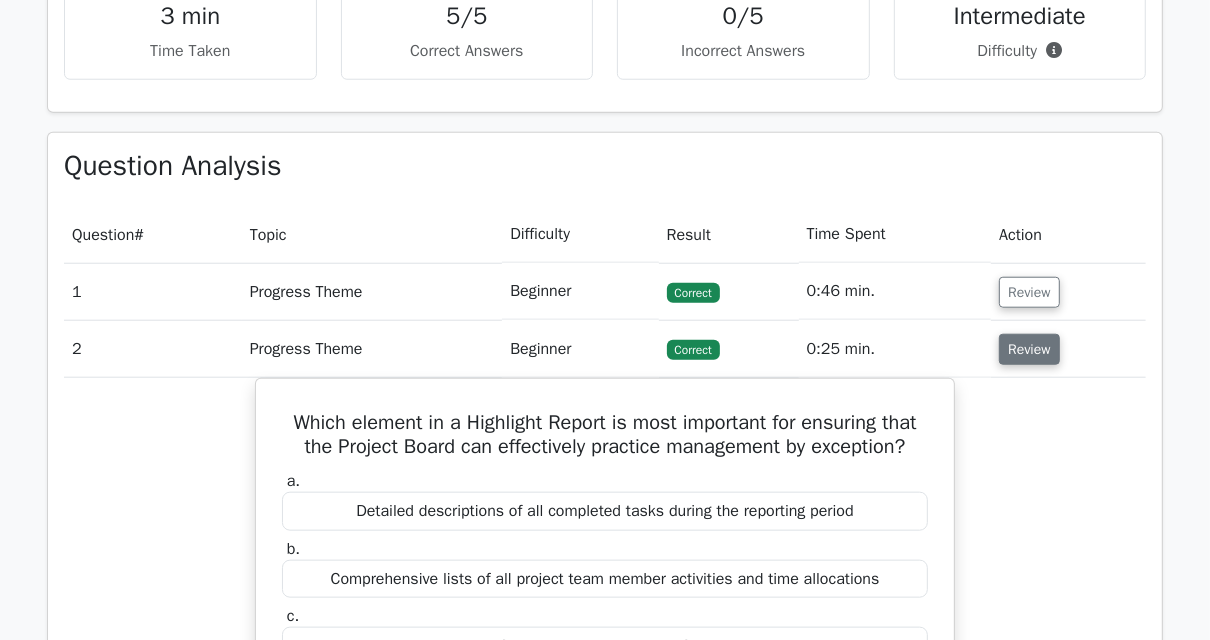 click on "Review" at bounding box center [1029, 349] 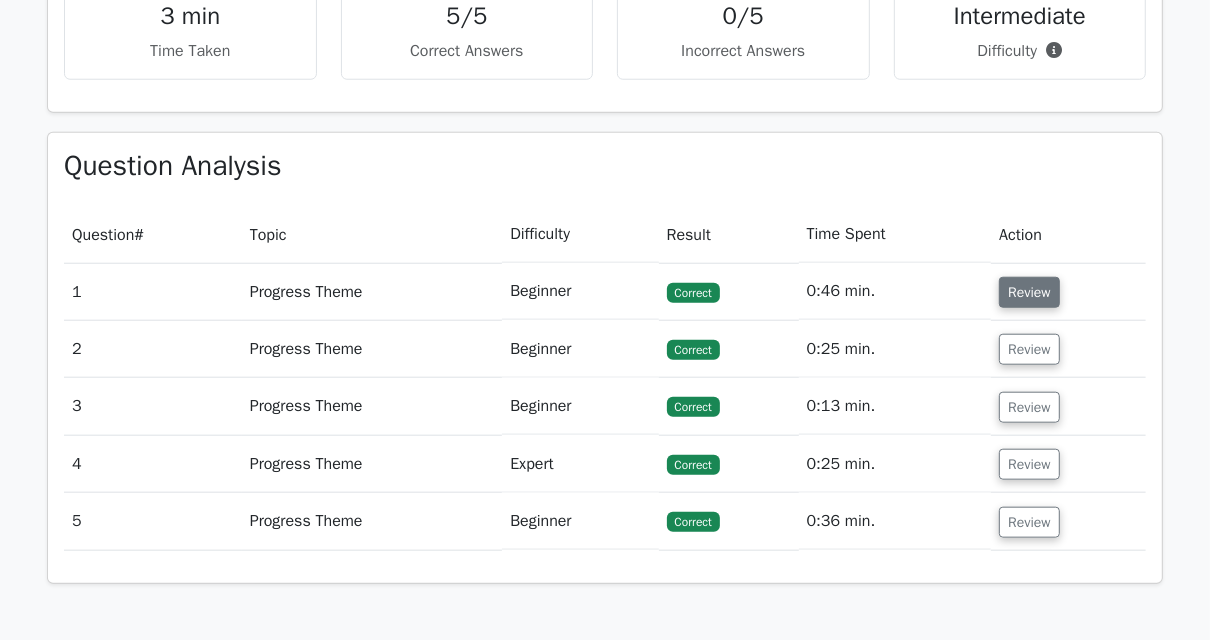 click on "Review" at bounding box center (1029, 292) 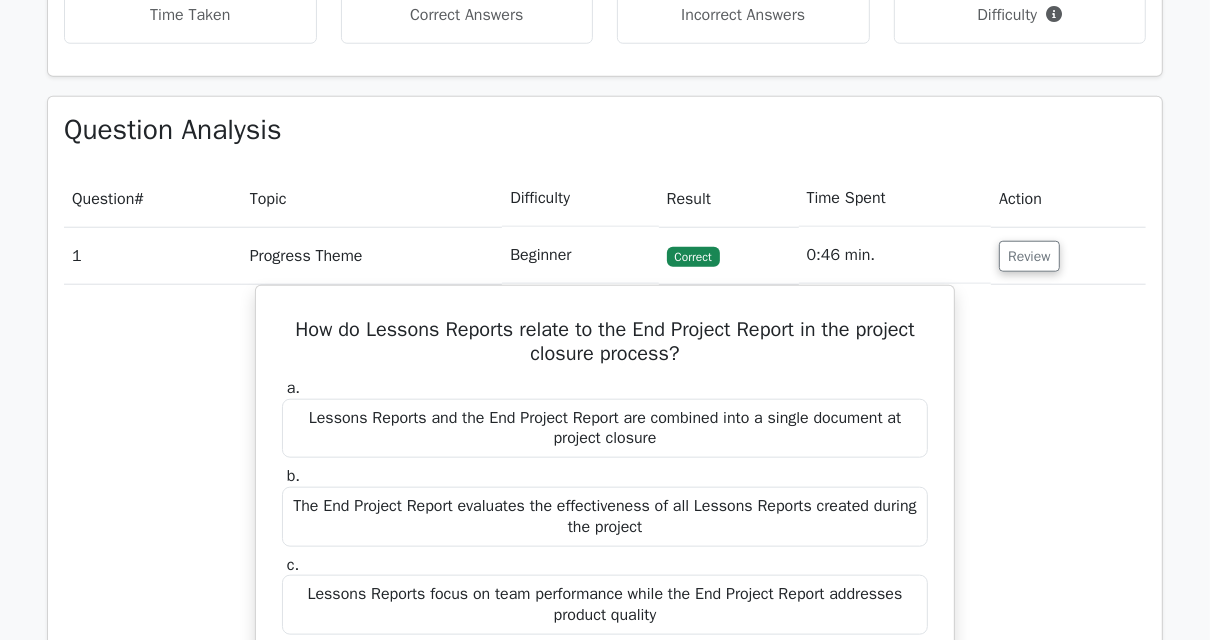 scroll, scrollTop: 1200, scrollLeft: 0, axis: vertical 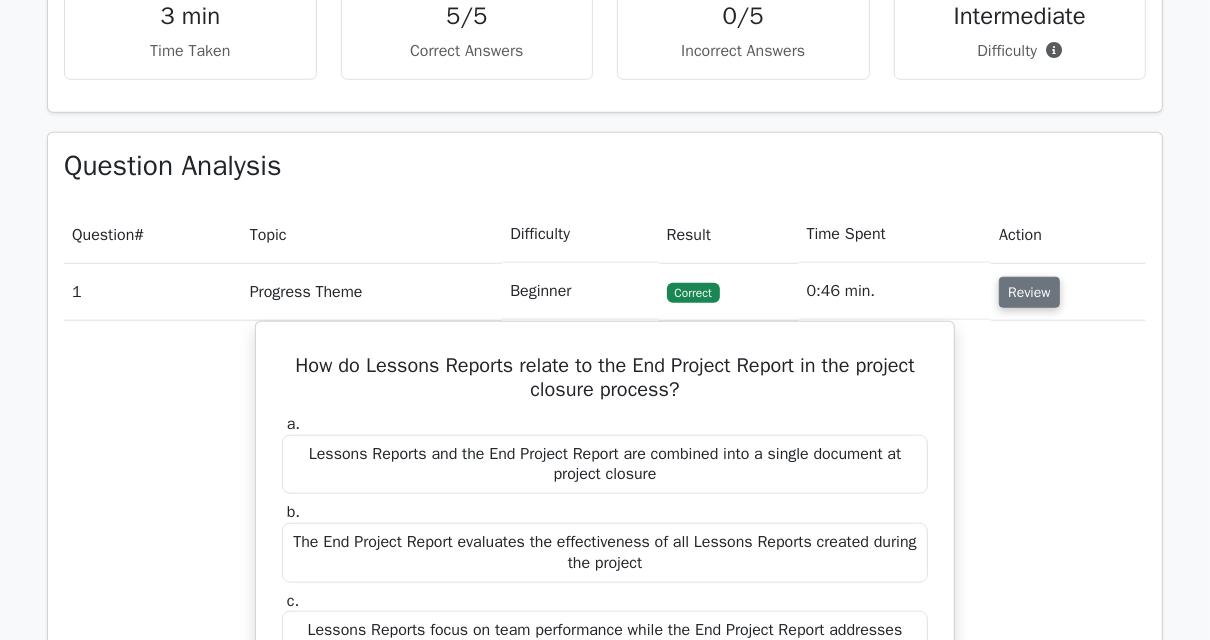 click on "Review" at bounding box center [1029, 292] 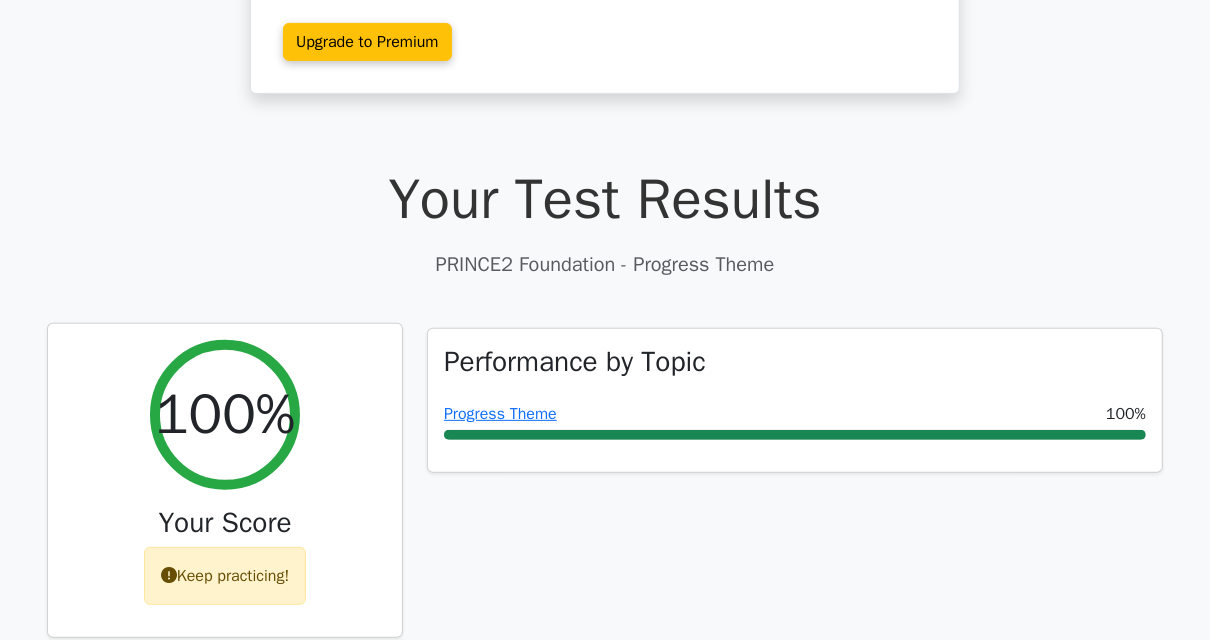 scroll, scrollTop: 400, scrollLeft: 0, axis: vertical 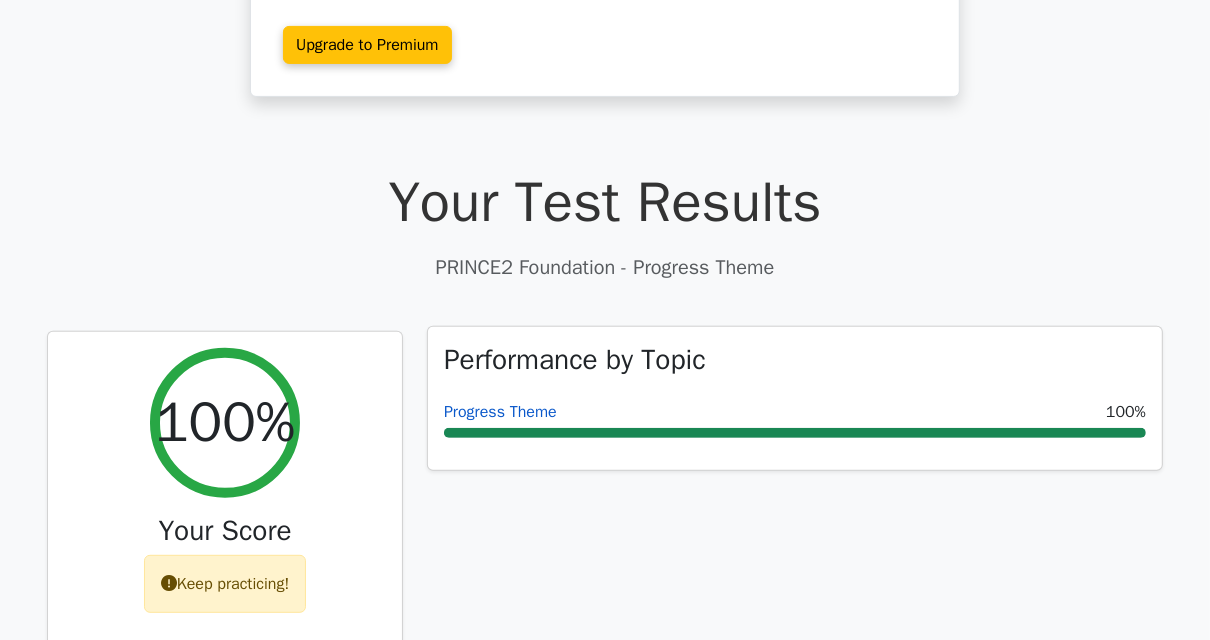 click on "Progress Theme" at bounding box center (500, 412) 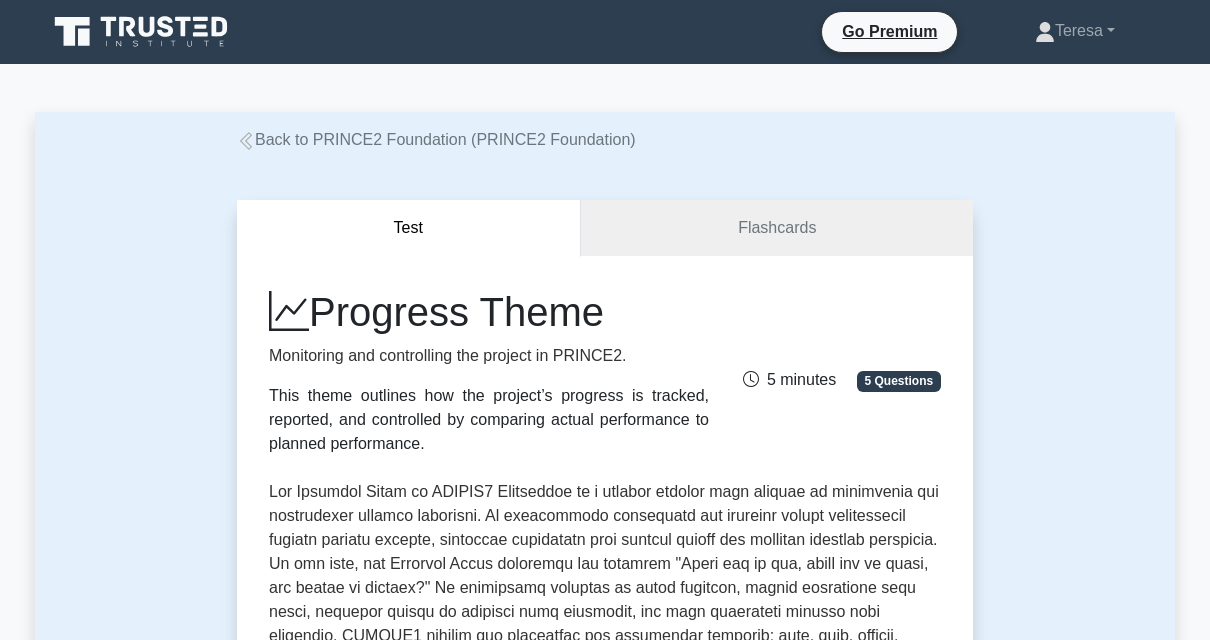 scroll, scrollTop: 0, scrollLeft: 0, axis: both 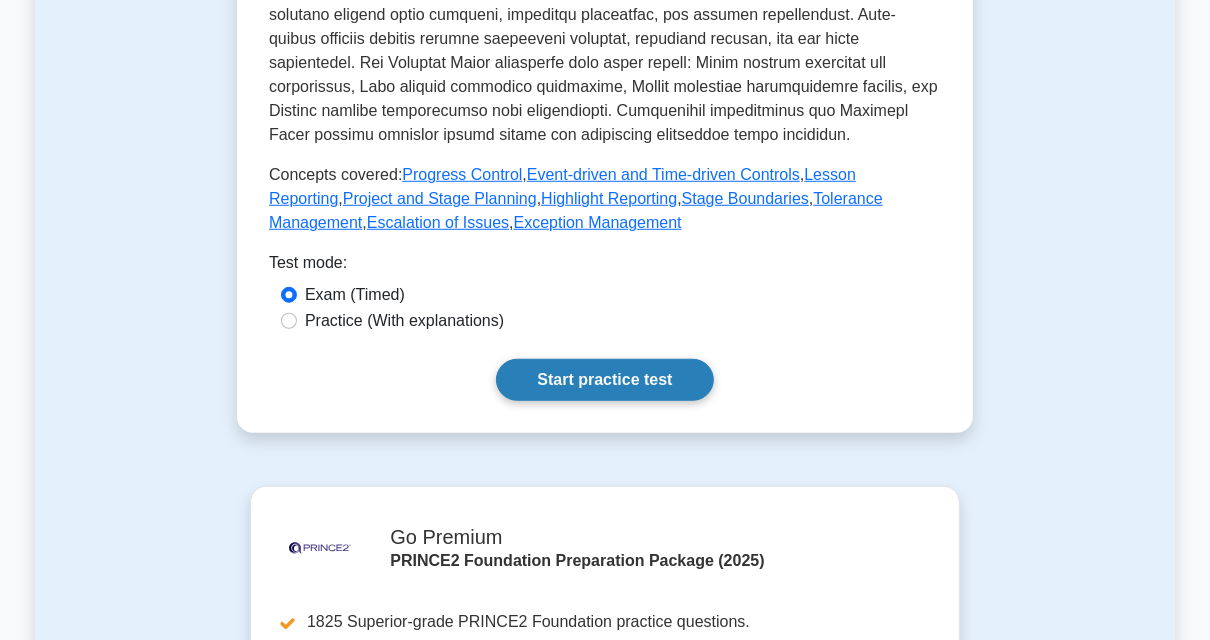 click on "Start practice test" at bounding box center (604, 380) 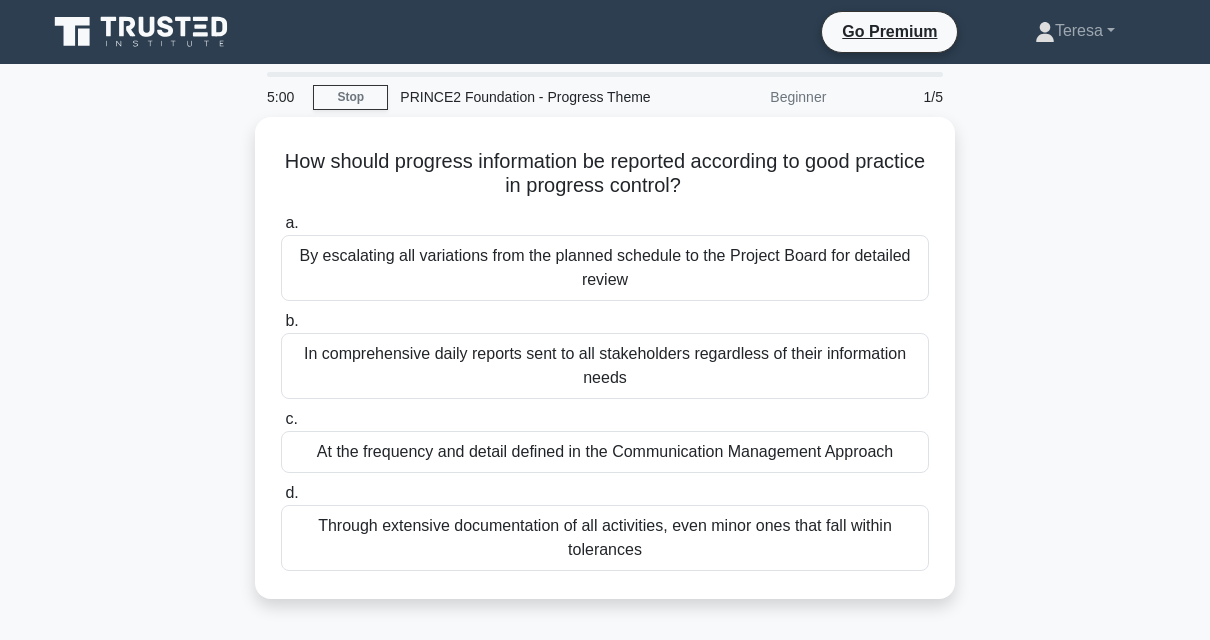 scroll, scrollTop: 0, scrollLeft: 0, axis: both 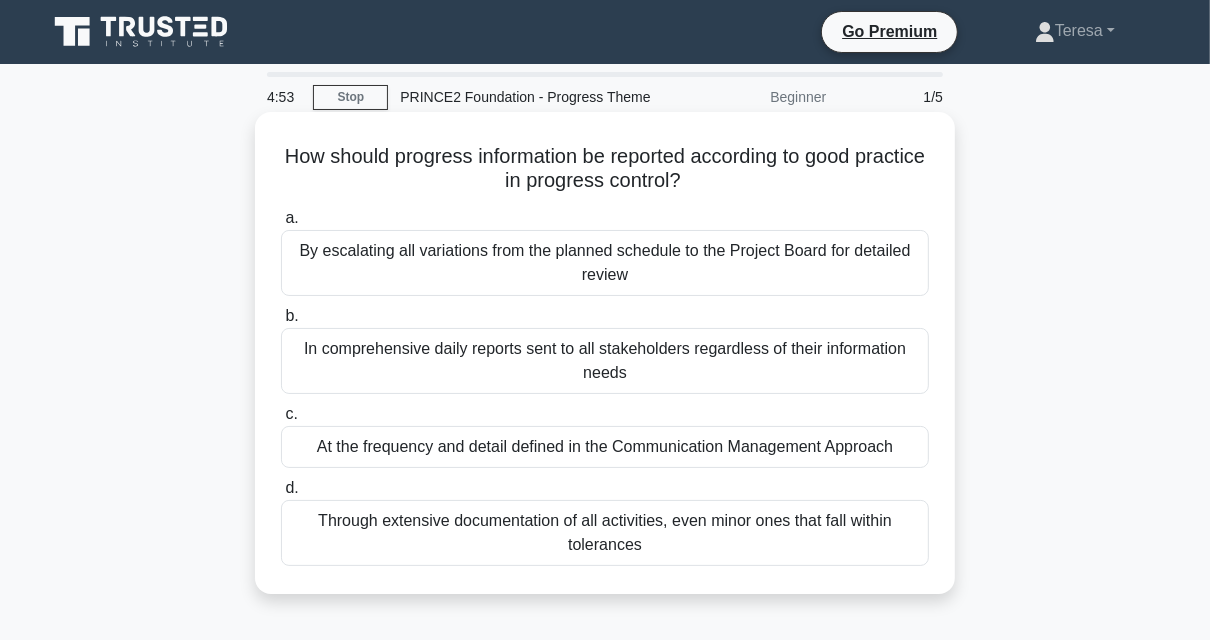 drag, startPoint x: 307, startPoint y: 162, endPoint x: 734, endPoint y: 173, distance: 427.14166 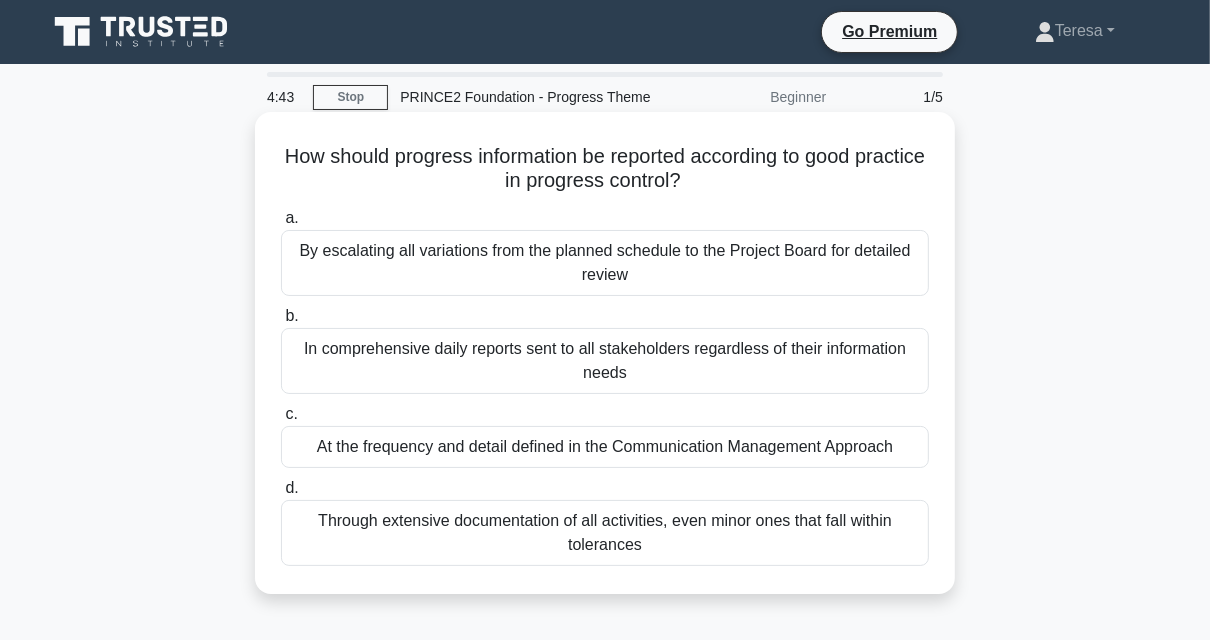 click on "At the frequency and detail defined in the Communication Management Approach" at bounding box center [605, 447] 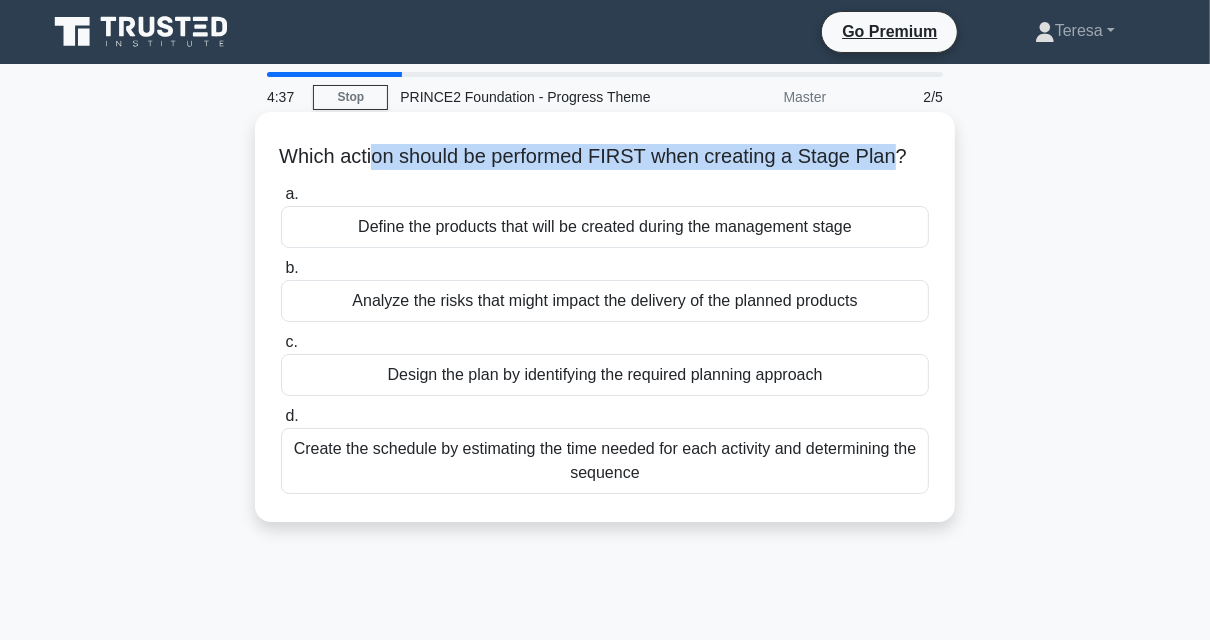 drag, startPoint x: 446, startPoint y: 161, endPoint x: 912, endPoint y: 156, distance: 466.02682 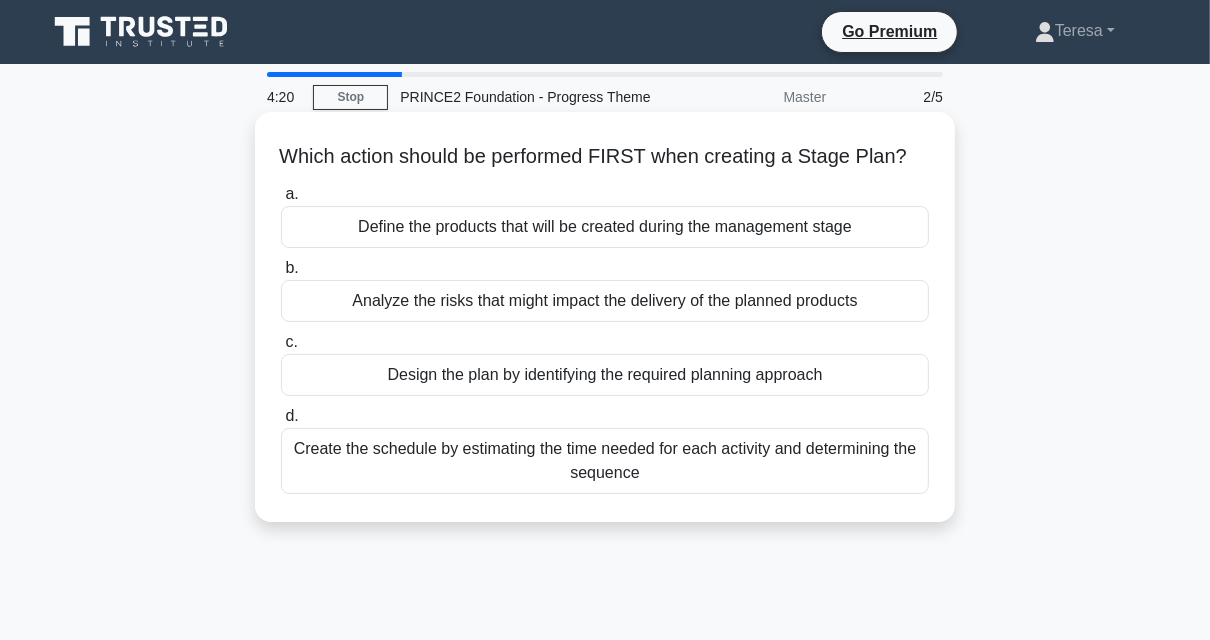 click on "Design the plan by identifying the required planning approach" at bounding box center [605, 375] 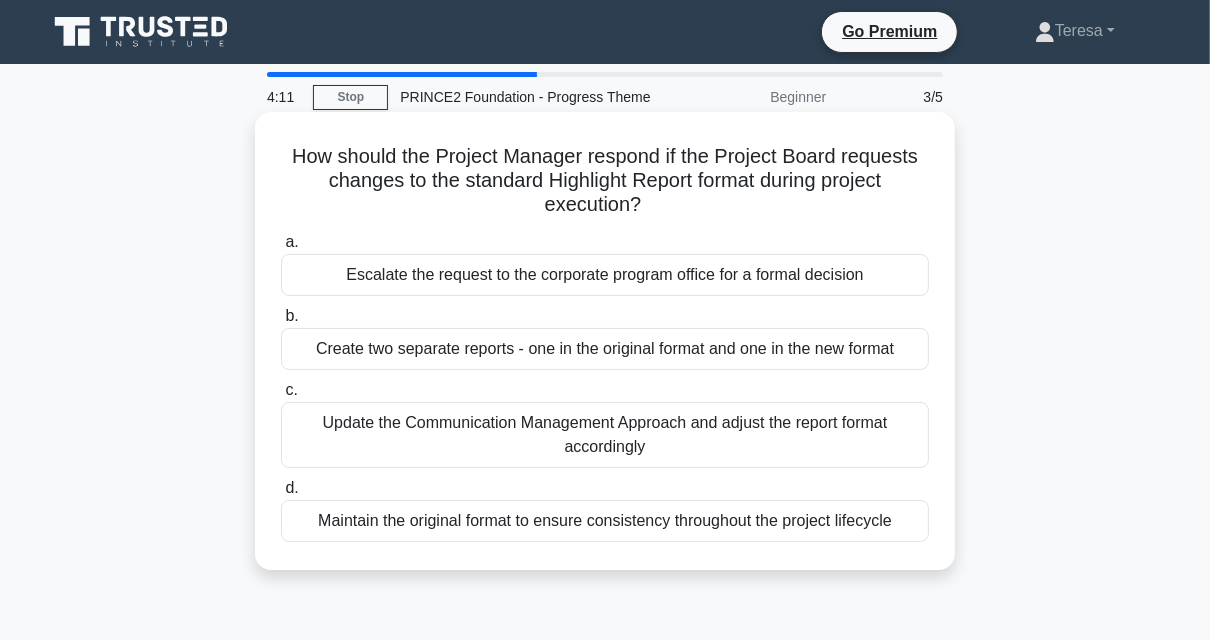 drag, startPoint x: 286, startPoint y: 156, endPoint x: 674, endPoint y: 200, distance: 390.48688 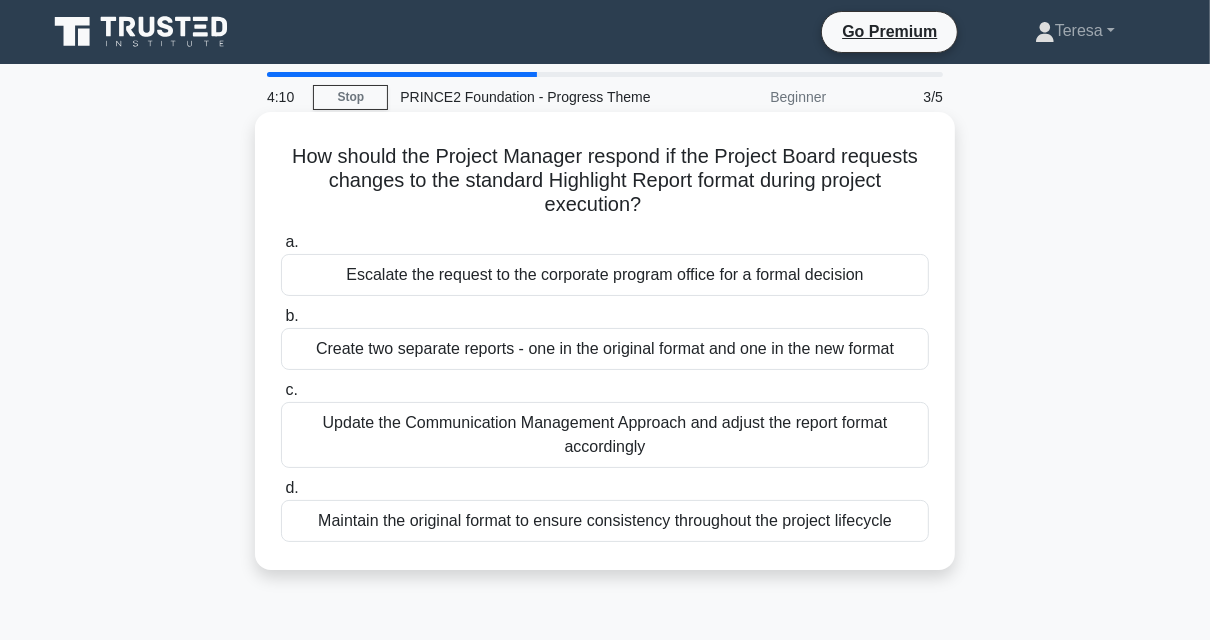 click on "How should the Project Manager respond if the Project Board requests changes to the standard Highlight Report format during project execution?
.spinner_0XTQ{transform-origin:center;animation:spinner_y6GP .75s linear infinite}@keyframes spinner_y6GP{100%{transform:rotate(360deg)}}" at bounding box center (605, 181) 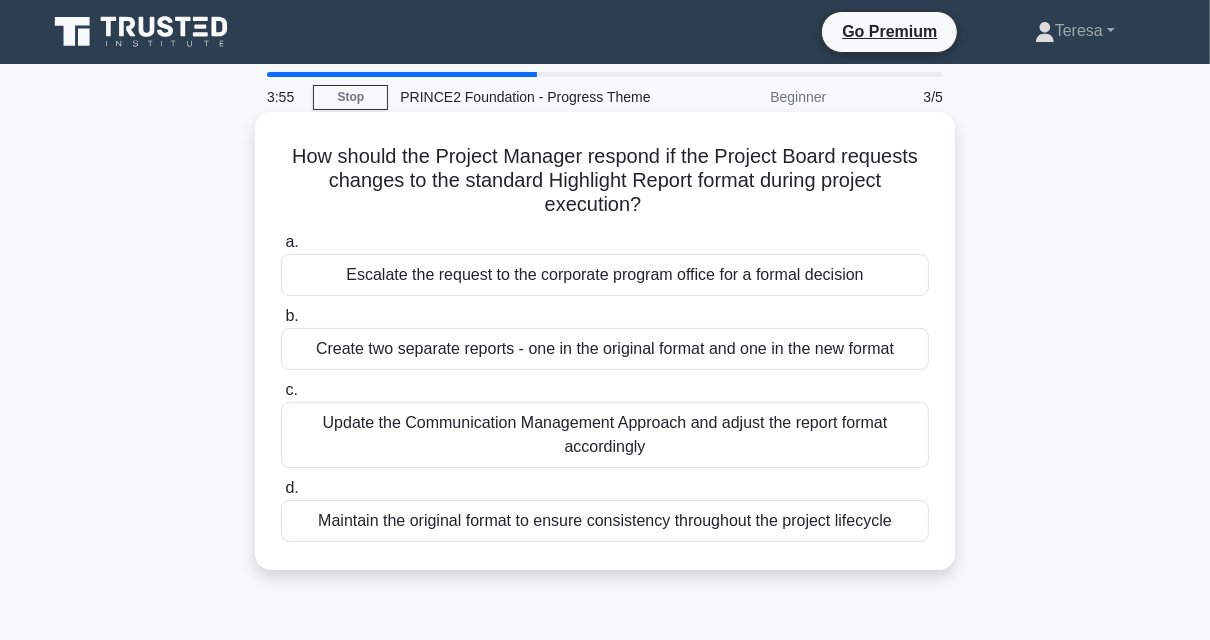 click on "Update the Communication Management Approach and adjust the report format accordingly" at bounding box center (605, 435) 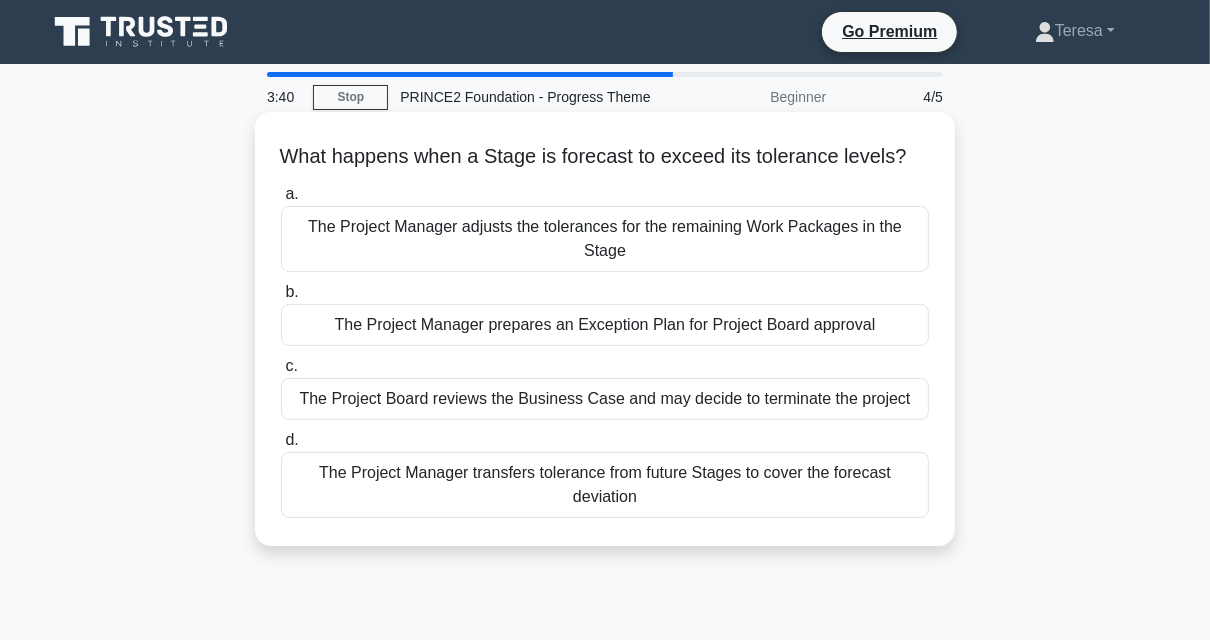 click on "The Project Manager prepares an Exception Plan for Project Board approval" at bounding box center (605, 325) 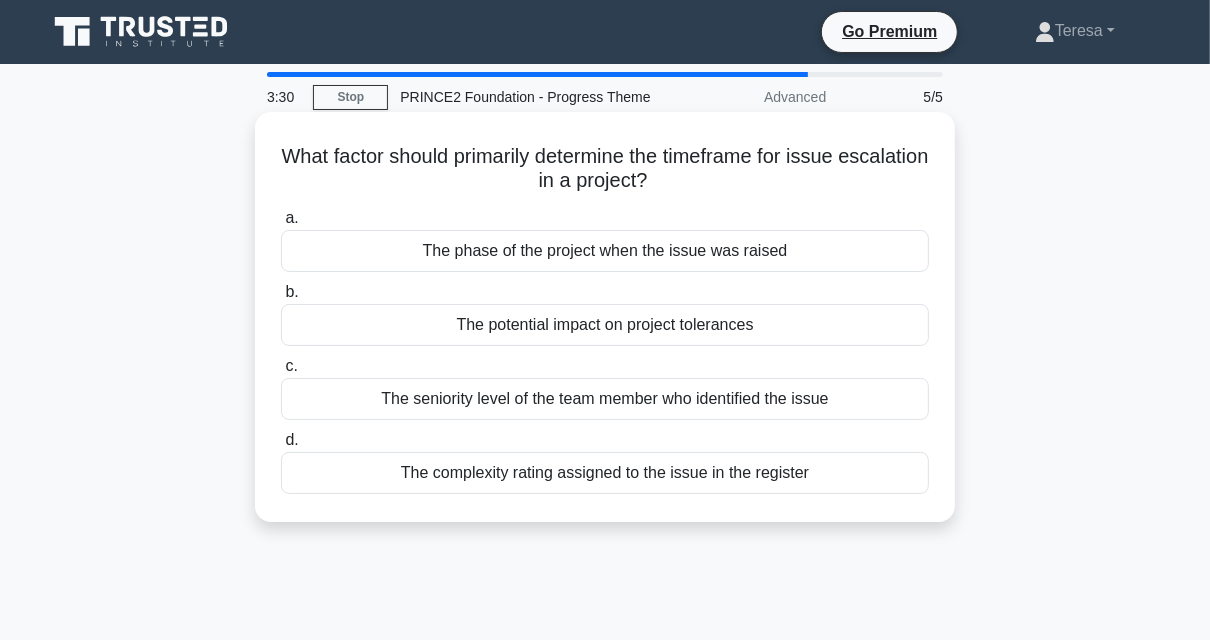 drag, startPoint x: 320, startPoint y: 151, endPoint x: 700, endPoint y: 182, distance: 381.2624 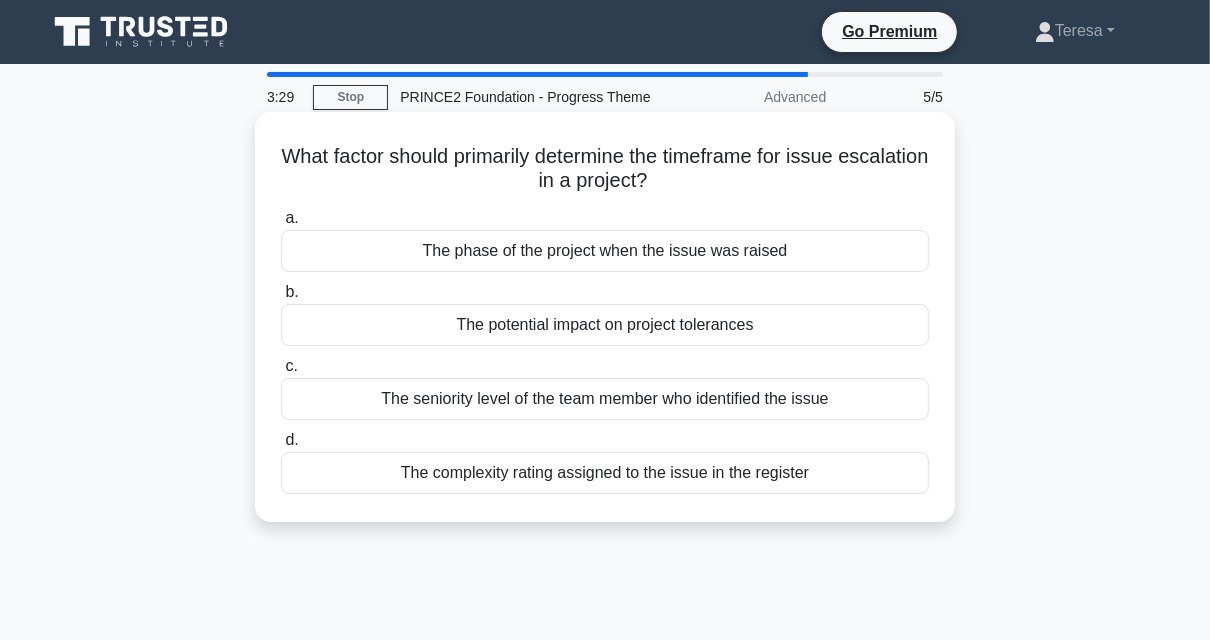 drag, startPoint x: 700, startPoint y: 182, endPoint x: 667, endPoint y: 179, distance: 33.13608 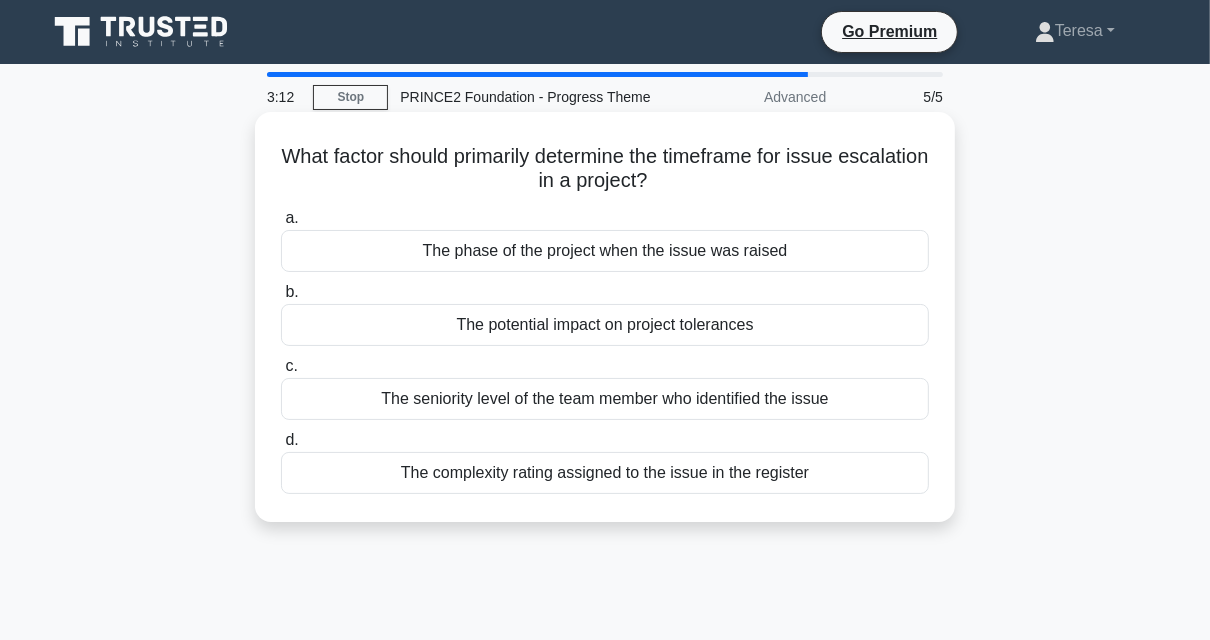 click on "The potential impact on project tolerances" at bounding box center [605, 325] 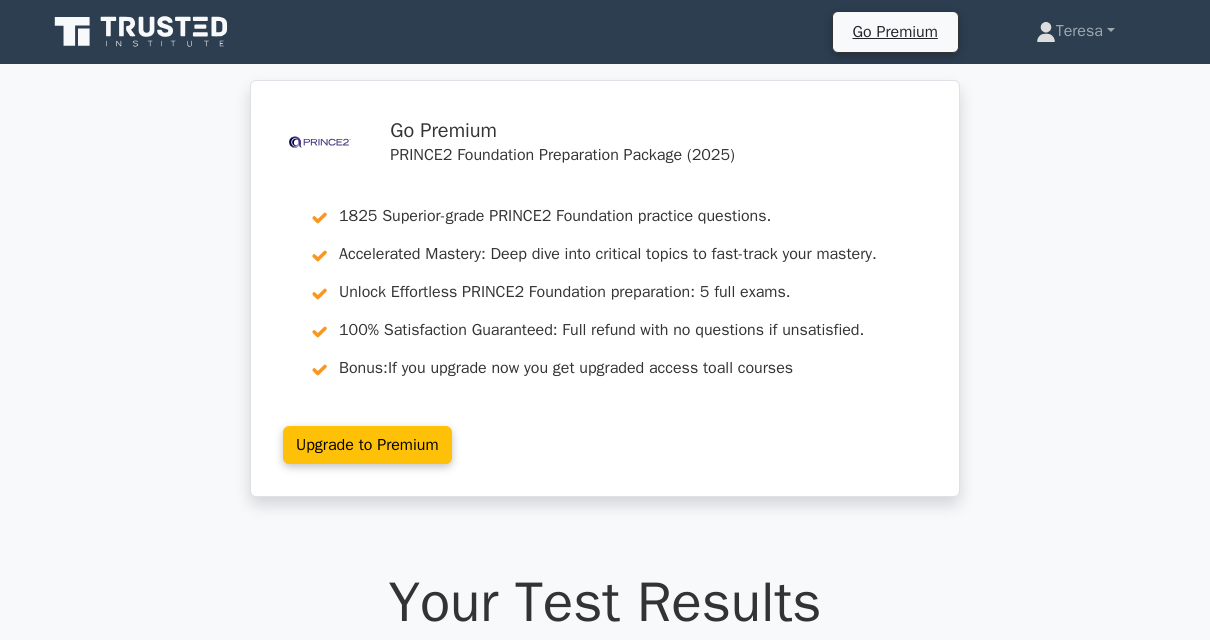scroll, scrollTop: 311, scrollLeft: 0, axis: vertical 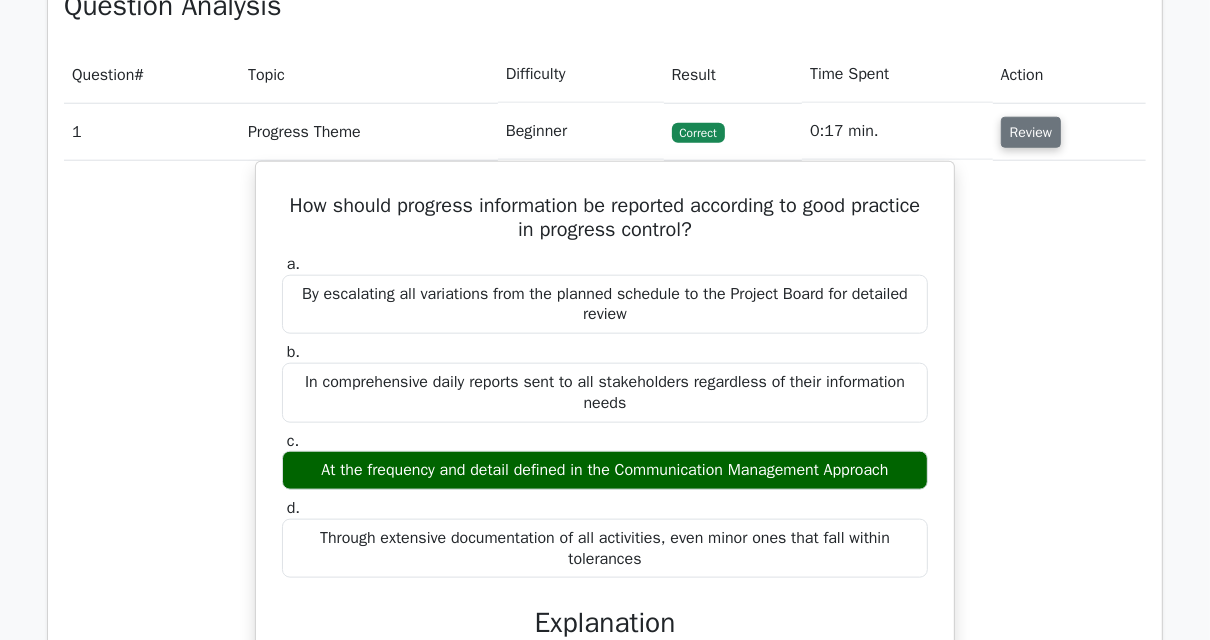 click on "Review" at bounding box center (1031, 132) 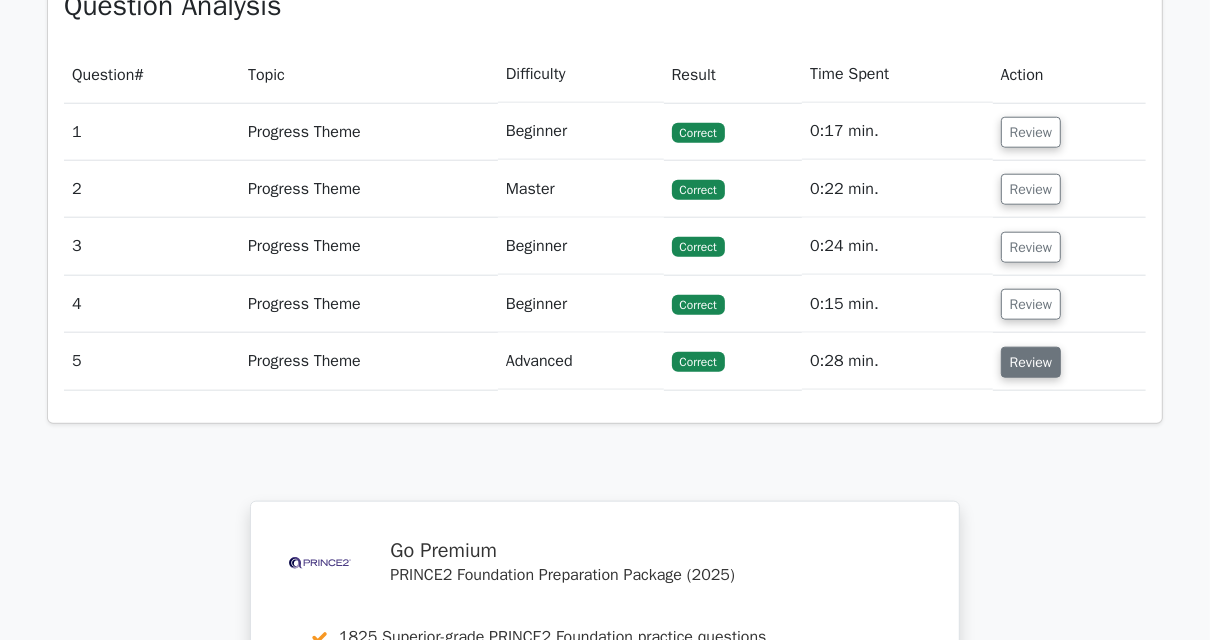 click on "Review" at bounding box center (1031, 362) 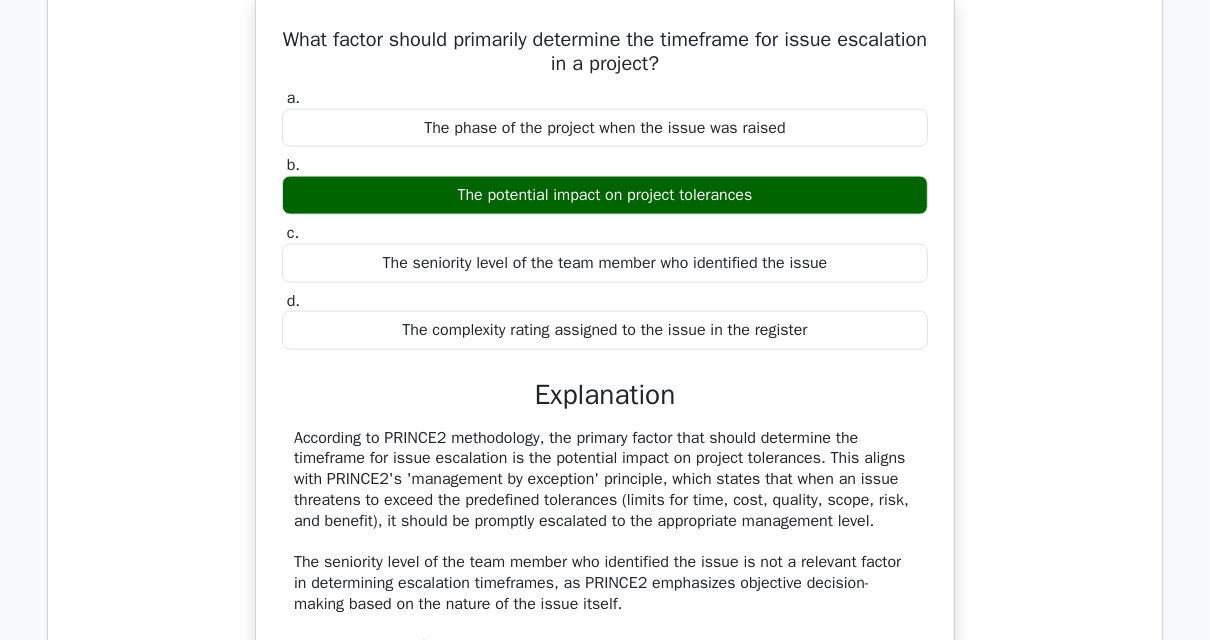 scroll, scrollTop: 1760, scrollLeft: 0, axis: vertical 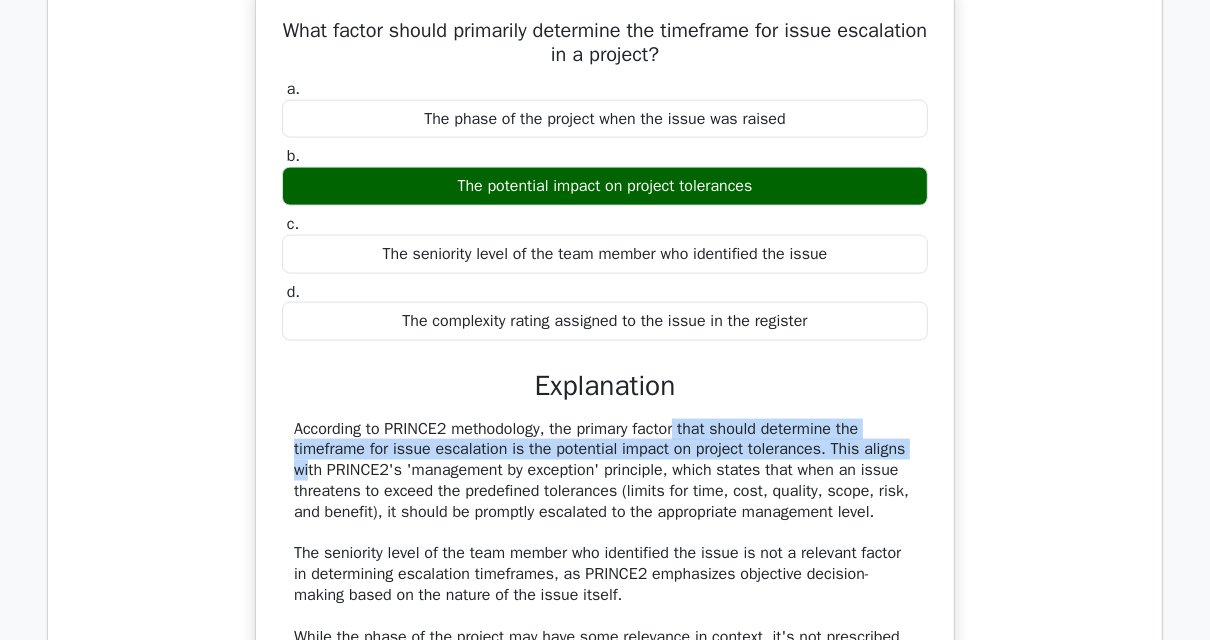 drag, startPoint x: 563, startPoint y: 421, endPoint x: 808, endPoint y: 443, distance: 245.98578 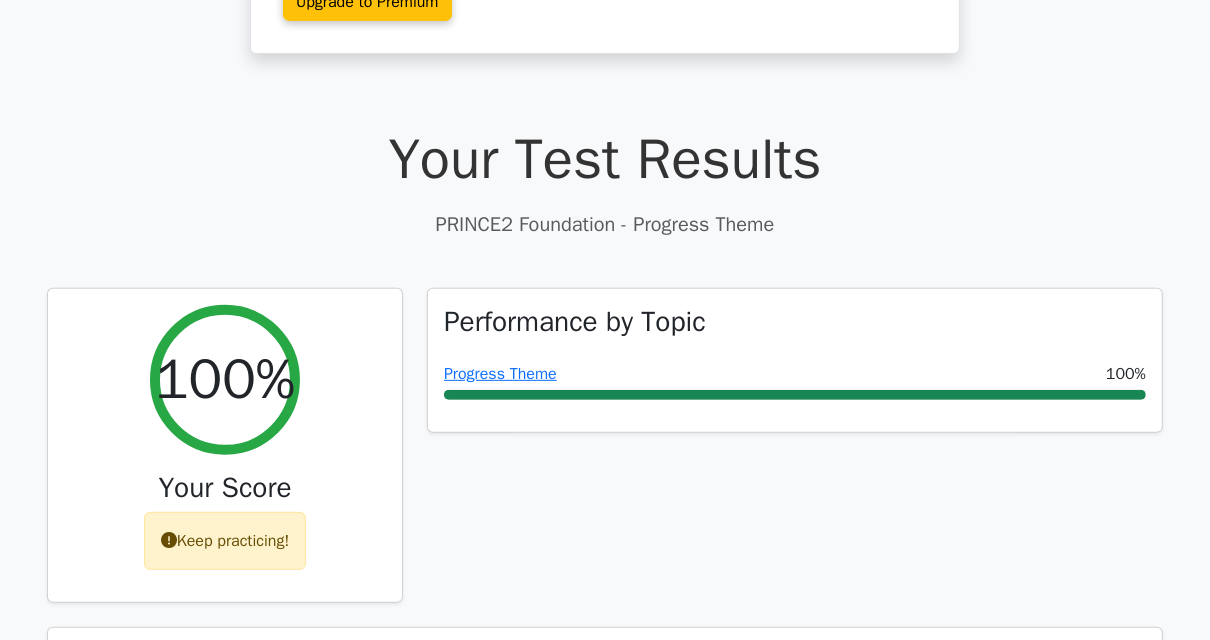 scroll, scrollTop: 480, scrollLeft: 0, axis: vertical 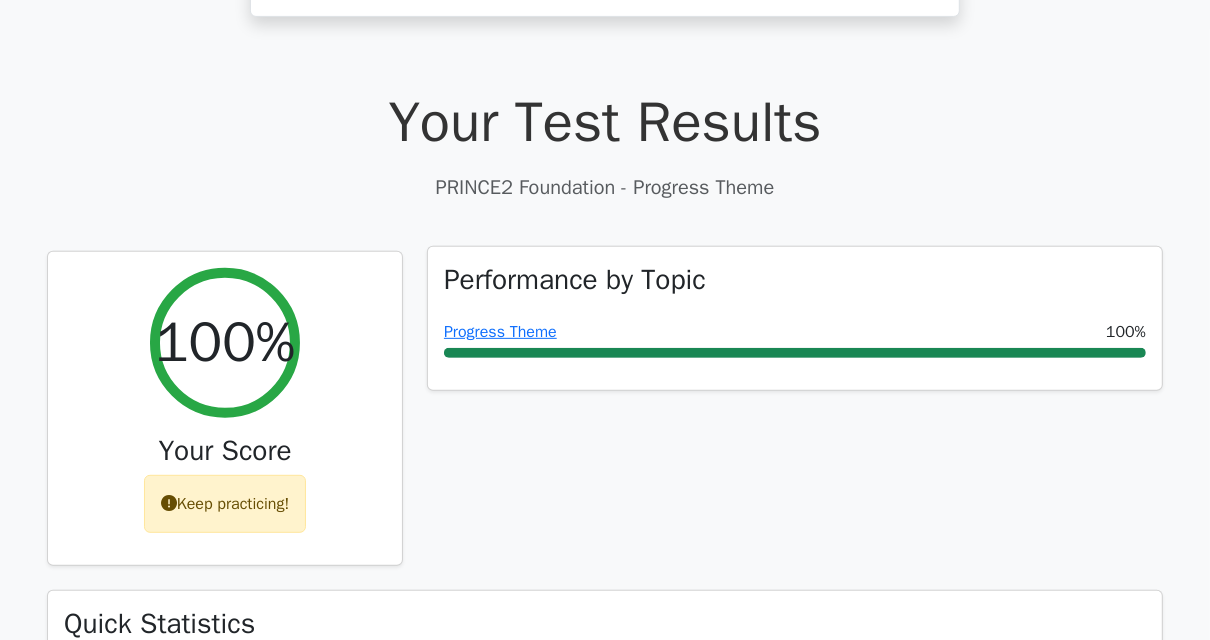 click on "Progress Theme" at bounding box center [500, 332] 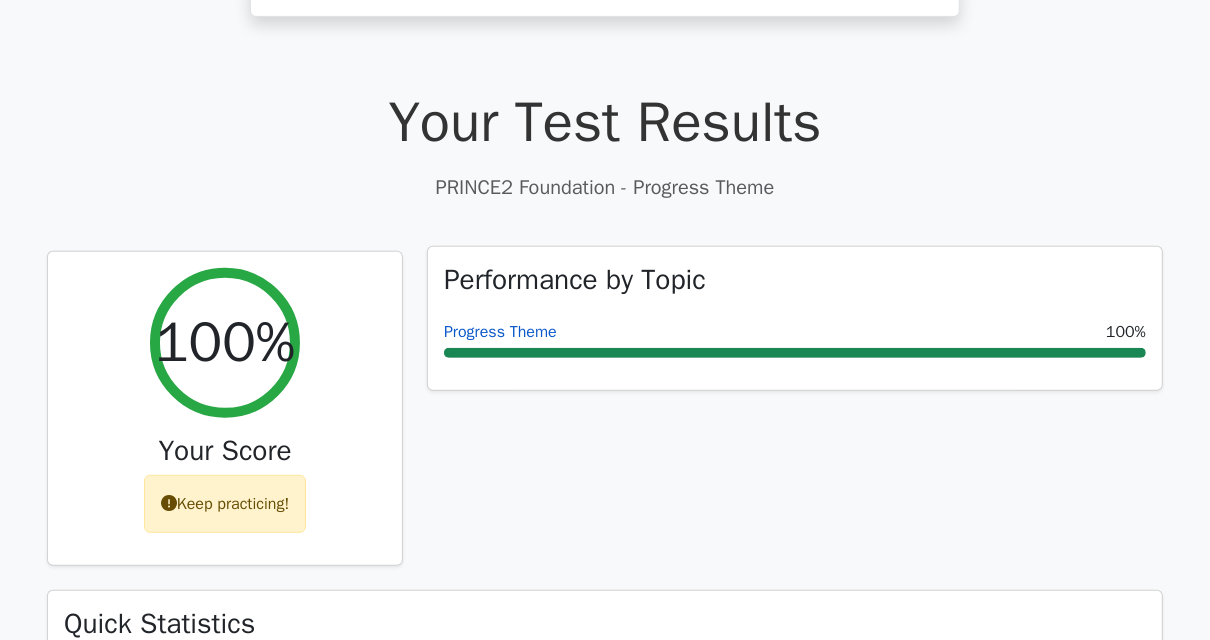 click on "Progress Theme" at bounding box center [500, 332] 